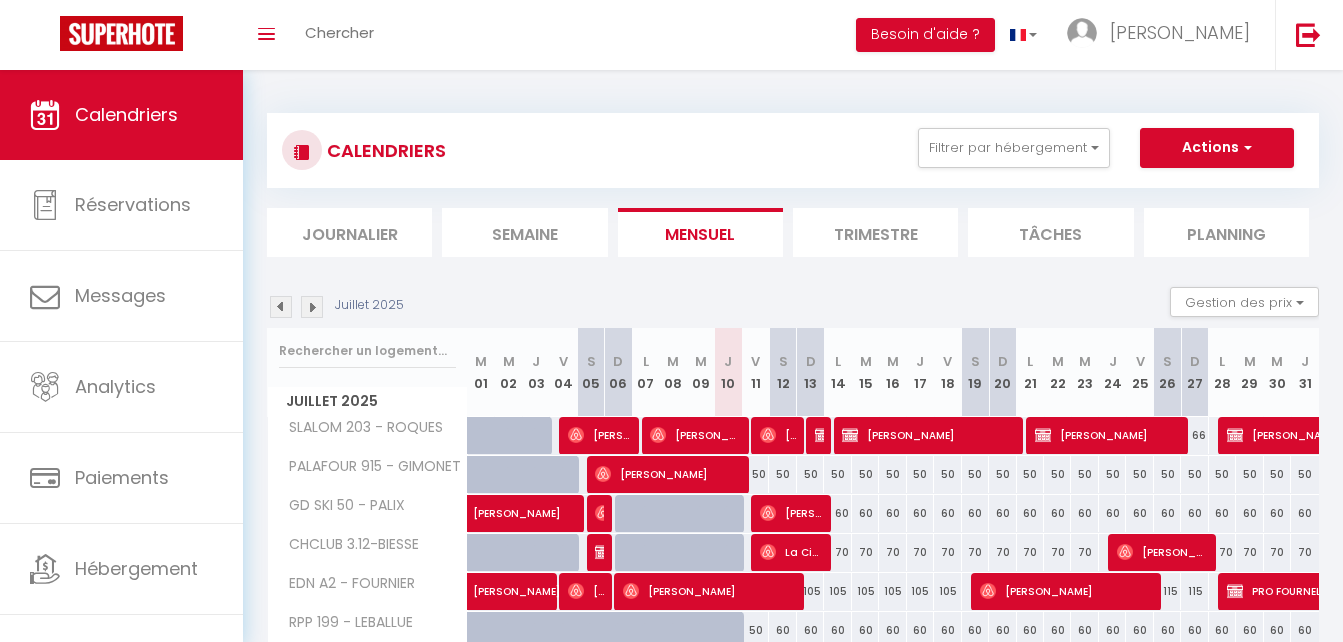 scroll, scrollTop: 0, scrollLeft: 0, axis: both 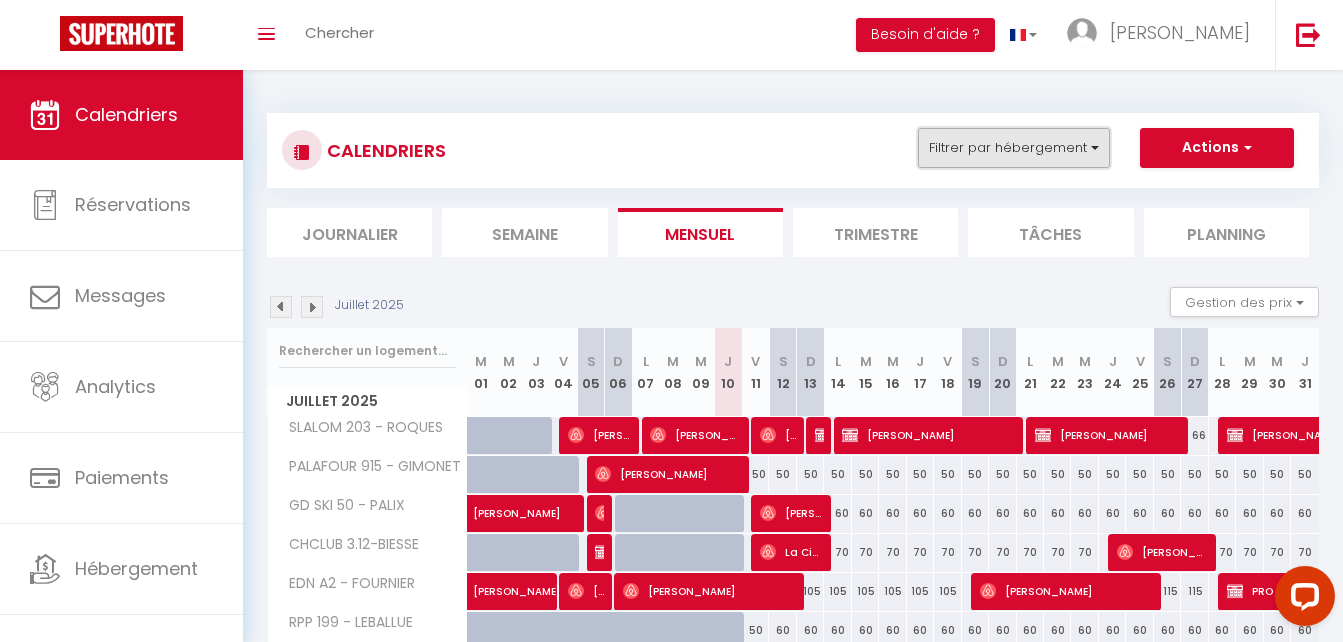 click on "Filtrer par hébergement" at bounding box center [1014, 148] 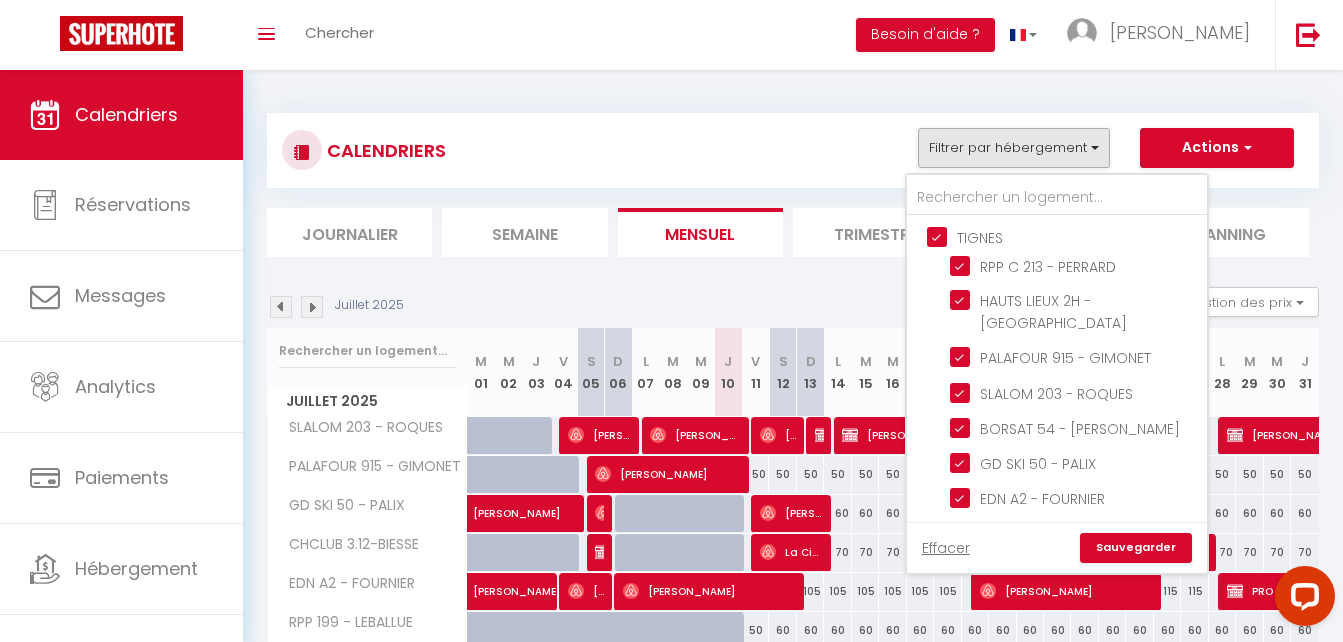click on "TIGNES" at bounding box center [1077, 236] 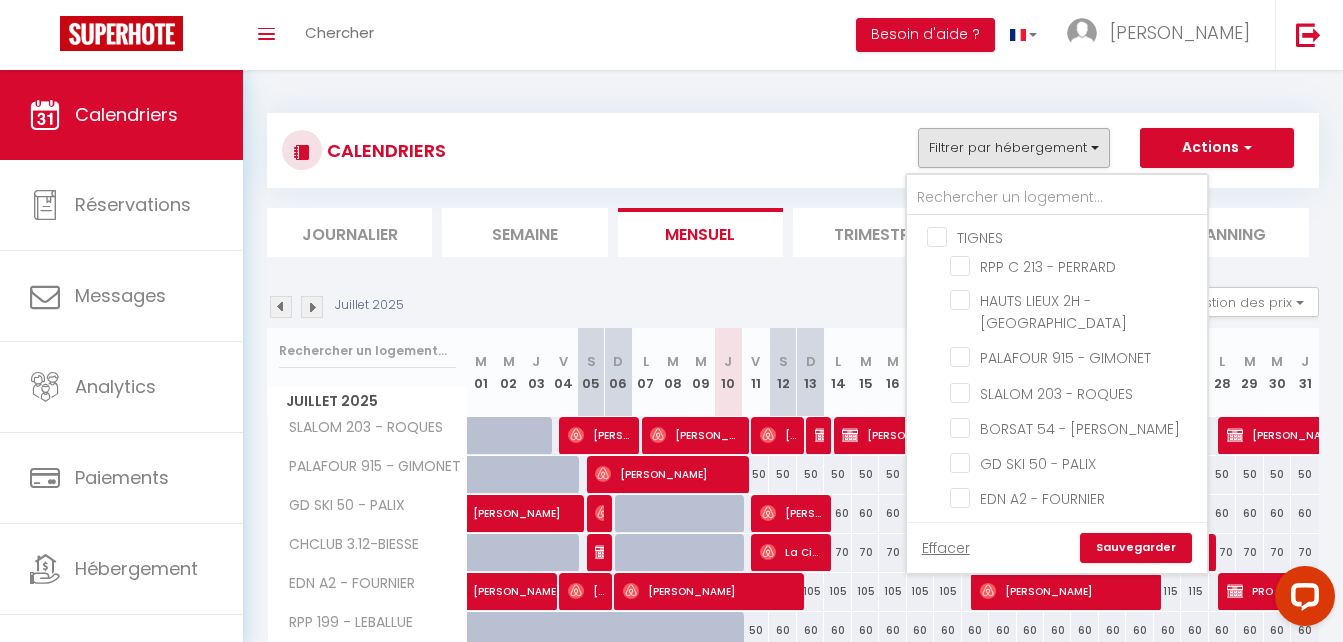 checkbox on "false" 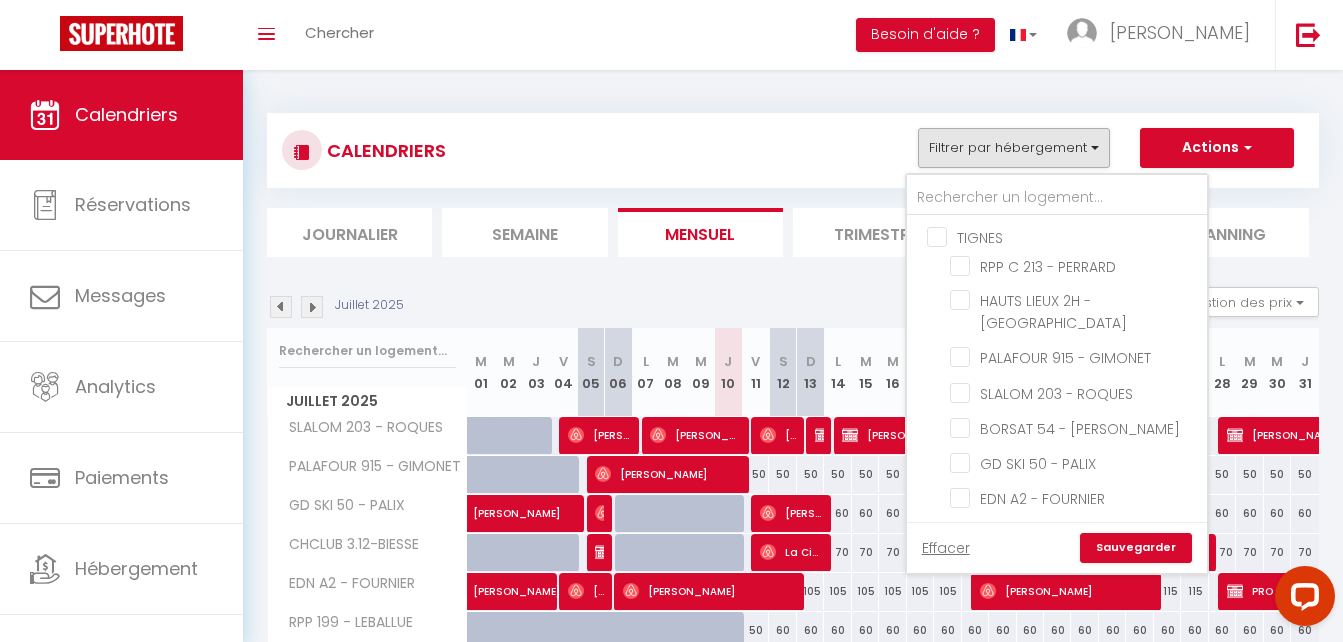 checkbox on "false" 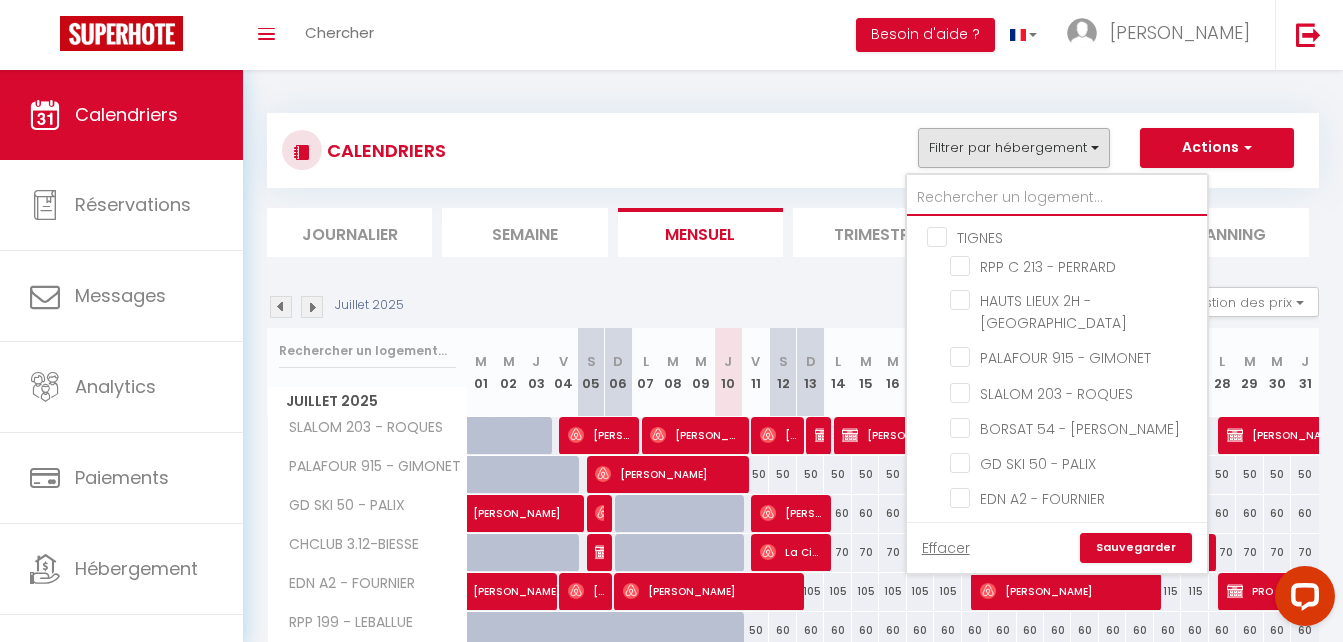 click at bounding box center [1057, 198] 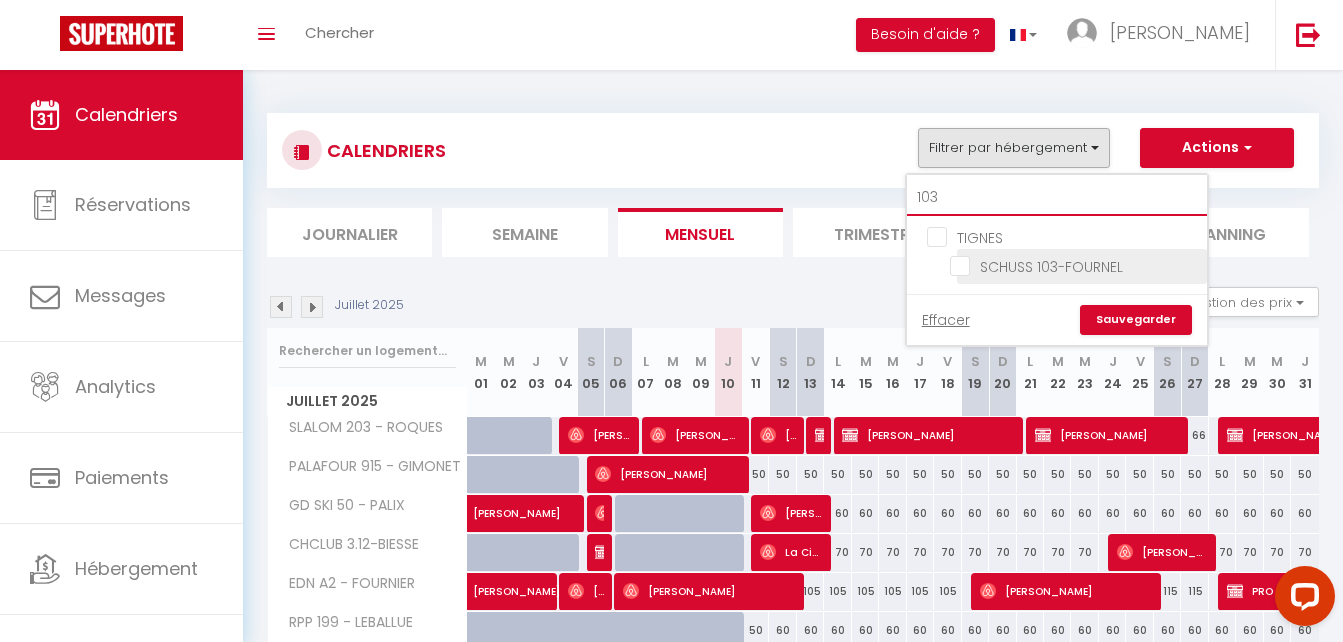 type on "103" 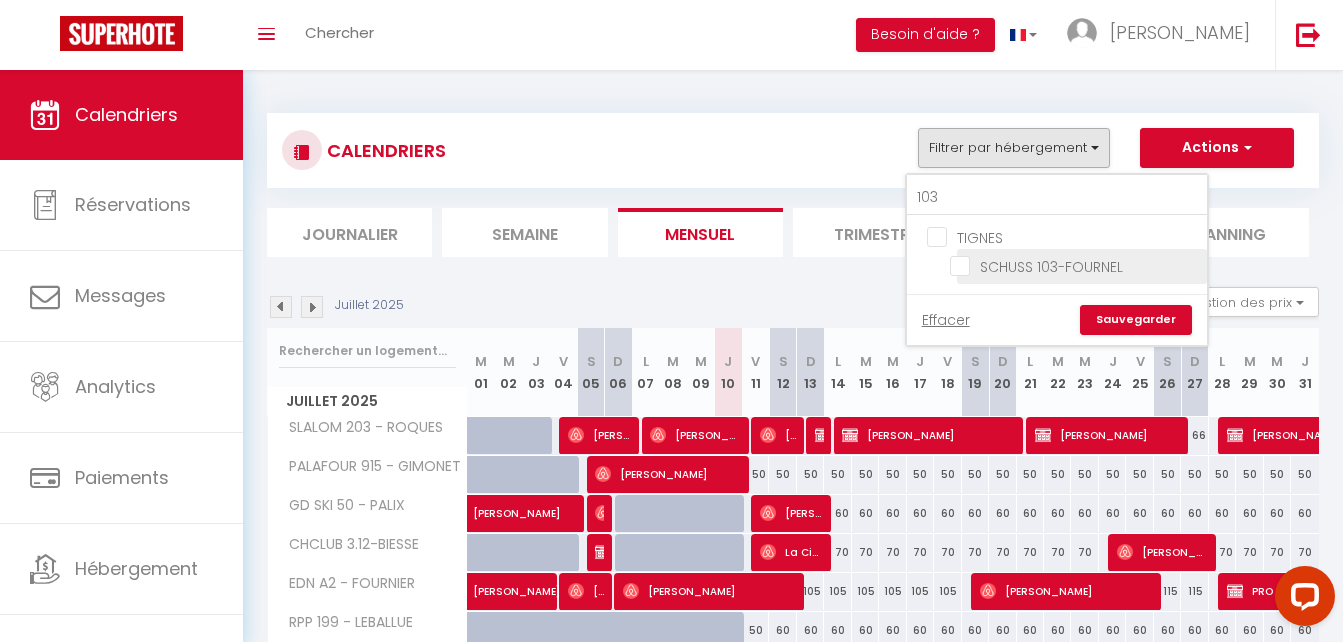 click on "SCHUSS 103-FOURNEL" at bounding box center (1075, 265) 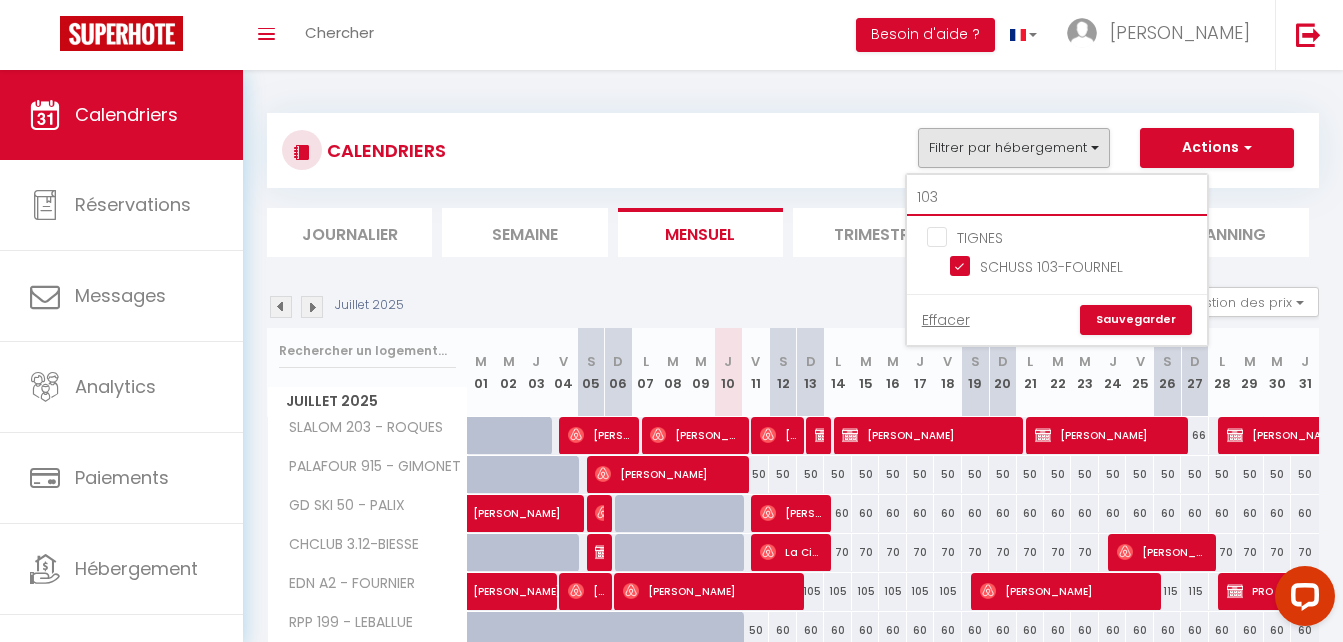 click on "103" at bounding box center (1057, 198) 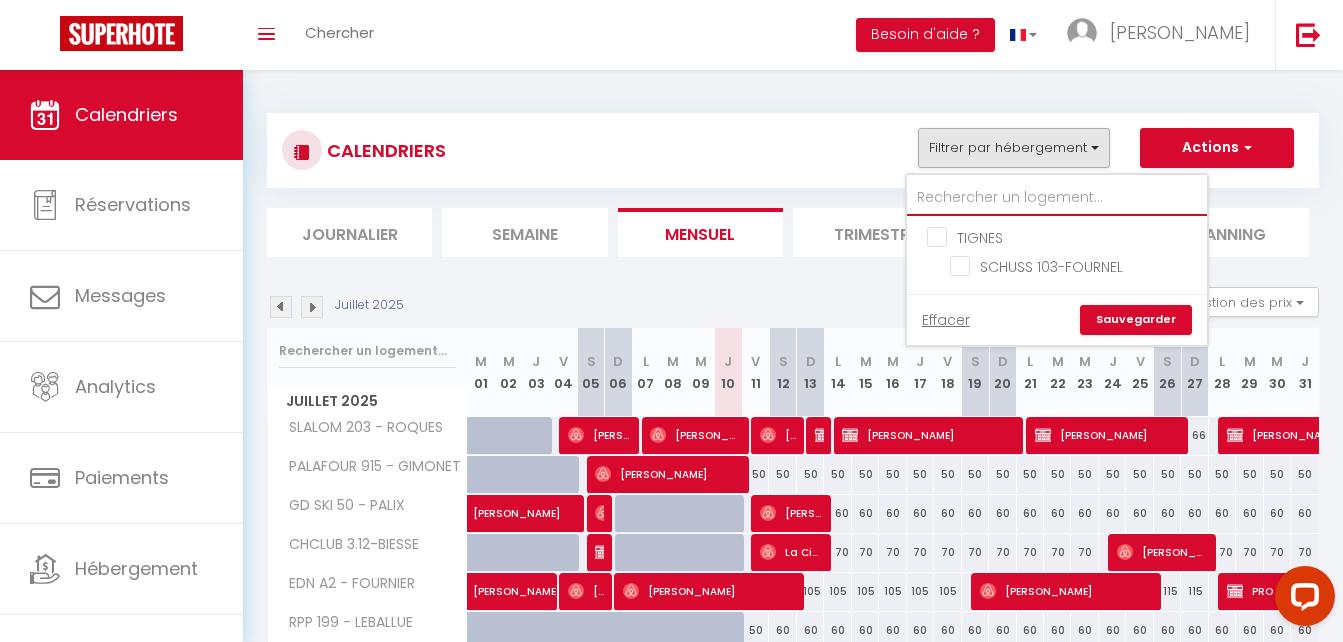 checkbox on "false" 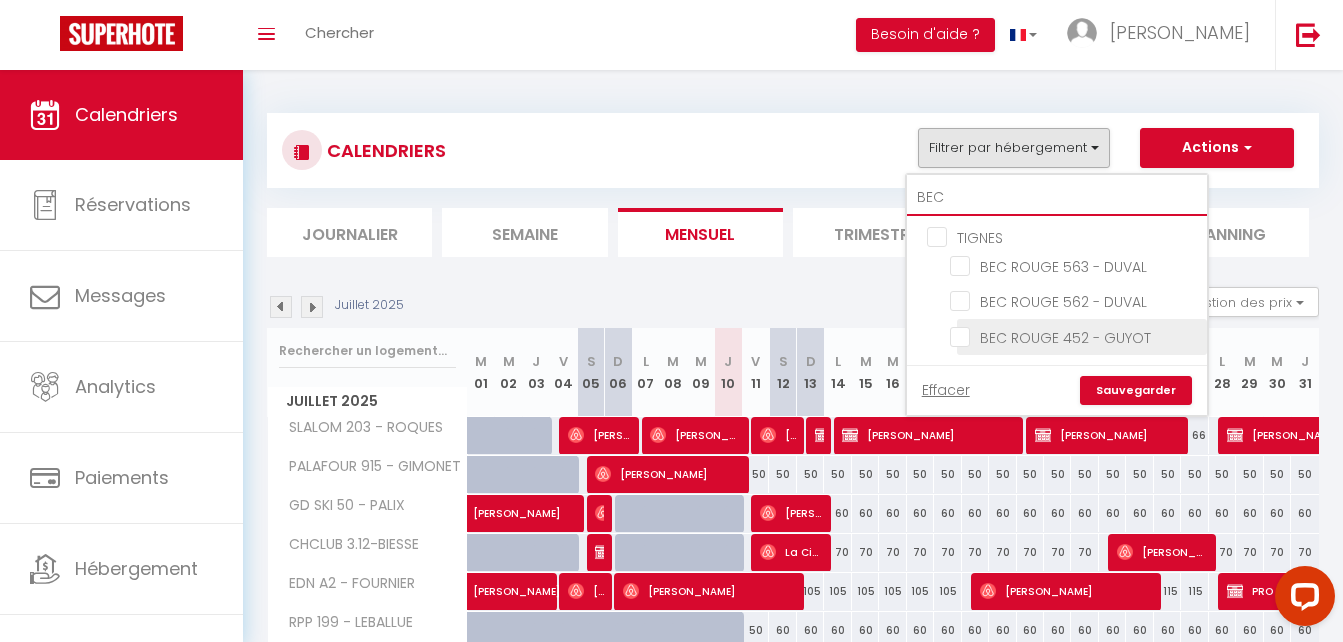 type on "BEC" 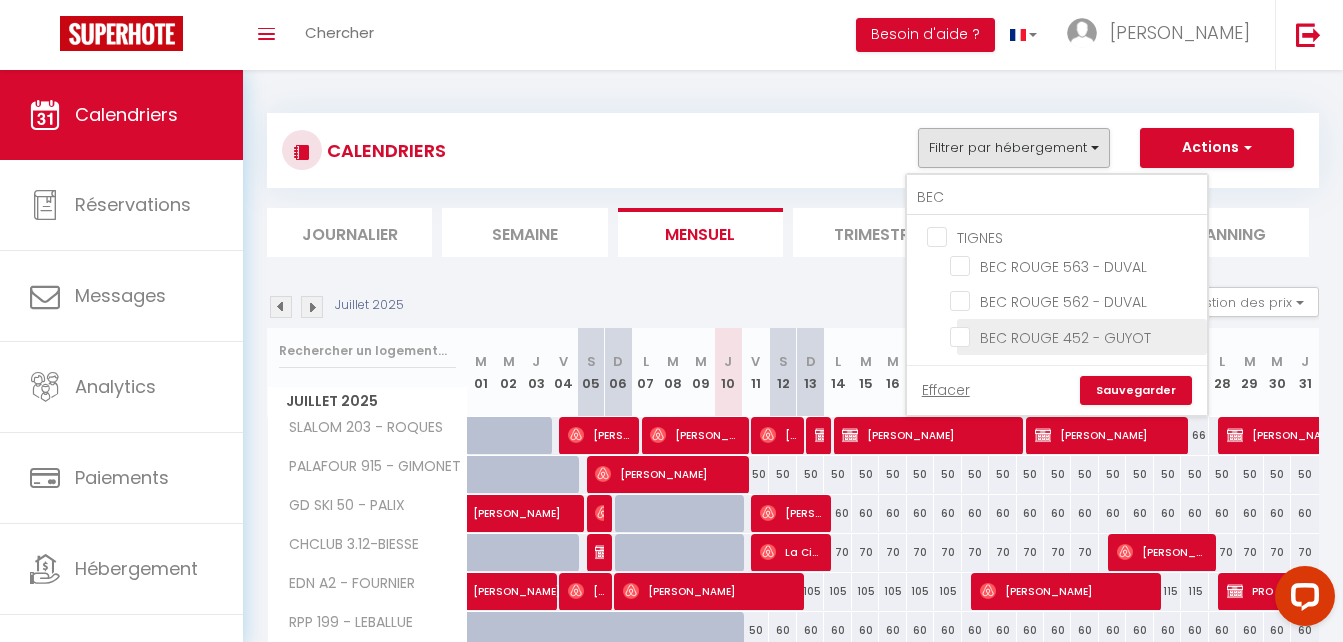 click on "BEC ROUGE 452 - GUYOT" at bounding box center (1075, 335) 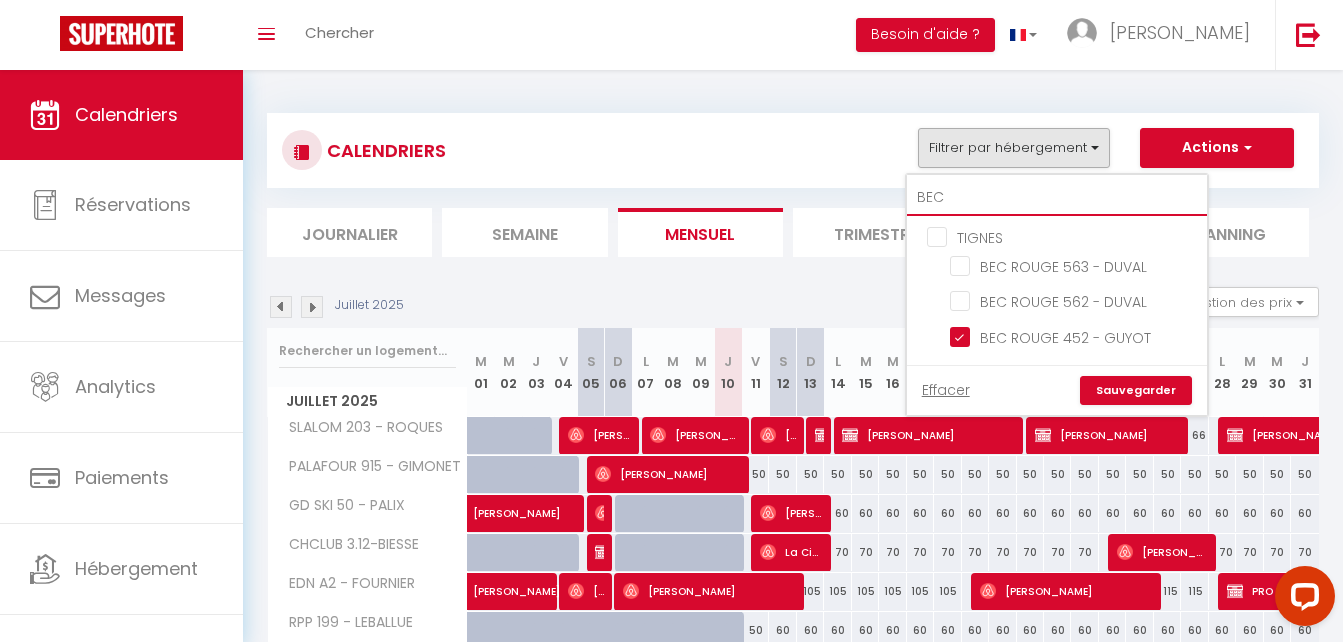 click on "BEC" at bounding box center [1057, 198] 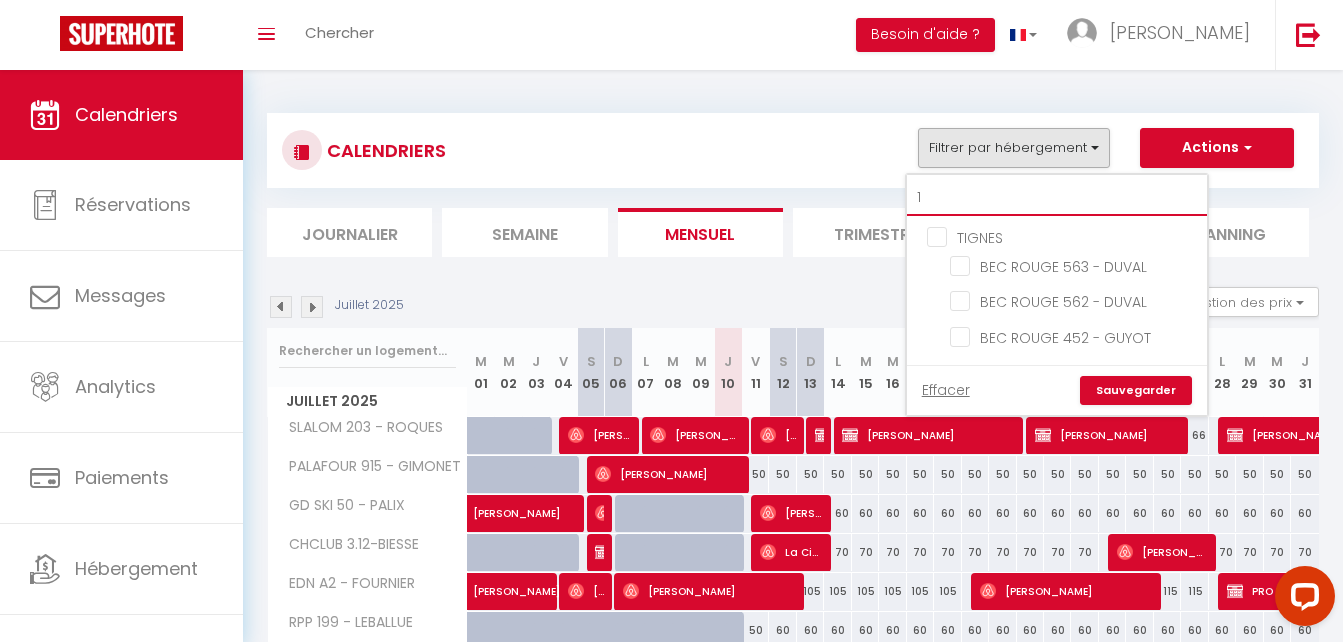 checkbox on "false" 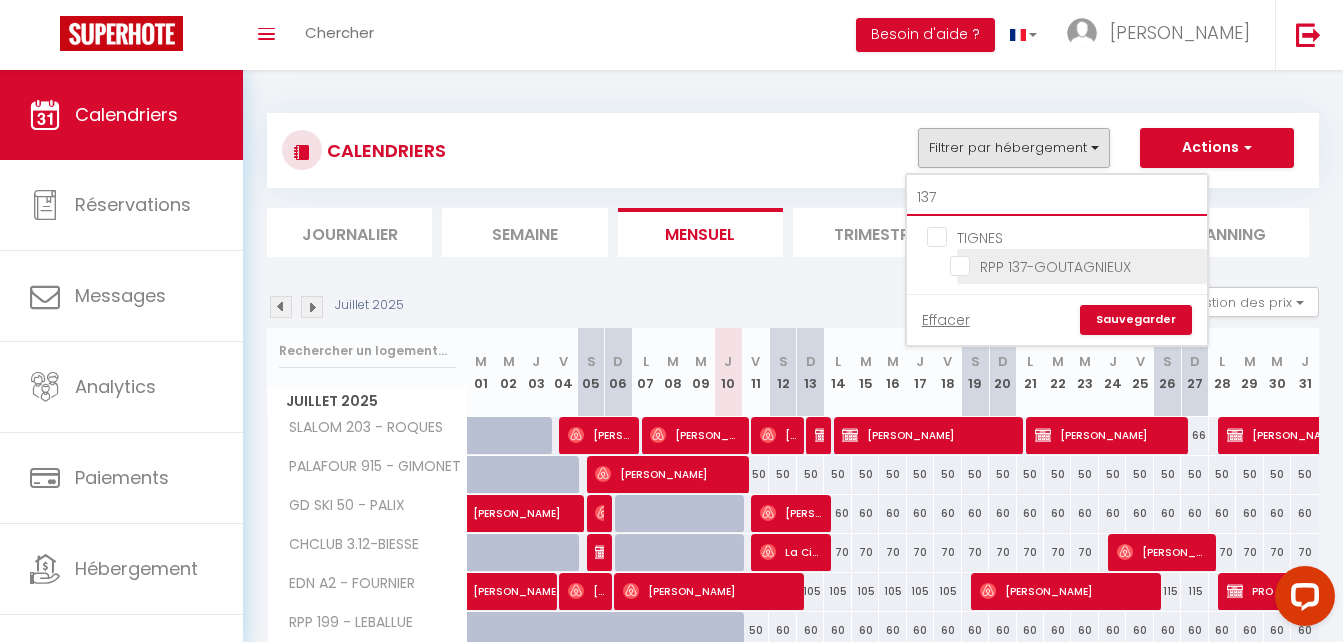type on "137" 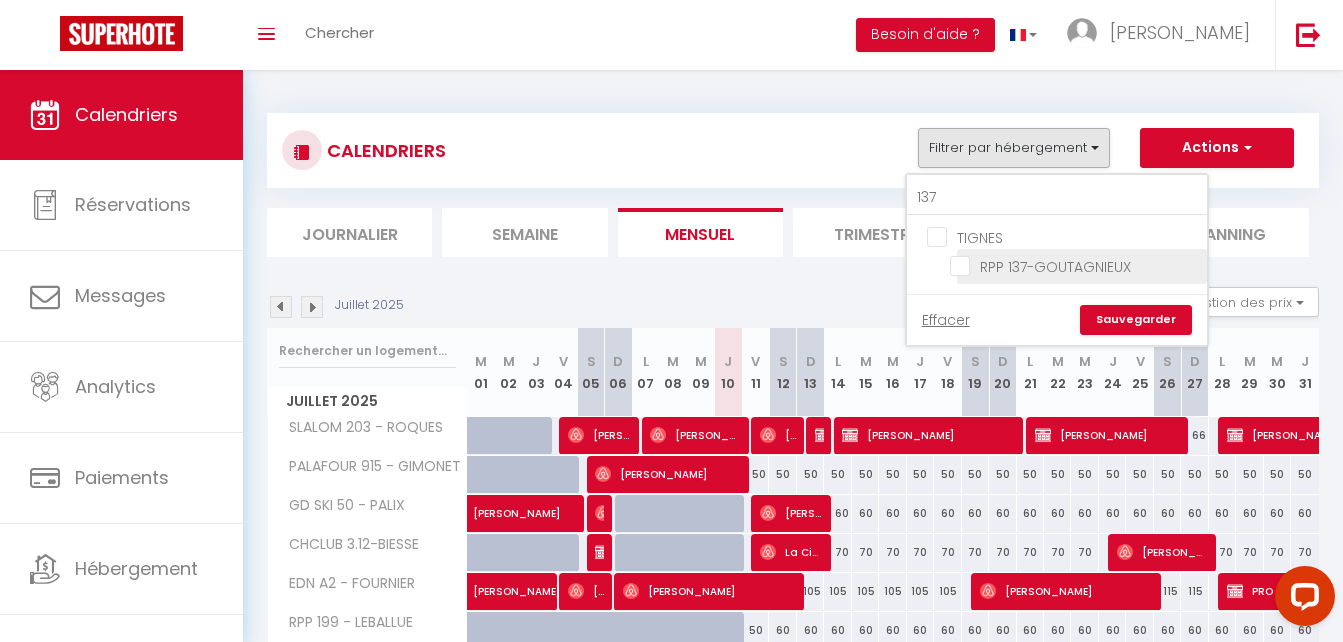click on "RPP 137-GOUTAGNIEUX" at bounding box center [1075, 265] 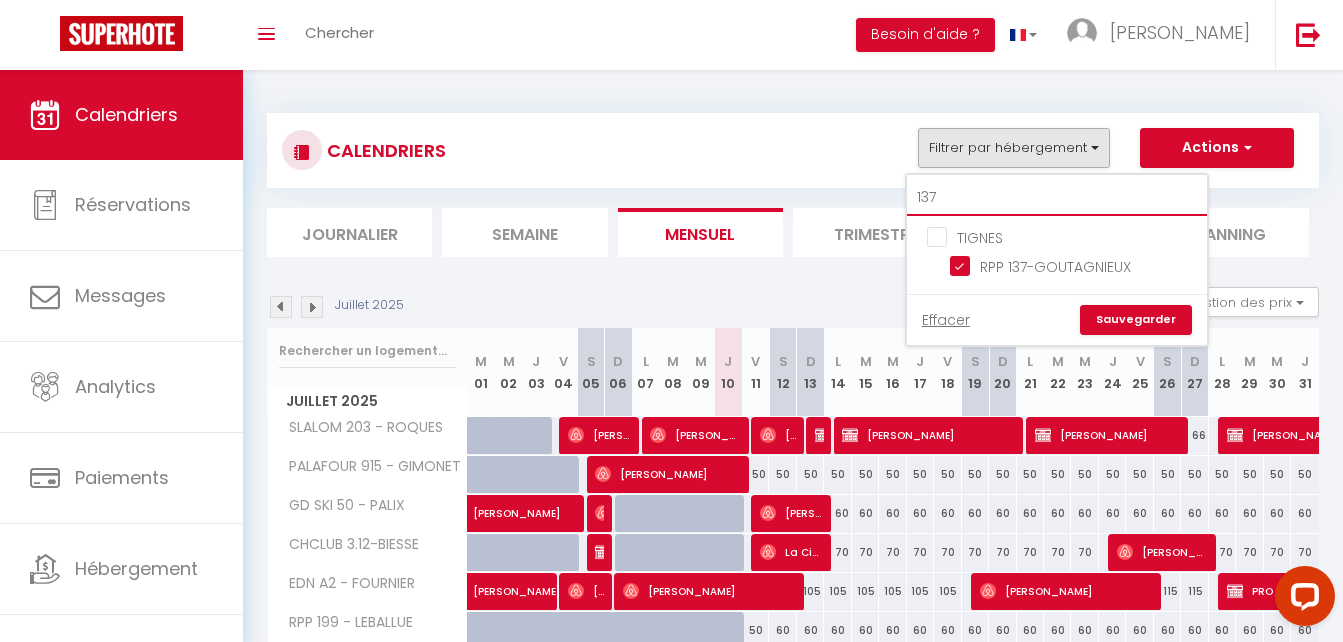 click on "137" at bounding box center (1057, 198) 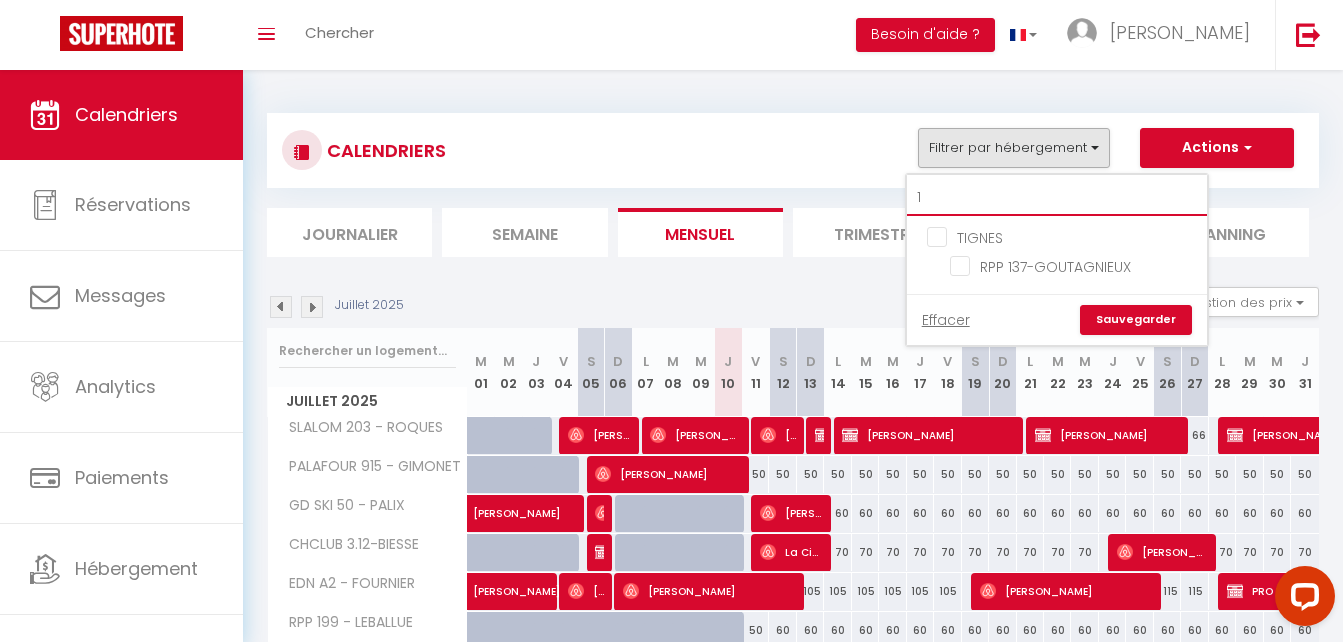 type on "10" 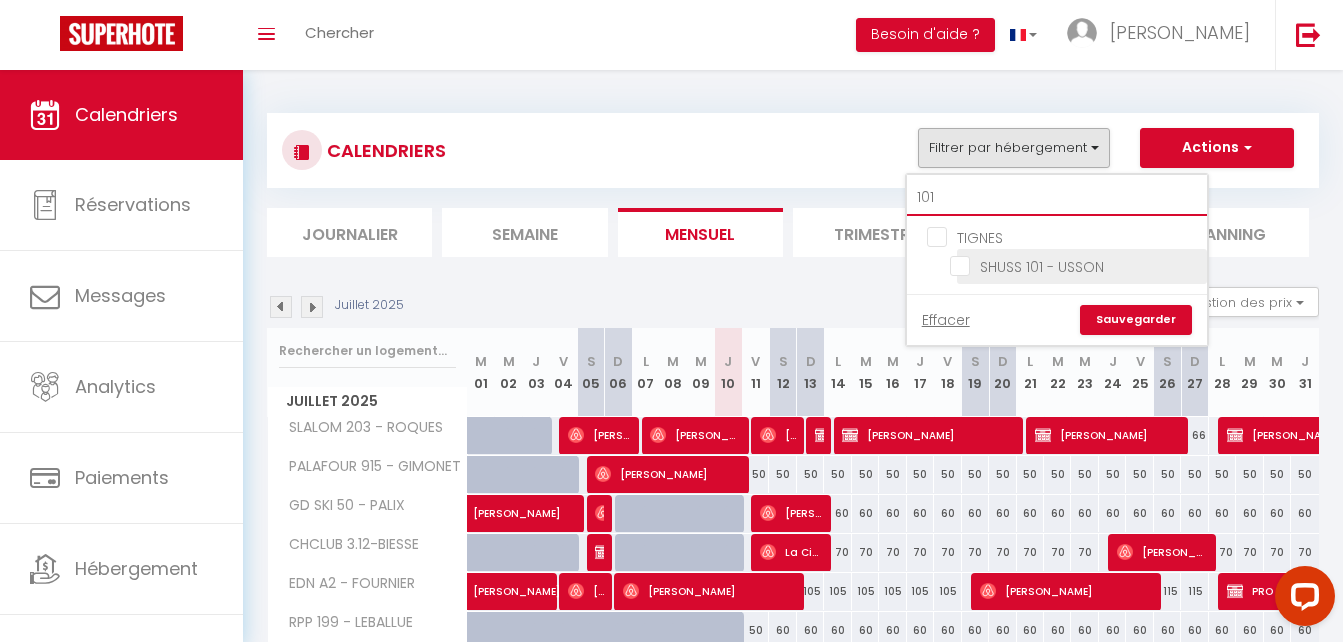type on "101" 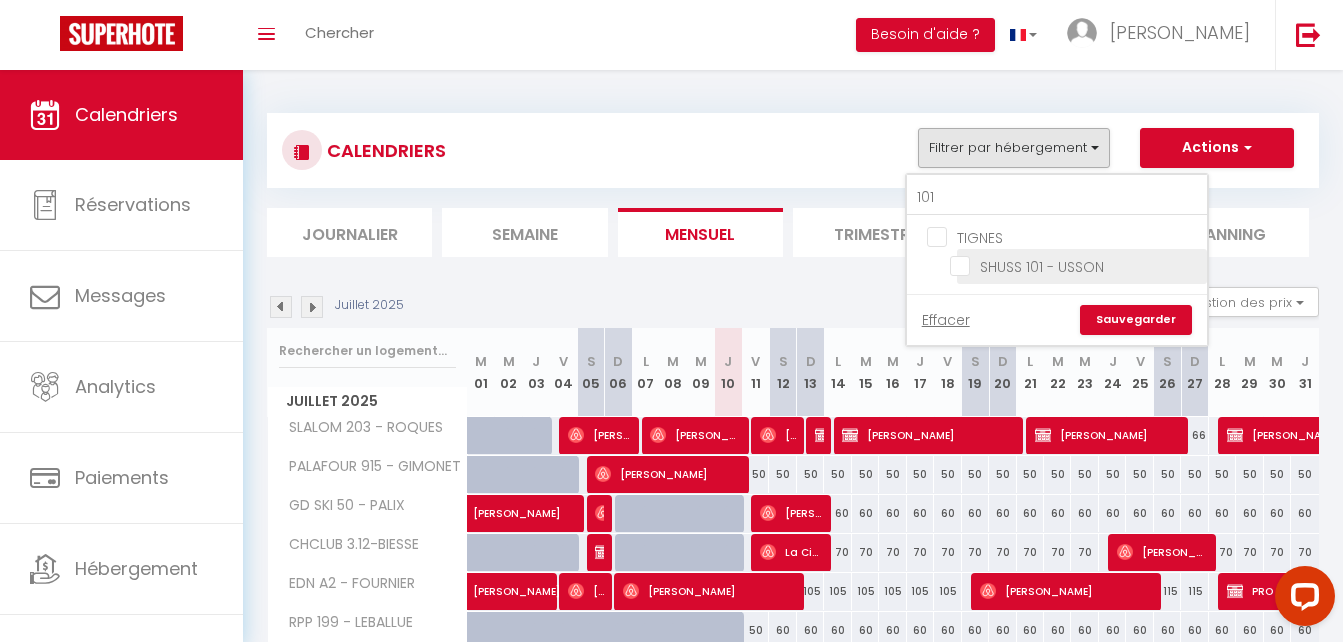 click on "SHUSS 101 - USSON" at bounding box center [1075, 265] 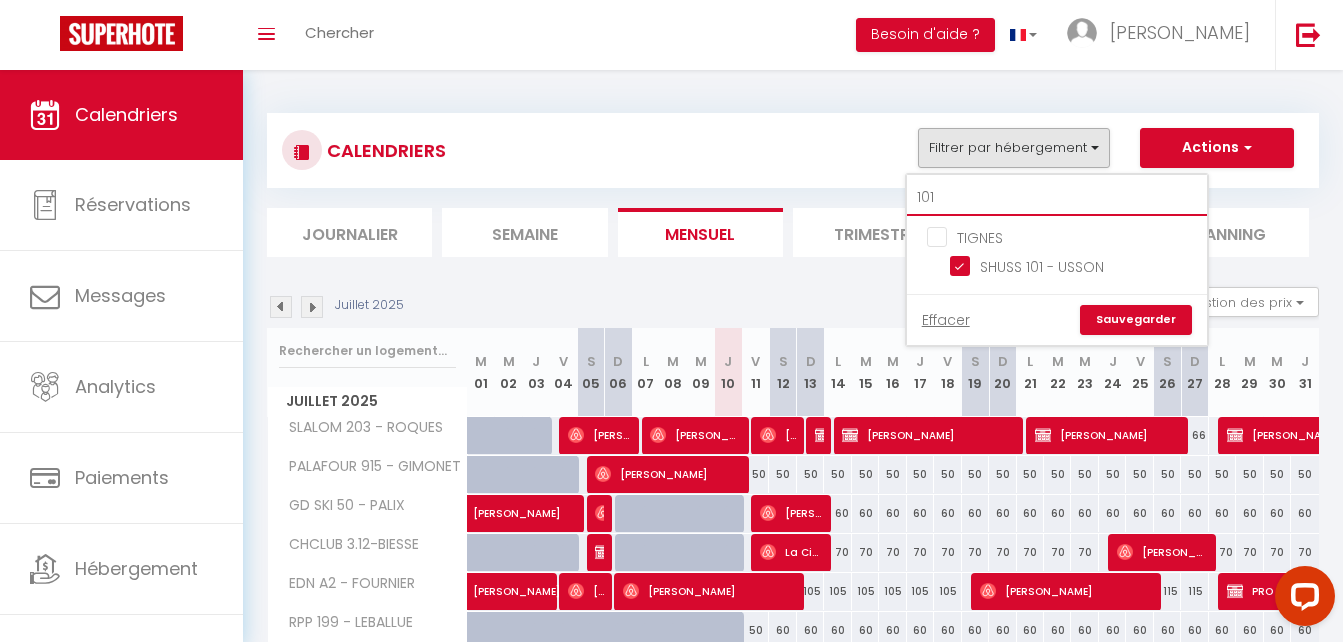 click on "101" at bounding box center (1057, 198) 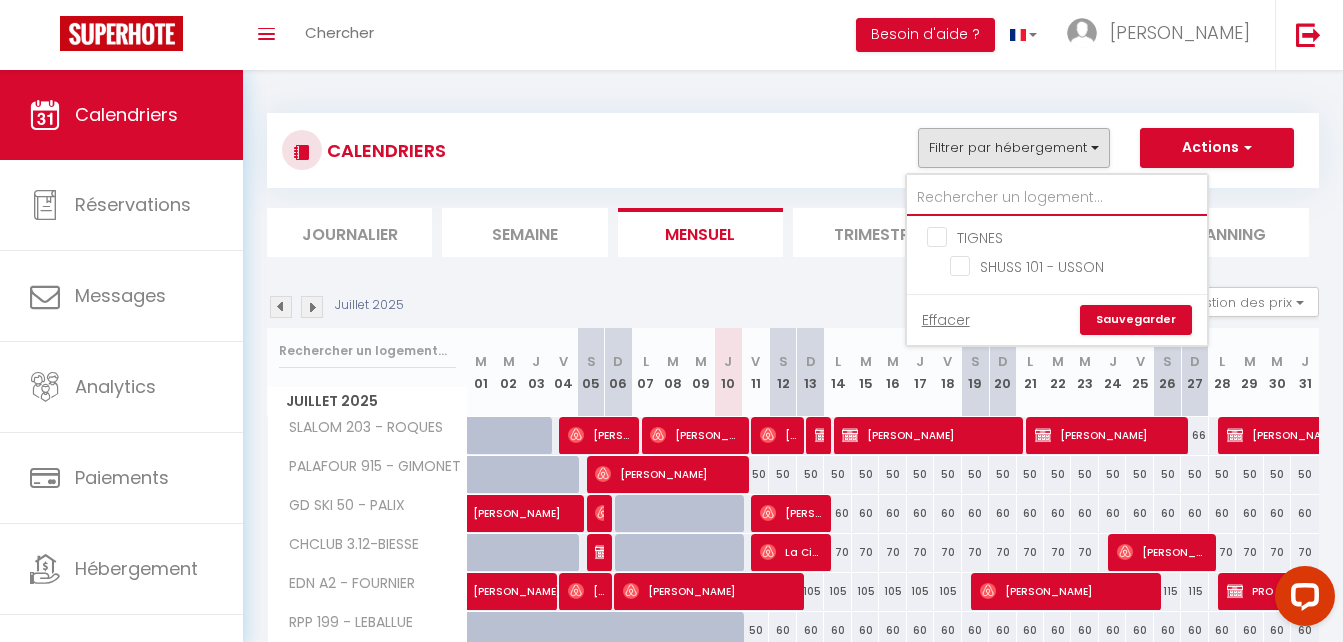 checkbox on "false" 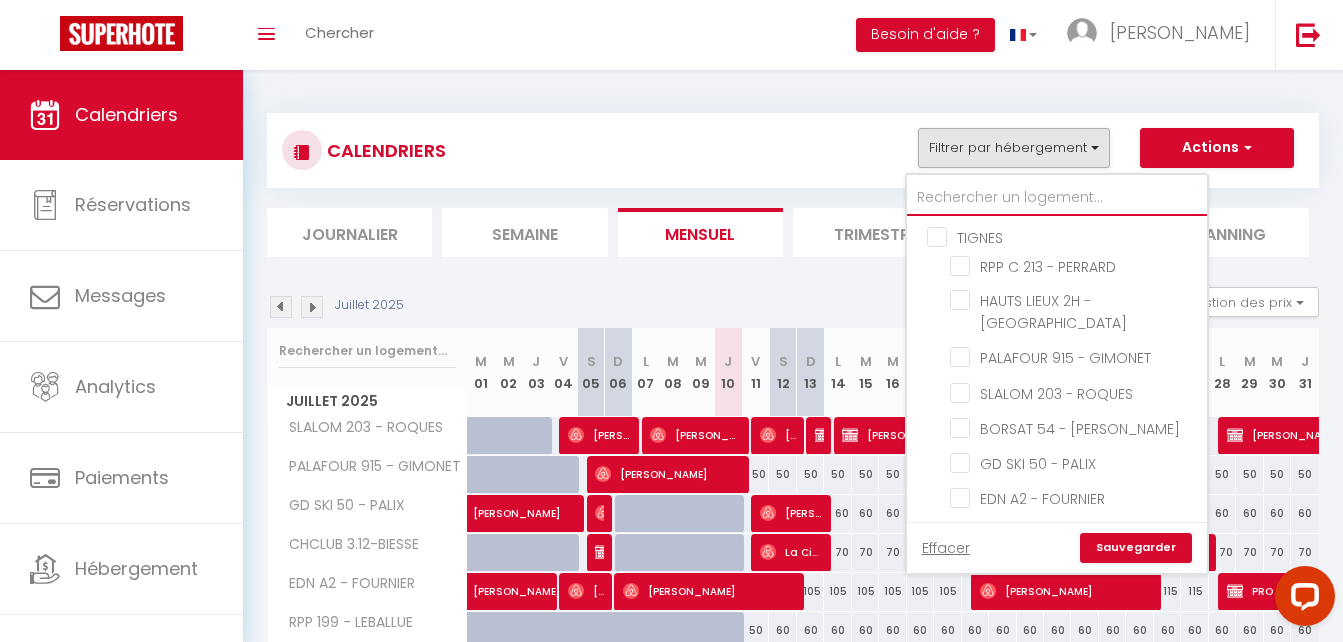 type 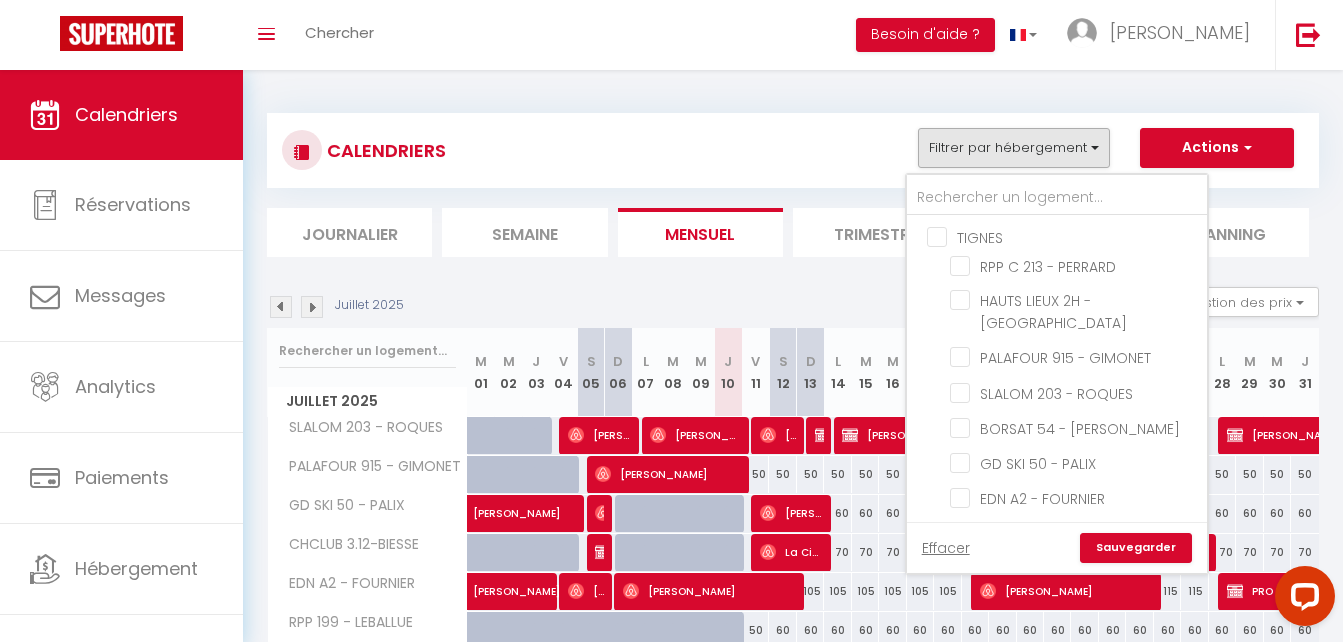 click on "Sauvegarder" at bounding box center (1136, 548) 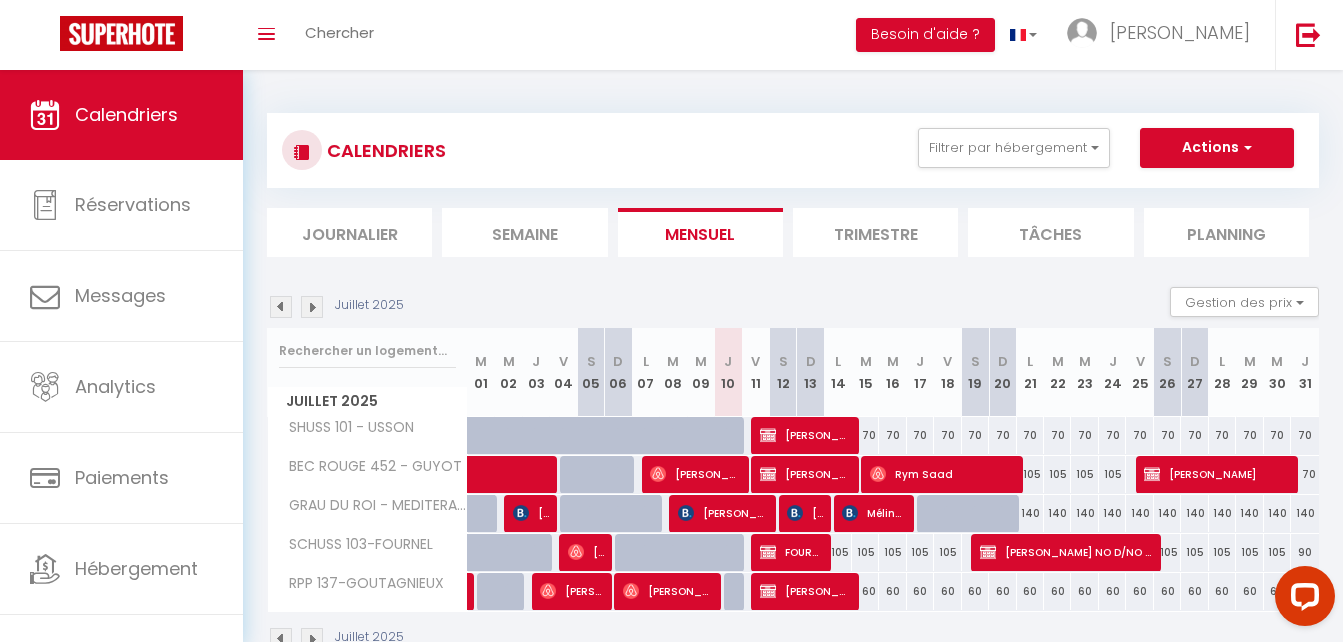 scroll, scrollTop: 70, scrollLeft: 0, axis: vertical 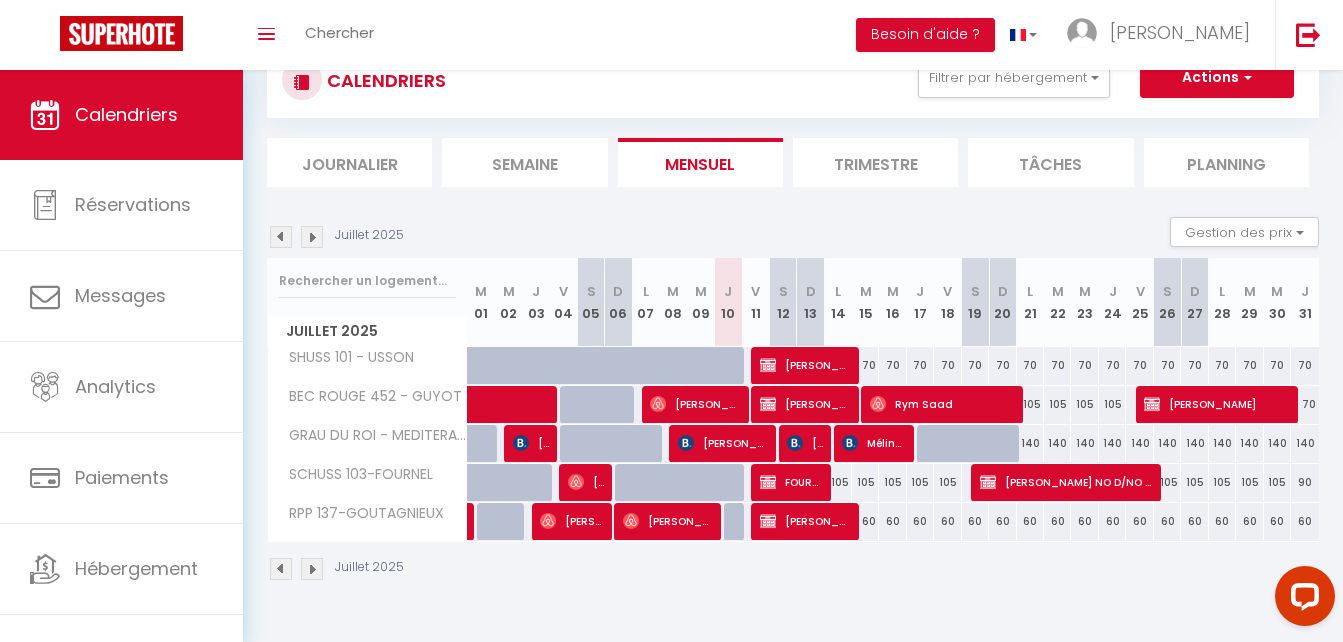 click at bounding box center (281, 237) 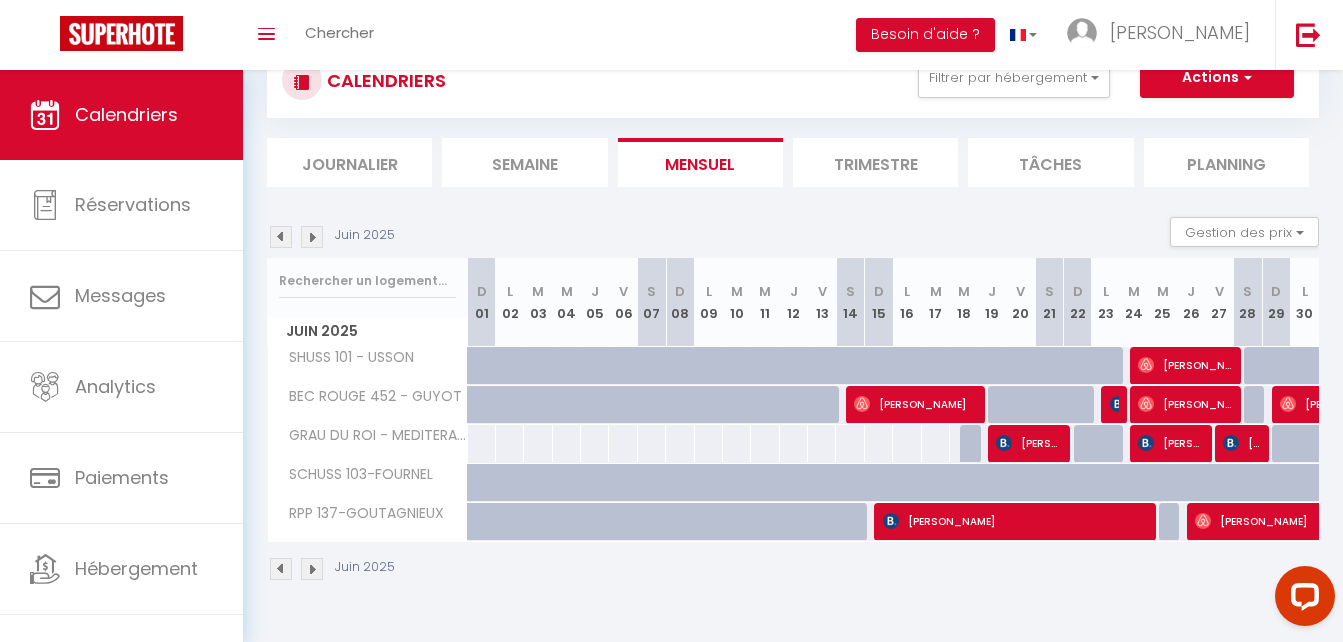 click at bounding box center [312, 237] 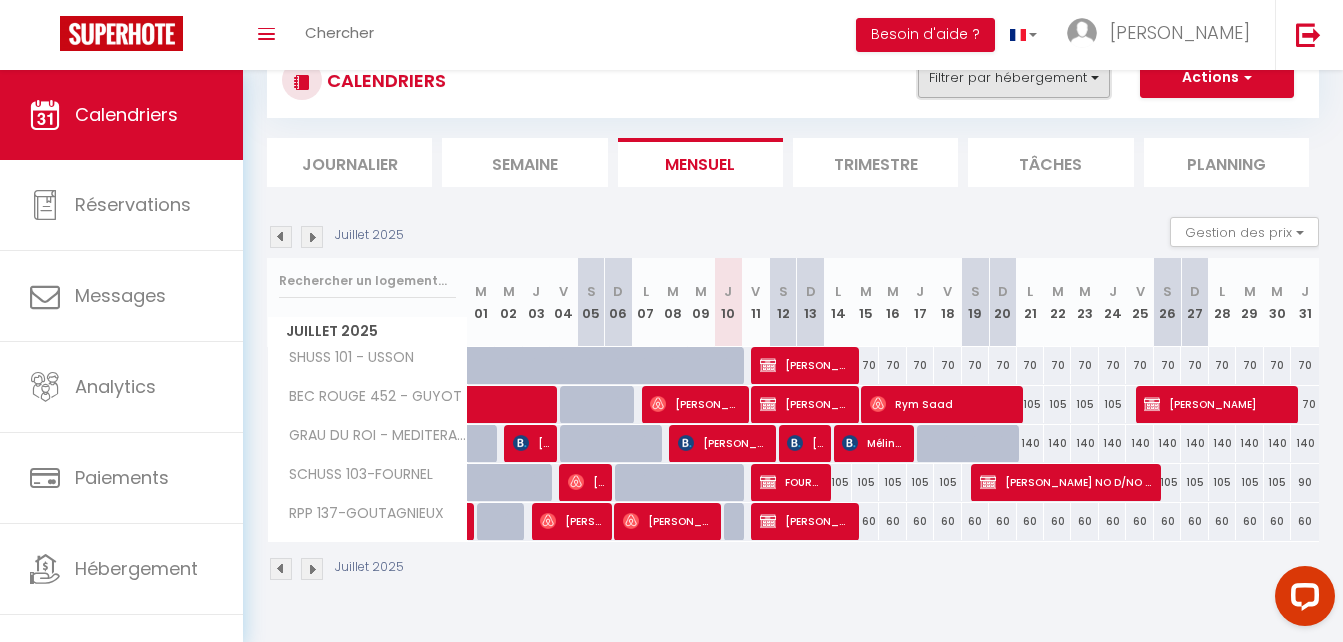 click on "Filtrer par hébergement" at bounding box center (1014, 78) 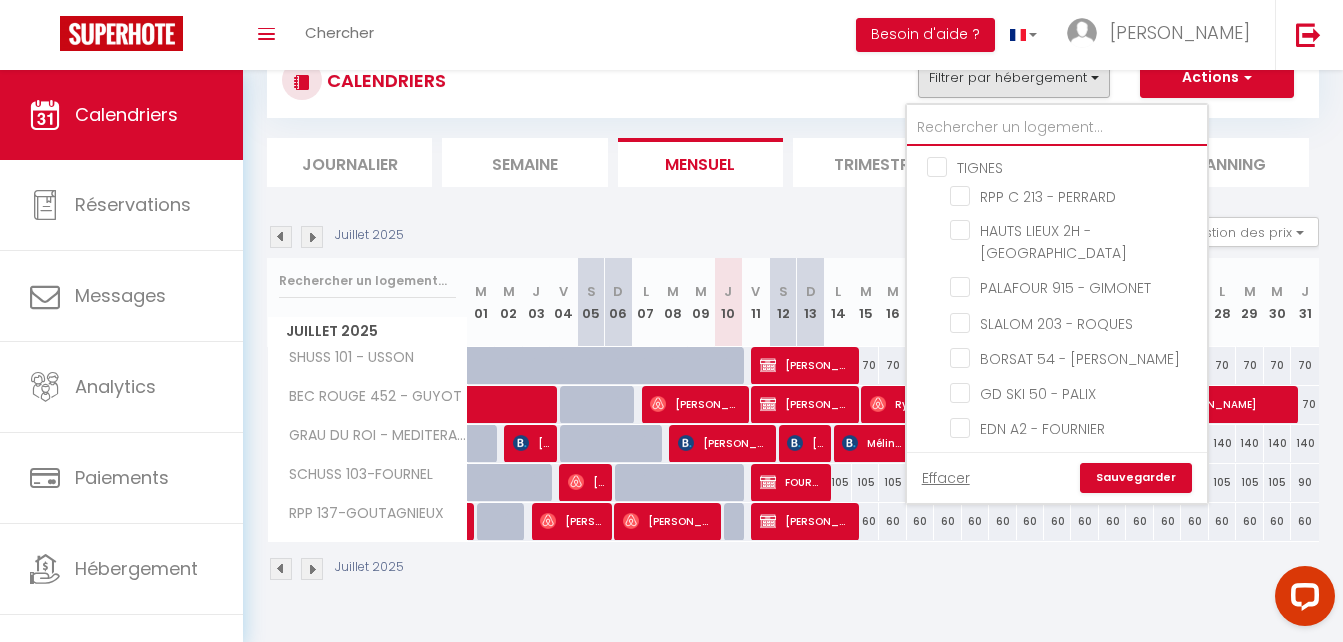click at bounding box center (1057, 128) 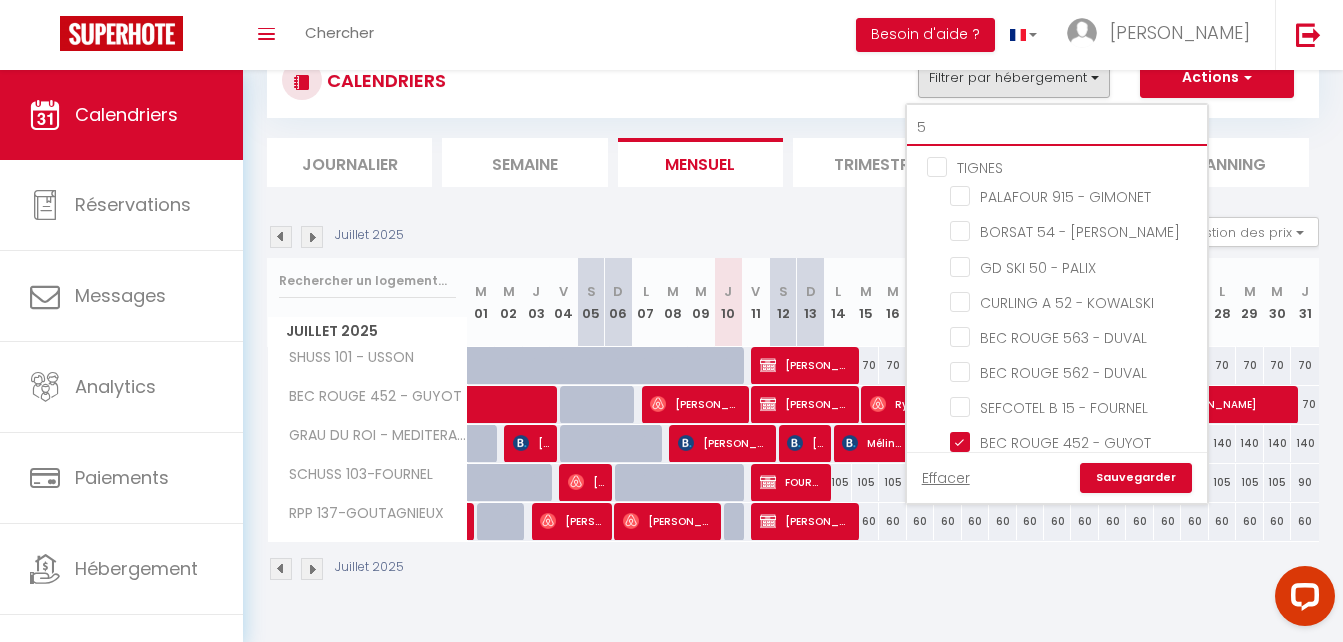 checkbox on "true" 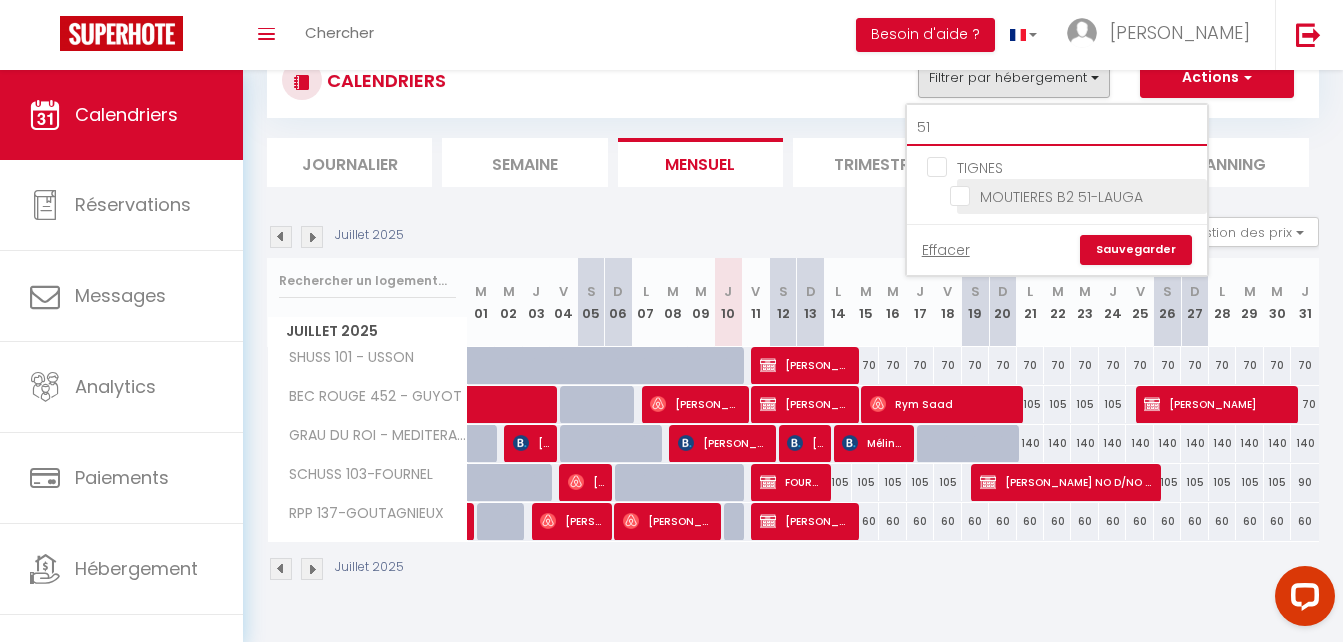 type on "51" 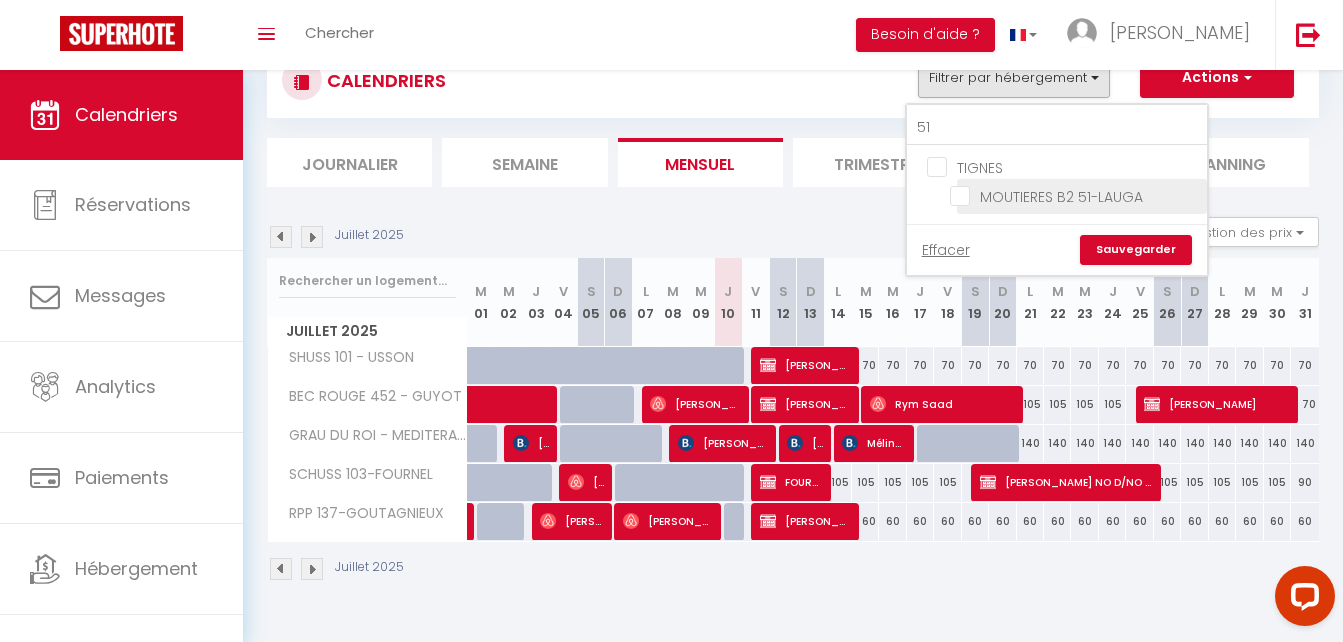 click on "MOUTIERES B2 51-LAUGA" at bounding box center (1075, 195) 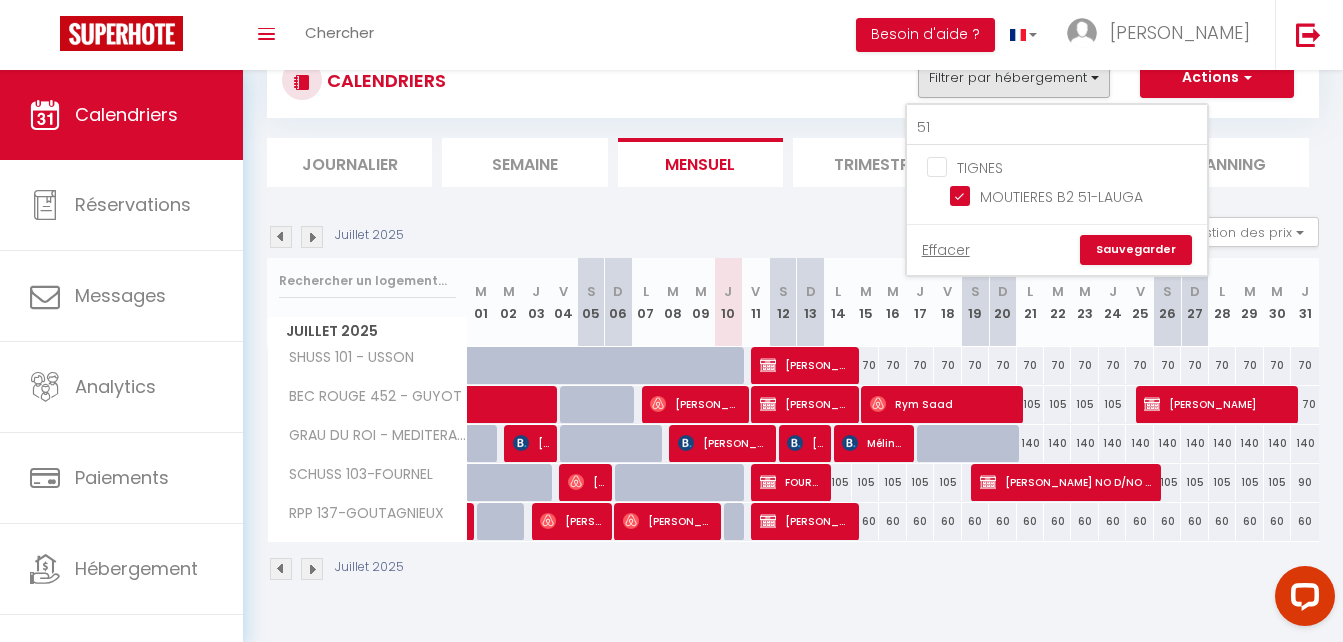 click on "Effacer   Sauvegarder" at bounding box center [1057, 249] 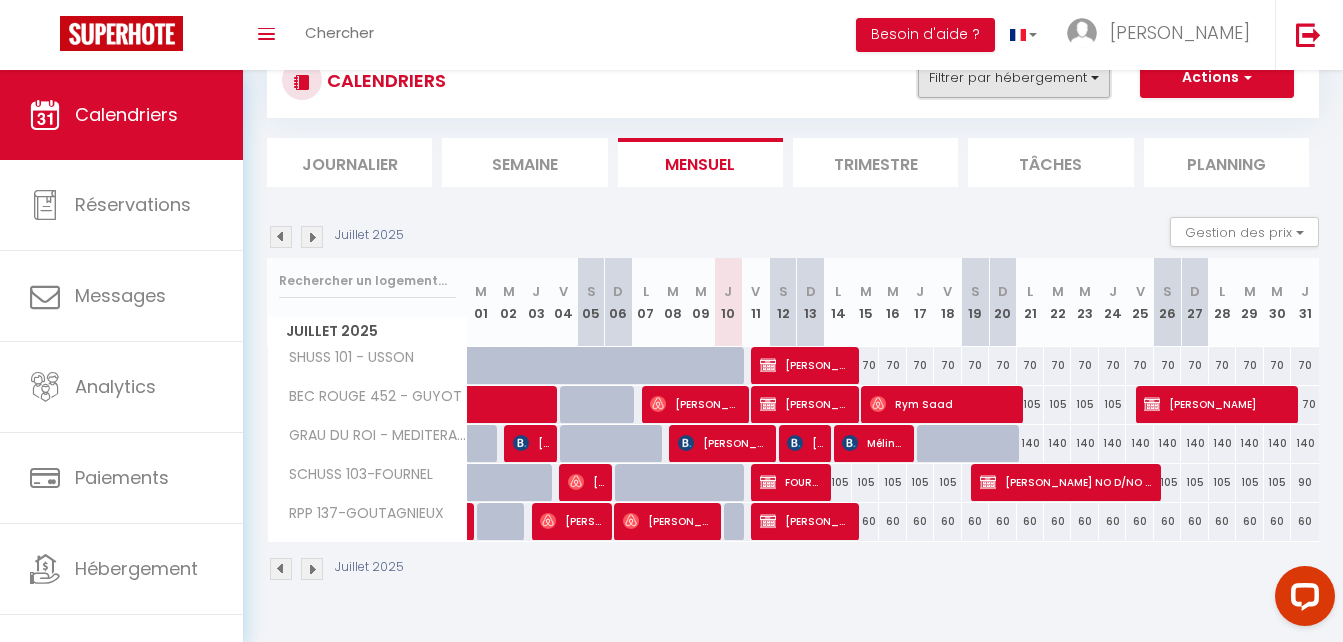 click on "Filtrer par hébergement" at bounding box center (1014, 78) 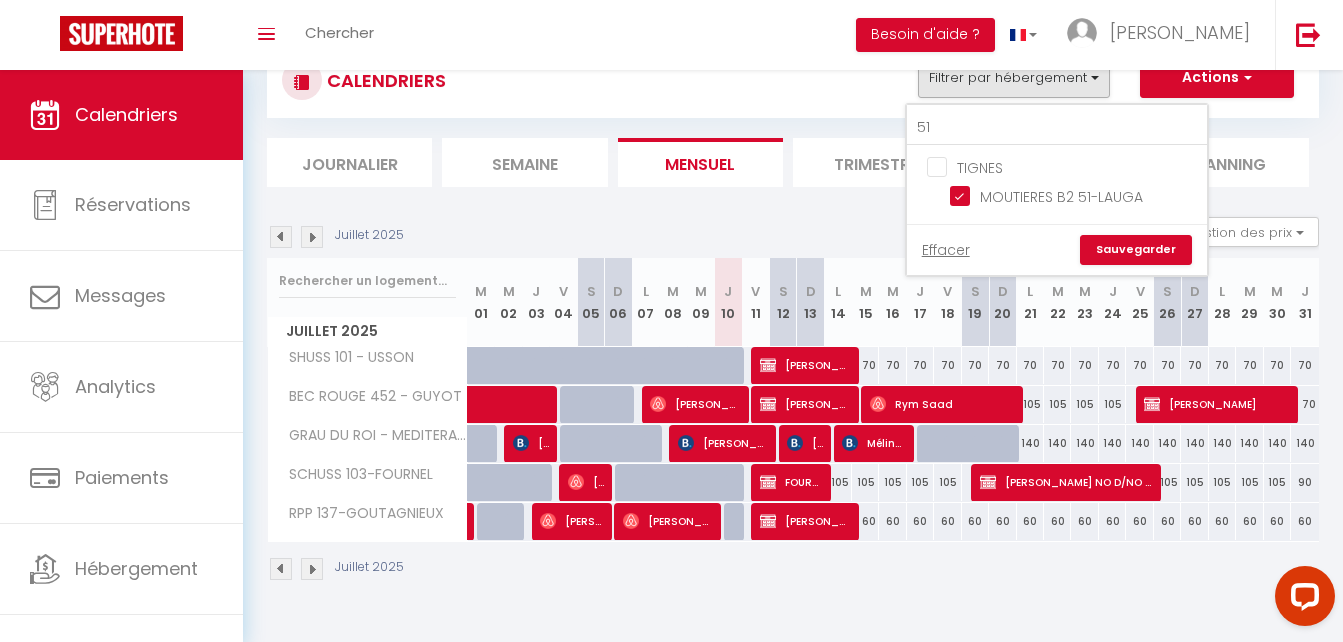 click on "Sauvegarder" at bounding box center (1136, 250) 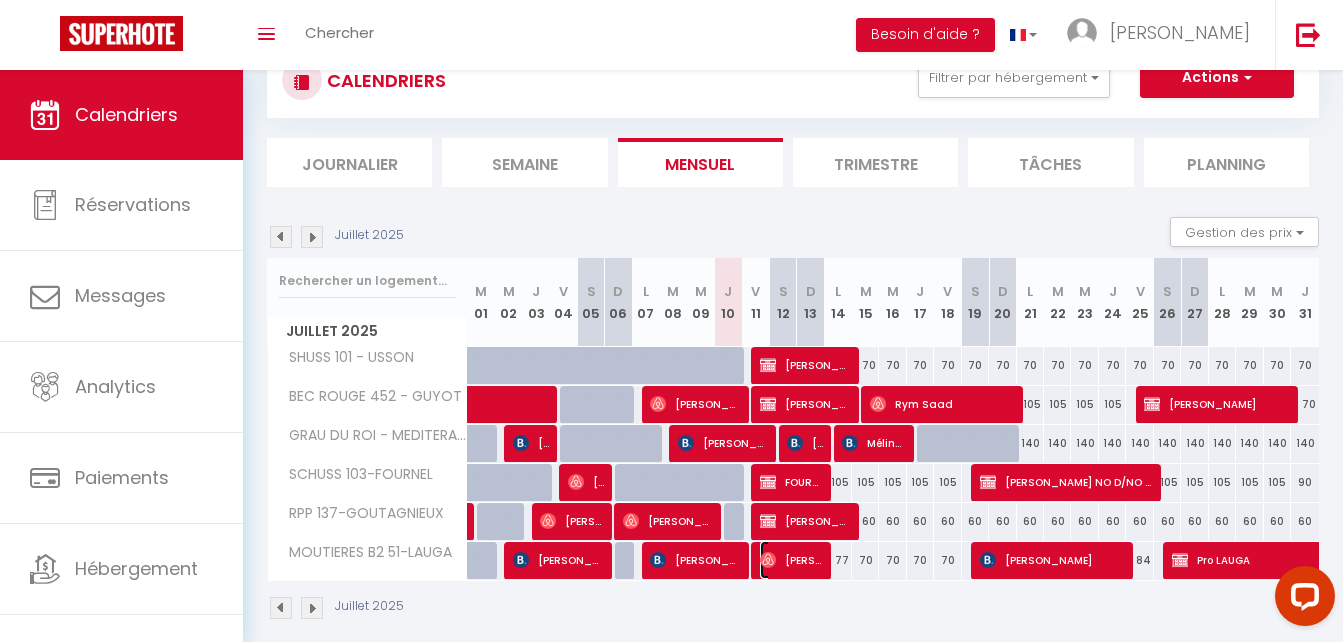 click on "[PERSON_NAME]" at bounding box center (791, 560) 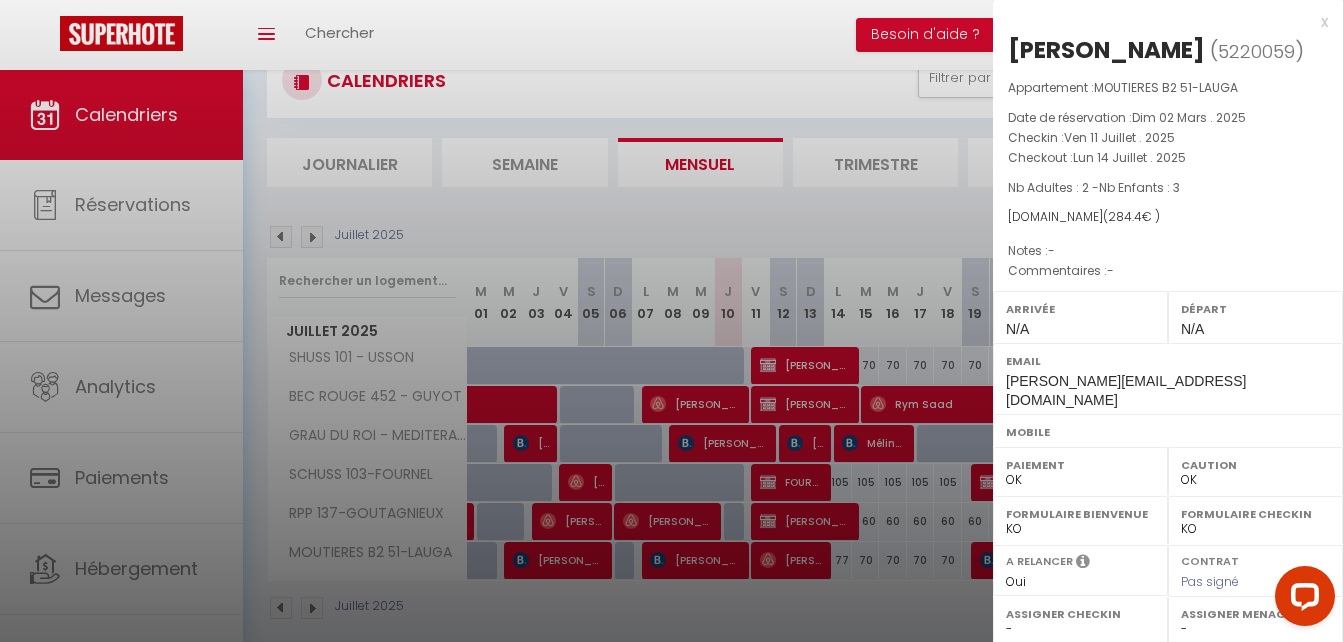 click at bounding box center [671, 321] 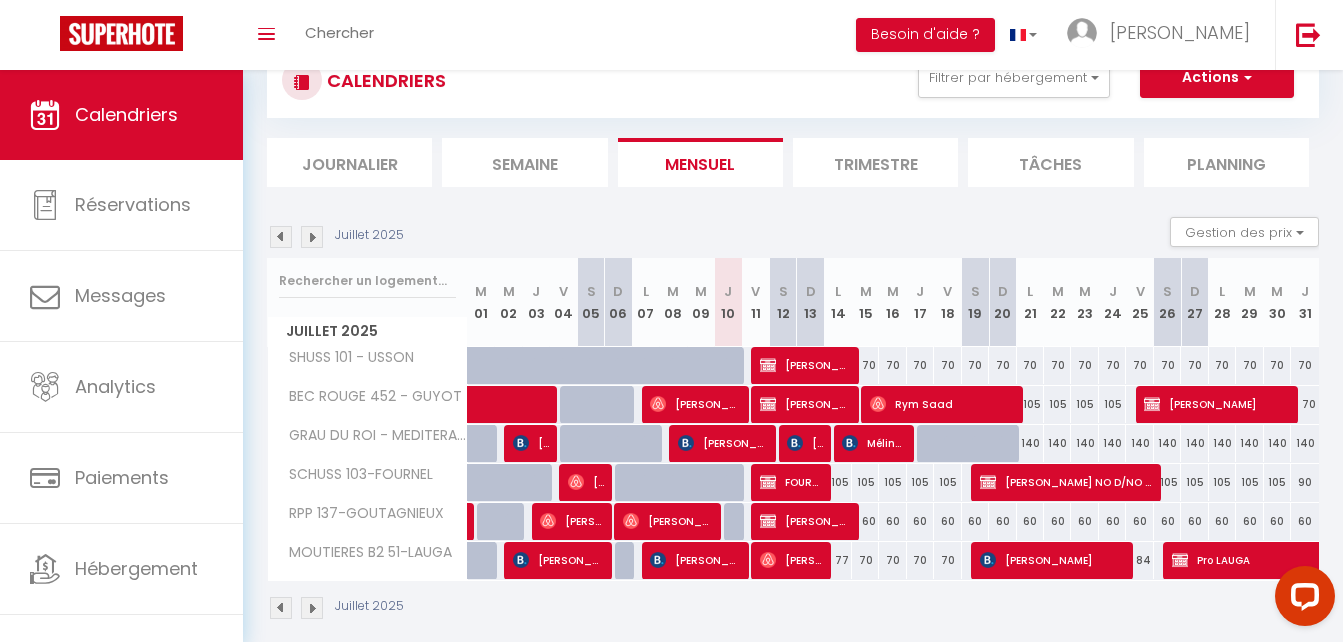 click on "Juillet 2025" at bounding box center [793, 610] 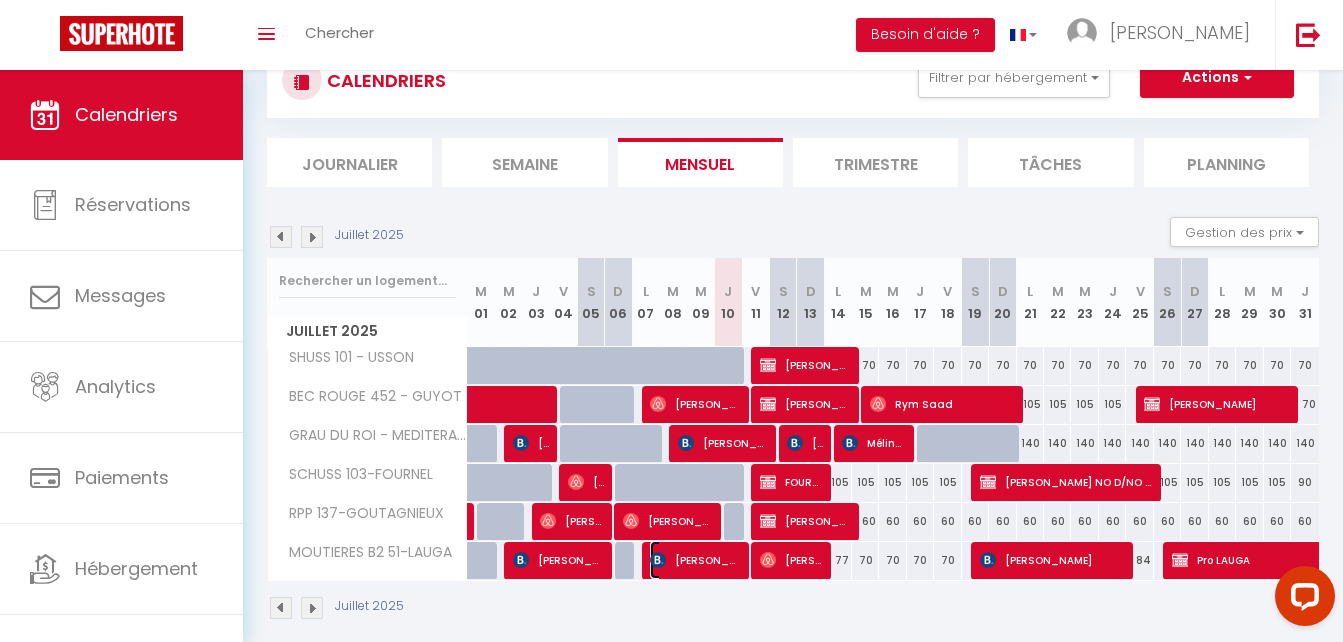 click on "[PERSON_NAME]" at bounding box center (695, 560) 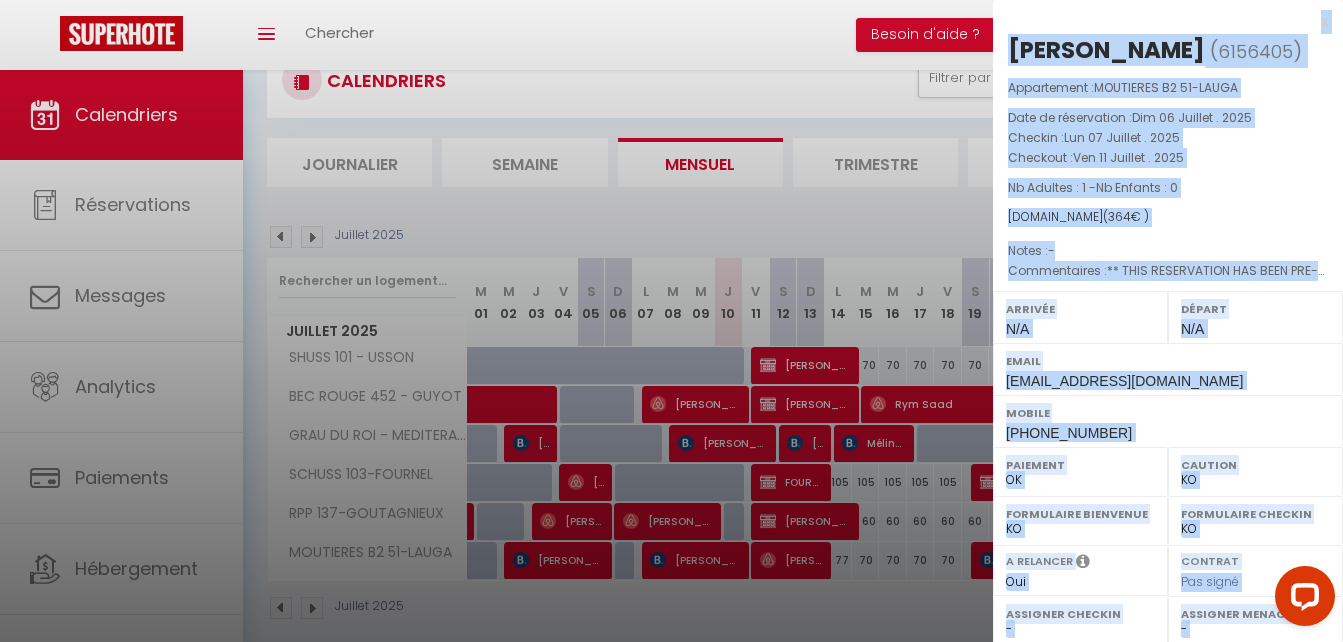 click at bounding box center [671, 321] 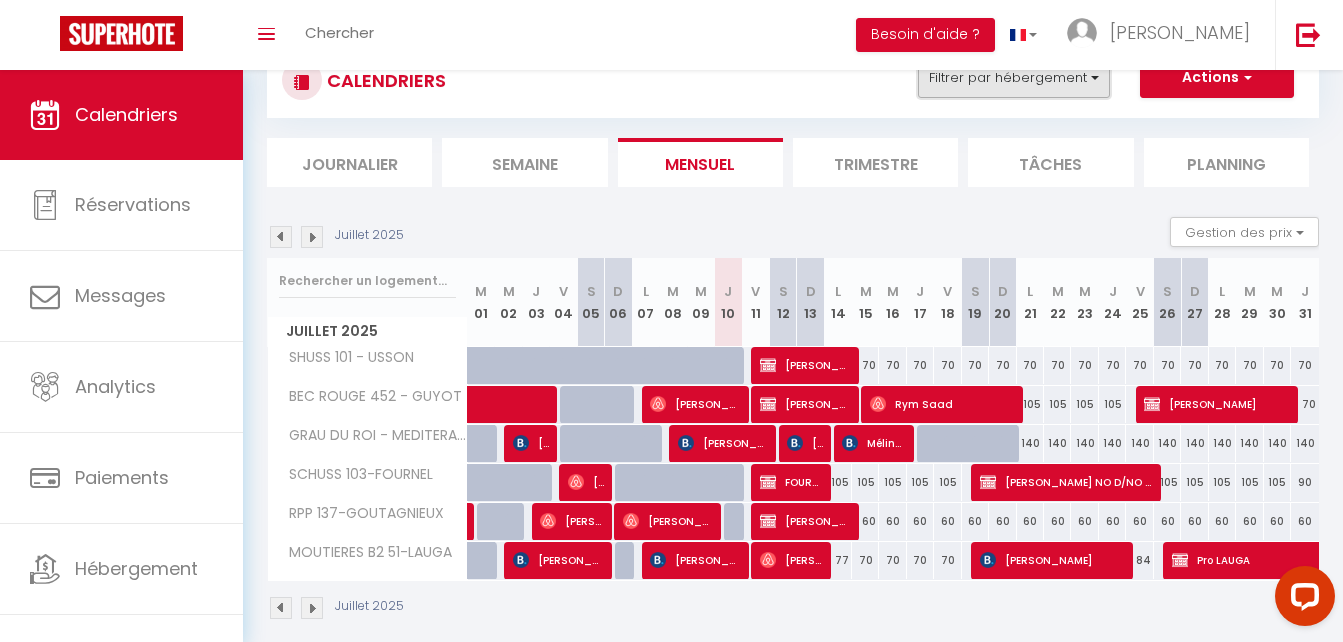click on "Filtrer par hébergement" at bounding box center (1014, 78) 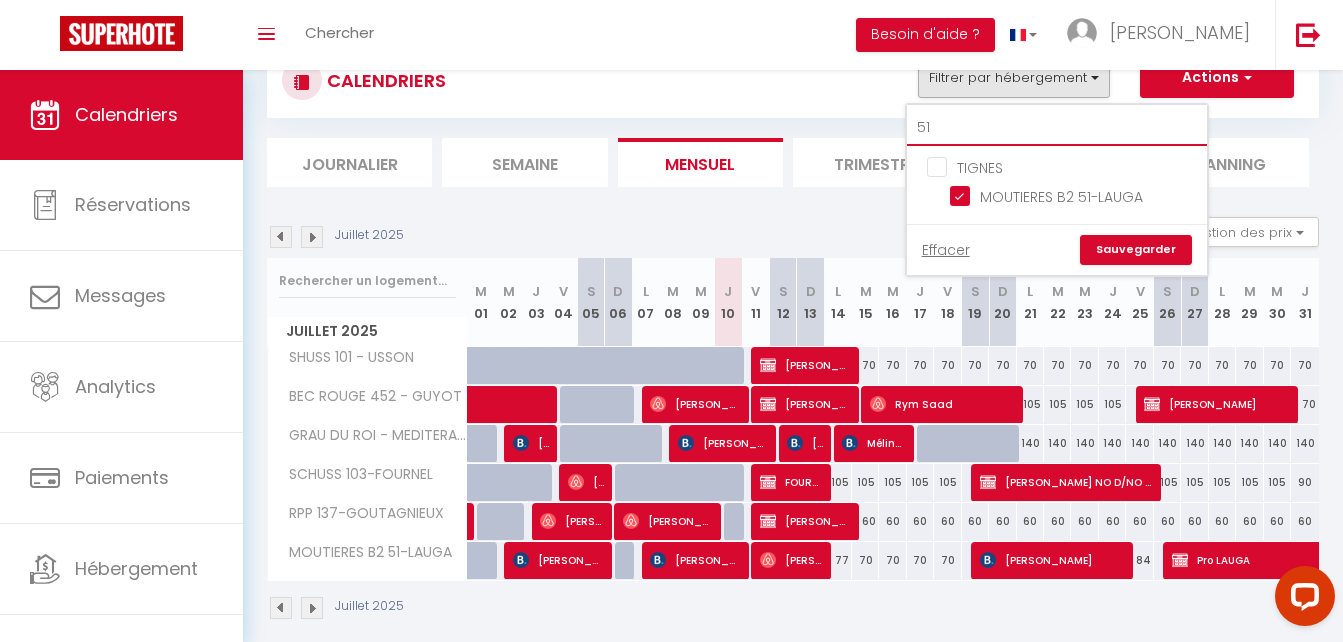 click on "51" at bounding box center [1057, 128] 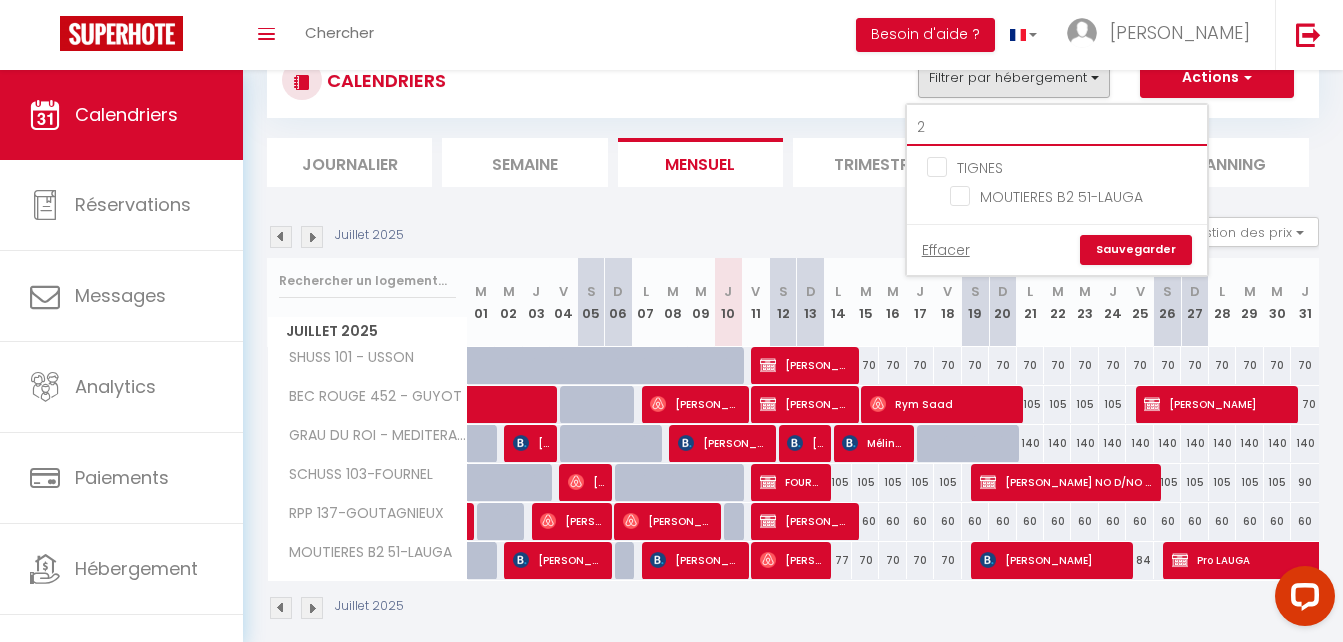 checkbox on "false" 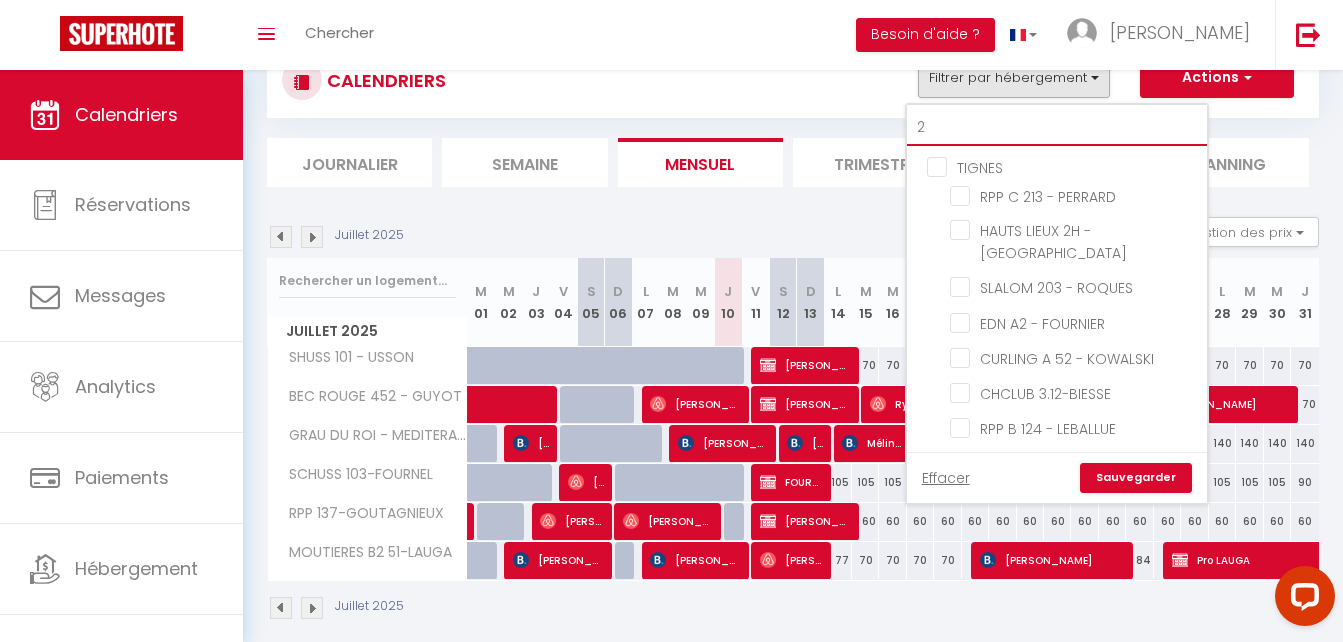 type on "20" 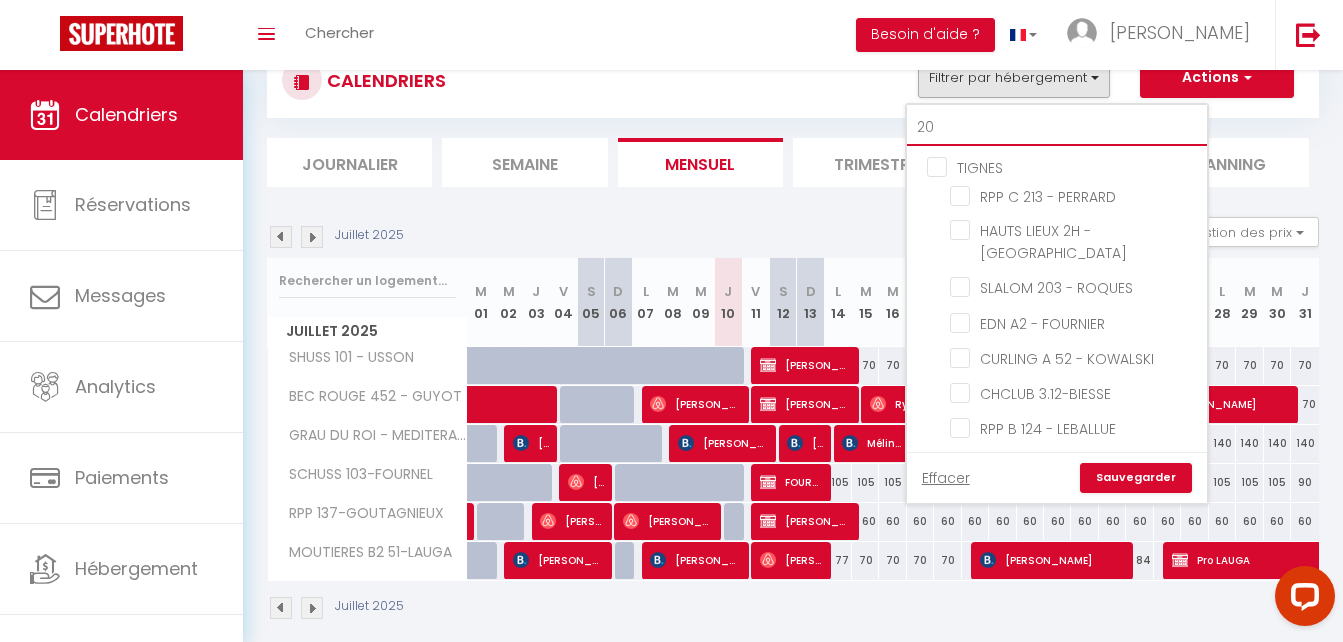 checkbox on "false" 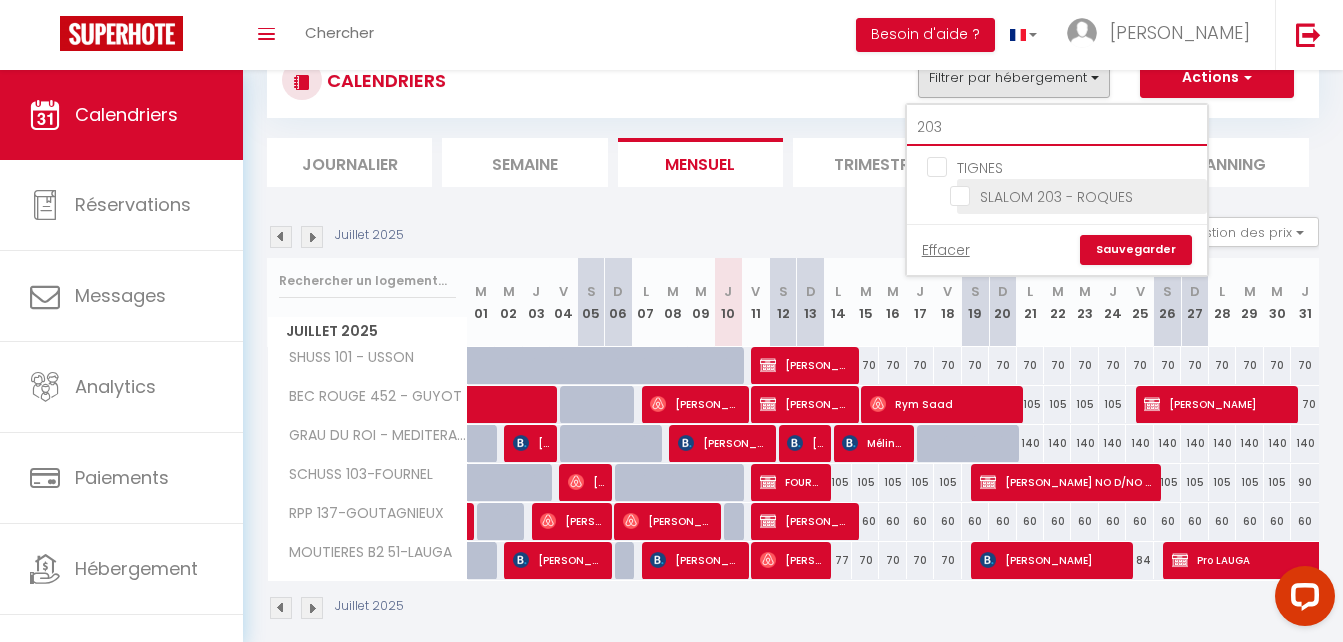 type on "203" 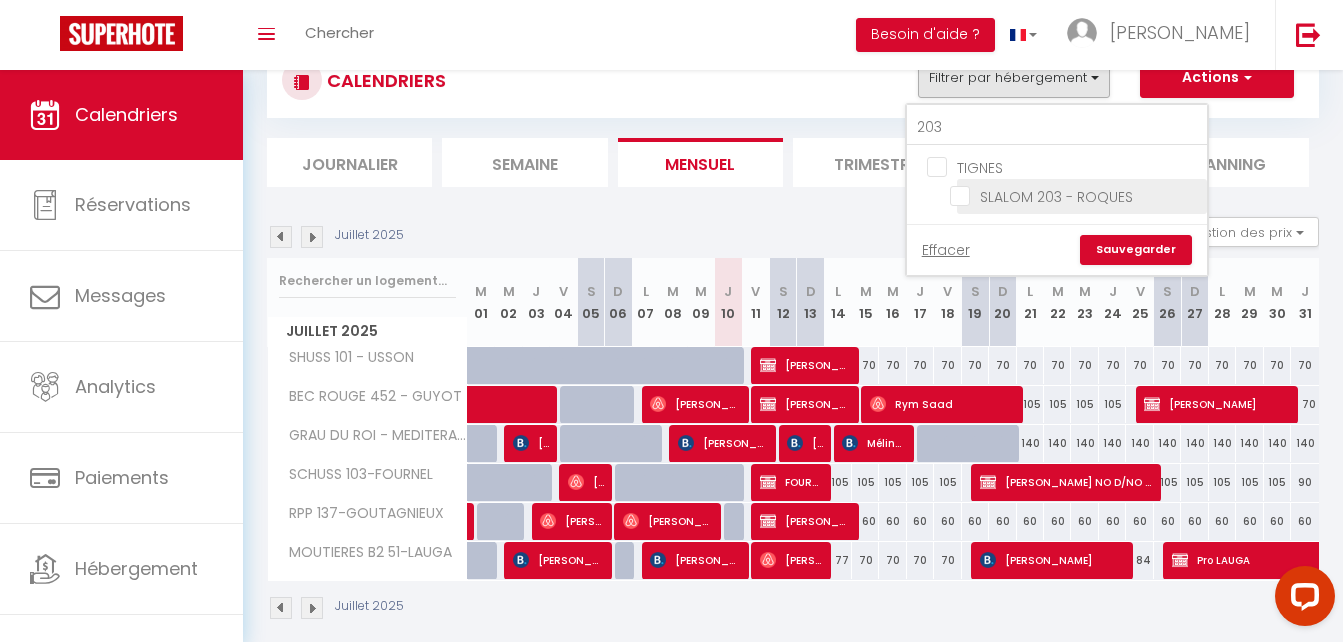 click on "SLALOM 203 - ROQUES" at bounding box center (1075, 195) 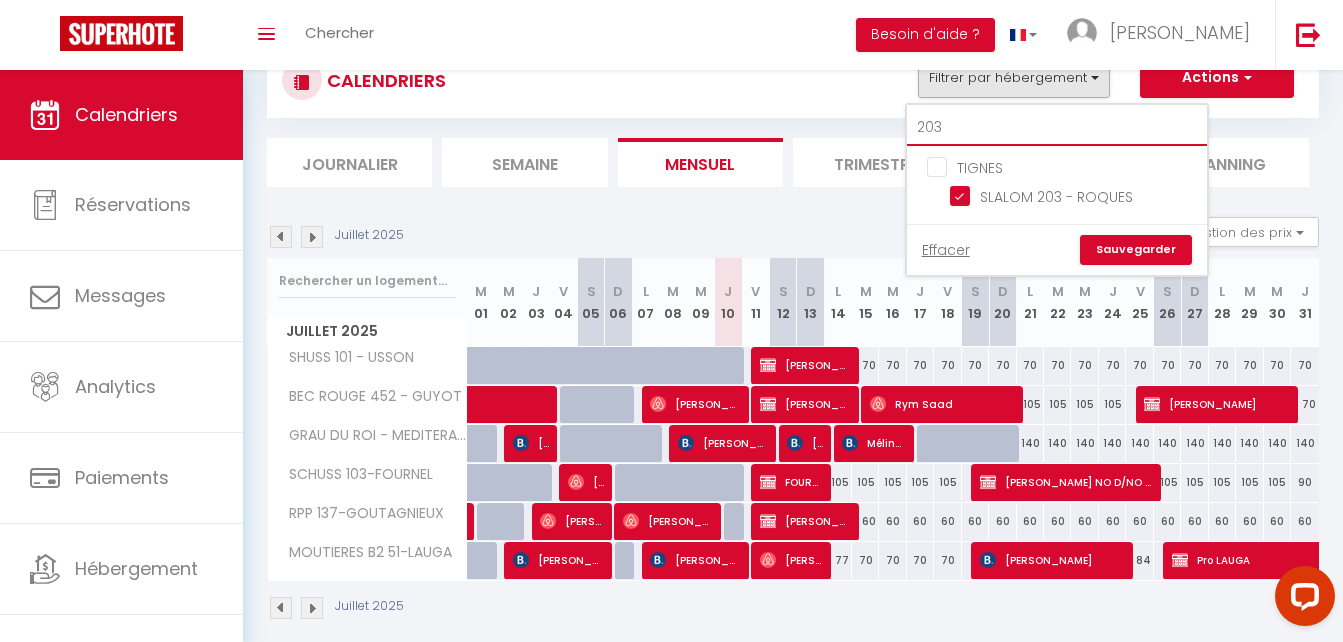 click on "203" at bounding box center (1057, 128) 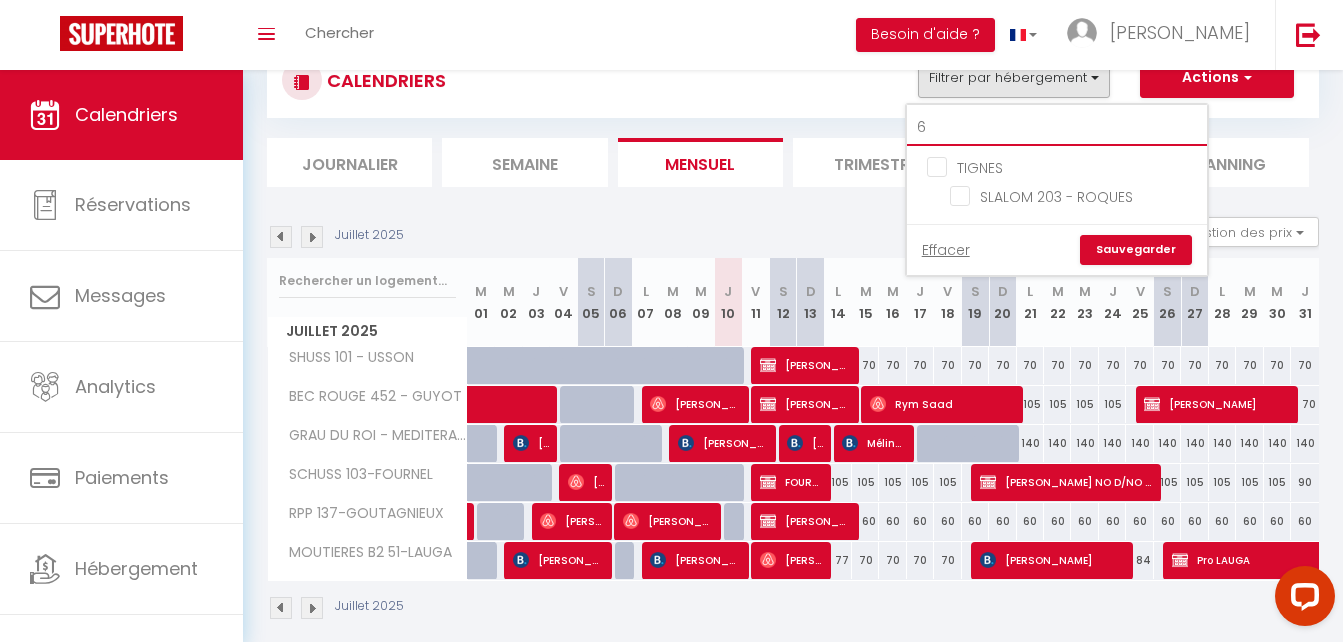 checkbox on "false" 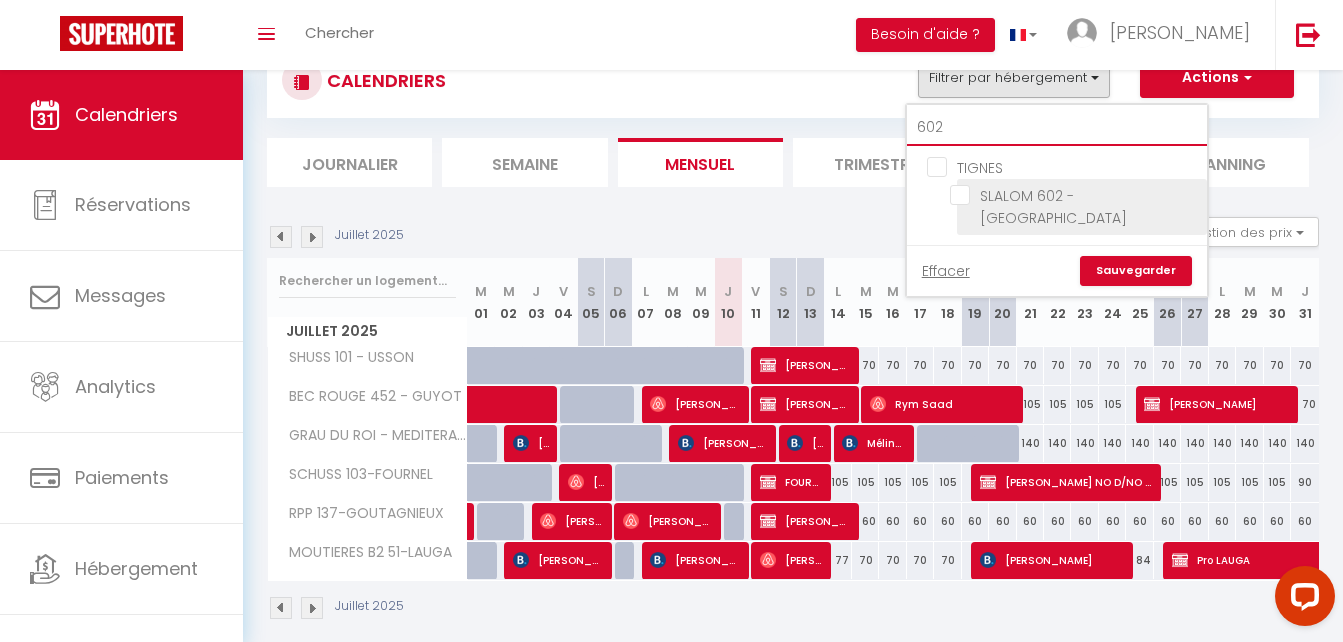 type on "602" 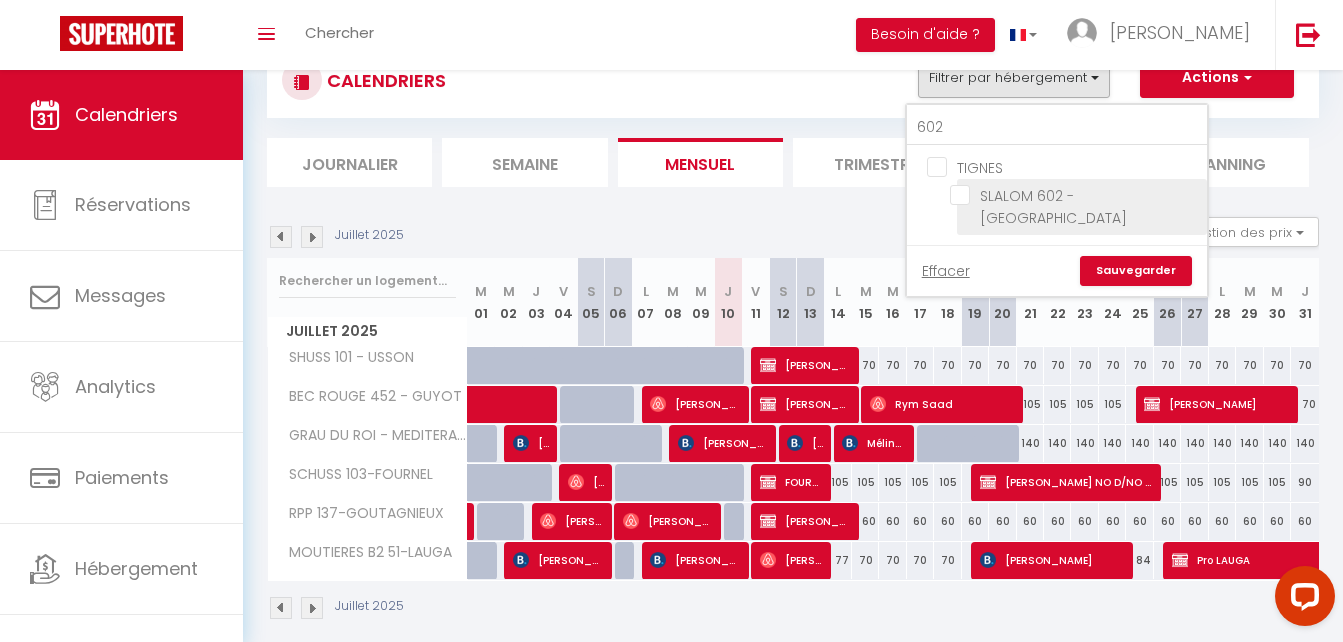 click on "SLALOM 602 - [GEOGRAPHIC_DATA]" at bounding box center (1075, 195) 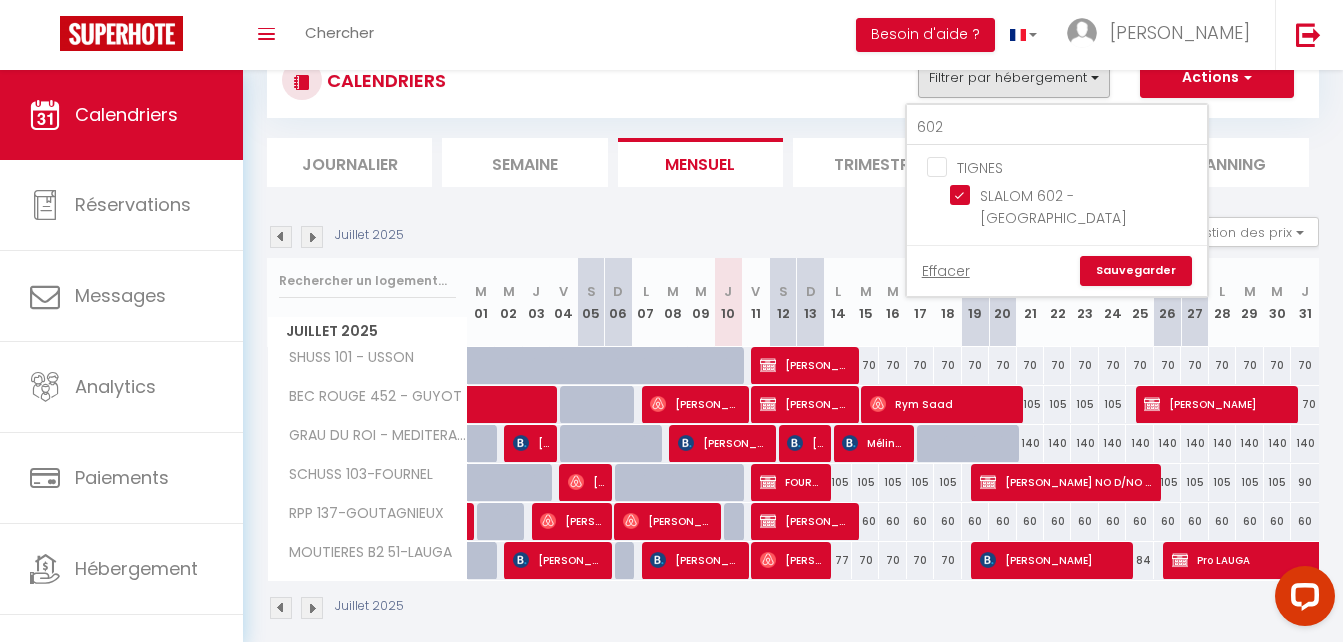 click on "Effacer   Sauvegarder" at bounding box center (1057, 270) 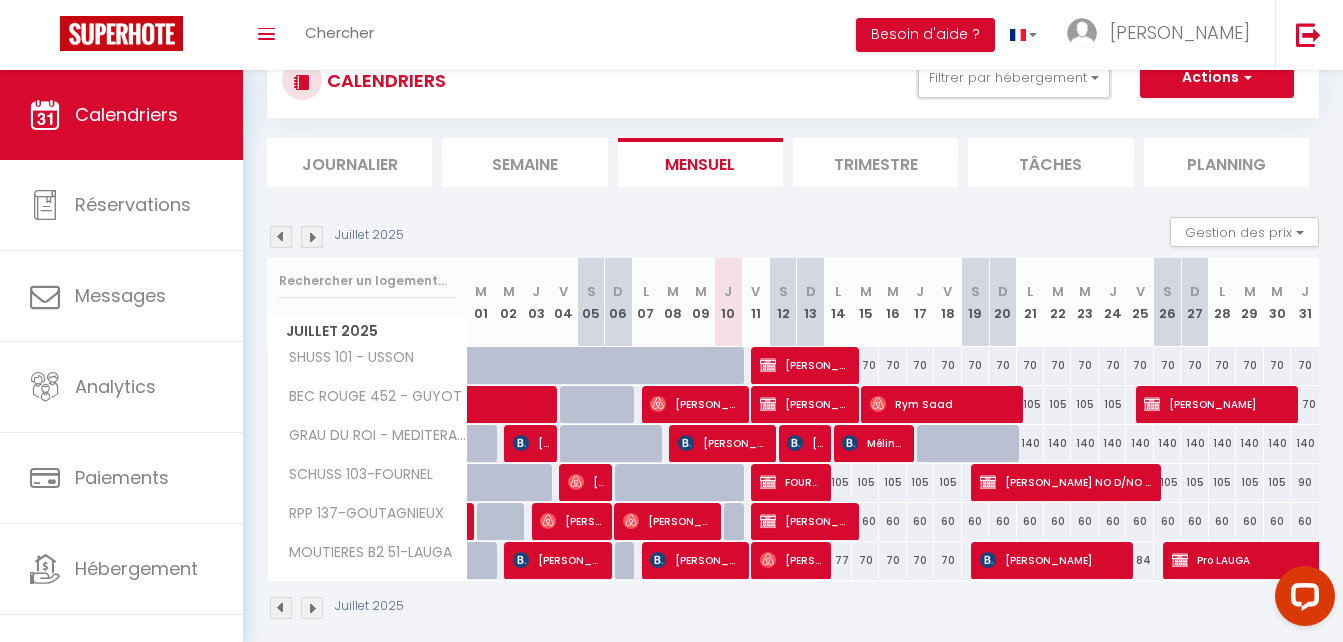 drag, startPoint x: 1036, startPoint y: 84, endPoint x: 1027, endPoint y: 67, distance: 19.235384 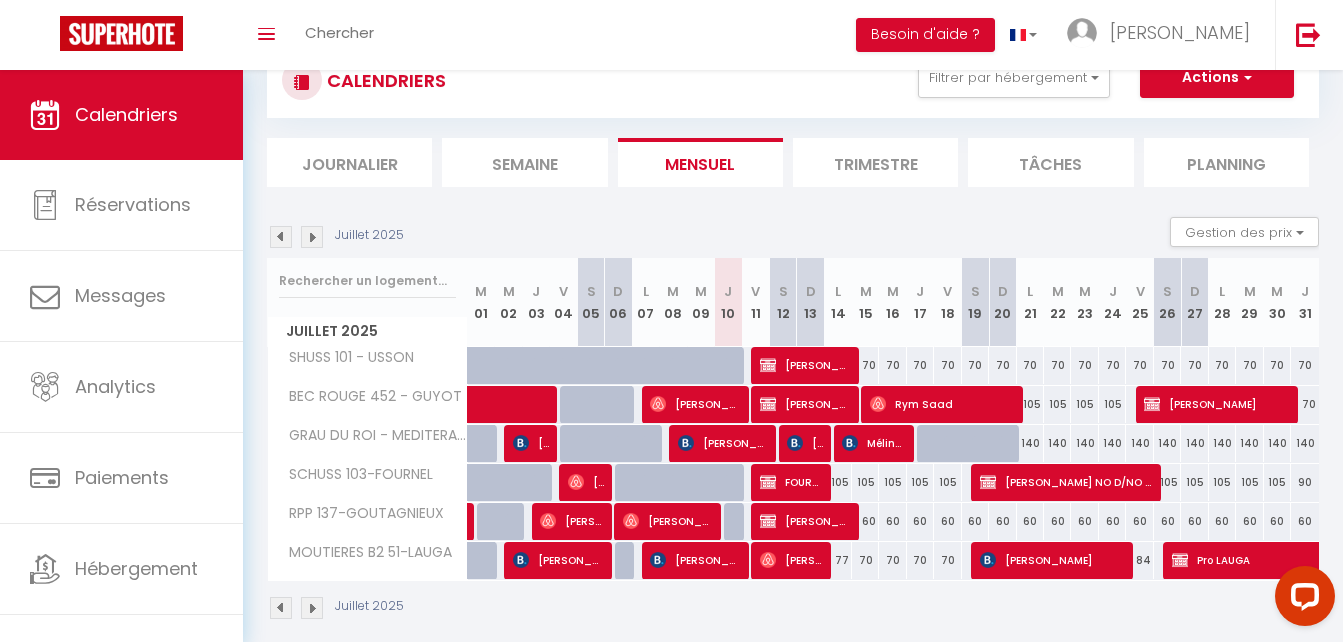 click on "Besoin d'aide ?" at bounding box center [925, 35] 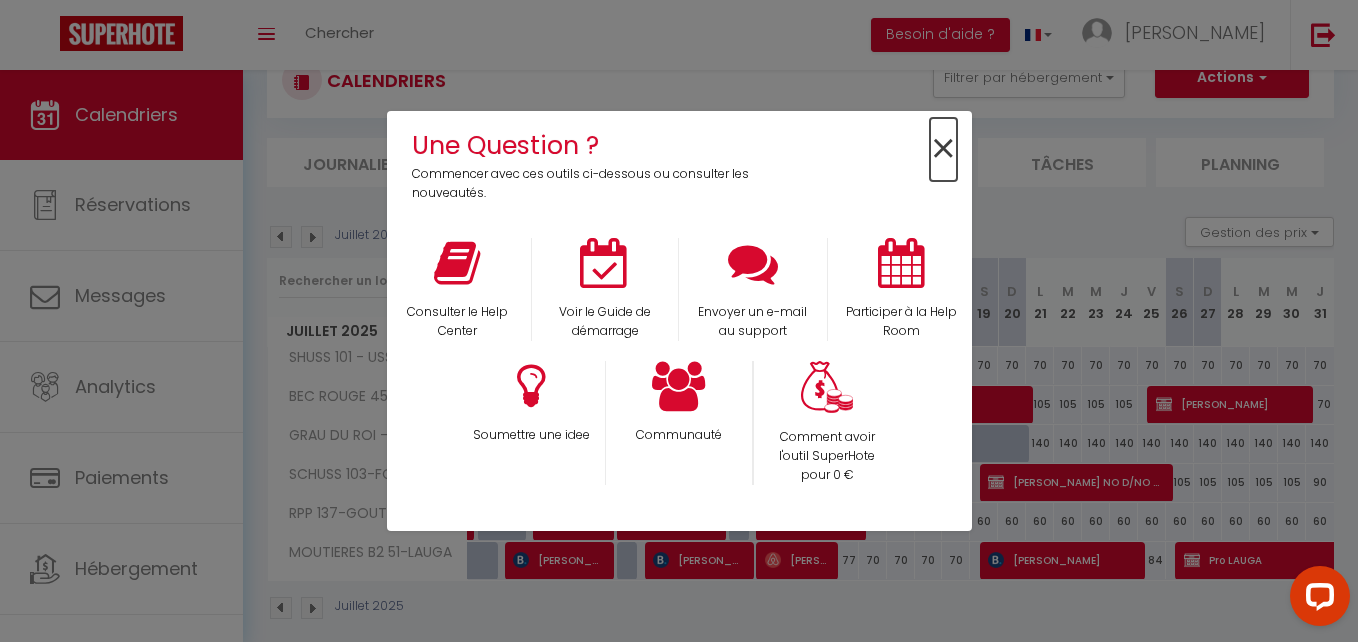 click on "×" at bounding box center (943, 149) 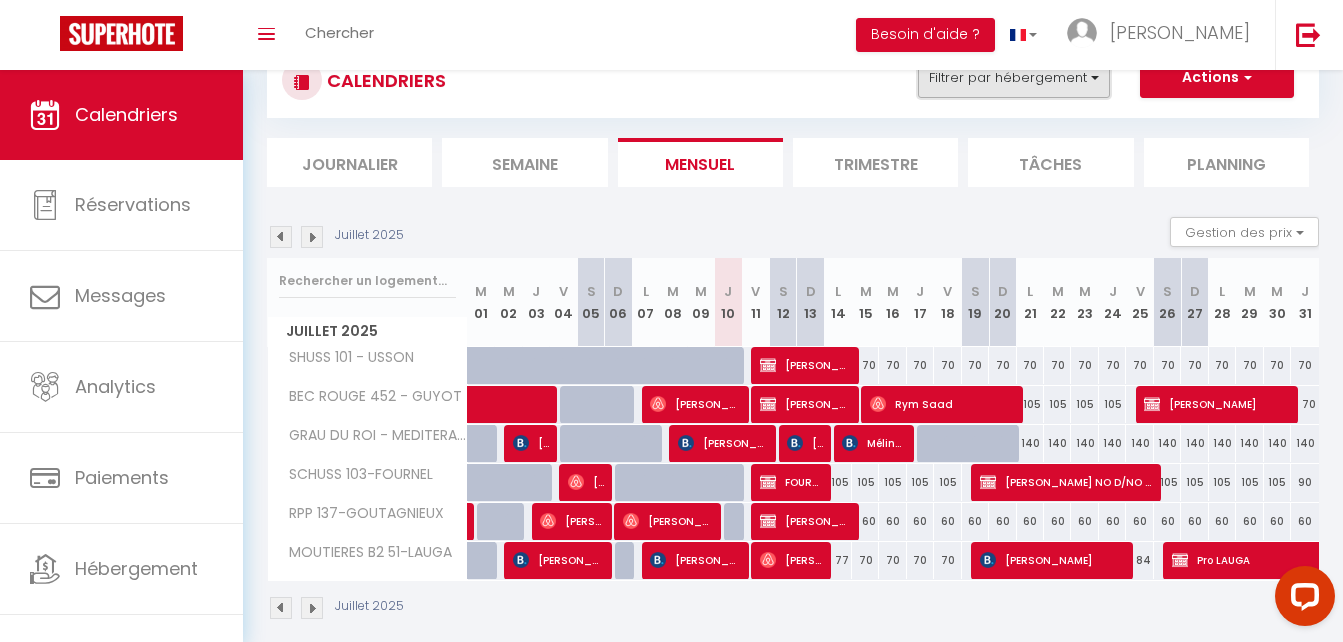 click on "Filtrer par hébergement" at bounding box center (1014, 78) 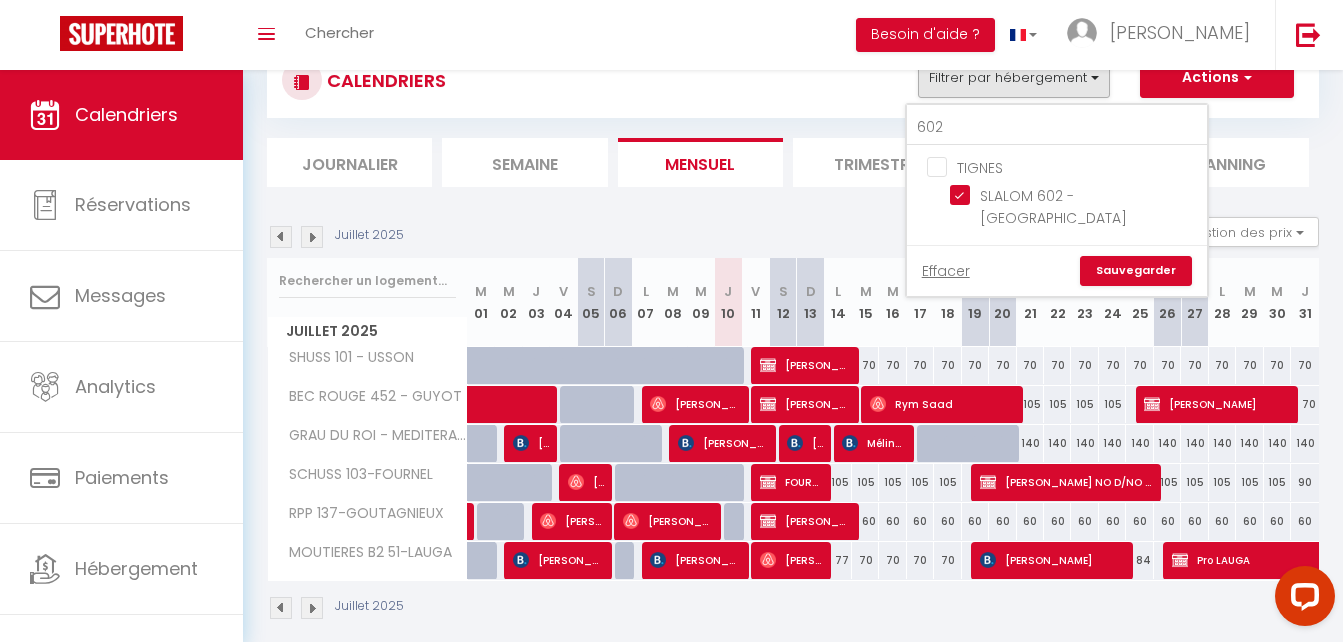 click on "Sauvegarder" at bounding box center [1136, 271] 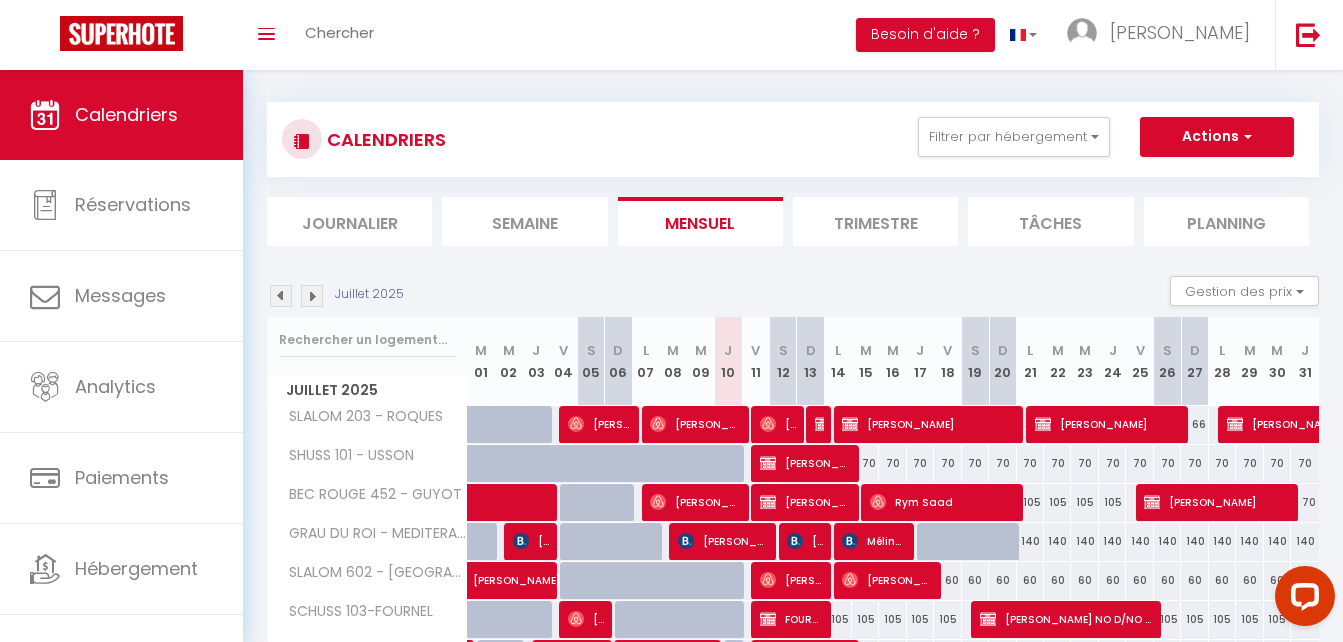 scroll, scrollTop: 0, scrollLeft: 0, axis: both 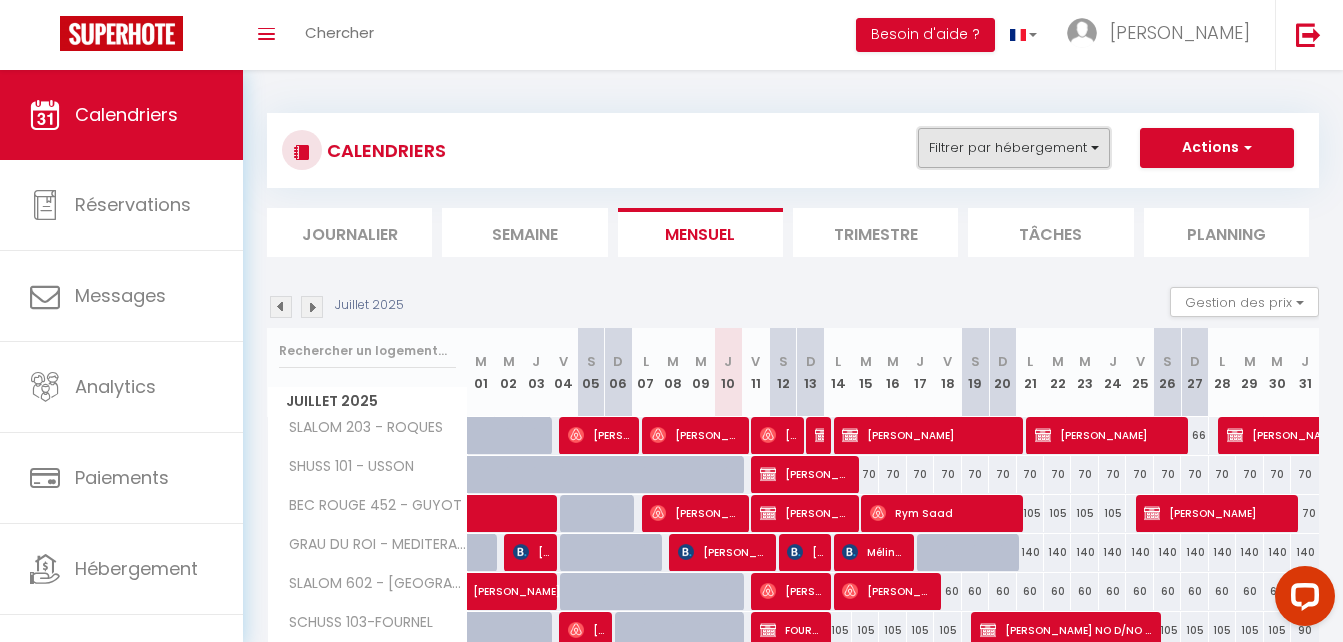 click on "Filtrer par hébergement" at bounding box center [1014, 148] 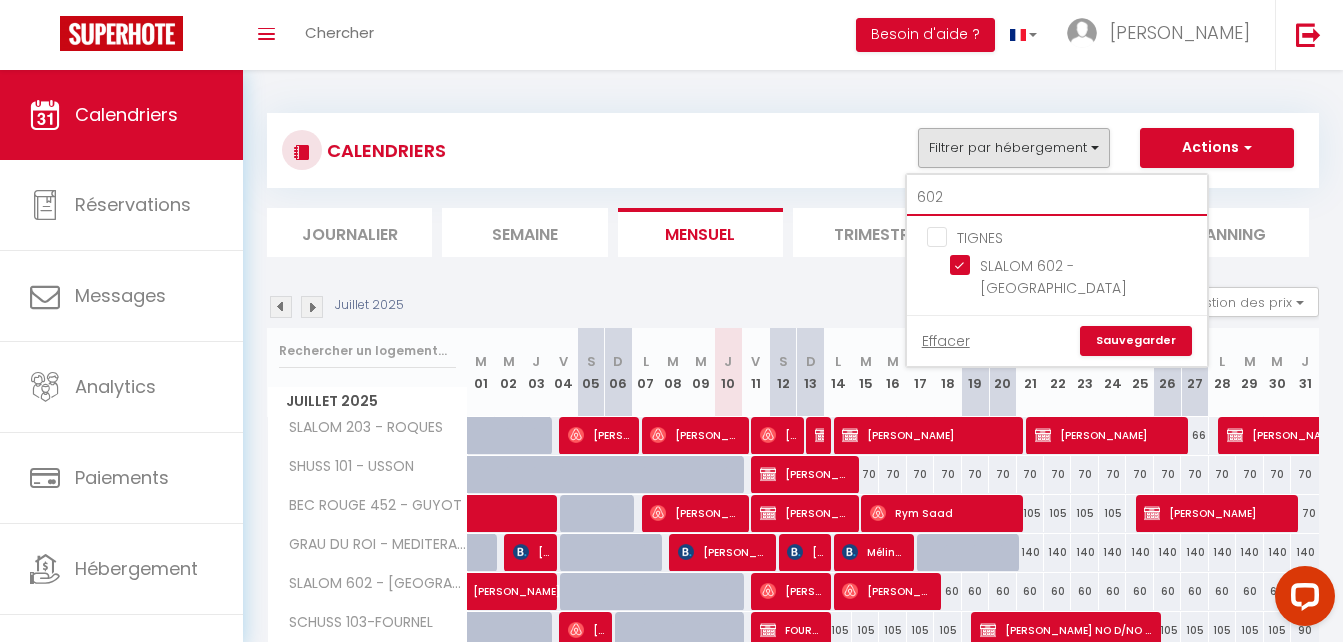 click on "602" at bounding box center (1057, 198) 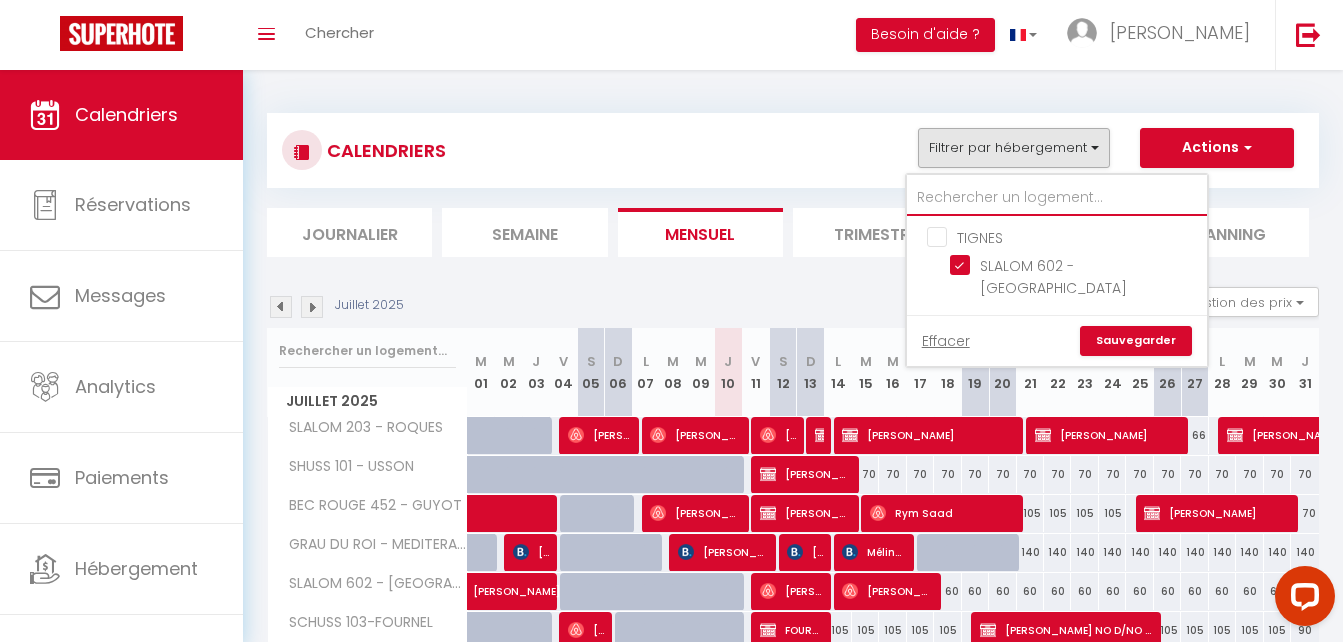 type on "+" 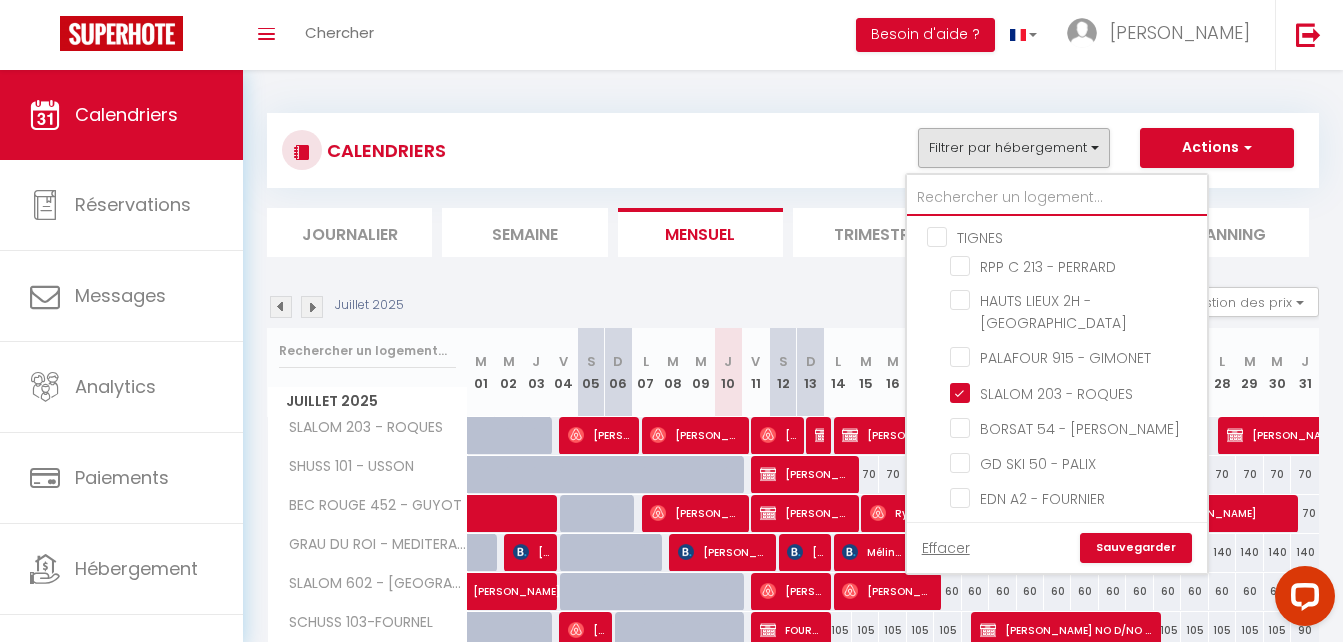 type 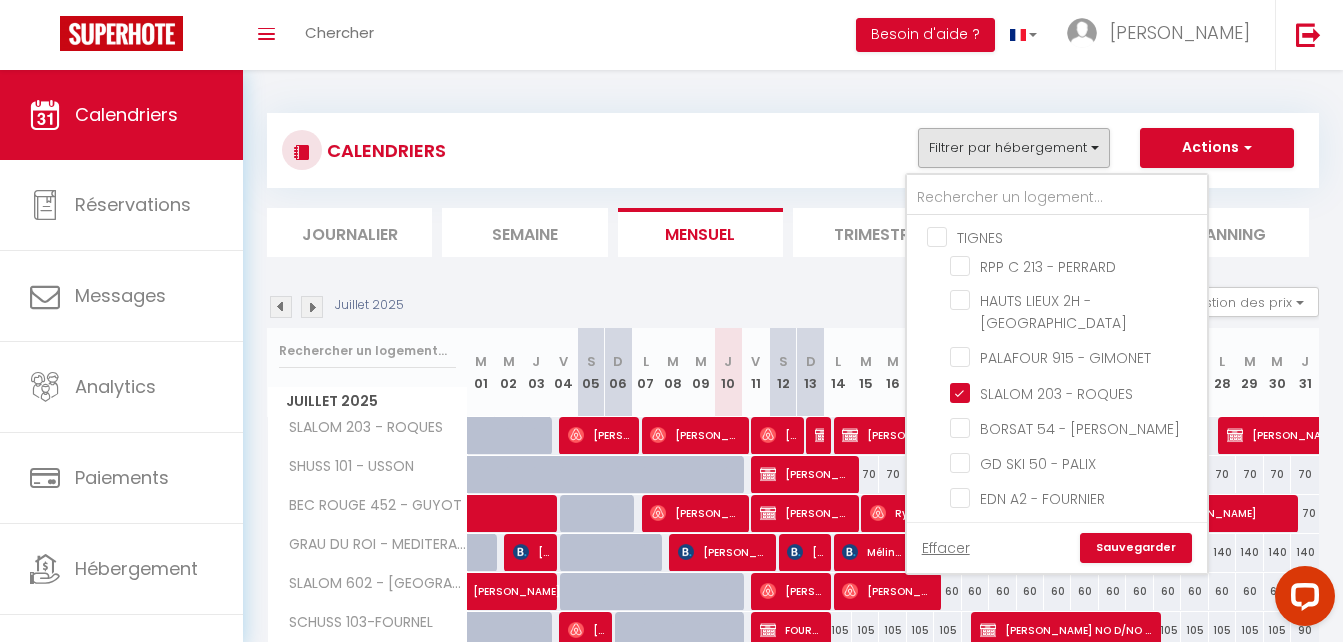 click on "TIGNES" at bounding box center [1077, 236] 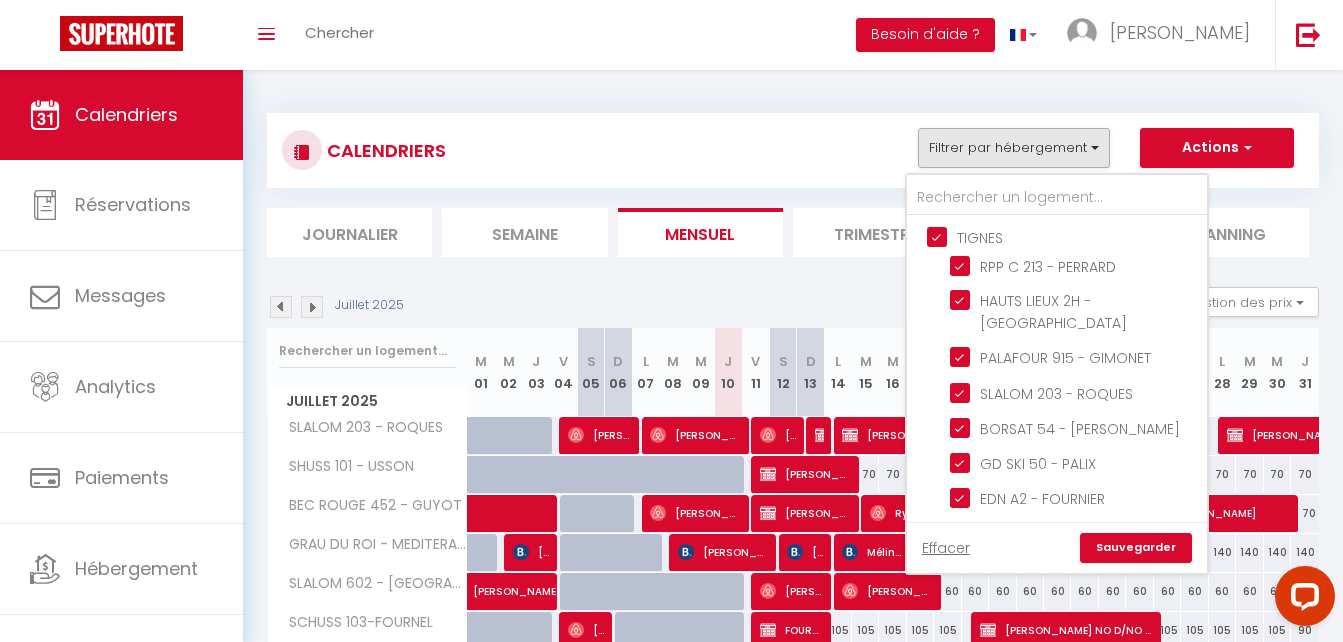 checkbox on "true" 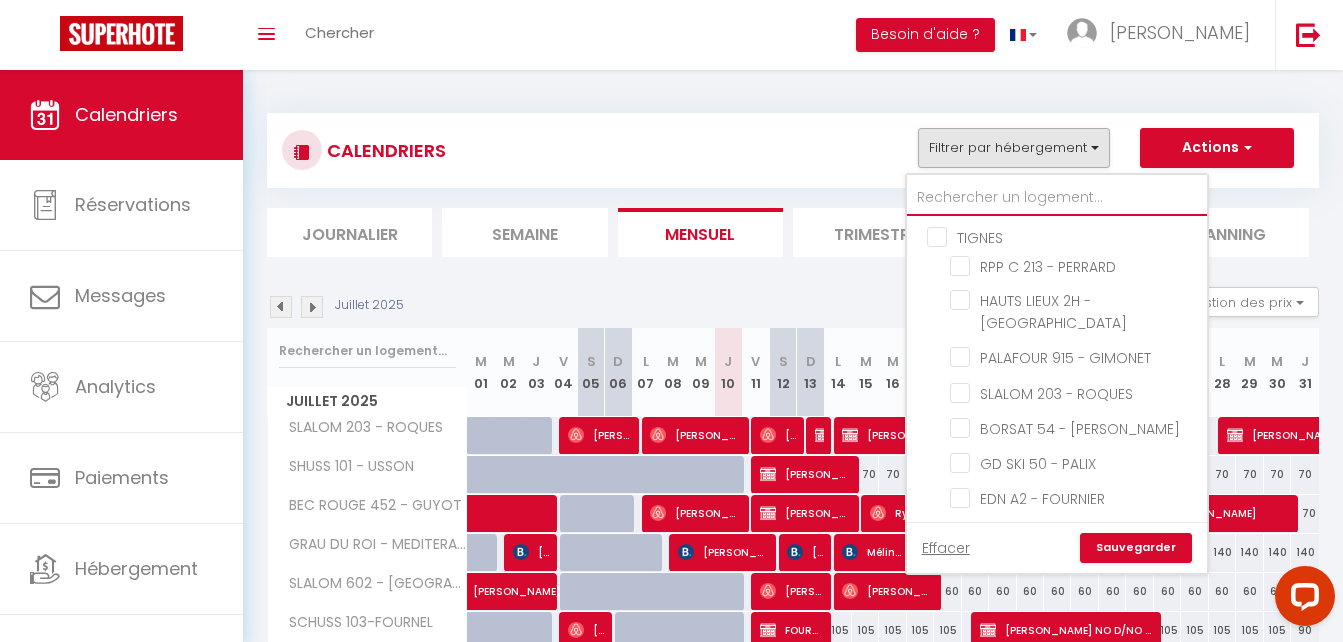 click at bounding box center (1057, 198) 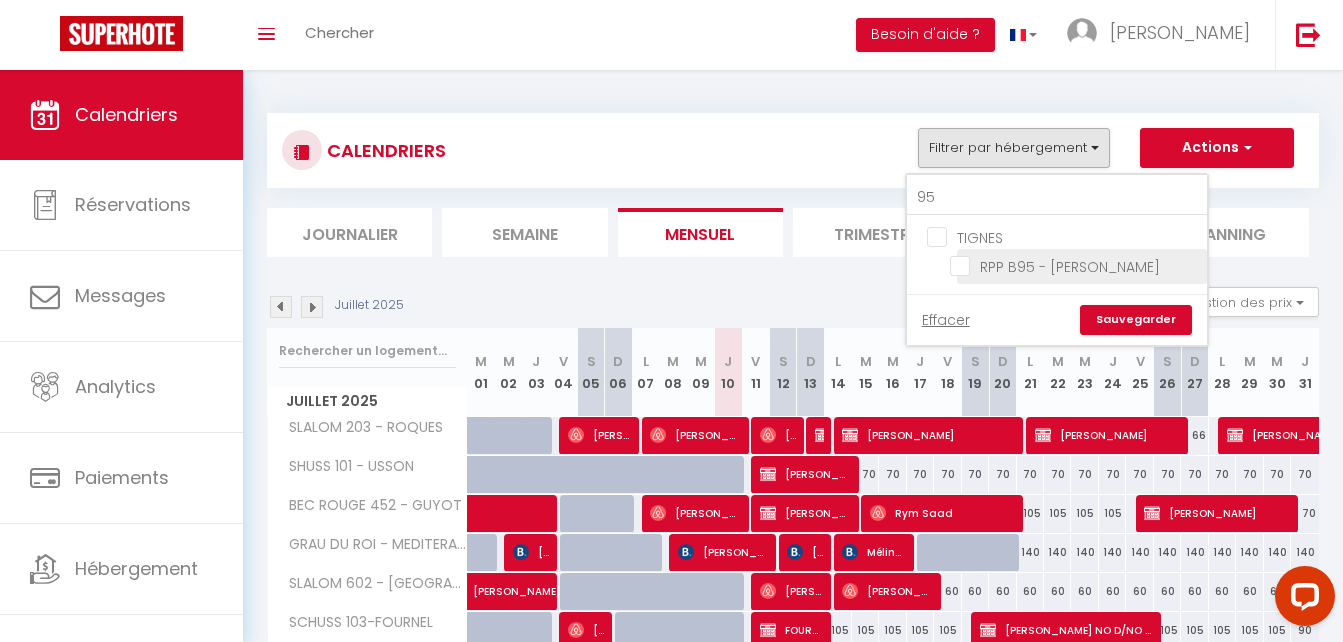 click on "RPP B95 - [PERSON_NAME]" at bounding box center [1075, 265] 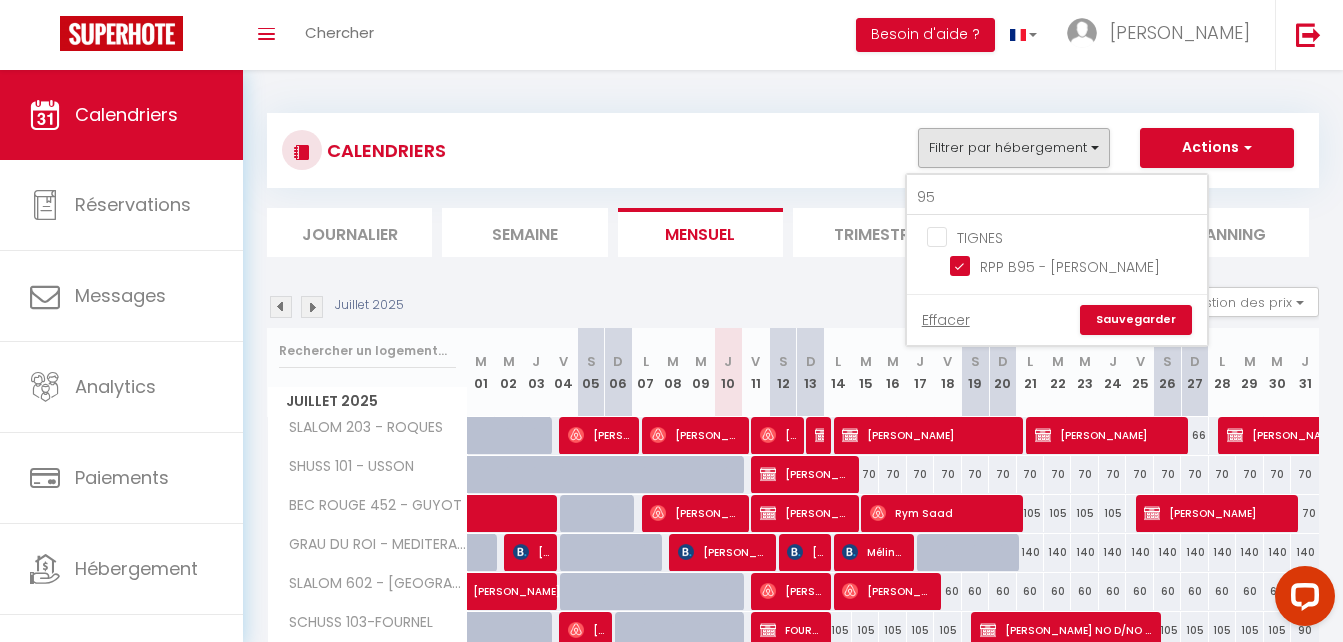 click on "Sauvegarder" at bounding box center (1136, 320) 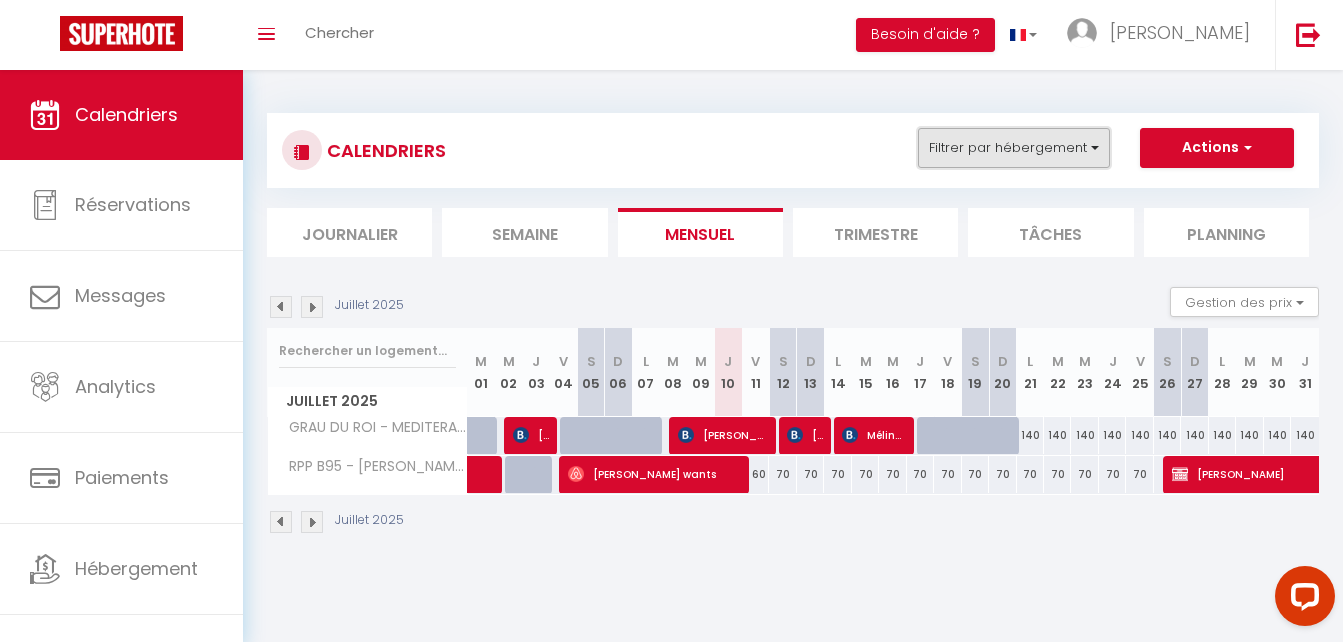click on "Filtrer par hébergement" at bounding box center [1014, 148] 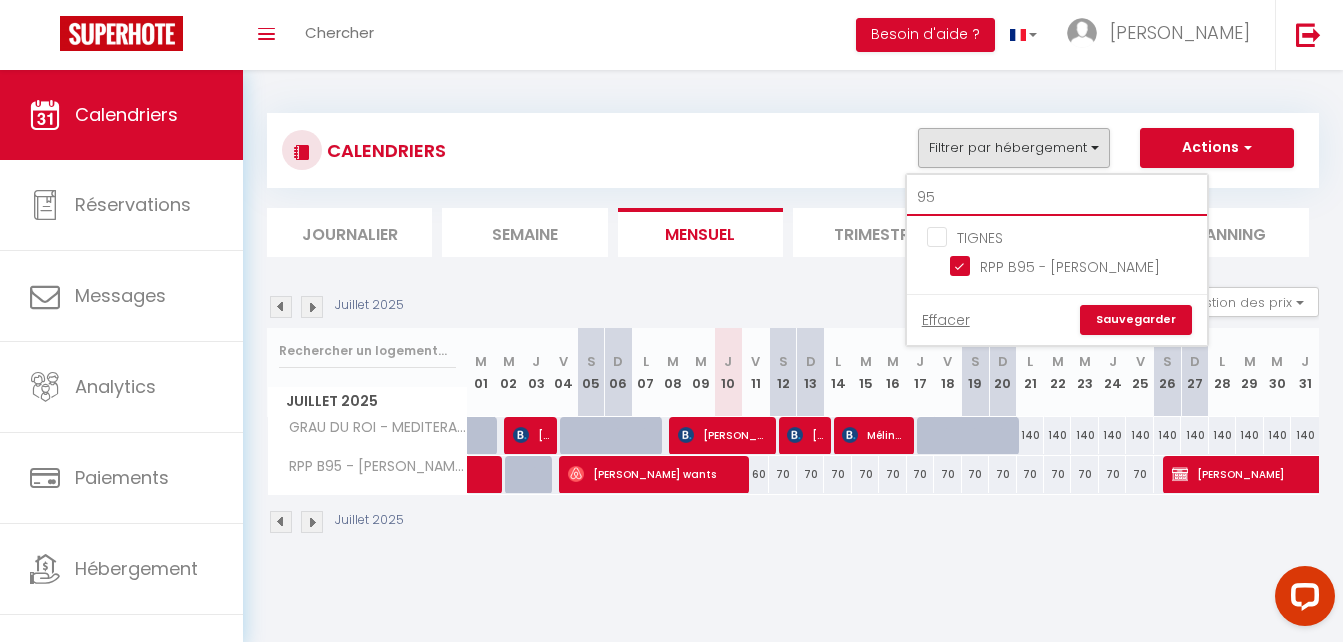 click on "95" at bounding box center (1057, 198) 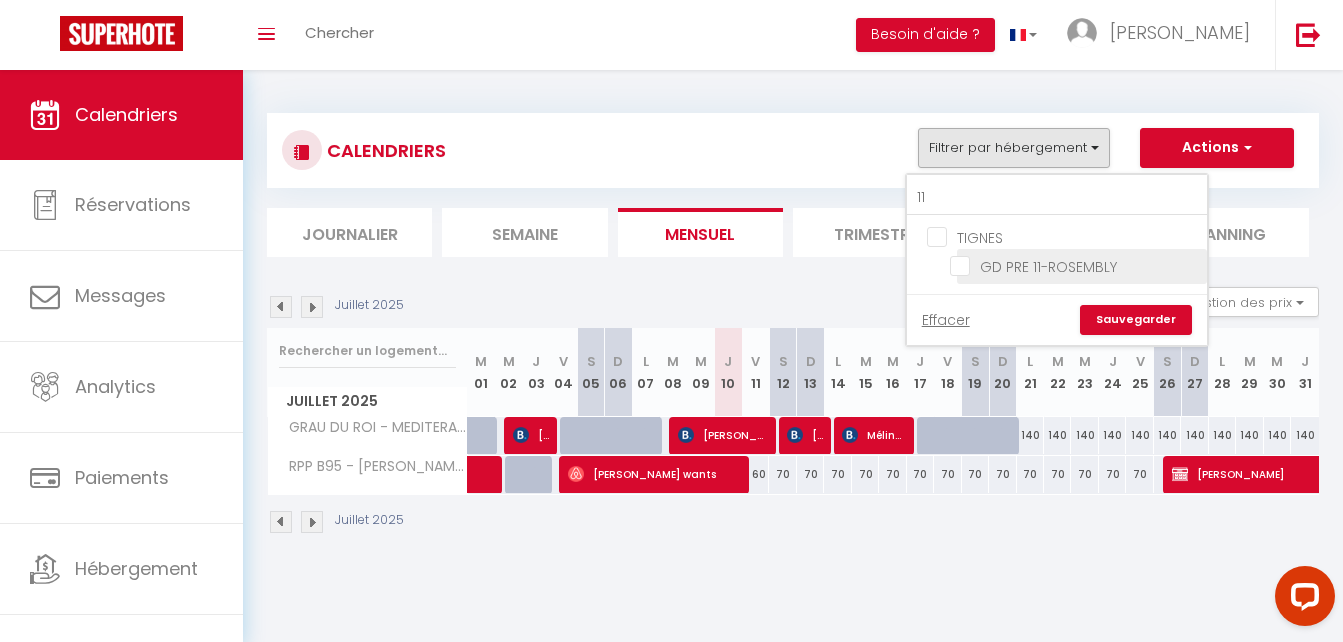 click on "GD PRE 11-ROSEMBLY" at bounding box center [1082, 266] 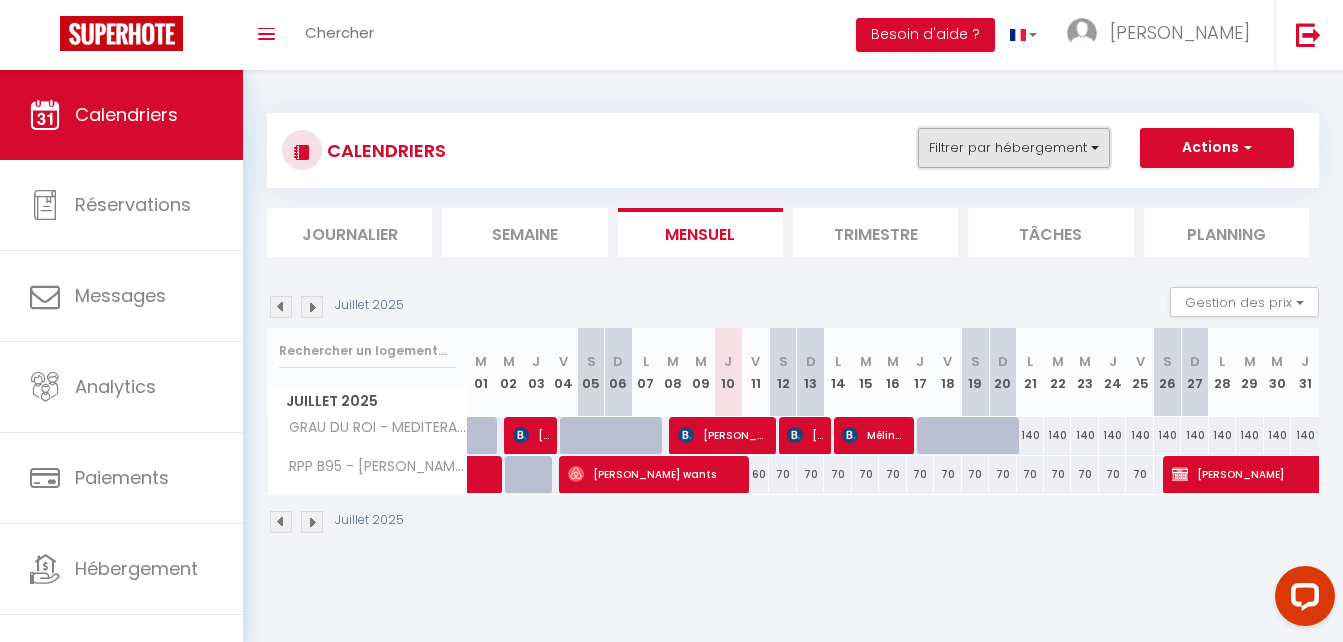 click on "Filtrer par hébergement" at bounding box center (1014, 148) 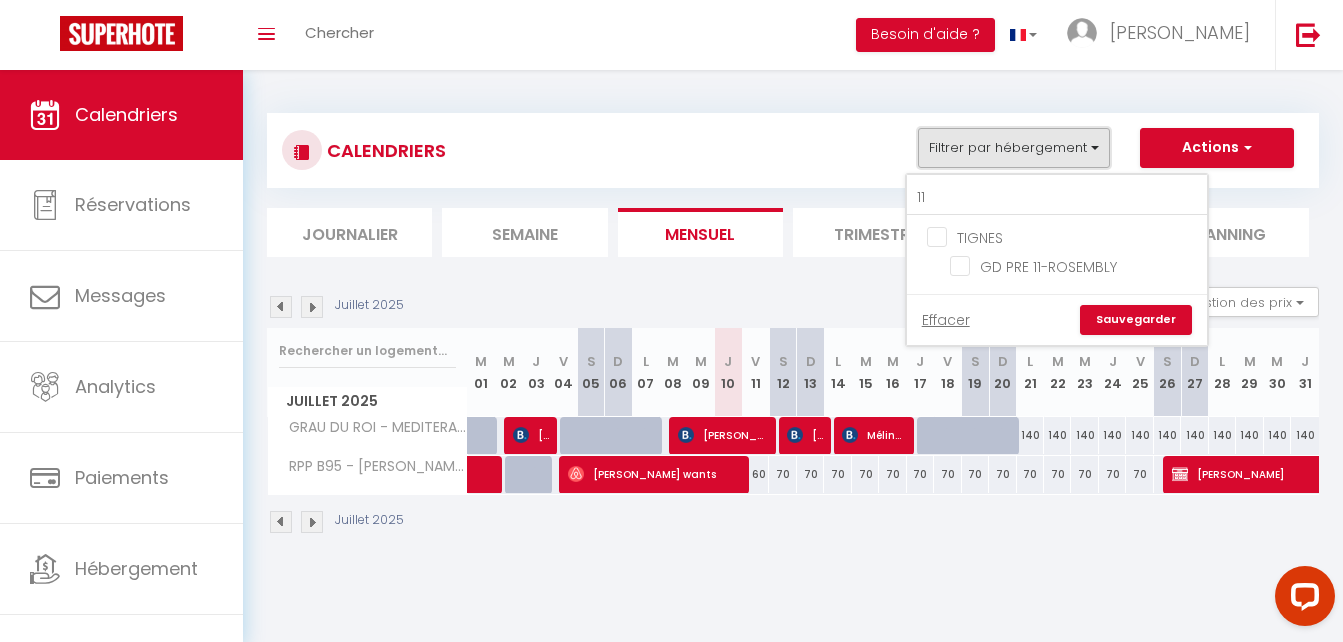 click on "Filtrer par hébergement" at bounding box center [1014, 148] 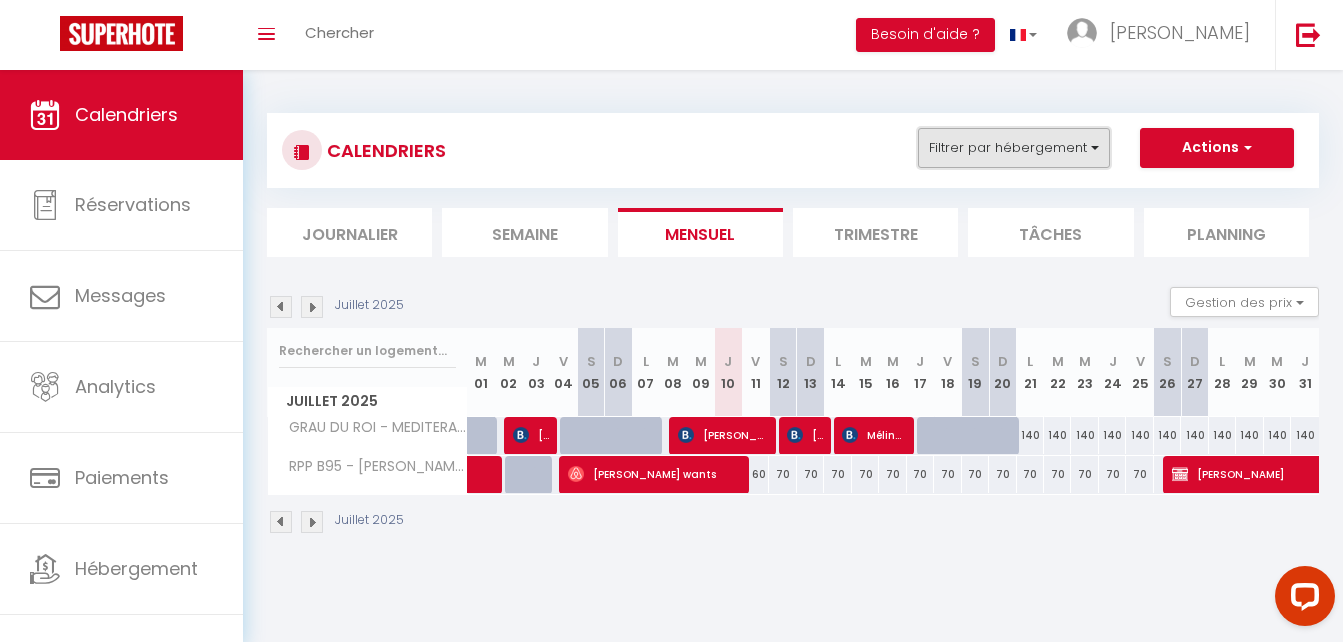 click on "Filtrer par hébergement" at bounding box center (1014, 148) 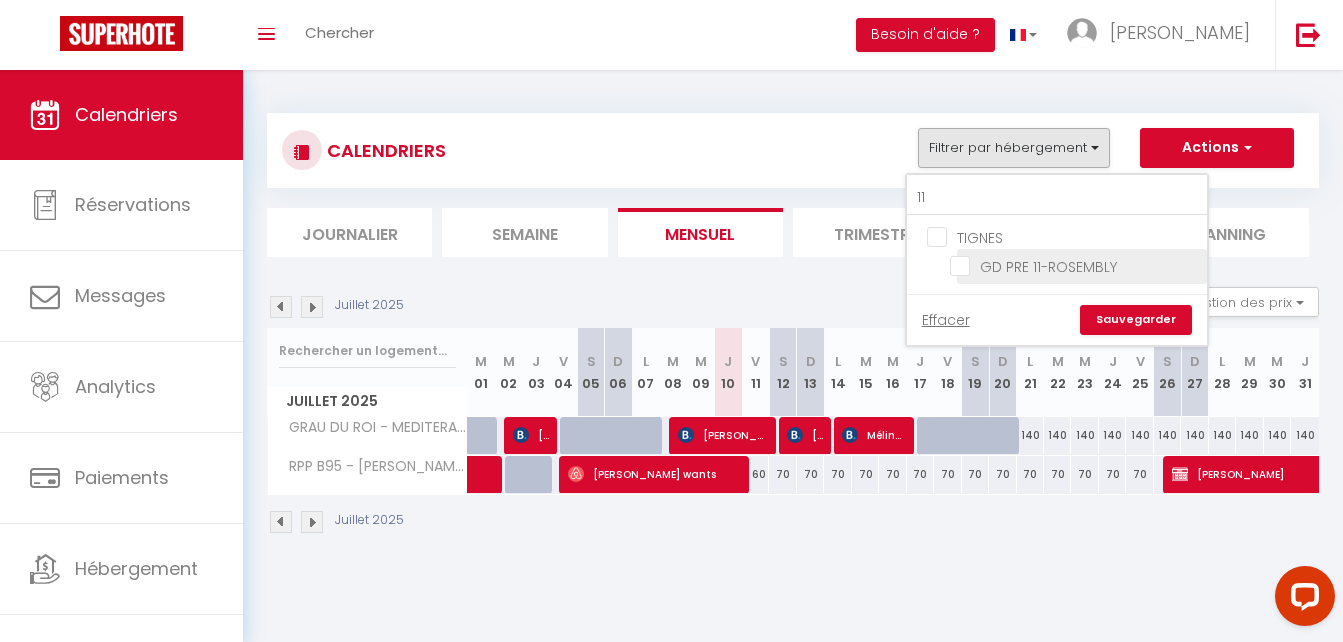 click on "GD PRE 11-ROSEMBLY" at bounding box center (1075, 265) 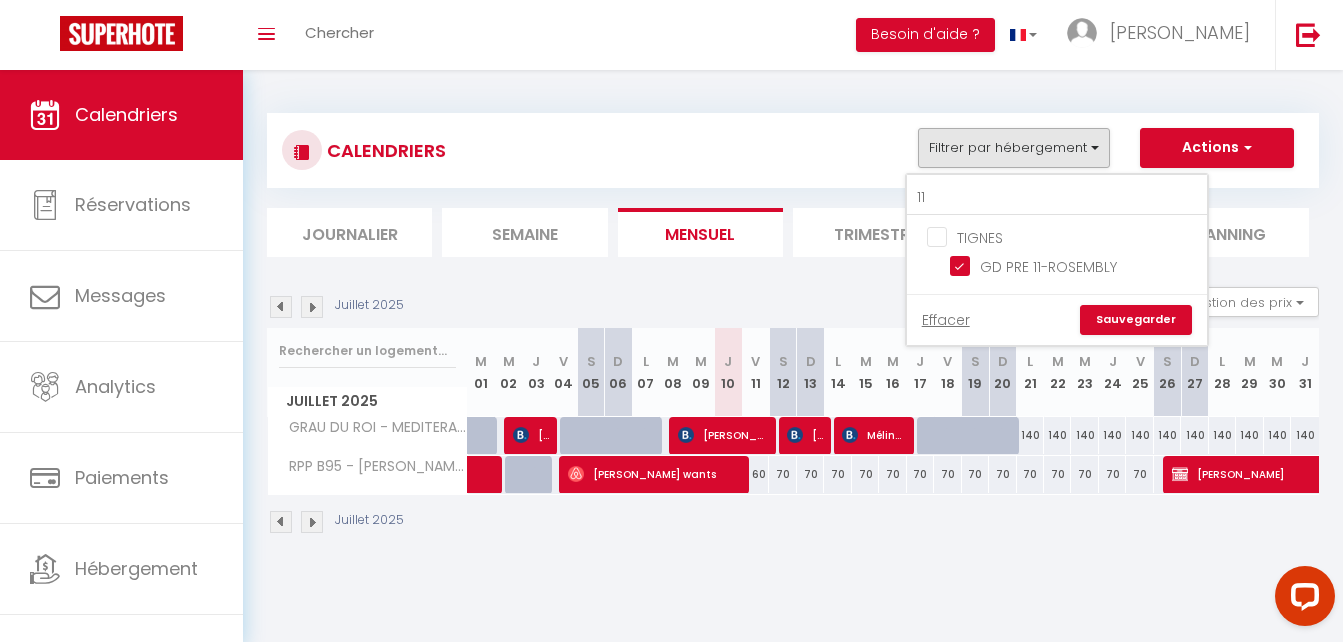 click on "Sauvegarder" at bounding box center (1136, 320) 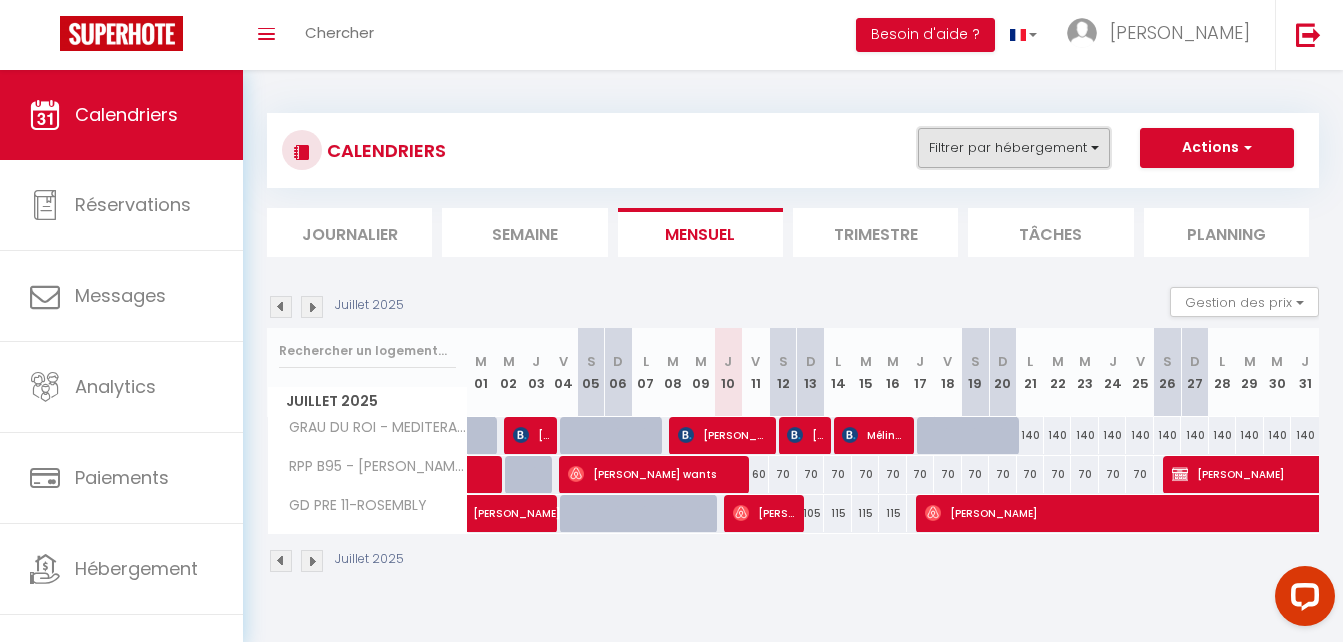 click on "Filtrer par hébergement" at bounding box center (1014, 148) 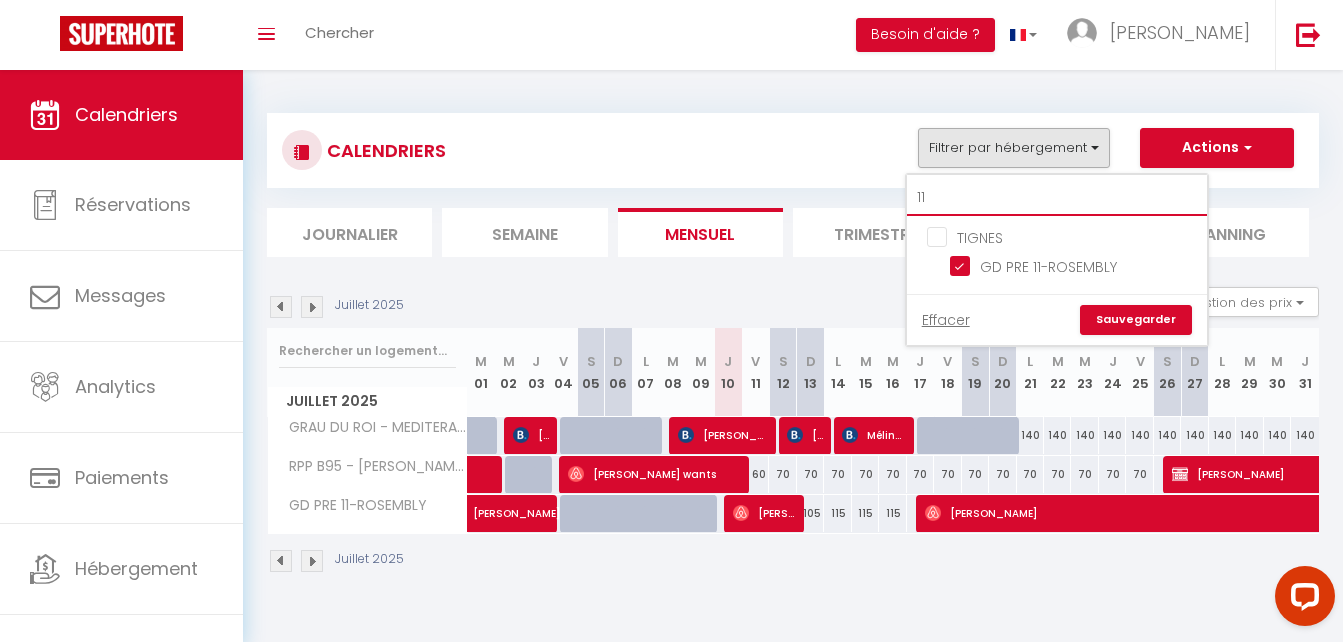 click on "11" at bounding box center [1057, 198] 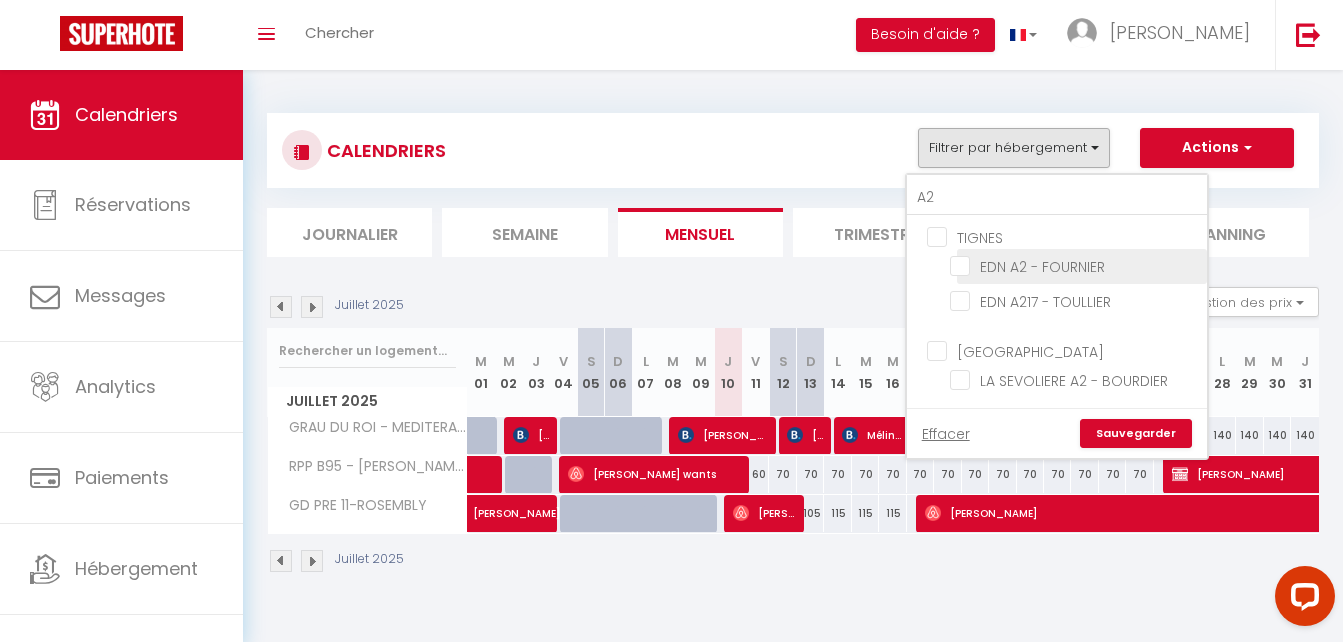 click on "EDN A2 - FOURNIER" at bounding box center (1075, 265) 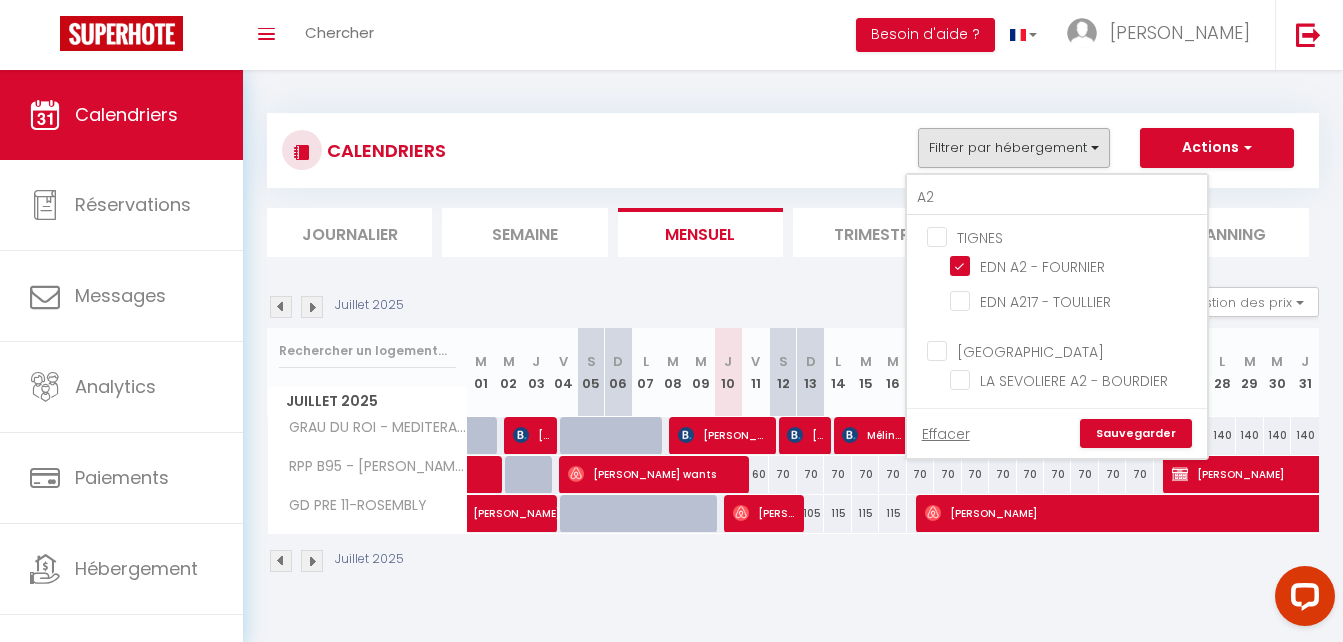 click on "Sauvegarder" at bounding box center (1136, 434) 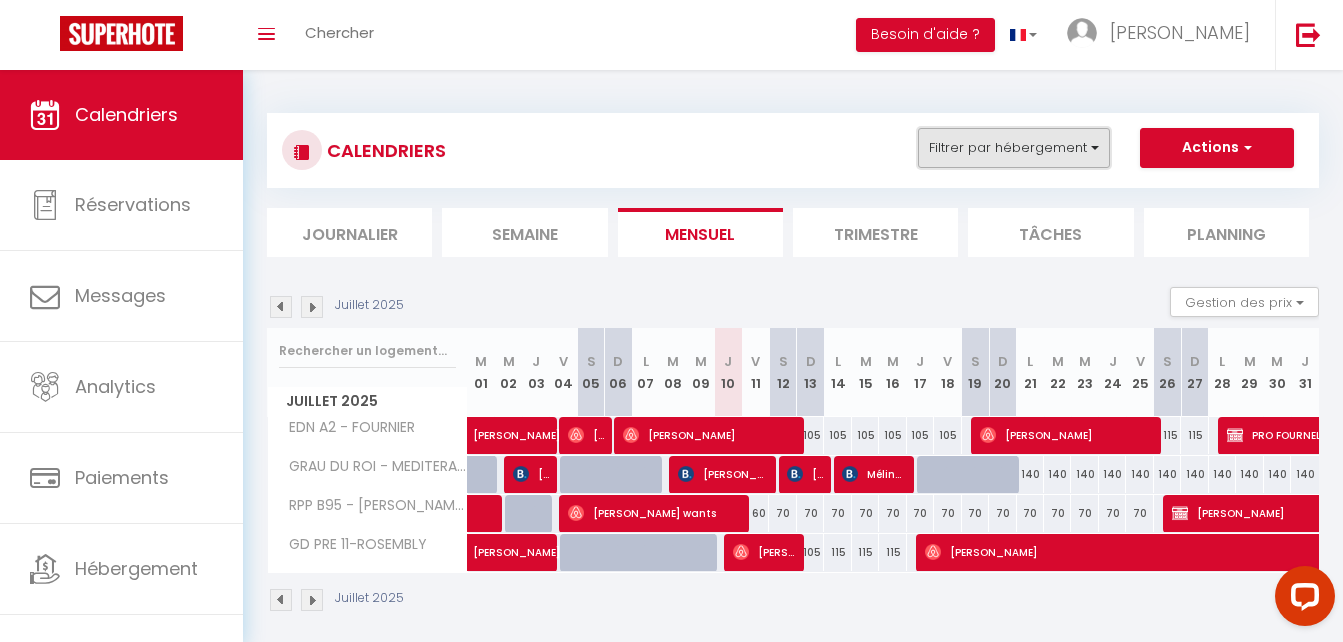 click on "Filtrer par hébergement" at bounding box center [1014, 148] 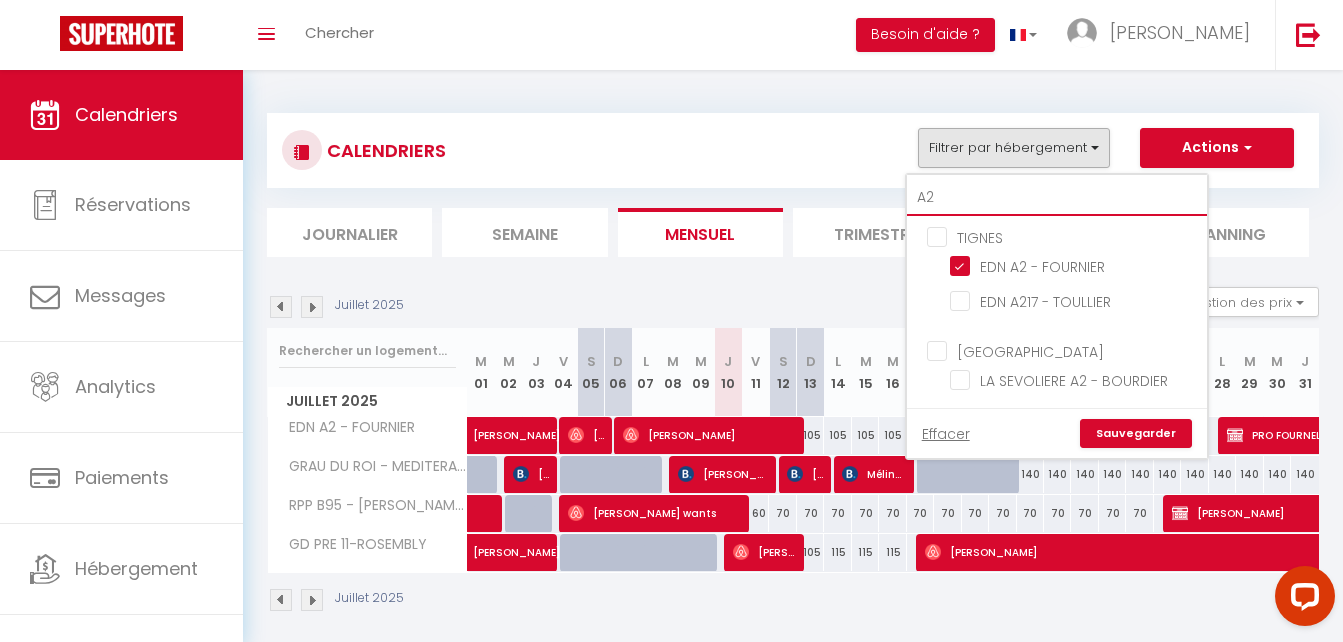 click on "A2" at bounding box center [1057, 198] 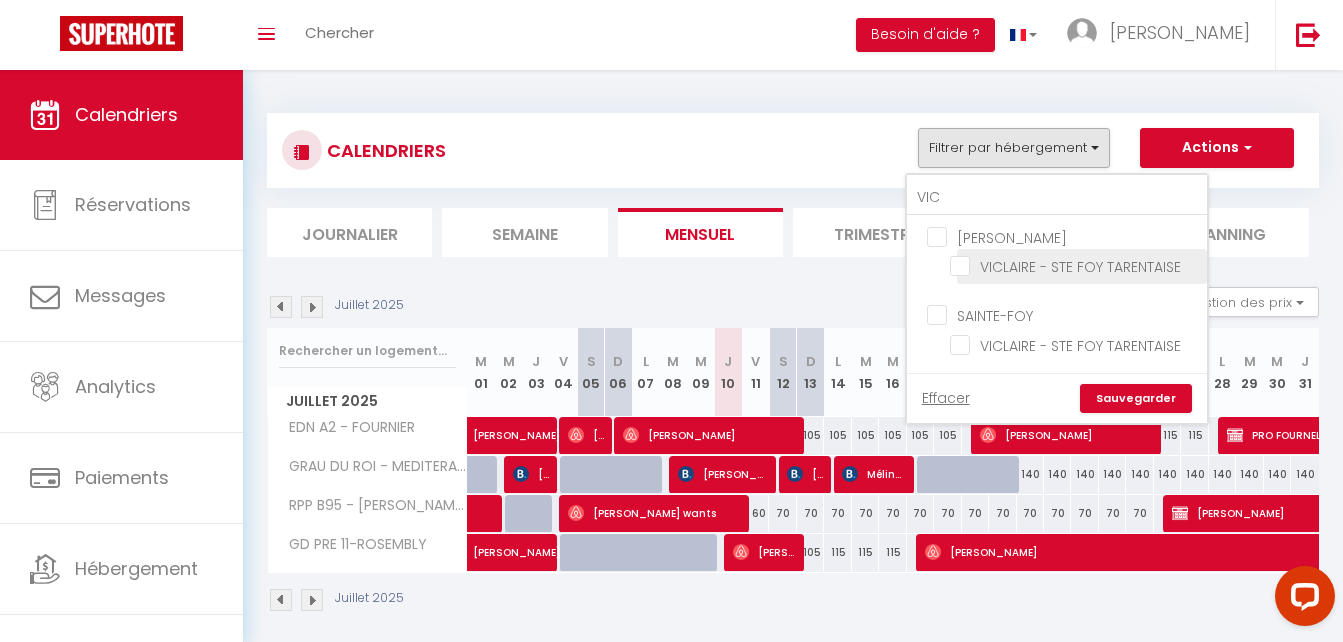click on "VICLAIRE - STE FOY TARENTAISE" at bounding box center [1075, 265] 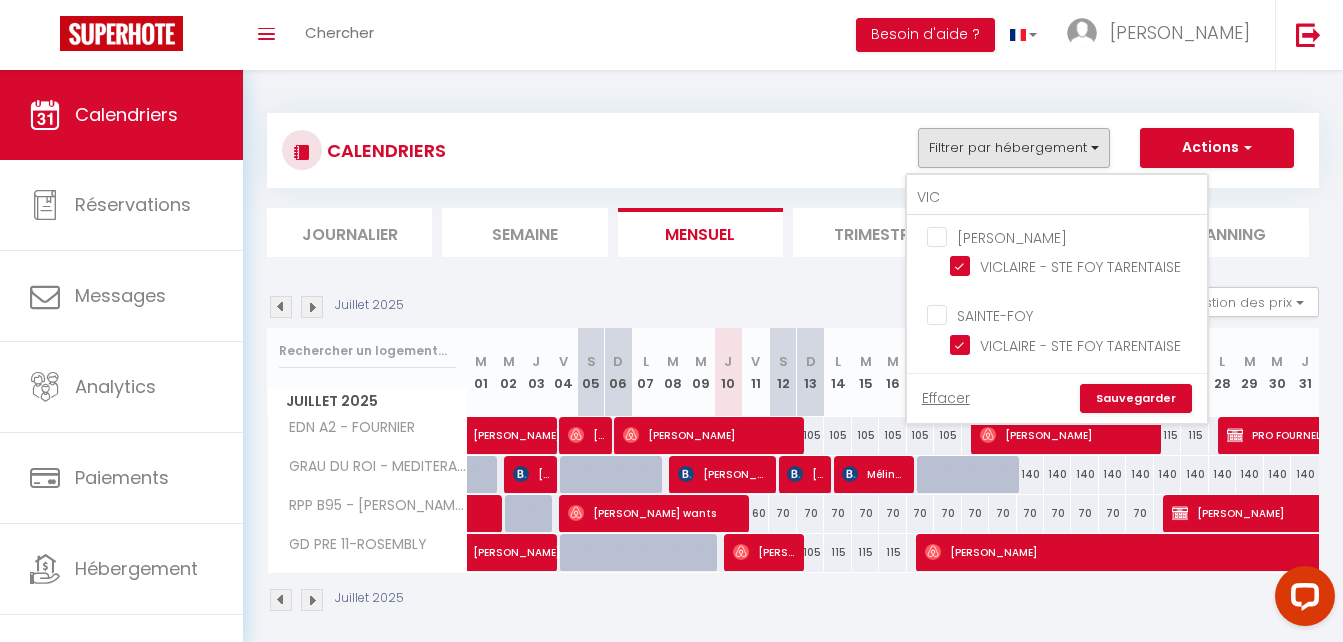 click on "Sauvegarder" at bounding box center [1136, 399] 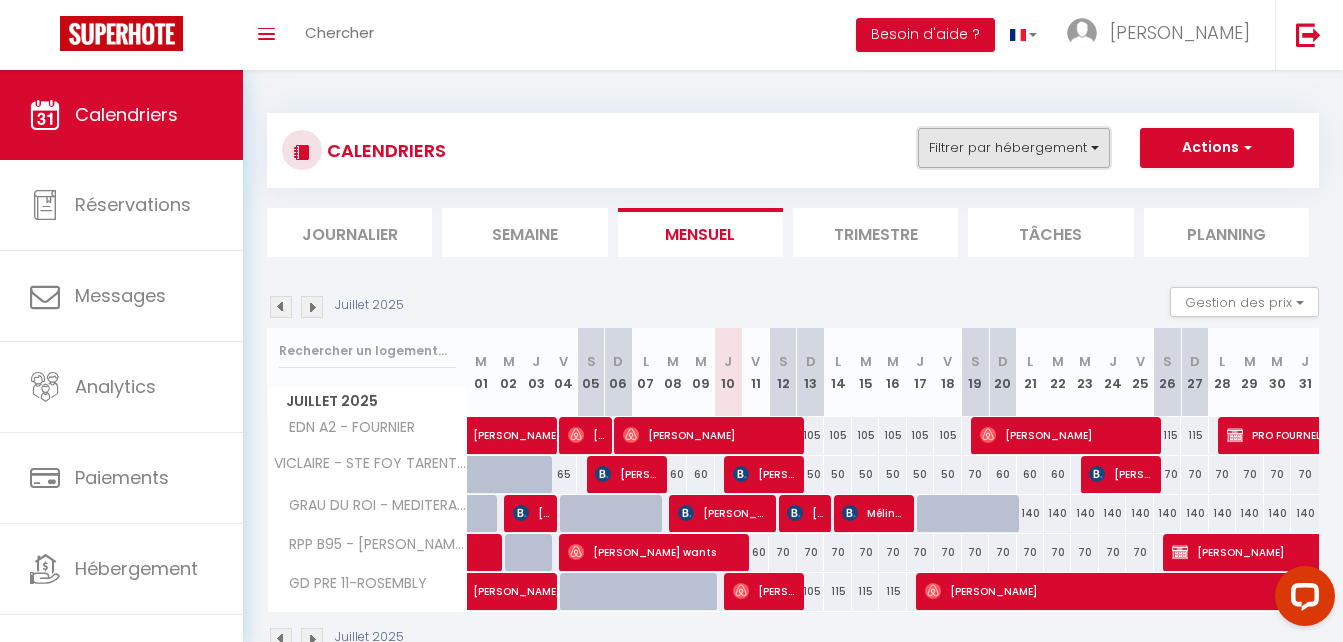 click on "Filtrer par hébergement" at bounding box center [1014, 148] 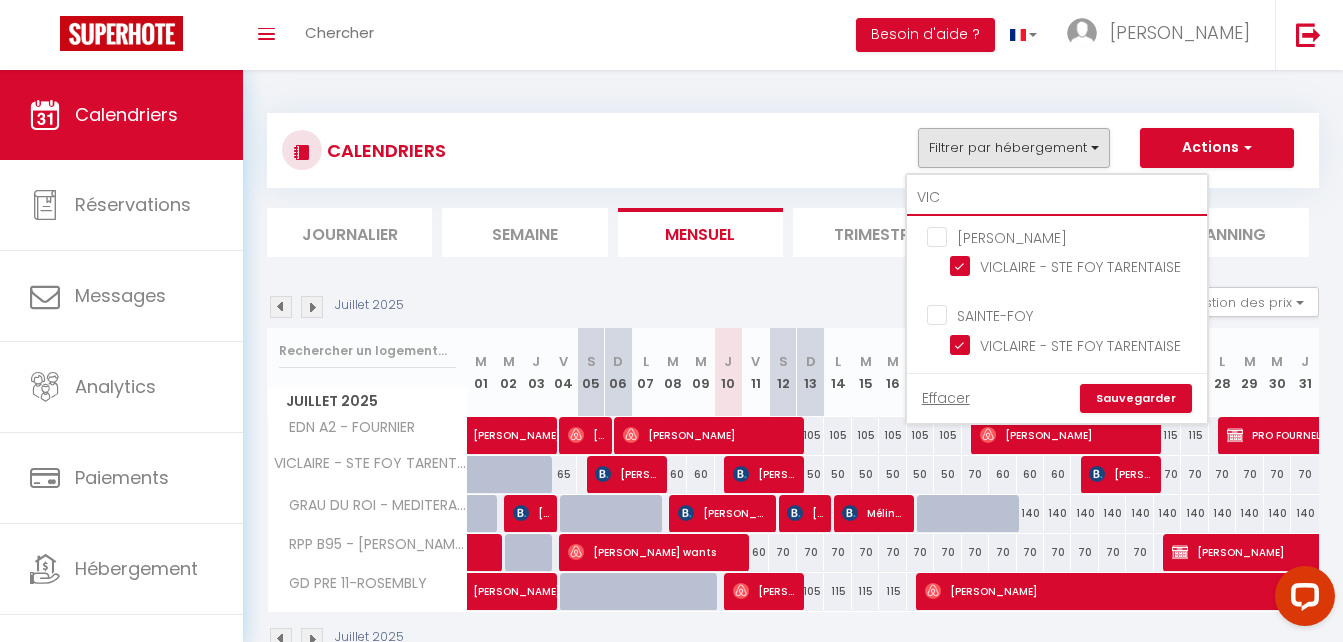 click on "VIC" at bounding box center (1057, 198) 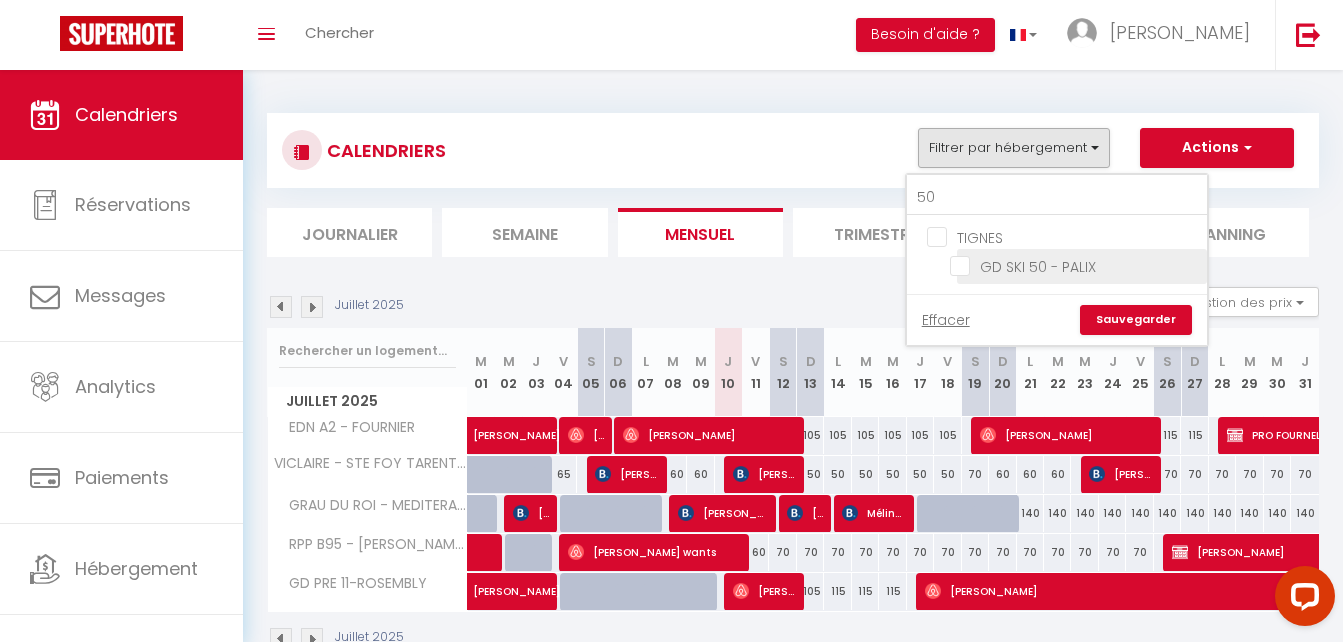 click on "GD SKI 50 - PALIX" at bounding box center [1075, 265] 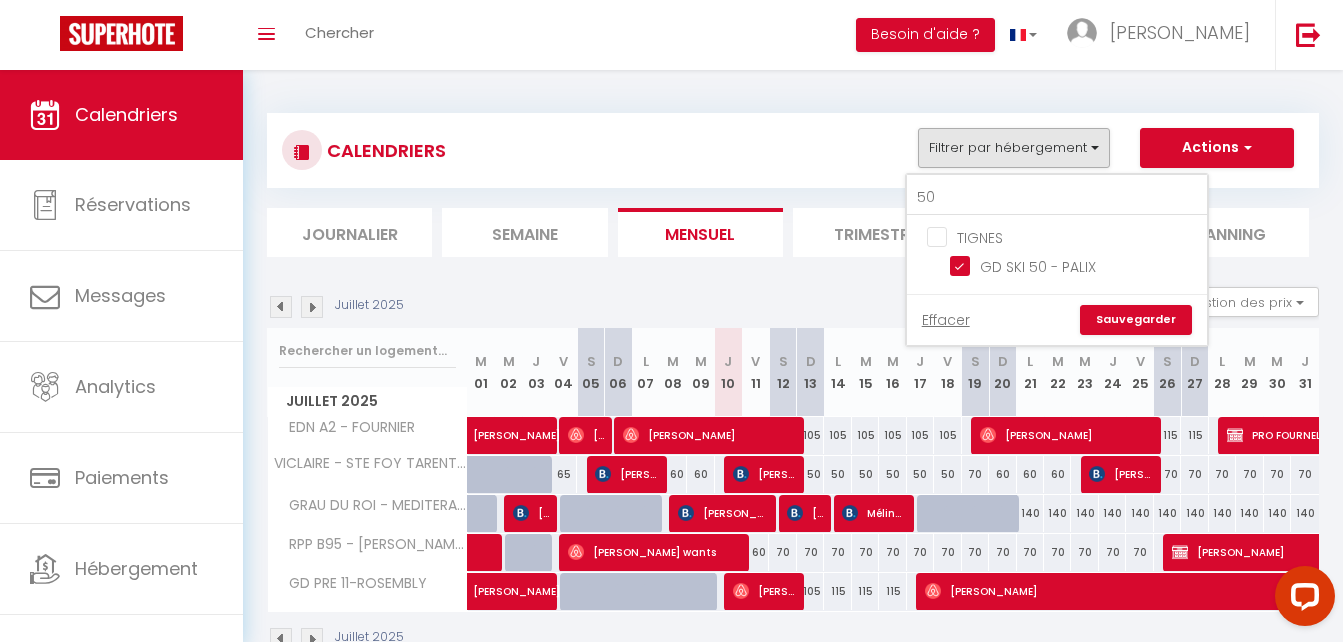 click on "Sauvegarder" at bounding box center (1136, 320) 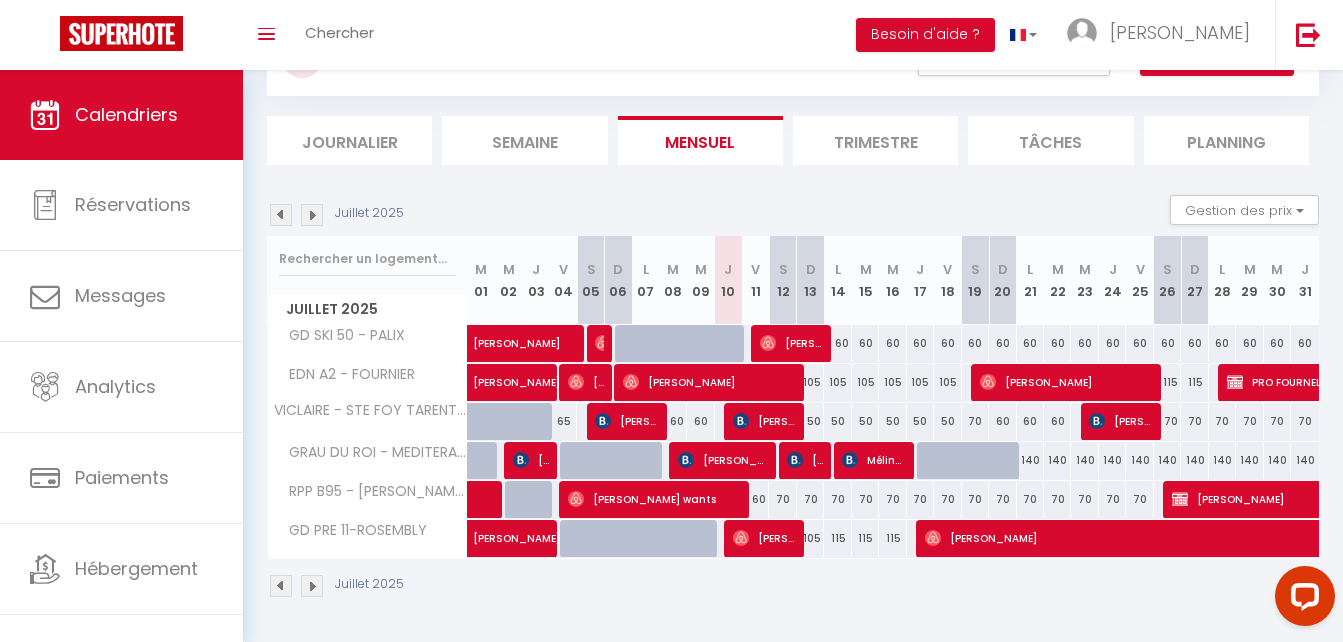 scroll, scrollTop: 0, scrollLeft: 0, axis: both 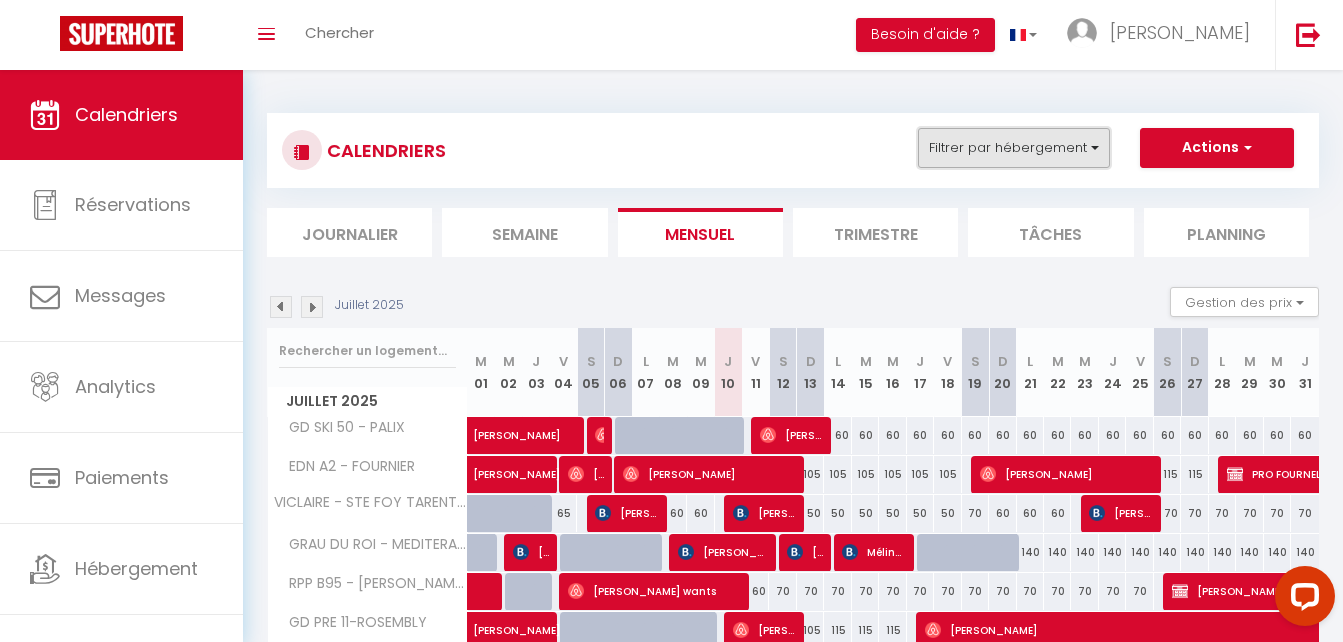 click on "Filtrer par hébergement" at bounding box center (1014, 148) 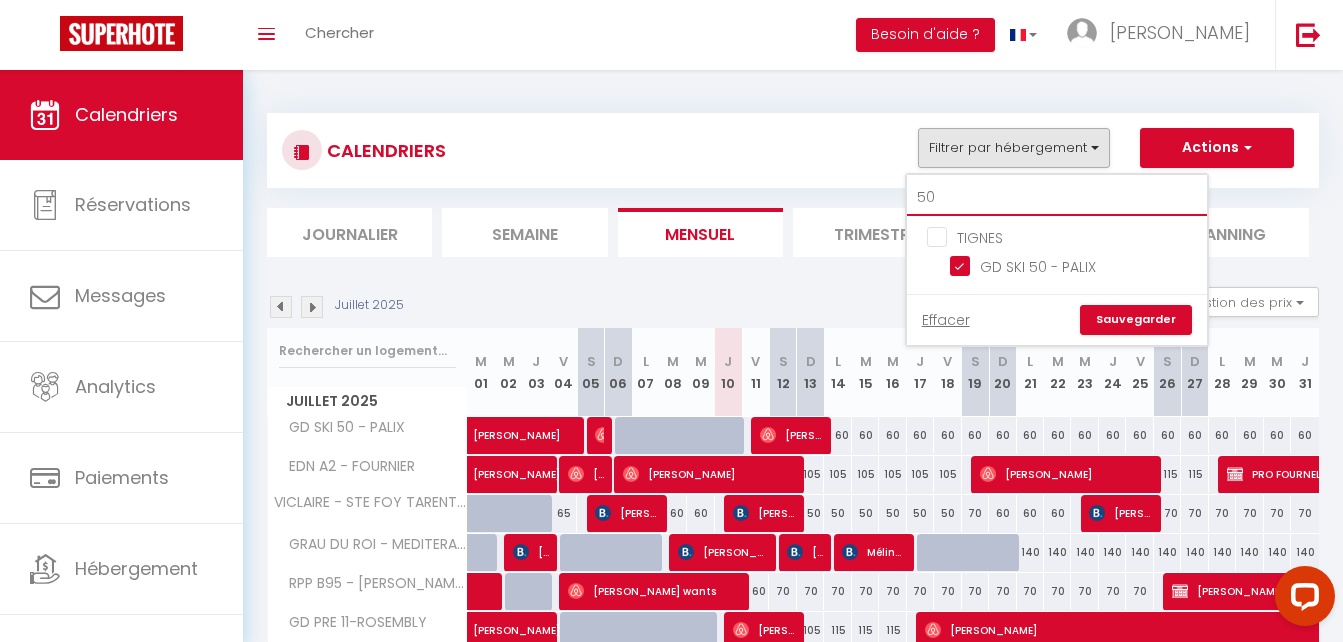 click on "50" at bounding box center (1057, 198) 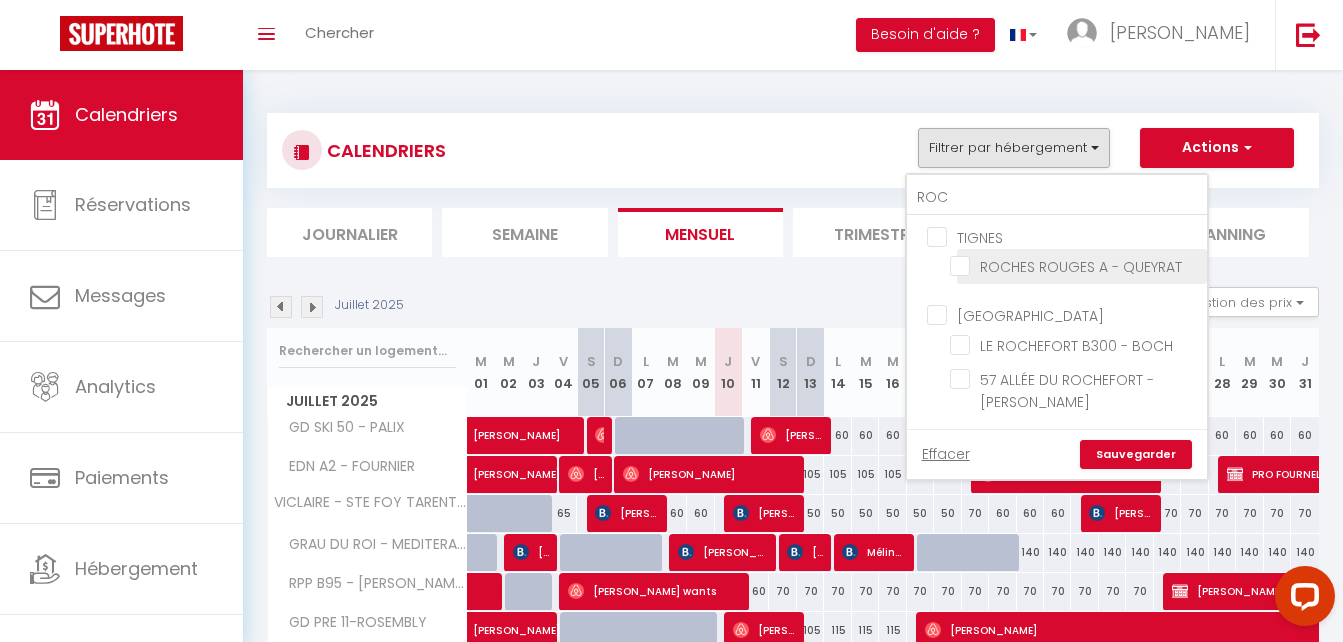 click on "ROCHES ROUGES A - QUEYRAT" at bounding box center [1075, 265] 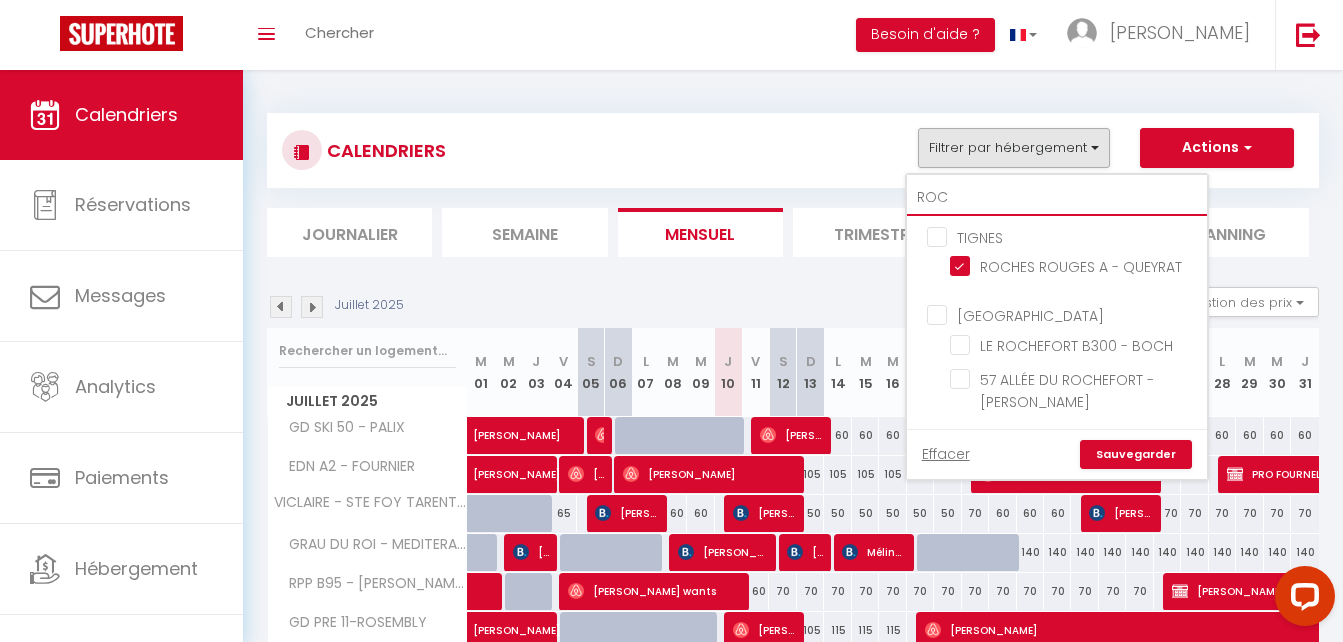 click on "ROC" at bounding box center [1057, 198] 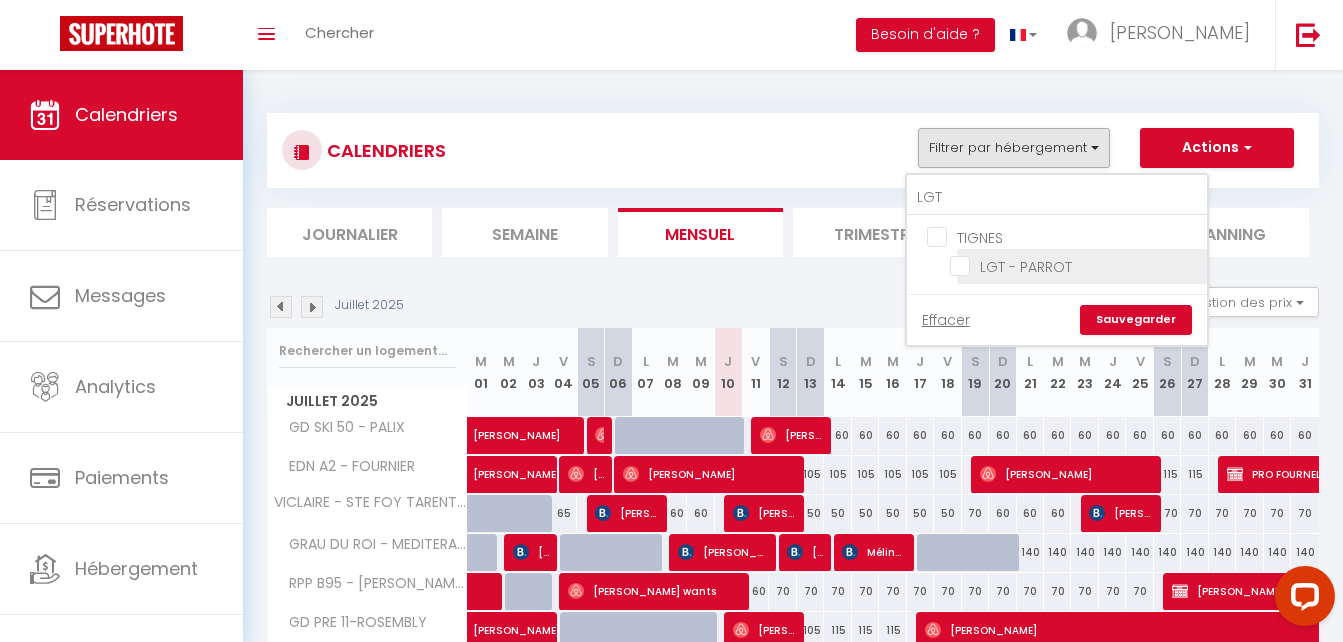 click on "LGT - PARROT" at bounding box center (1075, 265) 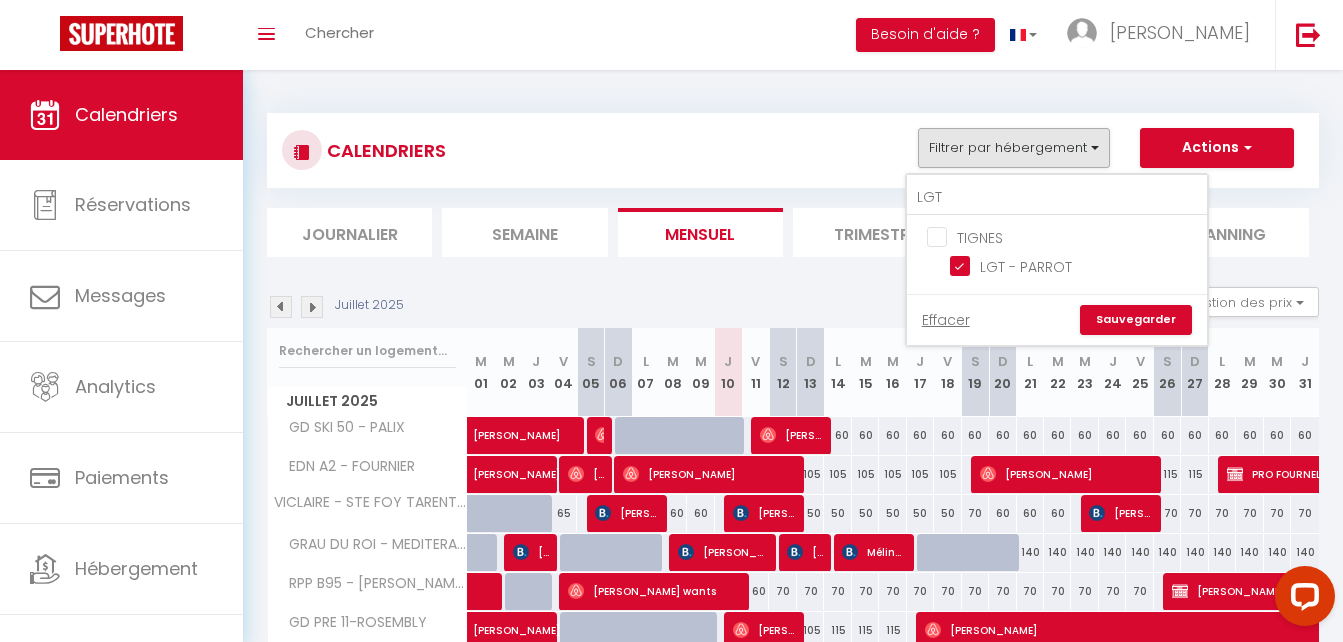 click on "Sauvegarder" at bounding box center [1136, 320] 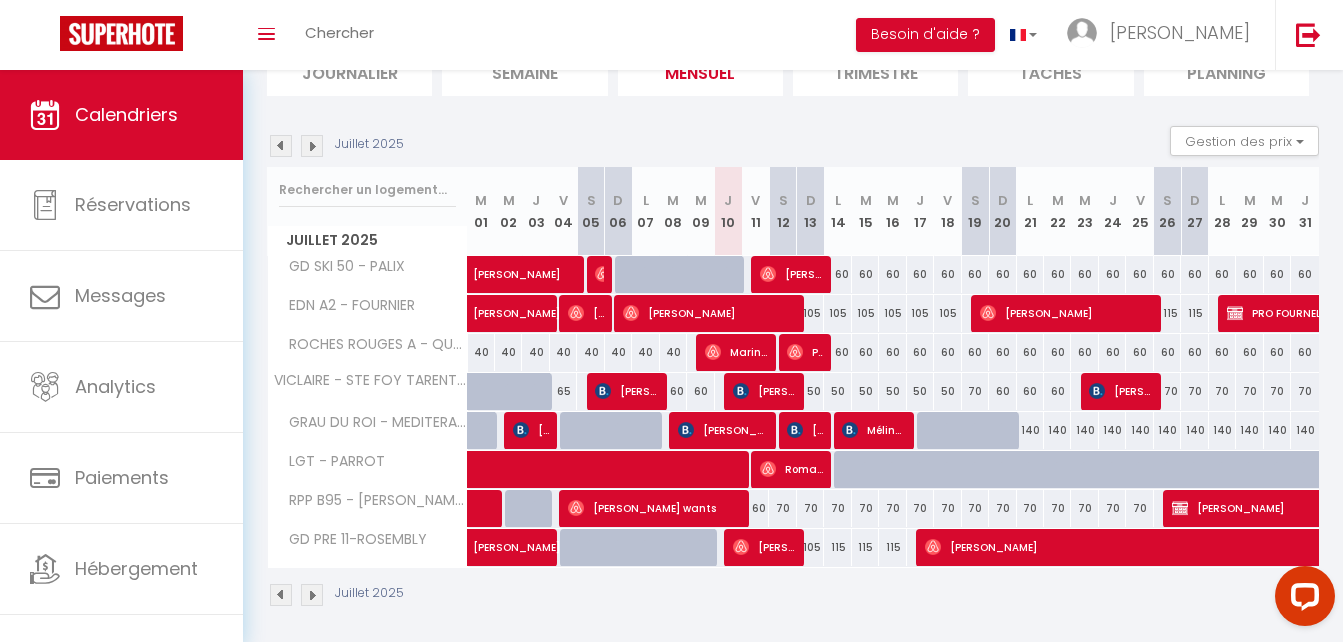 scroll, scrollTop: 170, scrollLeft: 0, axis: vertical 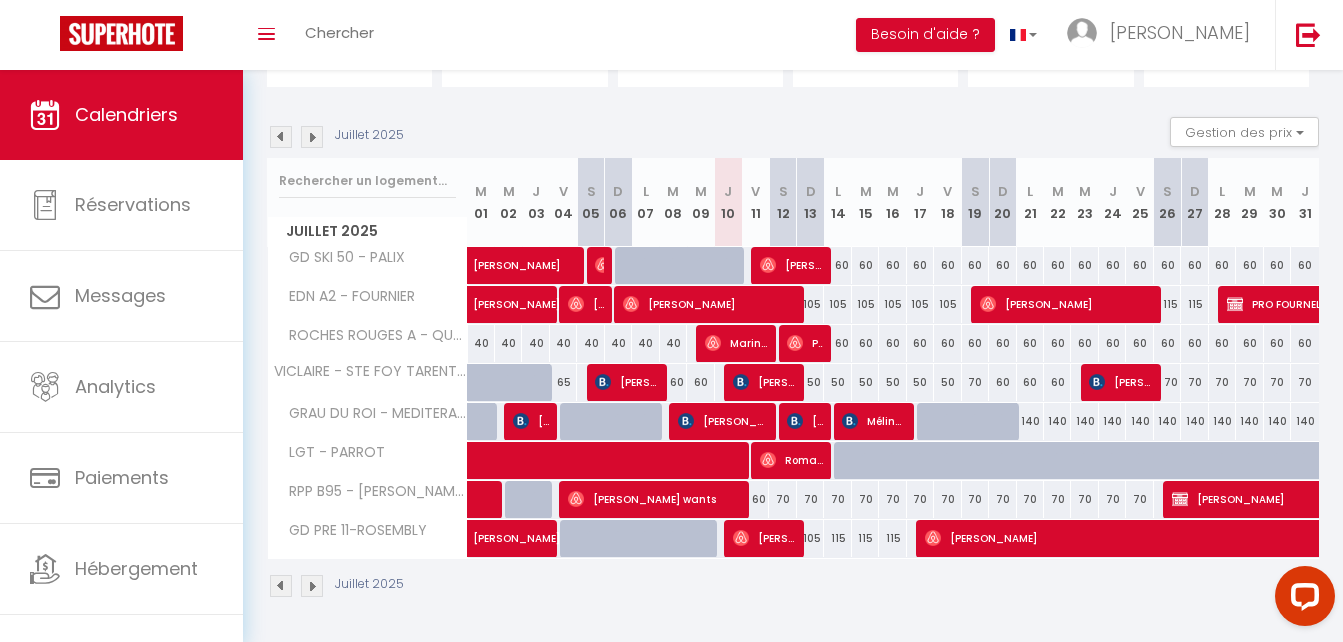 click at bounding box center [312, 586] 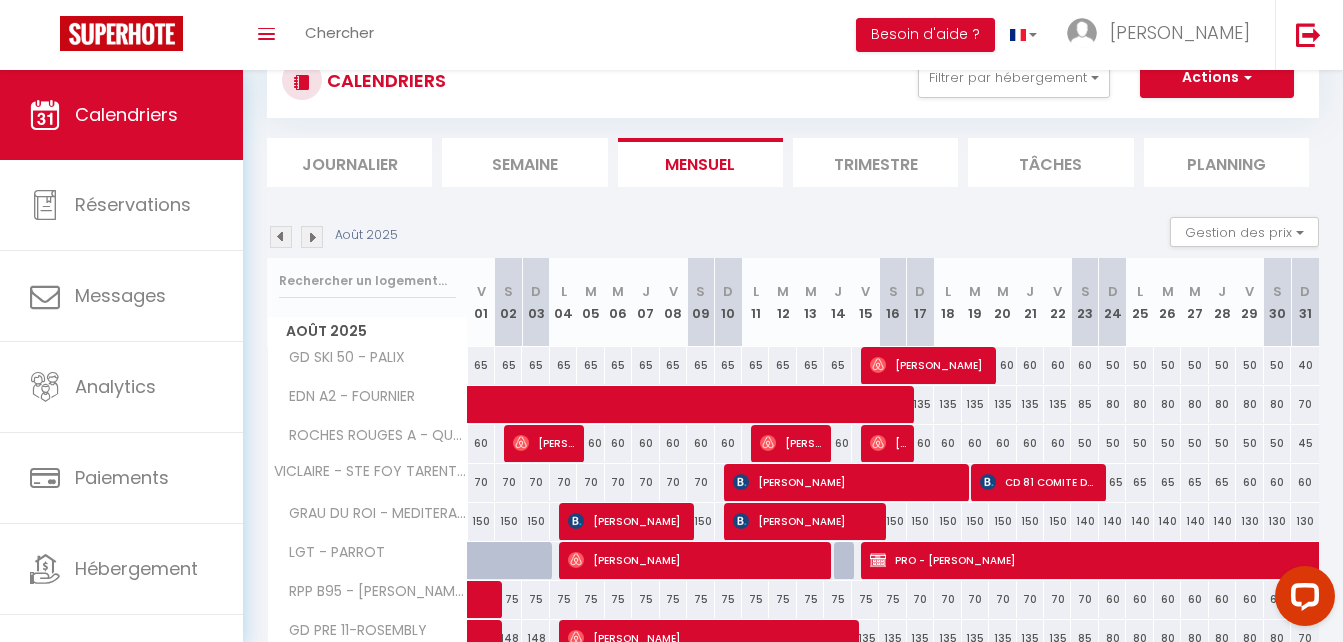 scroll, scrollTop: 170, scrollLeft: 0, axis: vertical 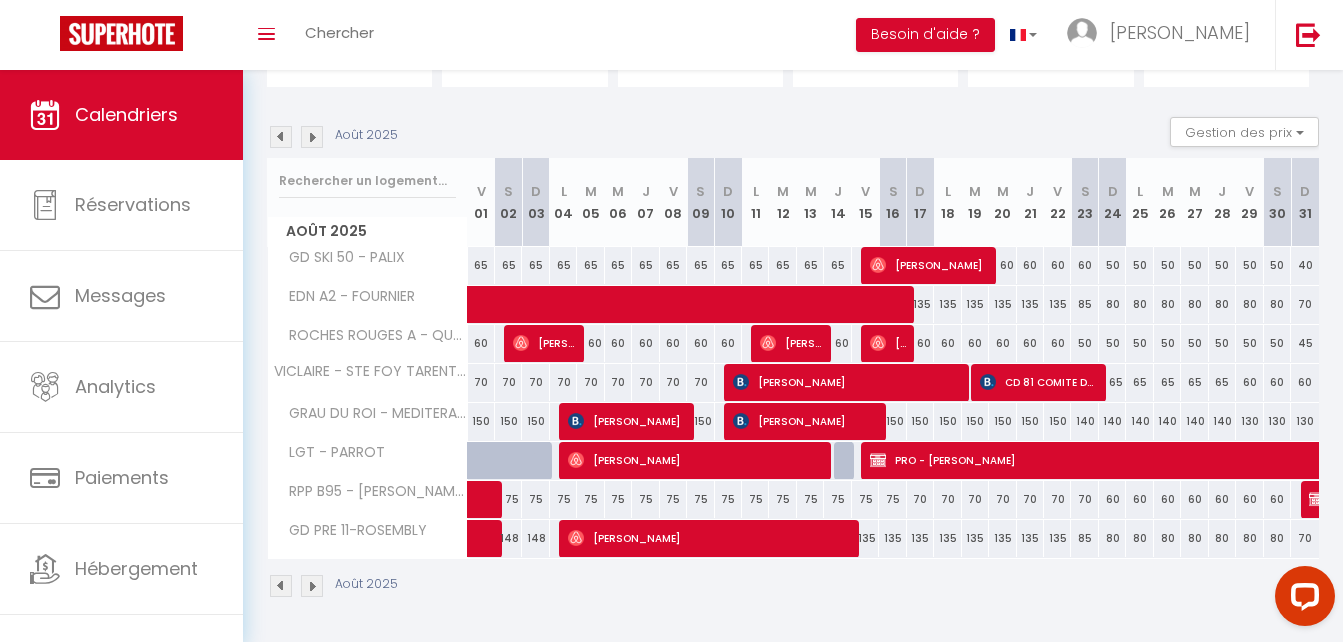 click at bounding box center (281, 586) 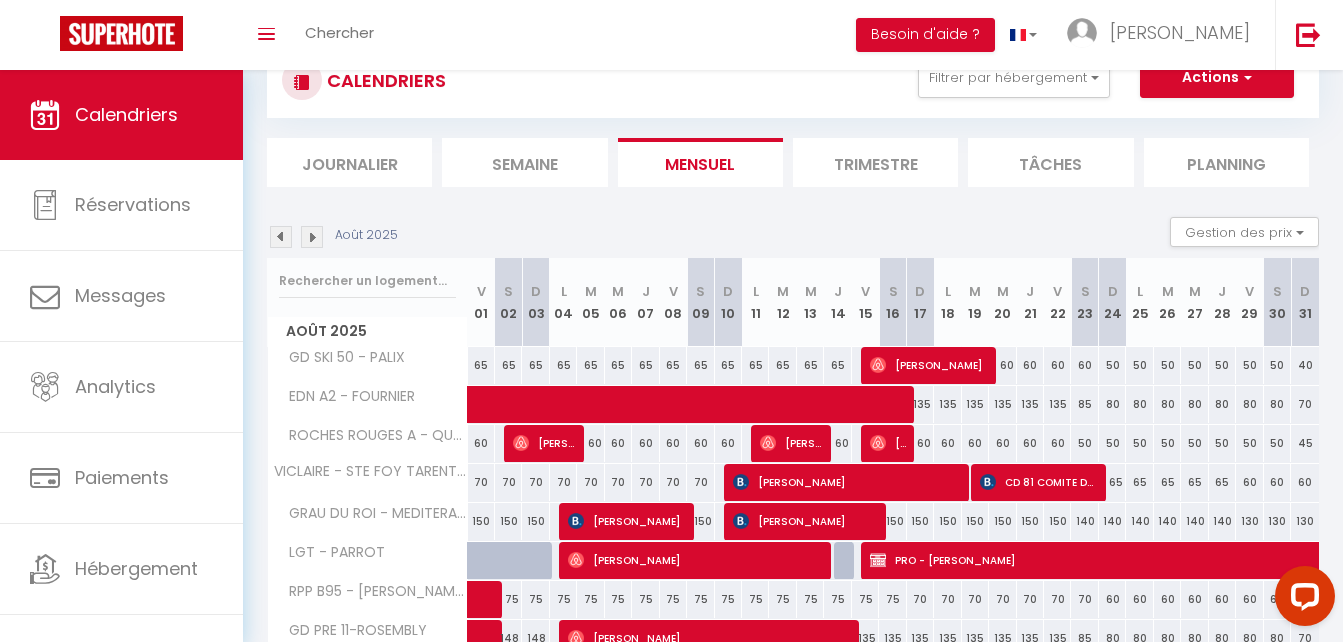 scroll, scrollTop: 170, scrollLeft: 0, axis: vertical 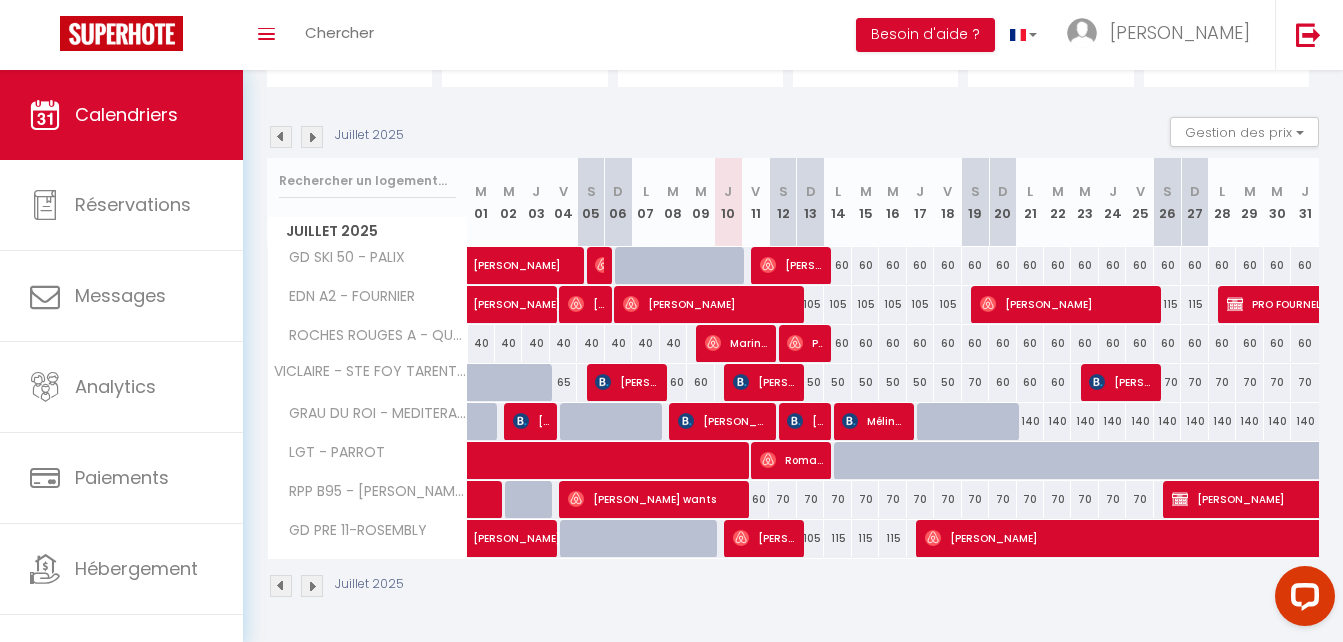 click at bounding box center (312, 586) 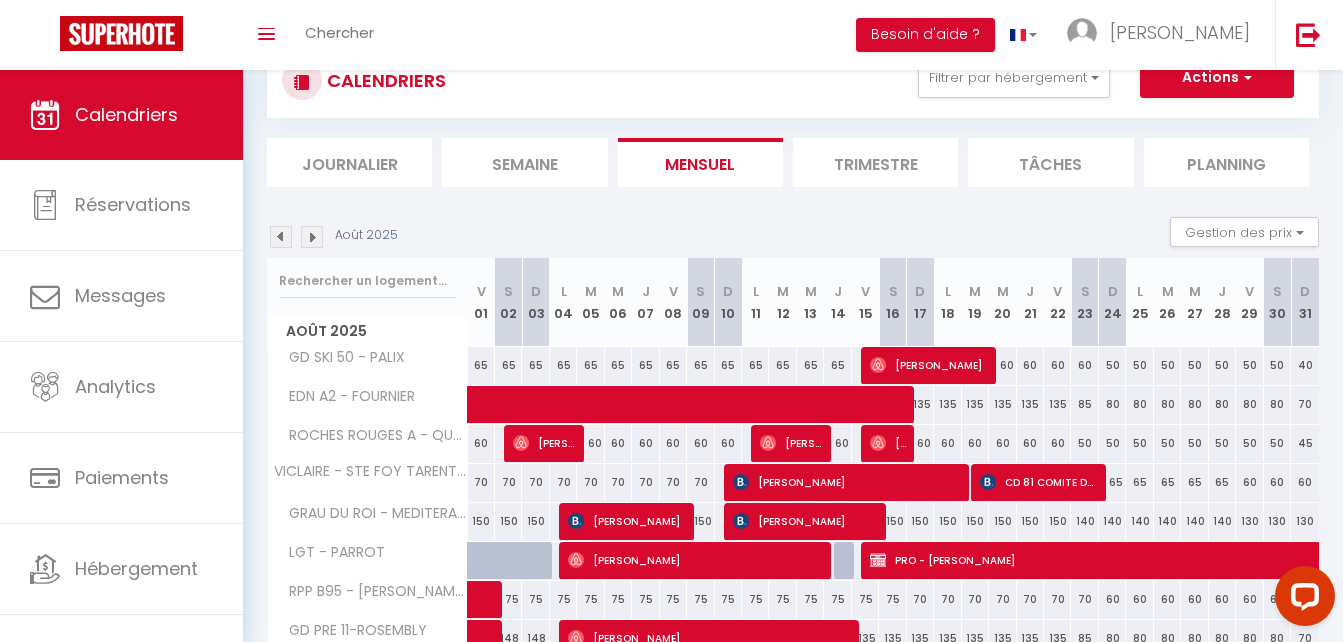 scroll, scrollTop: 170, scrollLeft: 0, axis: vertical 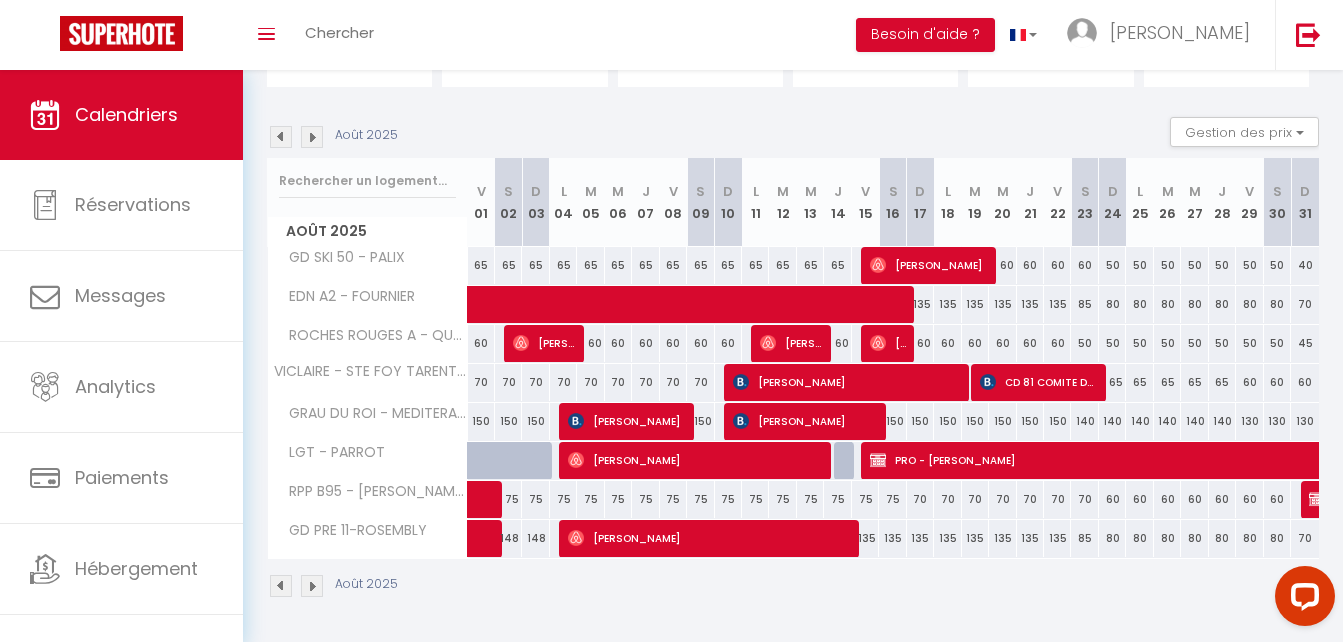 click at bounding box center [281, 586] 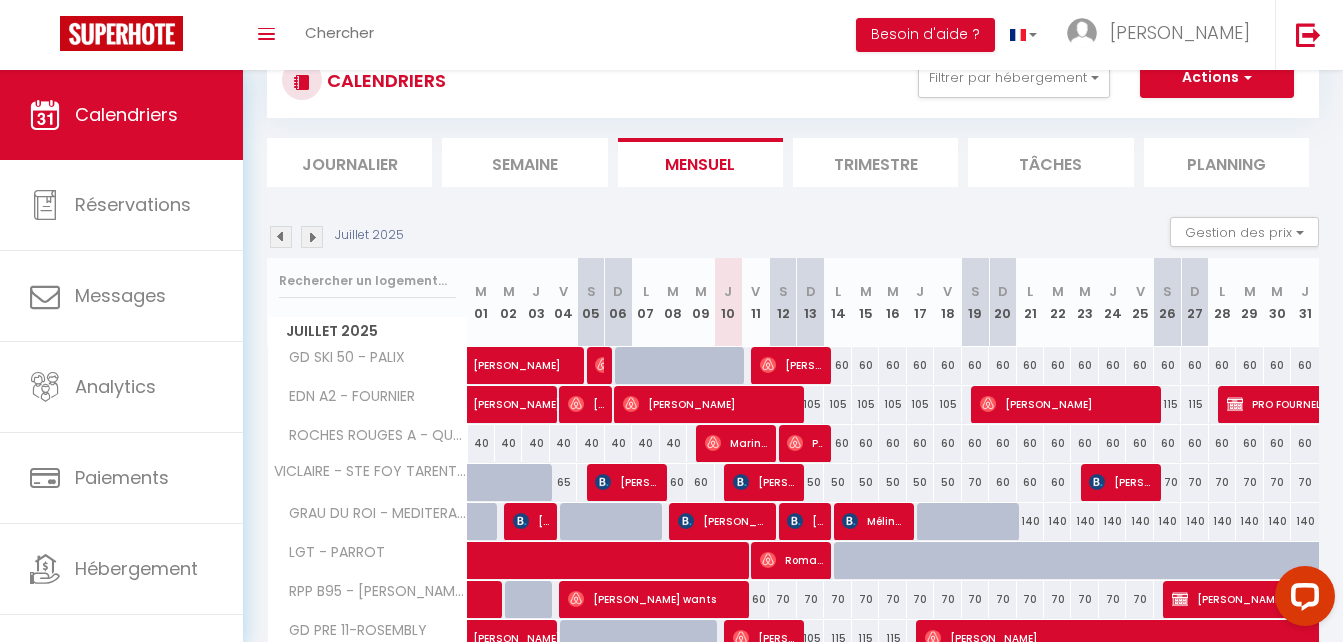 scroll, scrollTop: 170, scrollLeft: 0, axis: vertical 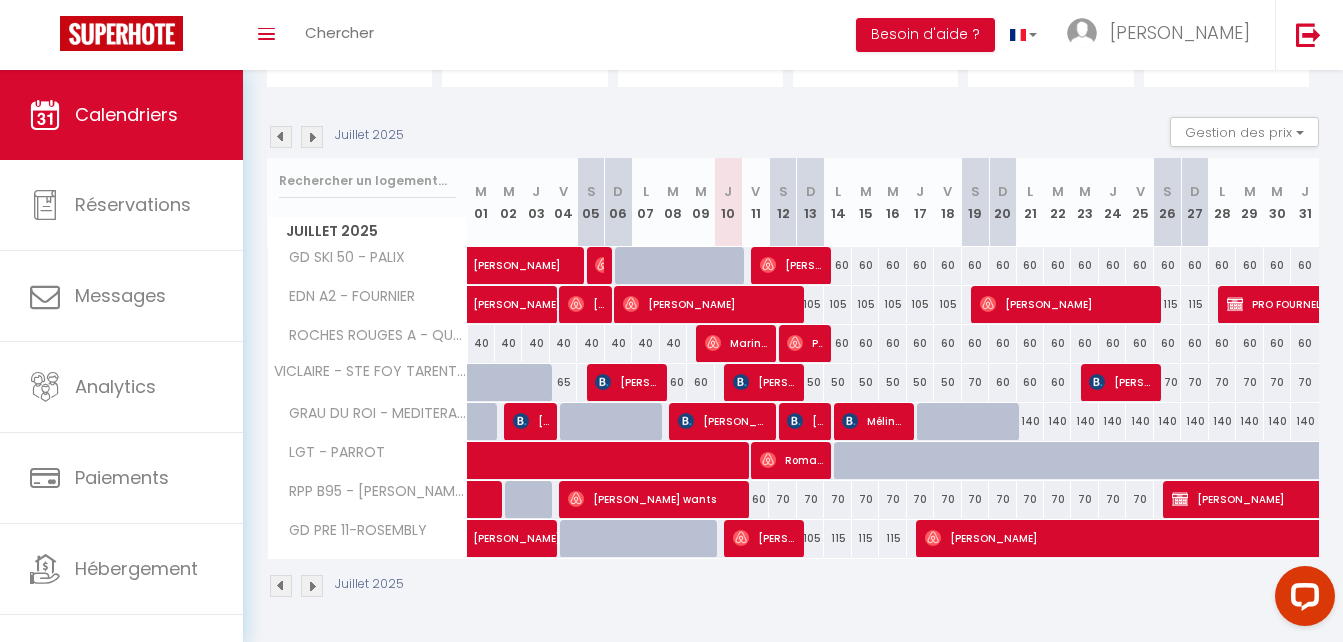 click at bounding box center [281, 586] 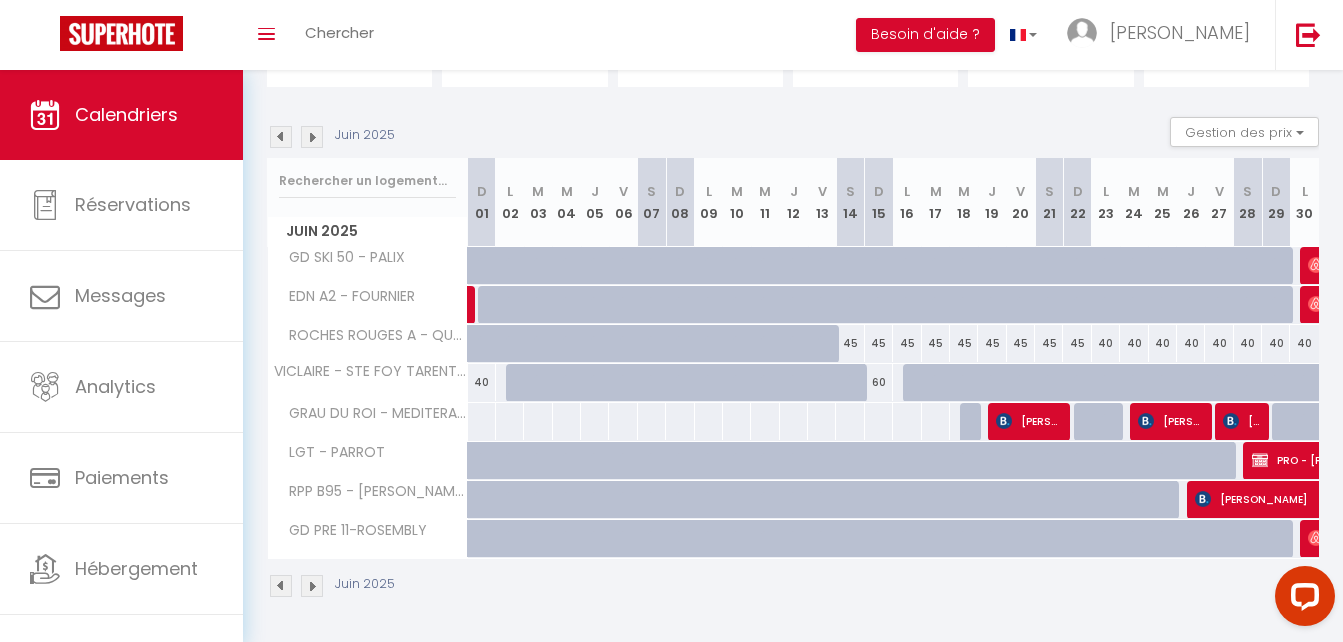 click at bounding box center [312, 586] 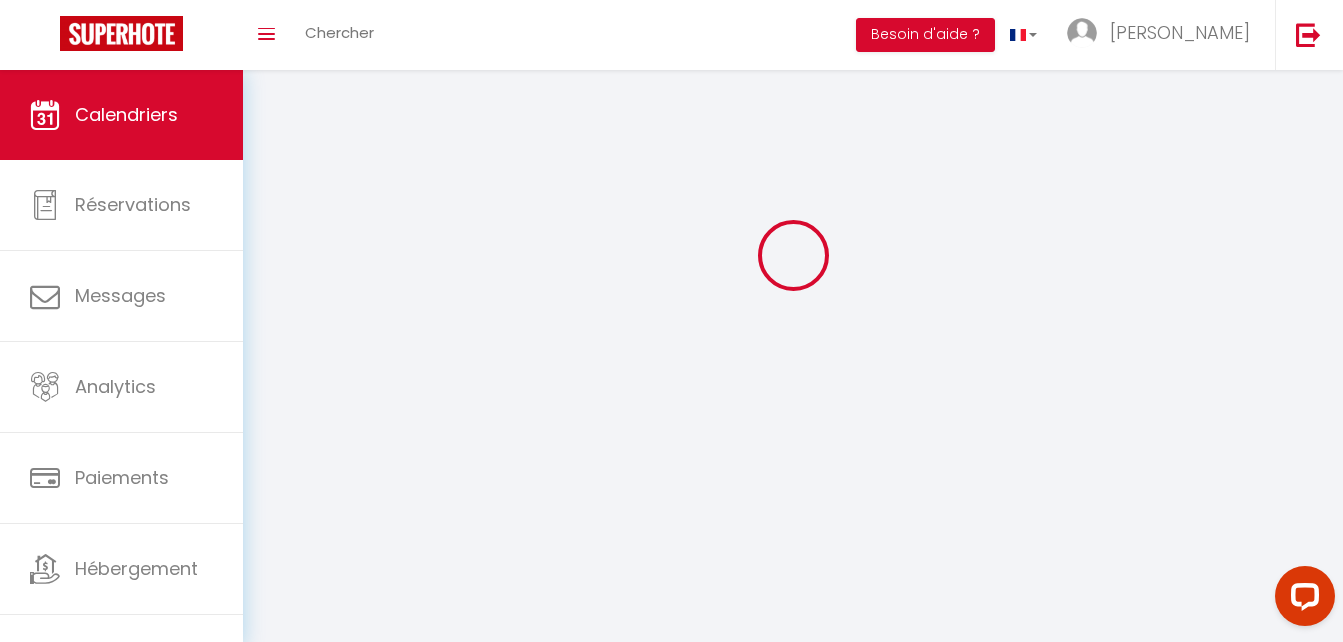 scroll, scrollTop: 170, scrollLeft: 0, axis: vertical 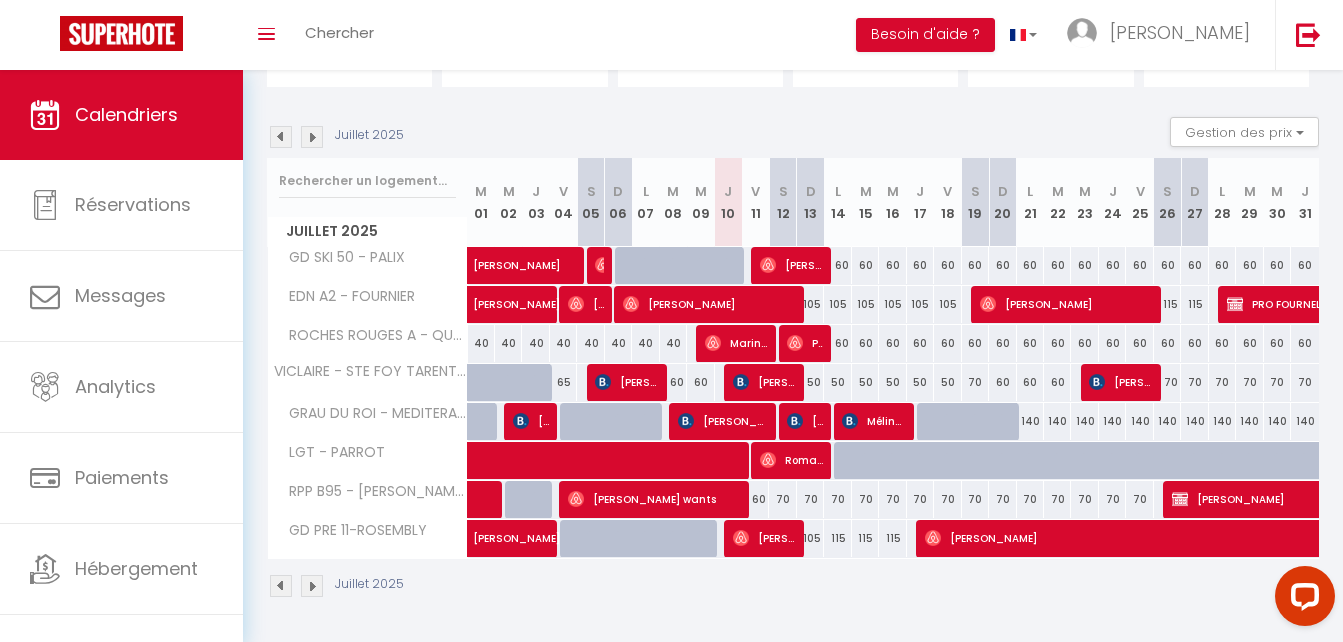 click at bounding box center (312, 586) 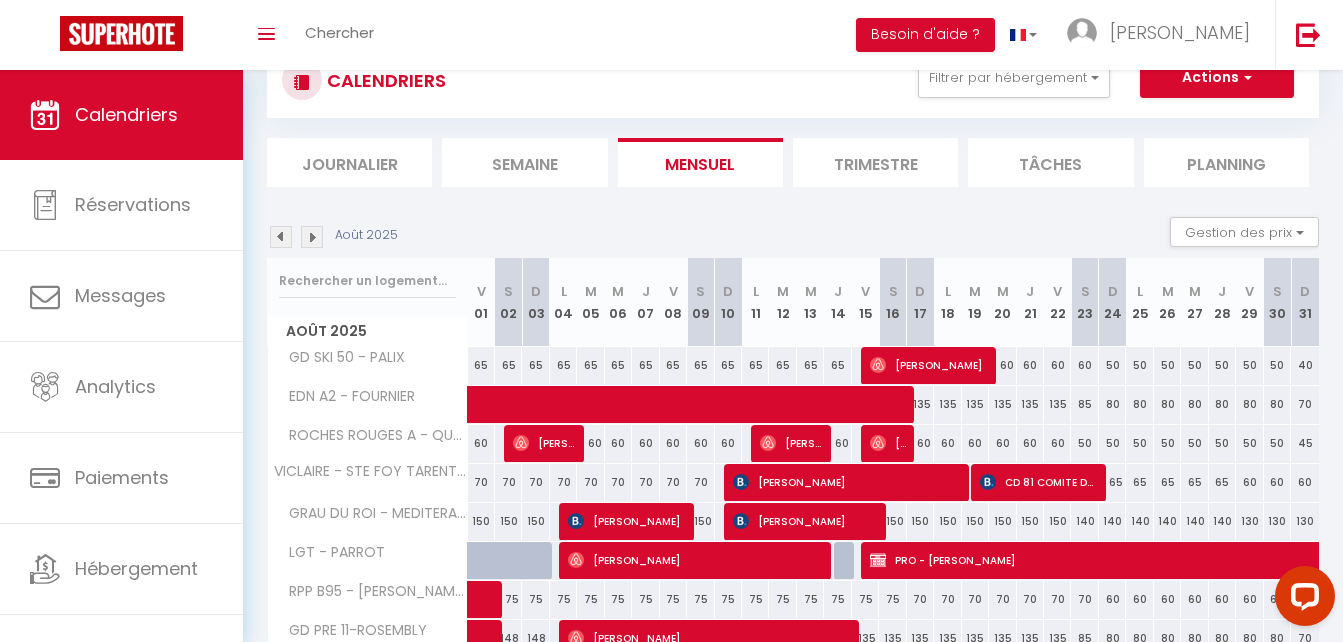 scroll, scrollTop: 170, scrollLeft: 0, axis: vertical 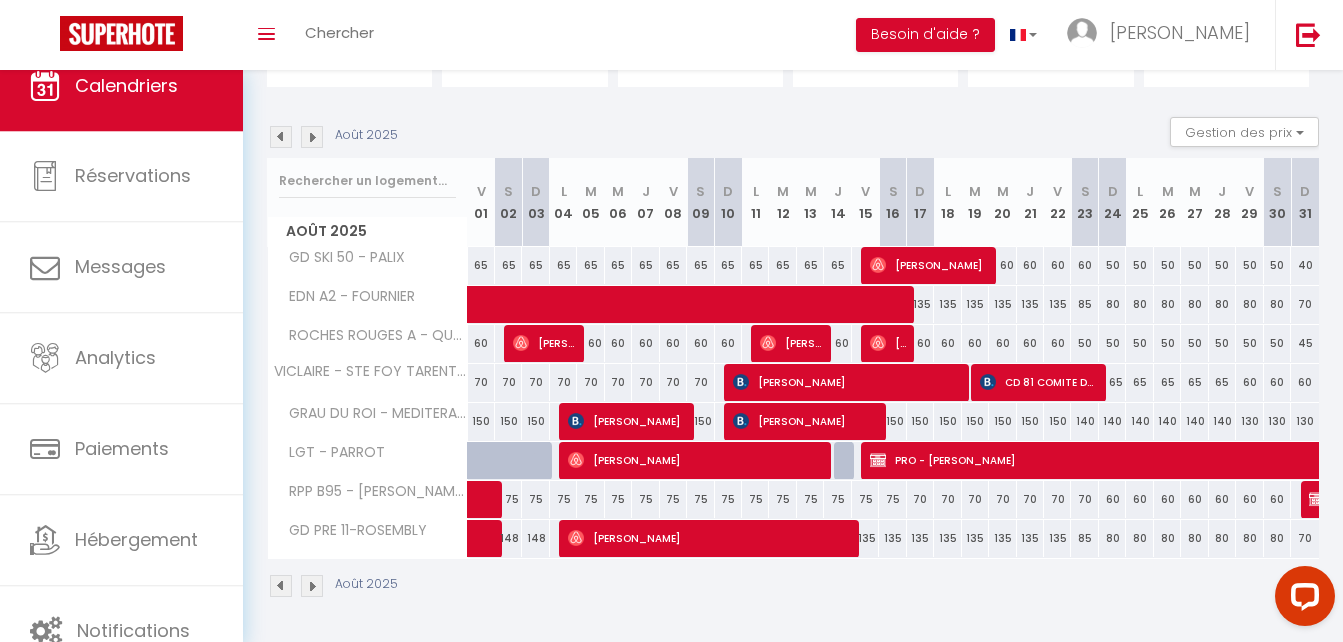 click at bounding box center [281, 137] 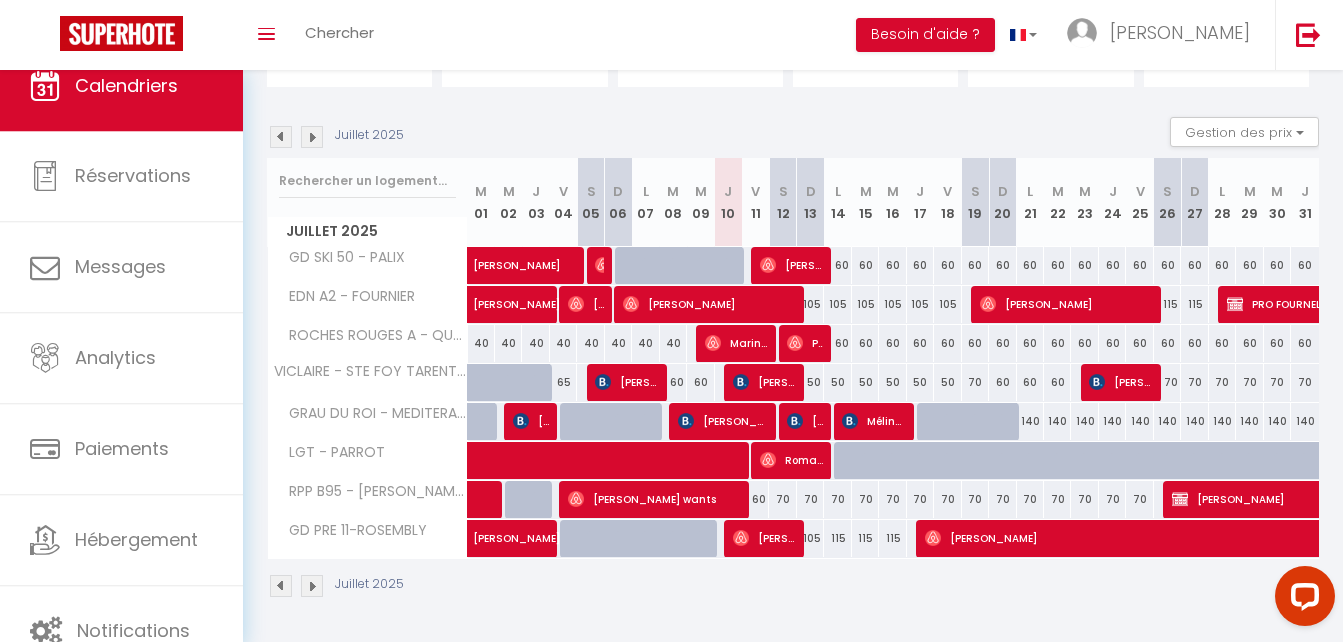click at bounding box center [312, 586] 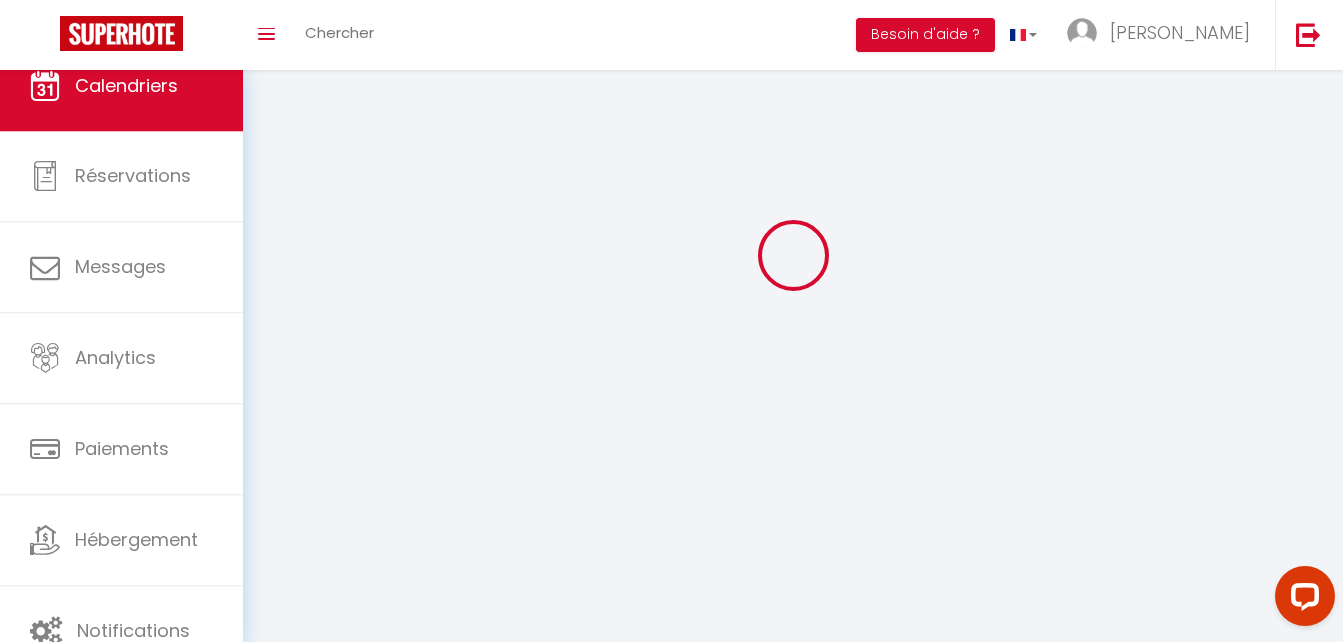 scroll, scrollTop: 170, scrollLeft: 0, axis: vertical 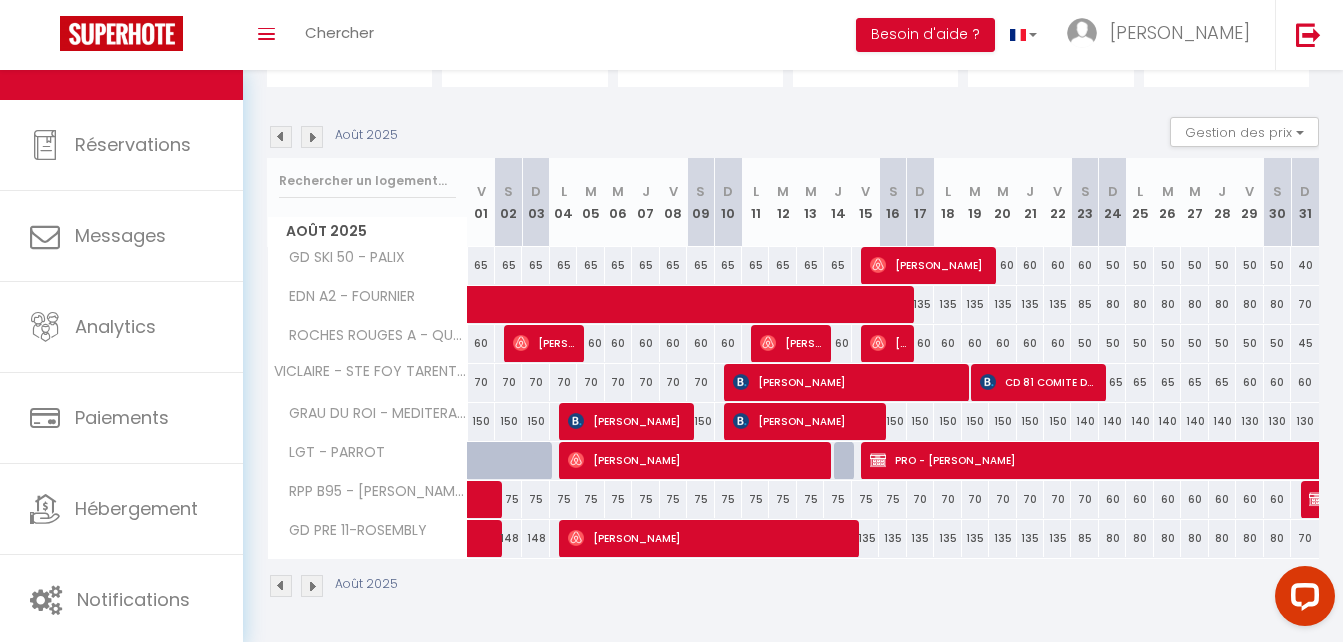 click at bounding box center [281, 586] 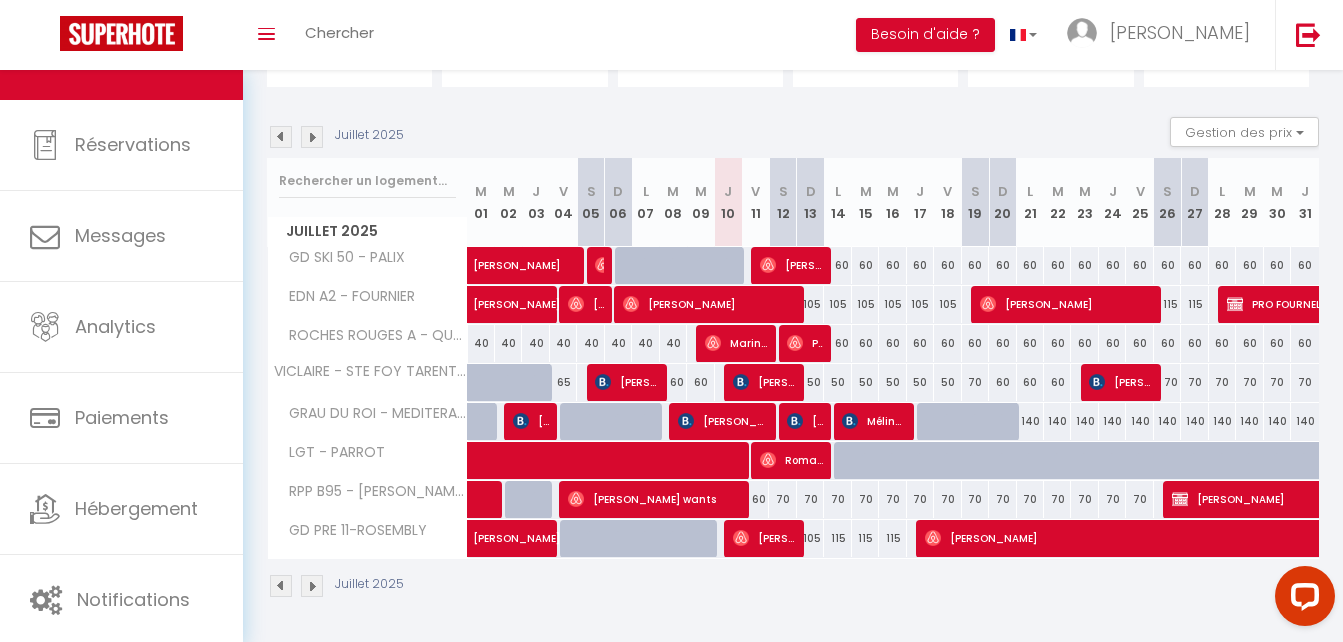 scroll, scrollTop: 0, scrollLeft: 0, axis: both 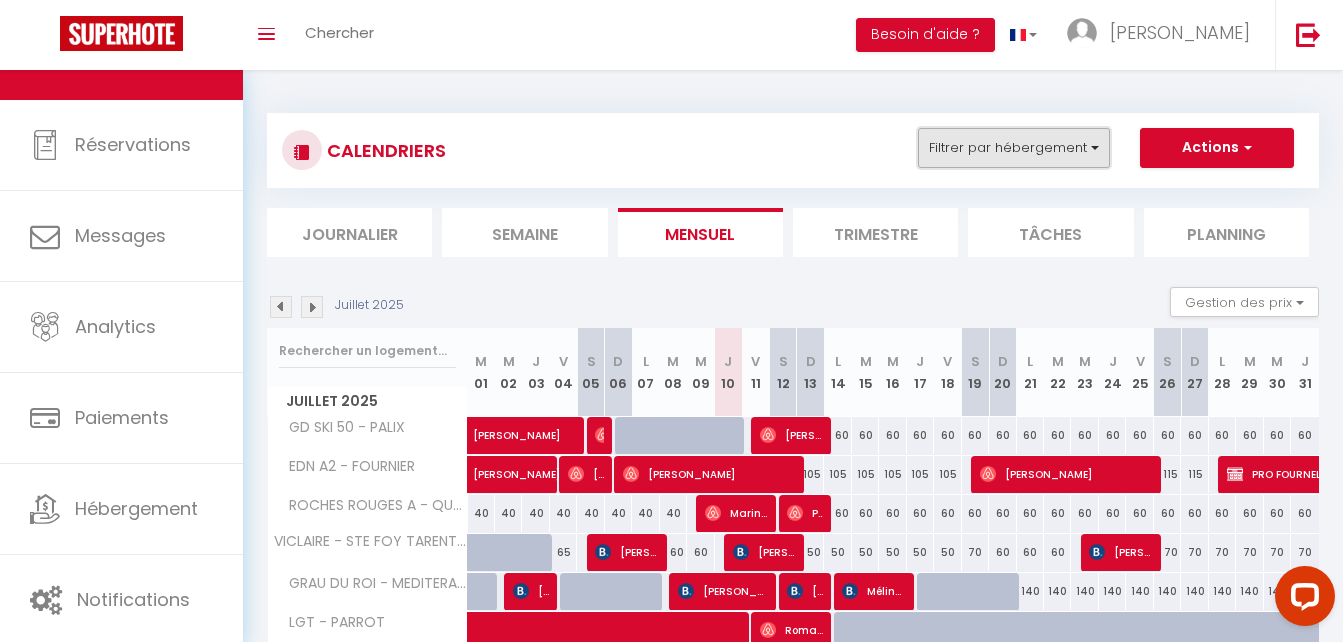 click on "Filtrer par hébergement" at bounding box center [1014, 148] 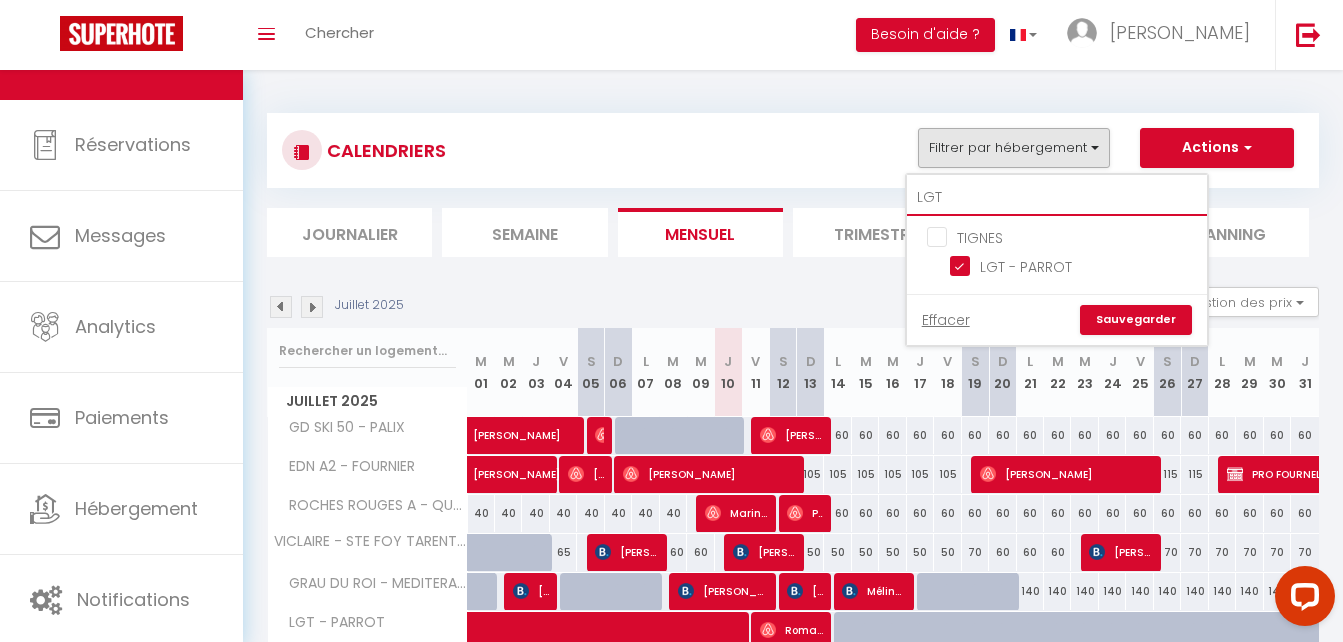 click on "LGT" at bounding box center [1057, 198] 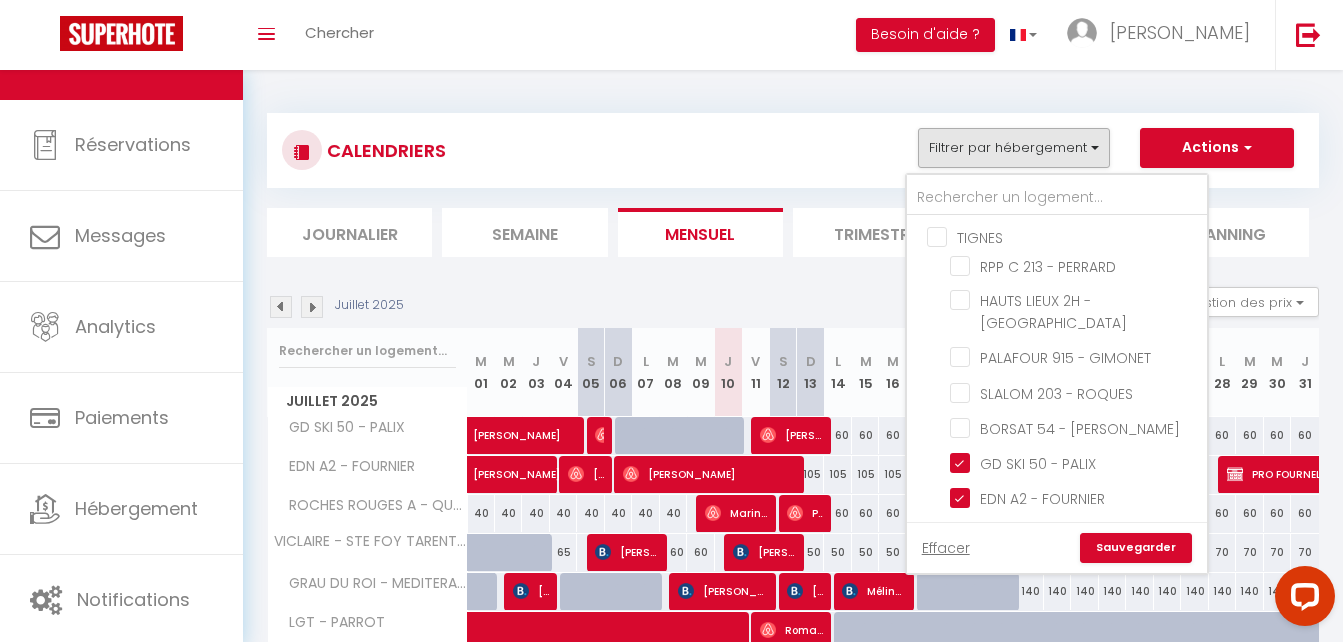 click on "TIGNES" at bounding box center (1077, 236) 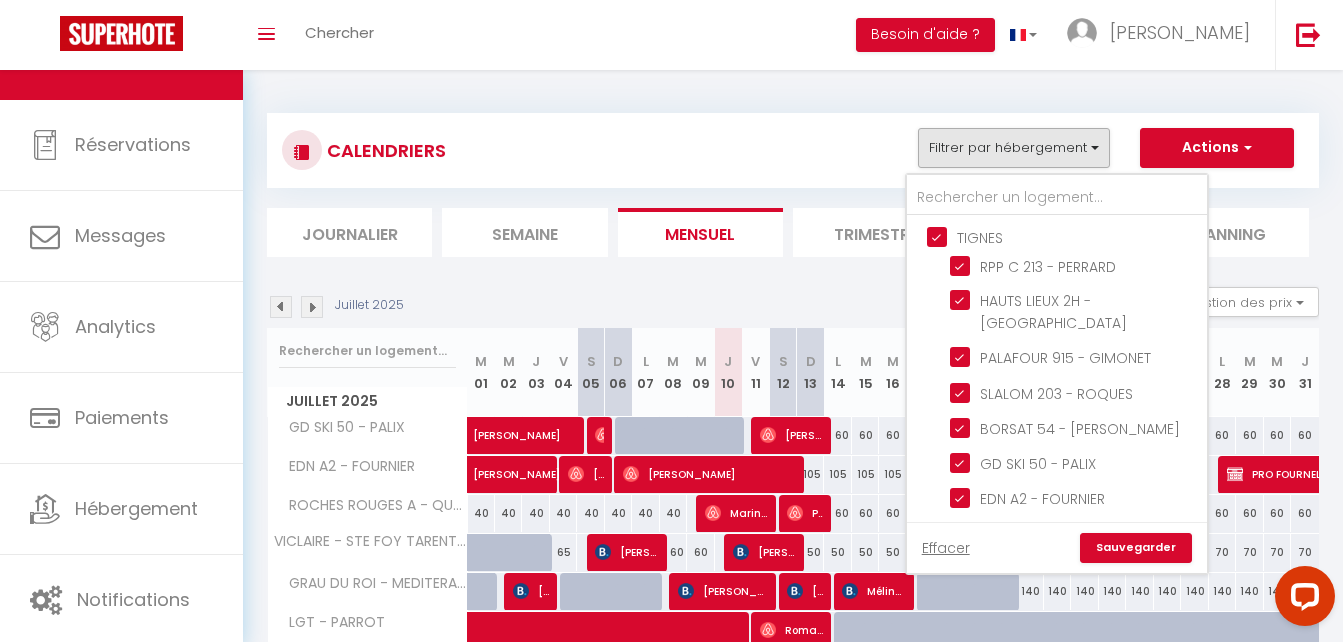 click on "Sauvegarder" at bounding box center [1136, 548] 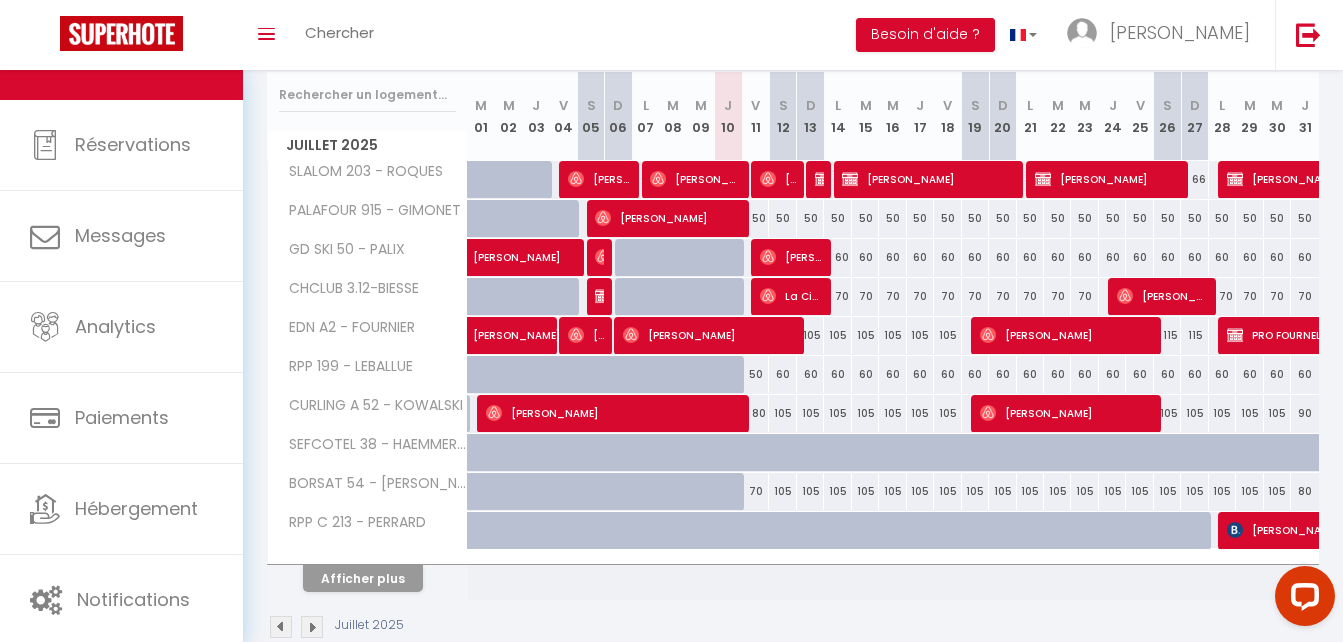 scroll, scrollTop: 0, scrollLeft: 0, axis: both 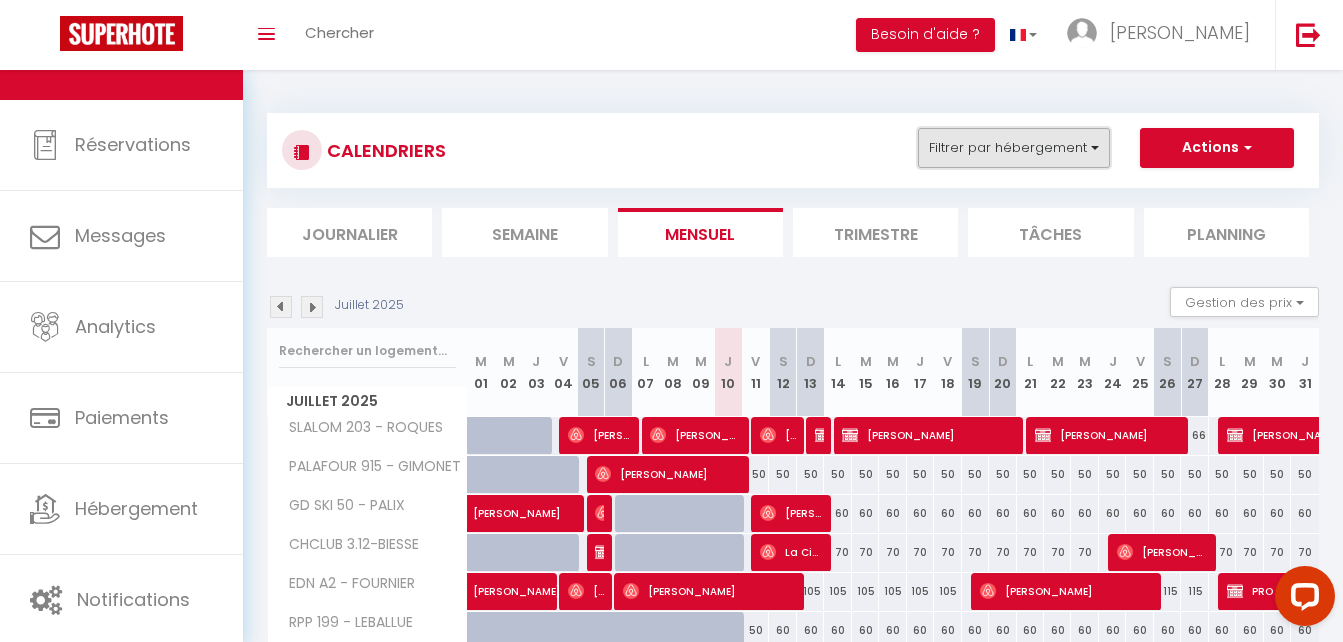 click on "Filtrer par hébergement" at bounding box center (1014, 148) 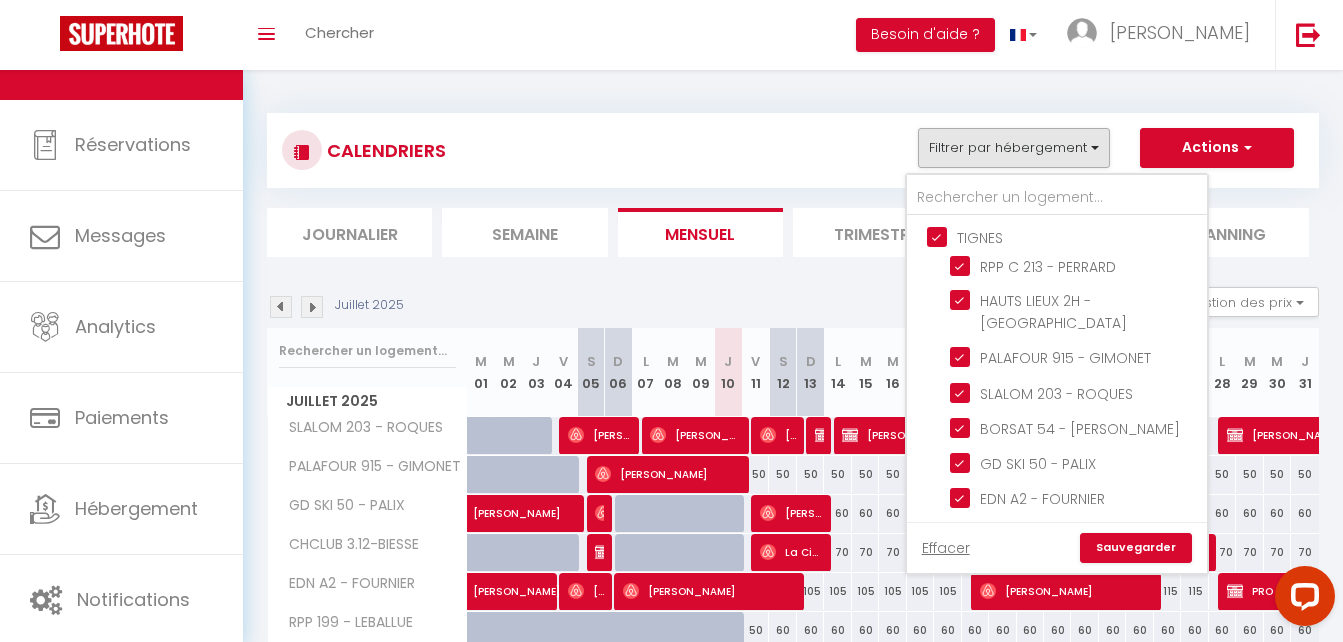 click on "TIGNES" at bounding box center [1077, 236] 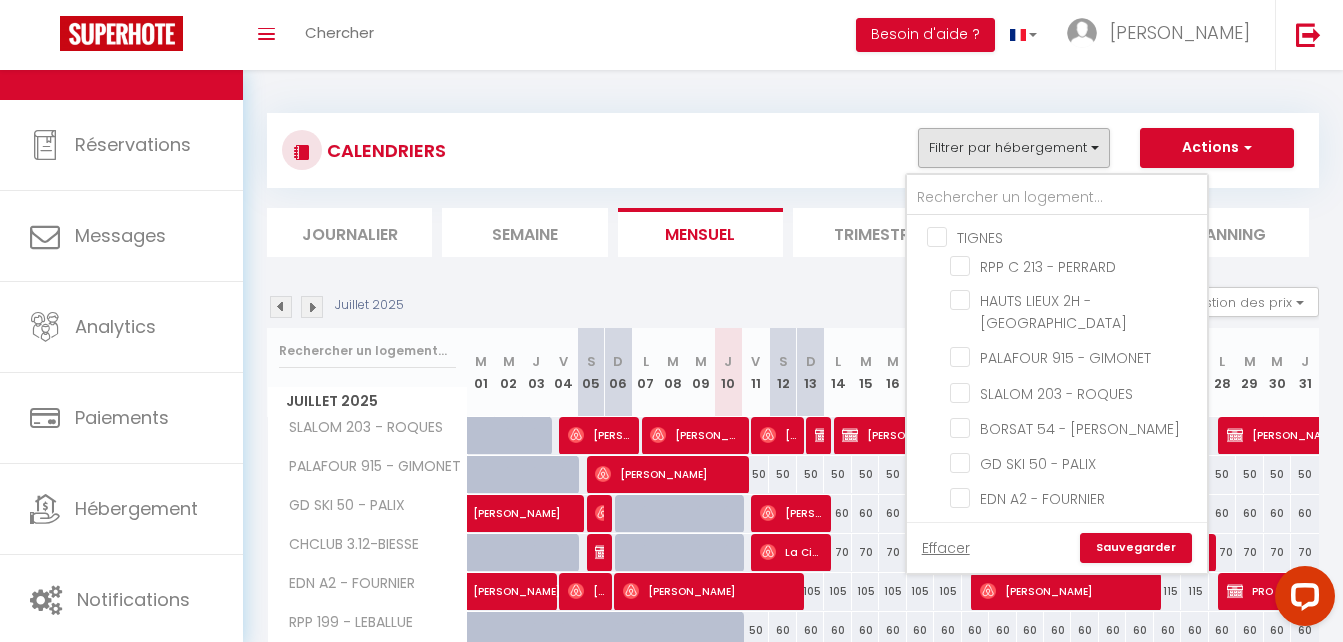 click on "TIGNES" at bounding box center [1077, 236] 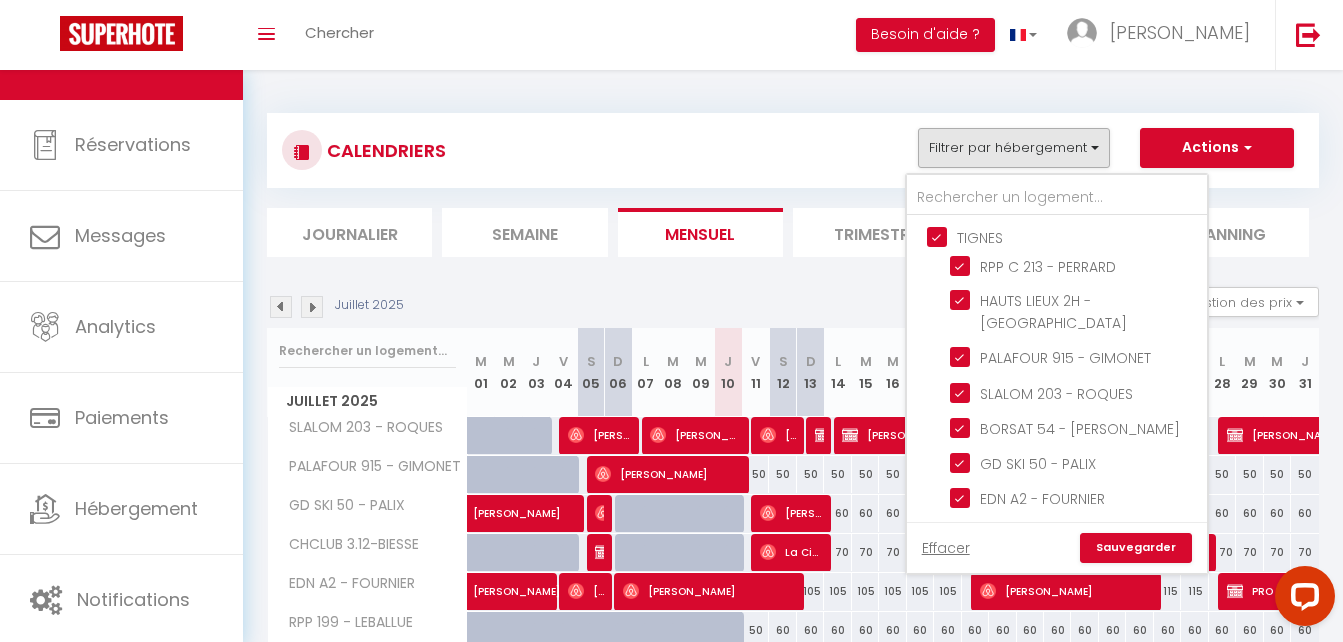 click on "Sauvegarder" at bounding box center [1136, 548] 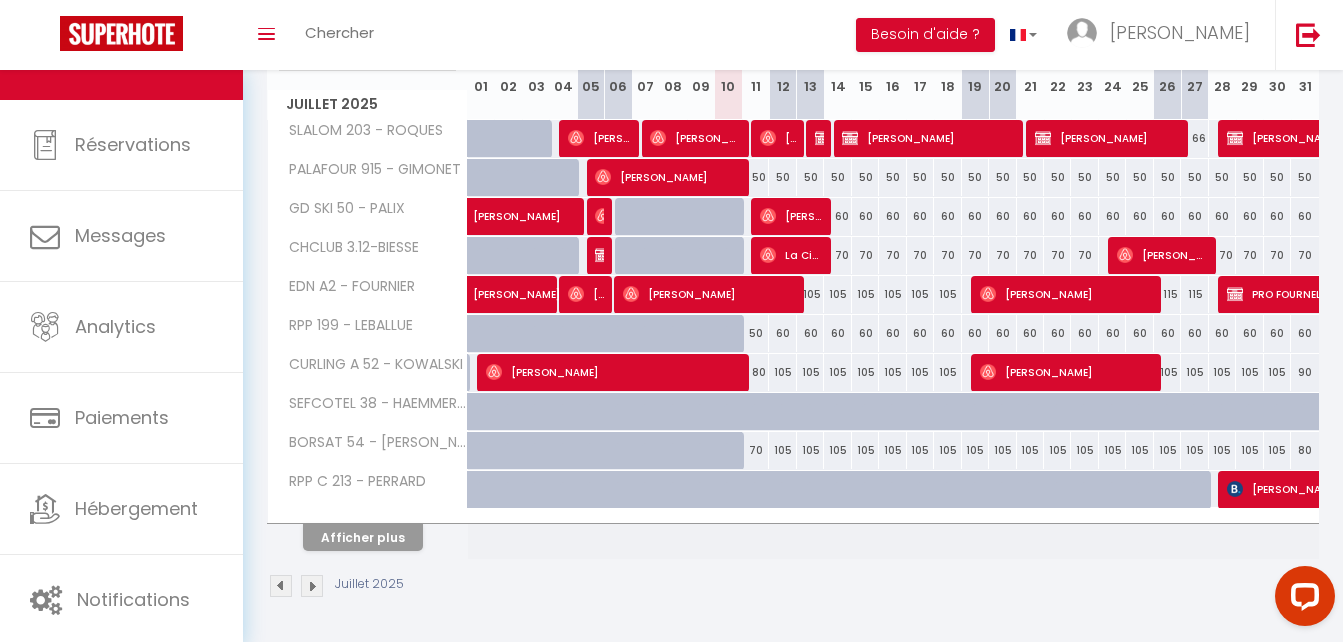 scroll, scrollTop: 0, scrollLeft: 0, axis: both 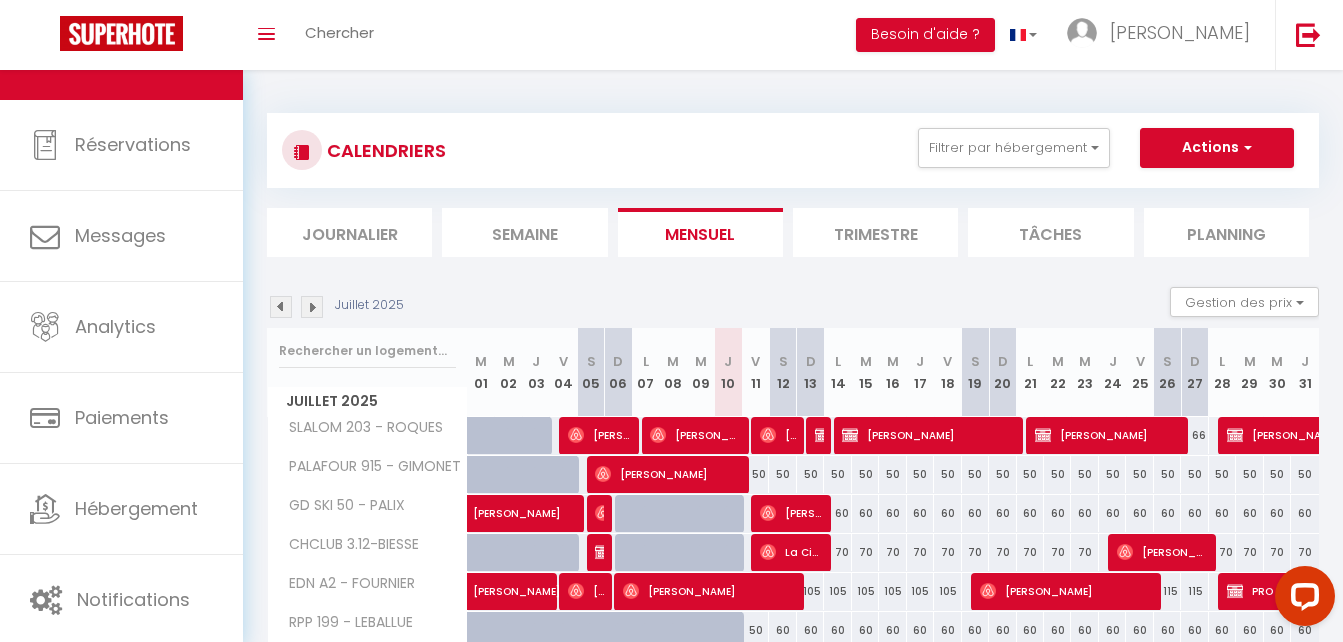 click on "Trimestre" at bounding box center (875, 232) 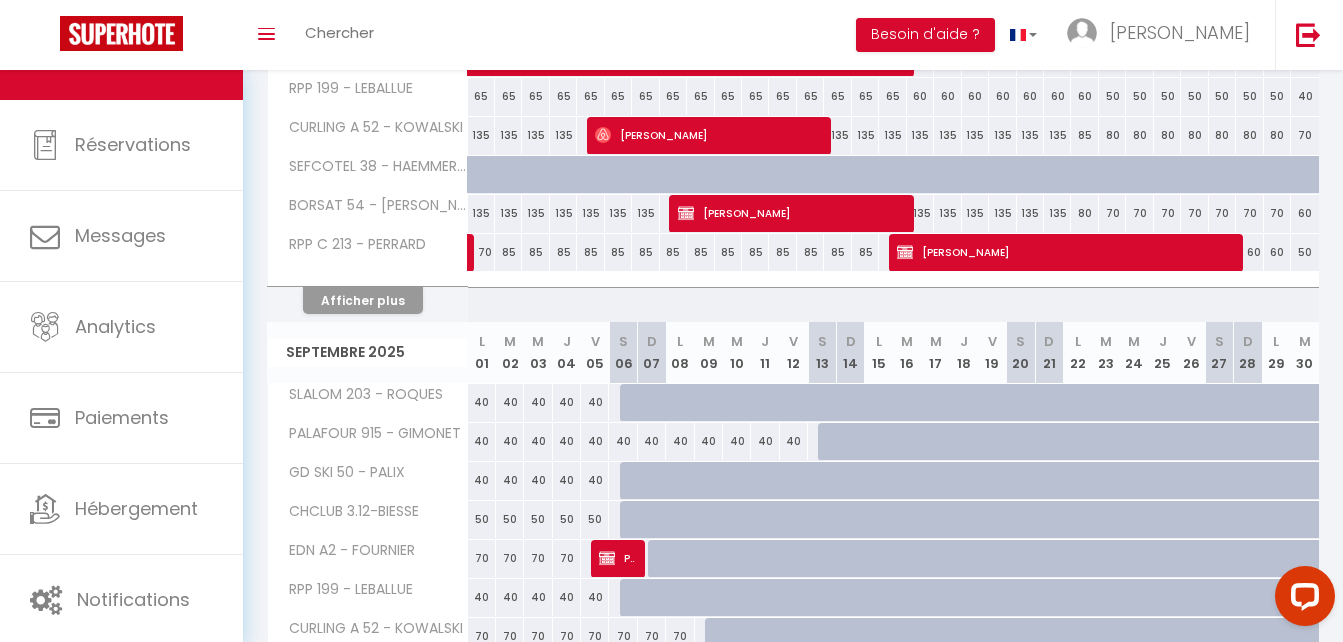 scroll, scrollTop: 1298, scrollLeft: 0, axis: vertical 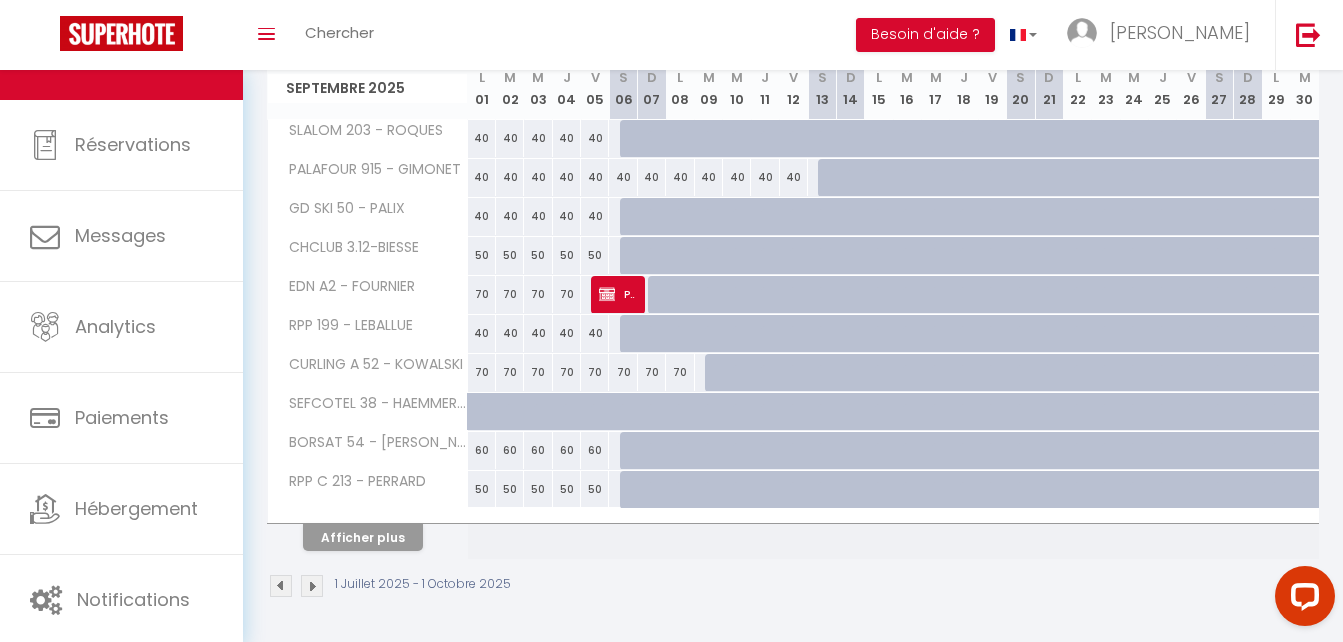click at bounding box center [312, 586] 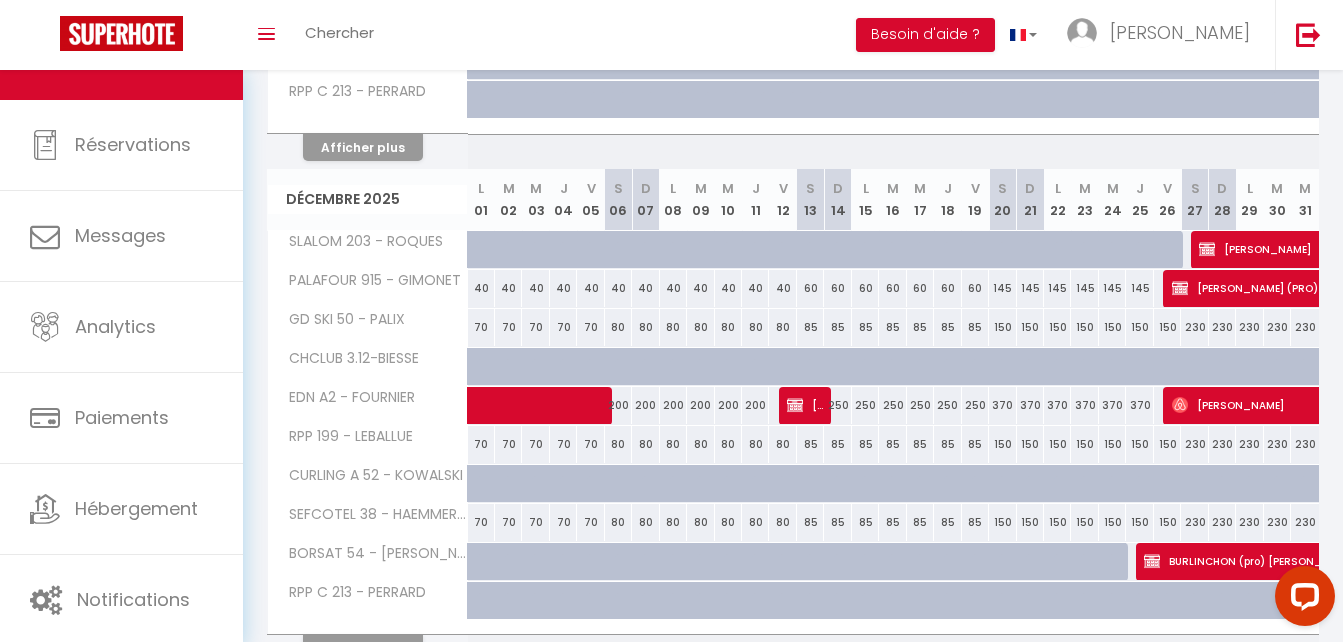 scroll, scrollTop: 1298, scrollLeft: 0, axis: vertical 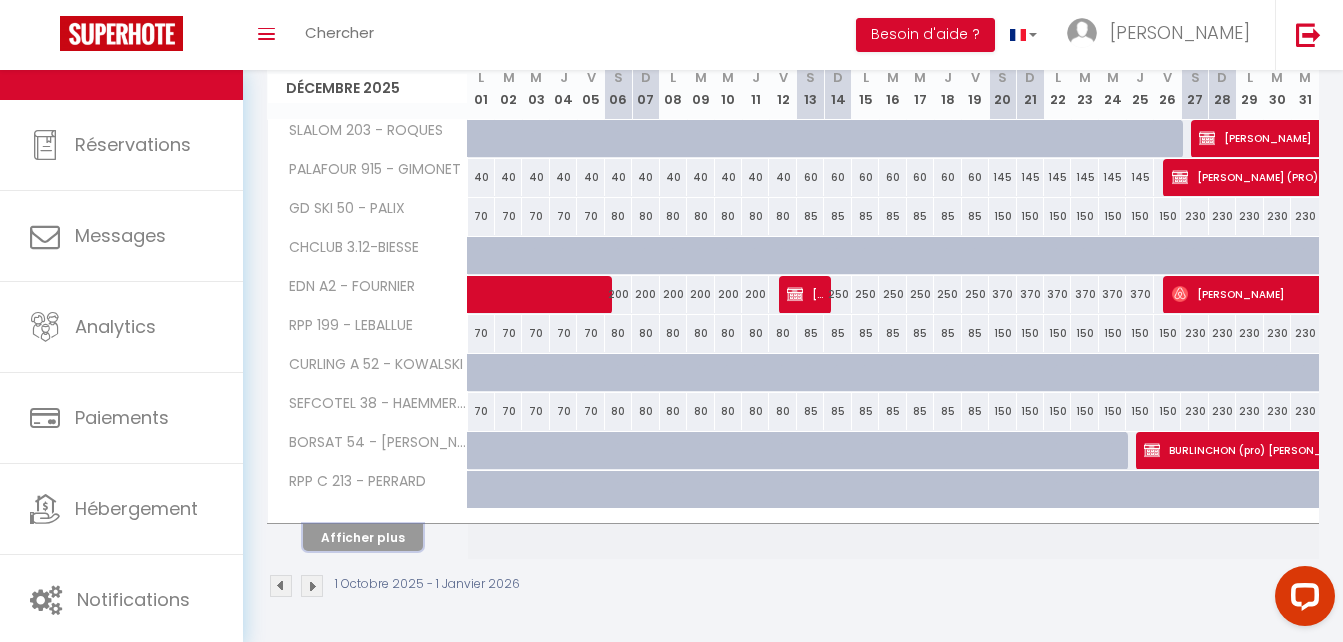 click on "Afficher plus" at bounding box center [363, 537] 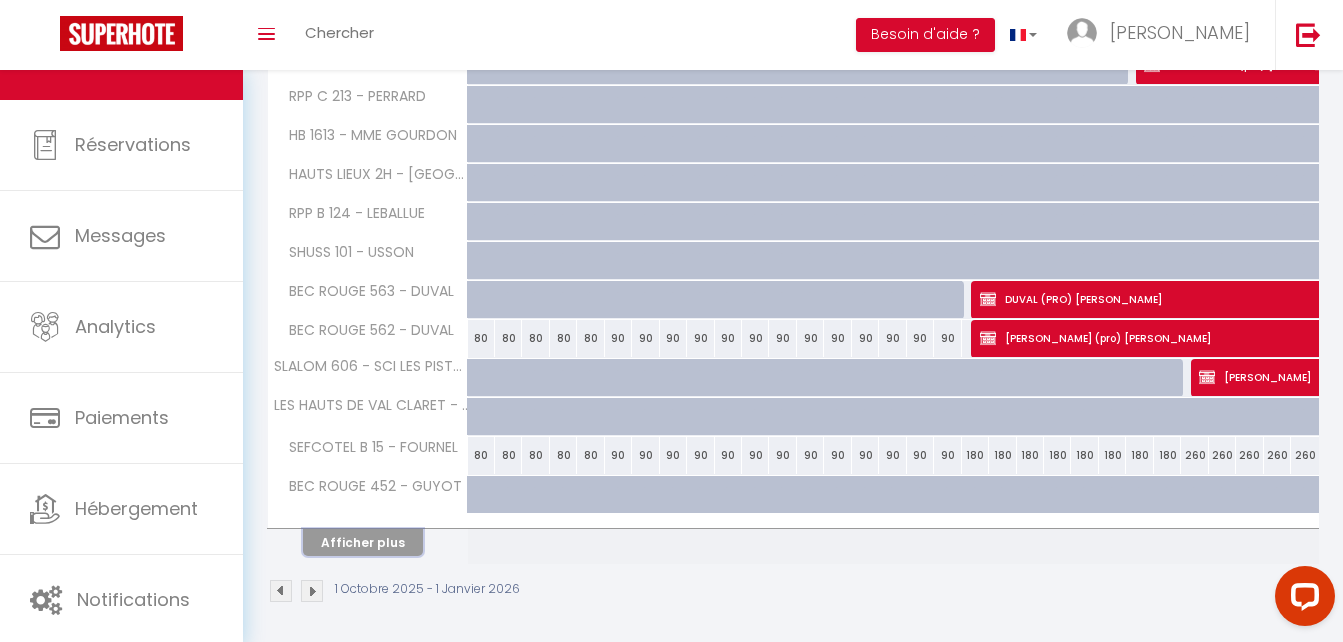 scroll, scrollTop: 2468, scrollLeft: 0, axis: vertical 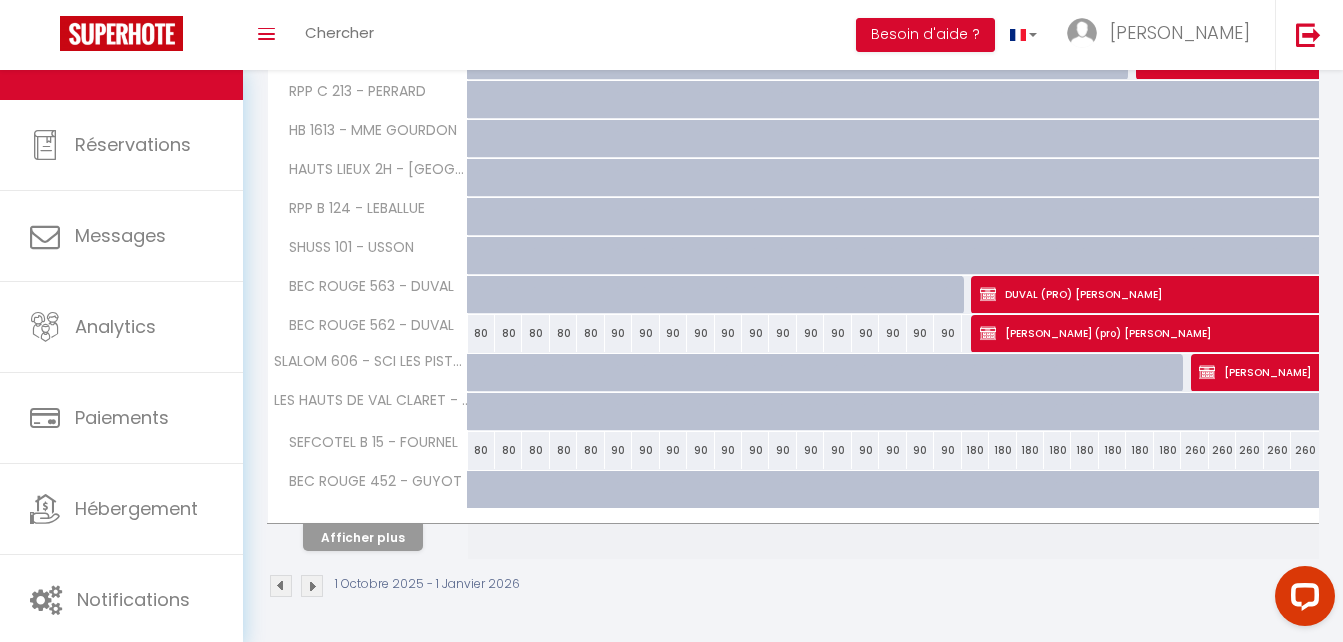 click on "Afficher plus" at bounding box center [368, 534] 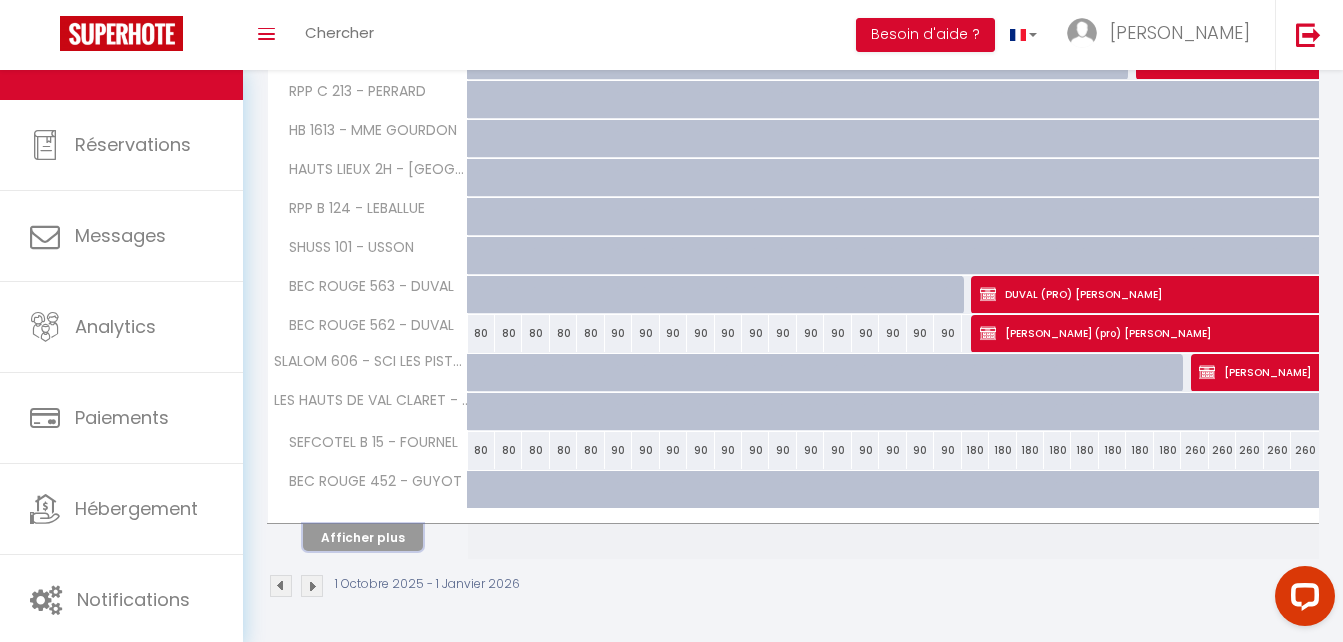 click on "Afficher plus" at bounding box center (363, 537) 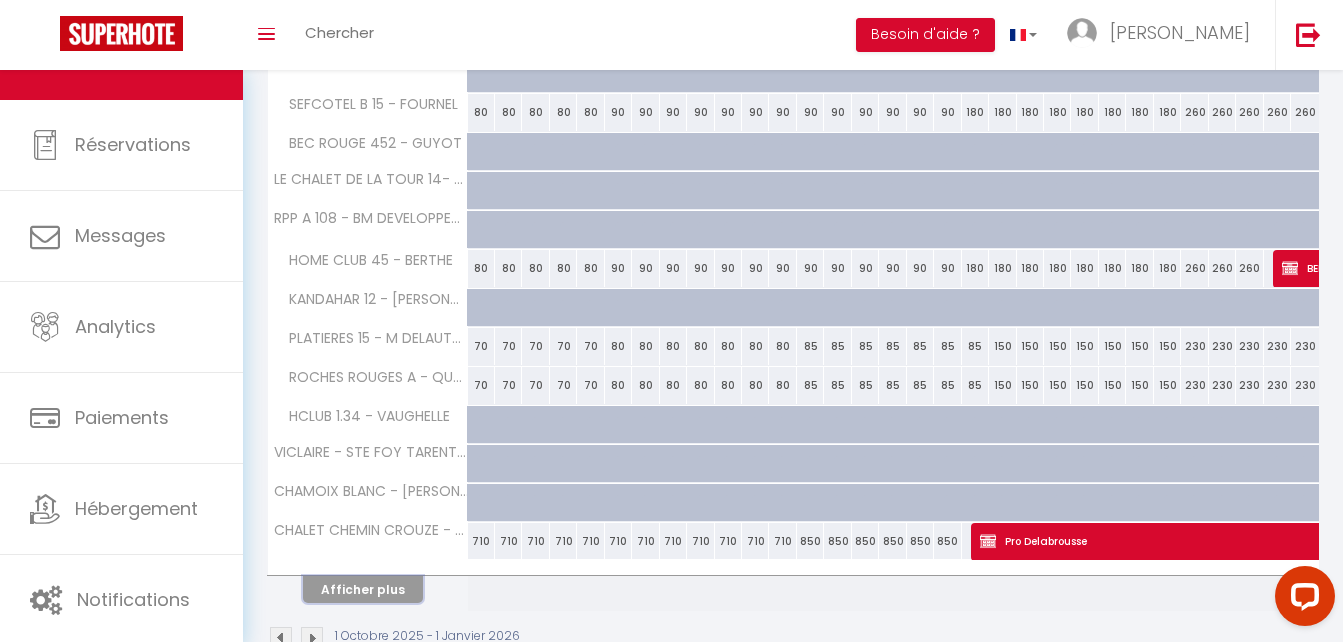 scroll, scrollTop: 3638, scrollLeft: 0, axis: vertical 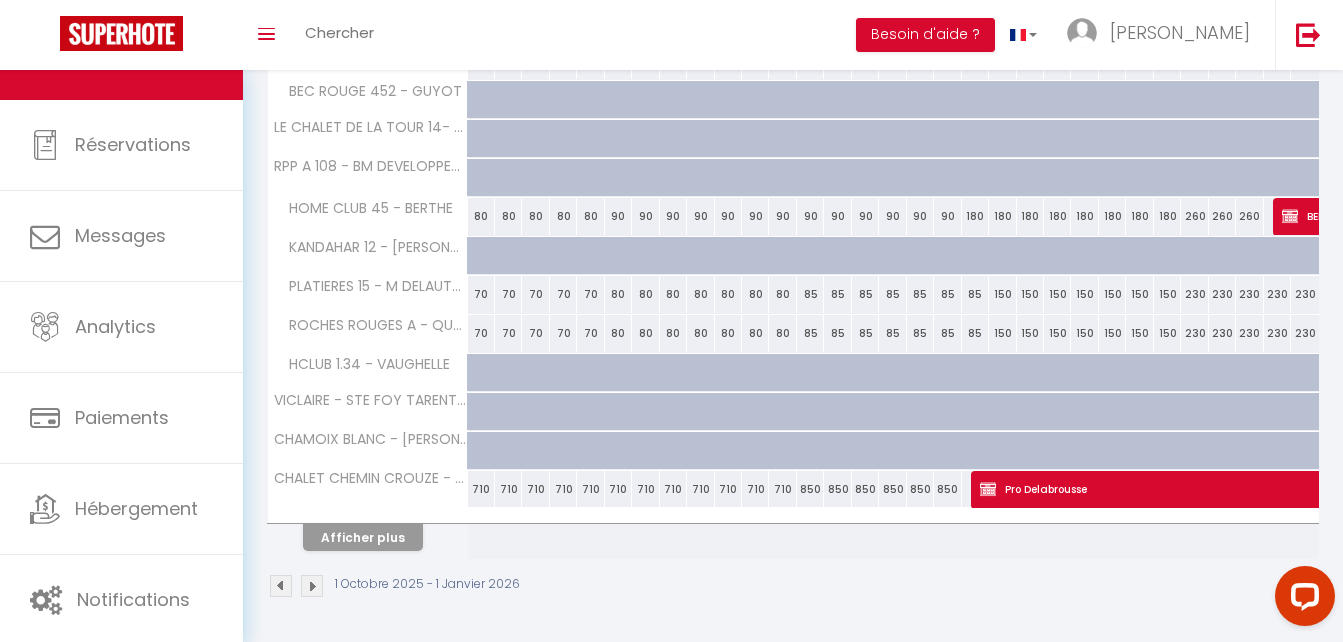 click at bounding box center [368, 516] 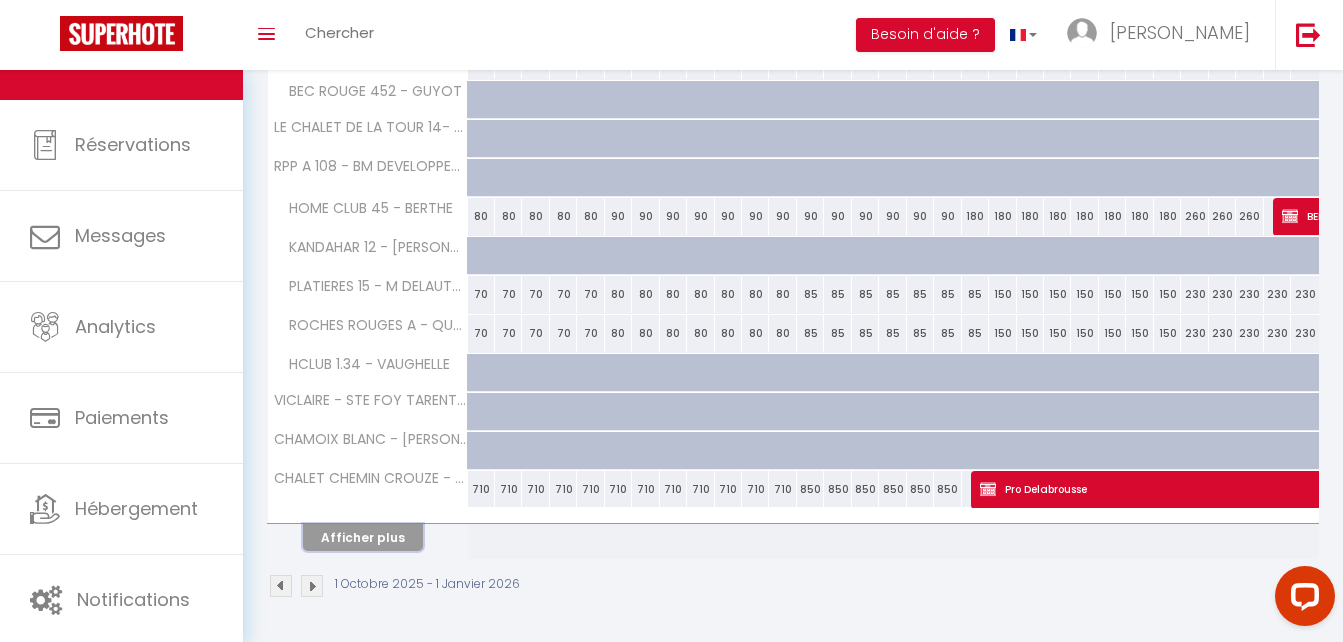click on "Afficher plus" at bounding box center (363, 537) 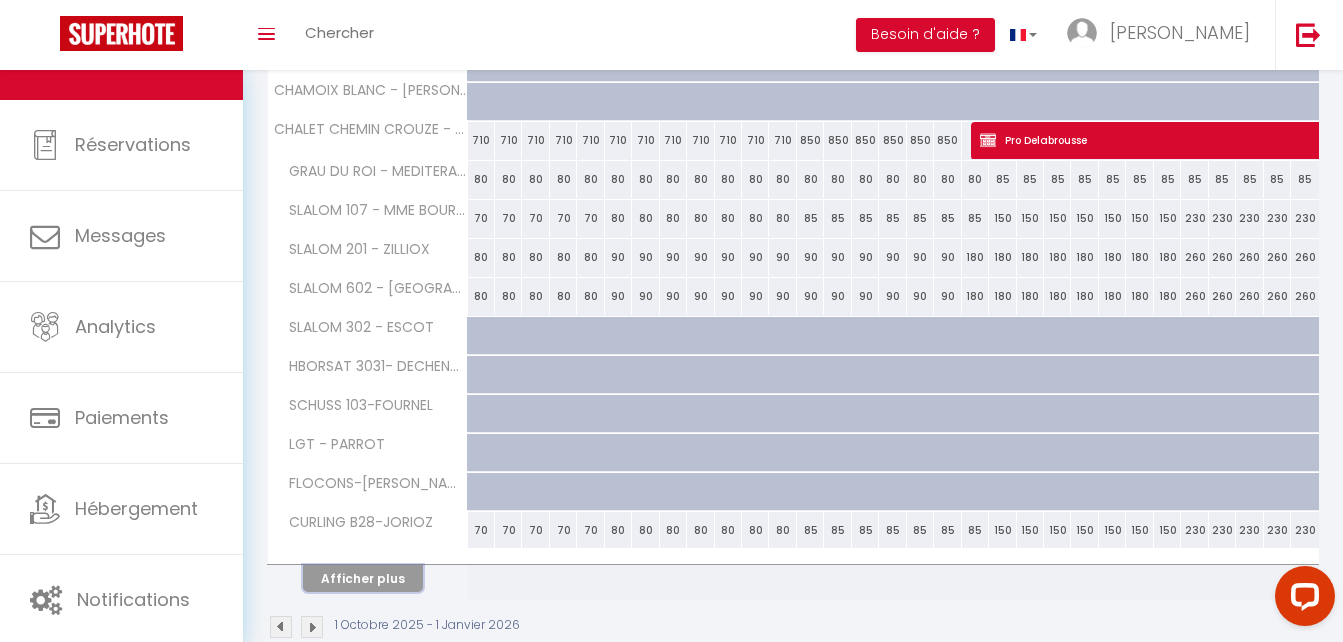 scroll, scrollTop: 4768, scrollLeft: 0, axis: vertical 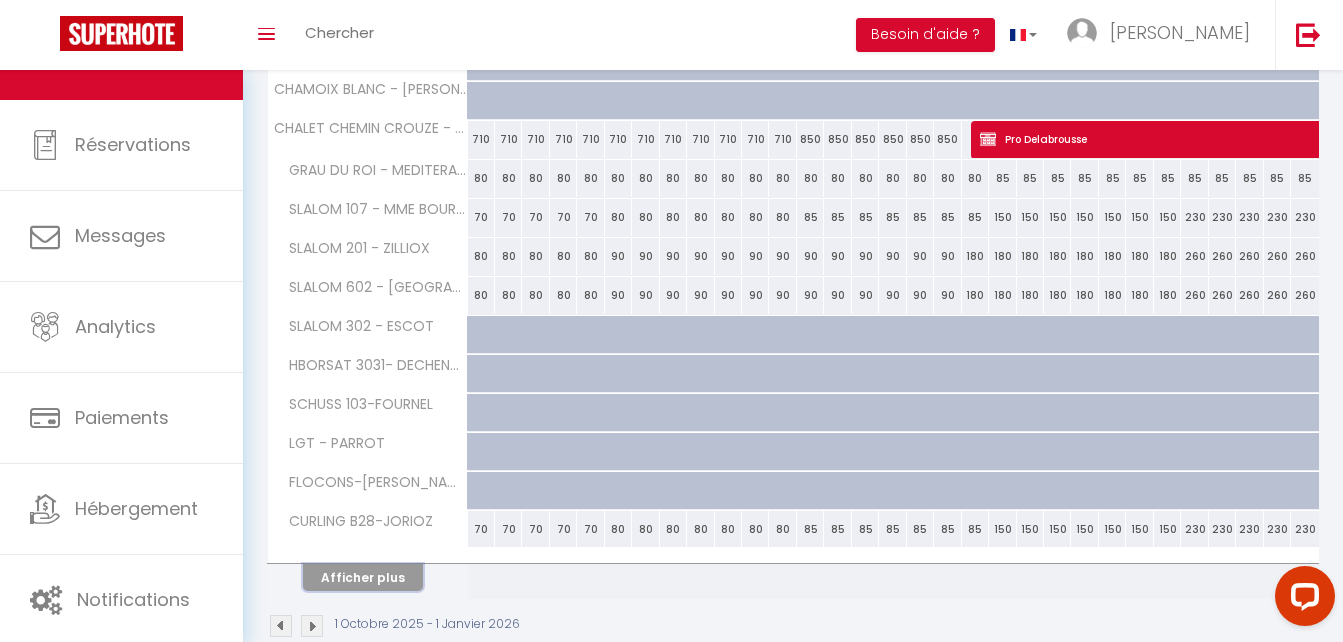 click on "Afficher plus" at bounding box center (363, 577) 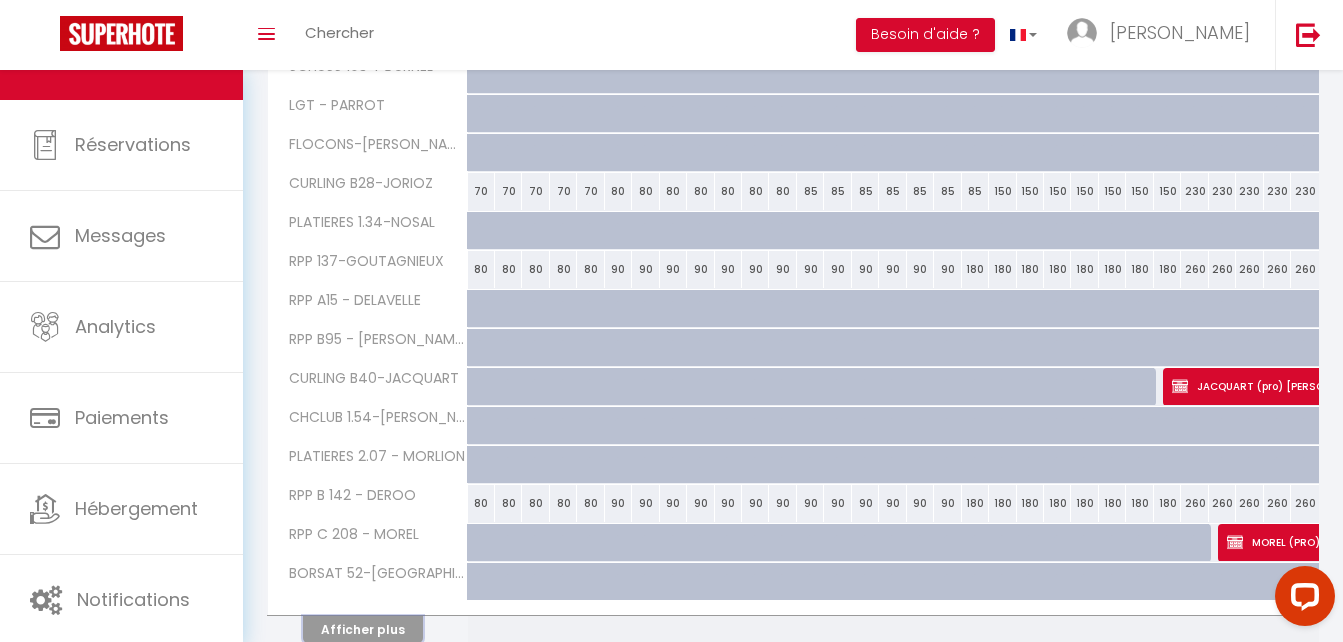 scroll, scrollTop: 5892, scrollLeft: 0, axis: vertical 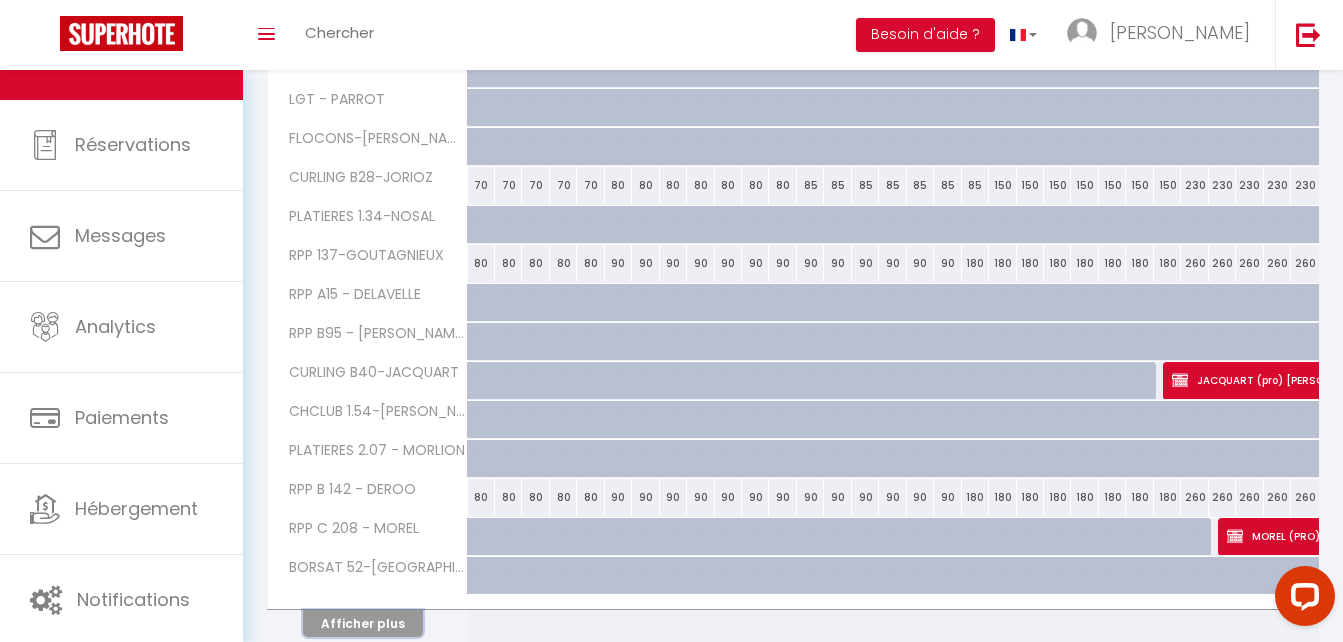 click on "Afficher plus" at bounding box center (363, 623) 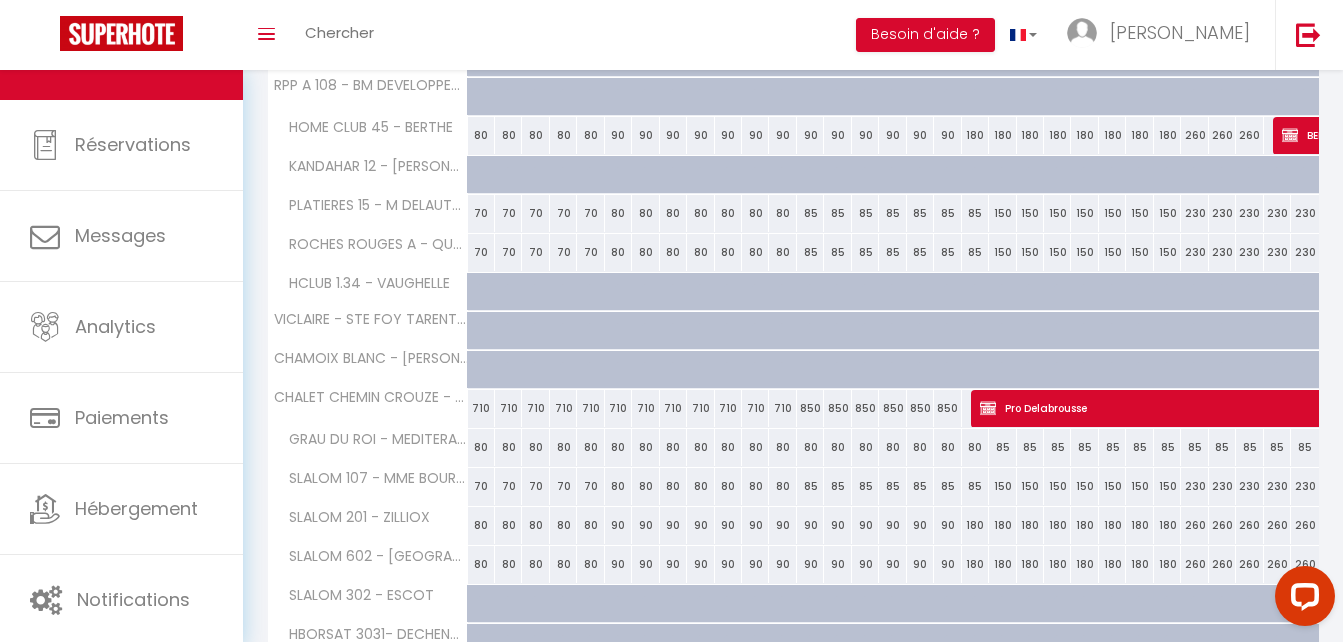 scroll, scrollTop: 5804, scrollLeft: 0, axis: vertical 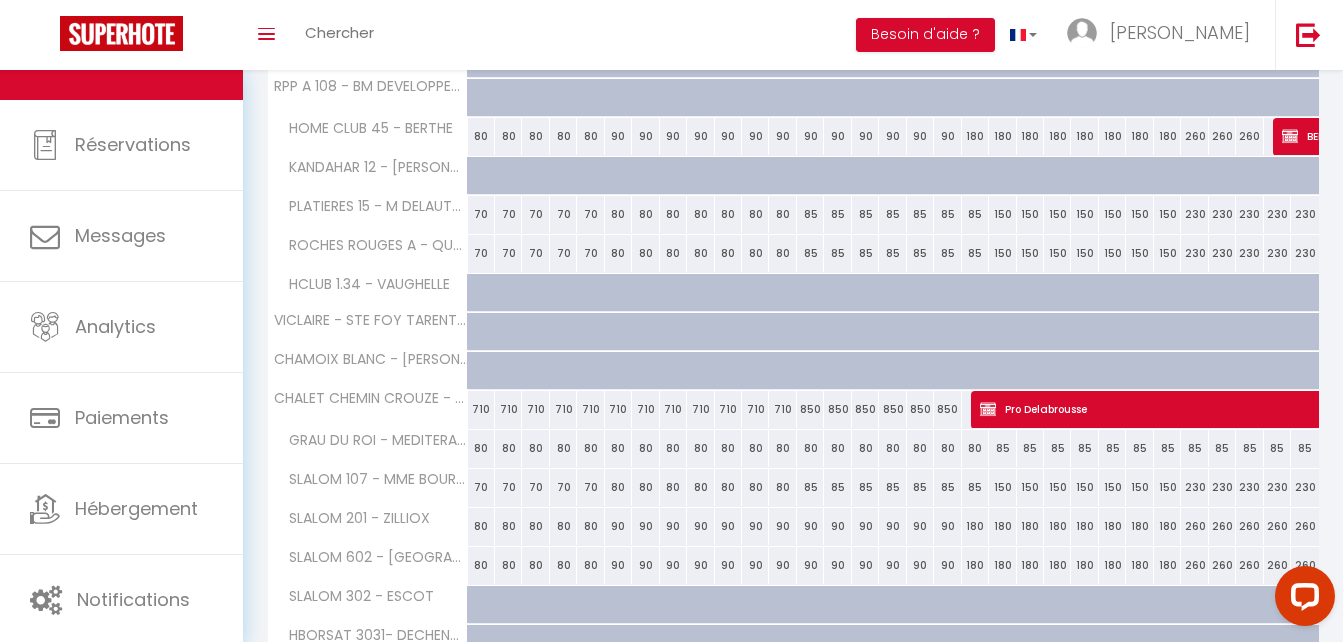 click at bounding box center (573, 382) 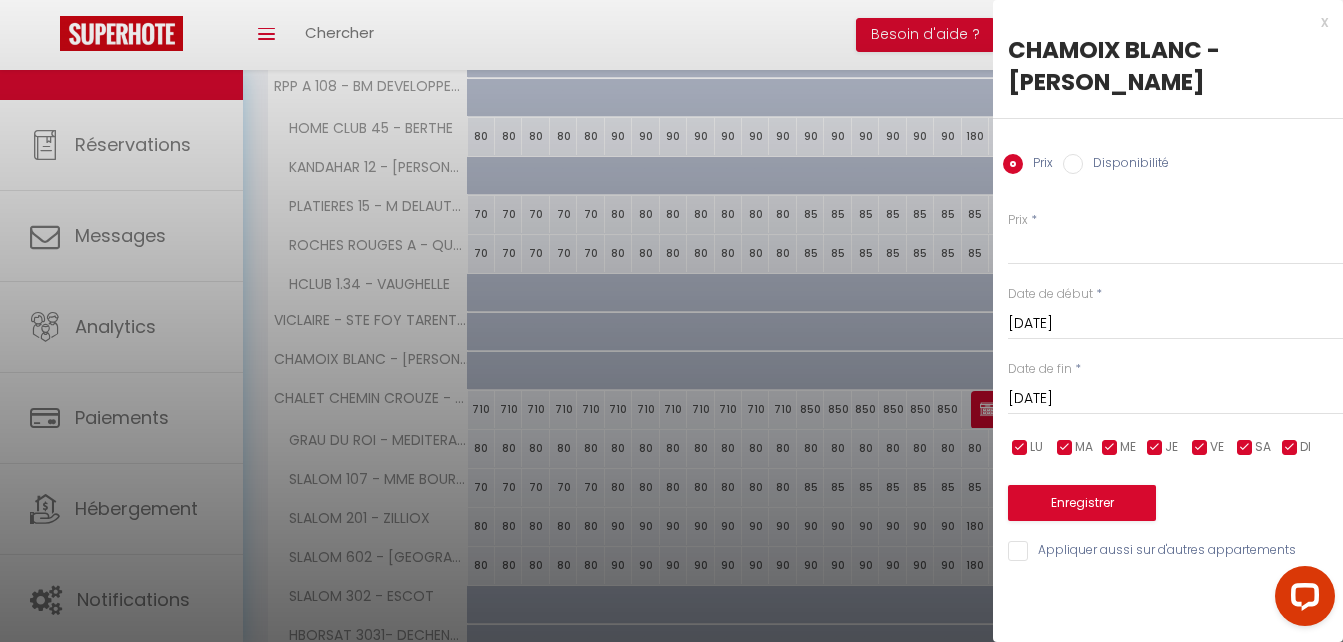 click at bounding box center (671, 321) 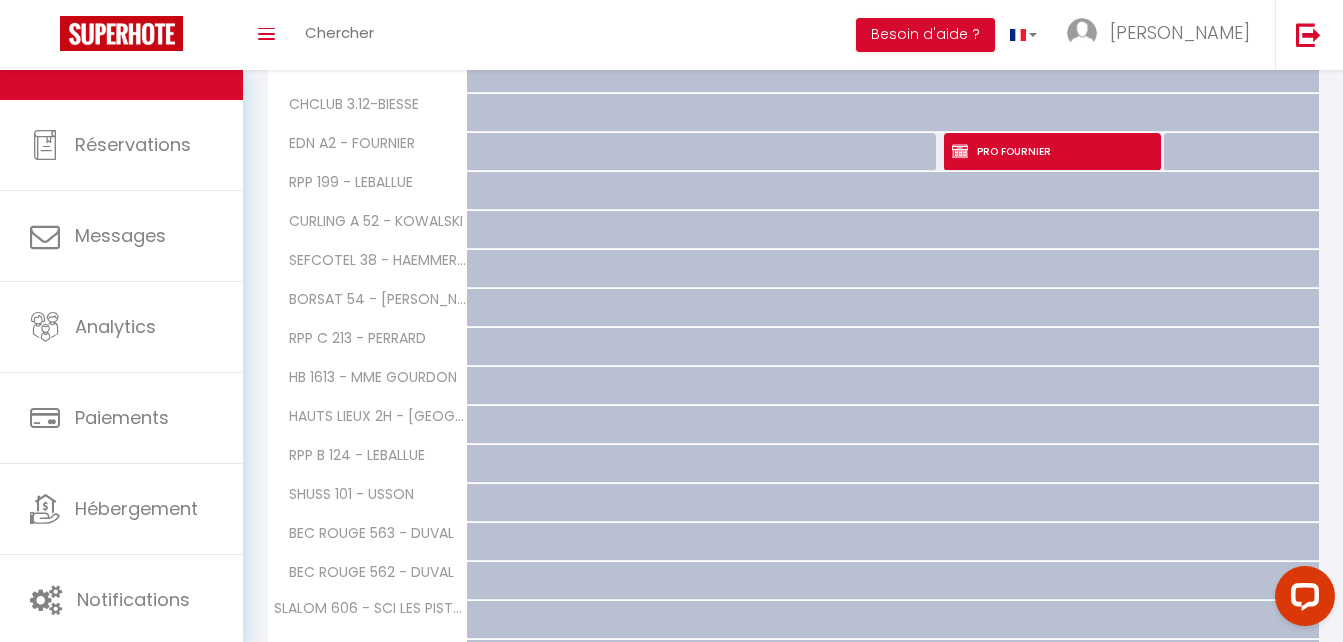 scroll, scrollTop: 0, scrollLeft: 0, axis: both 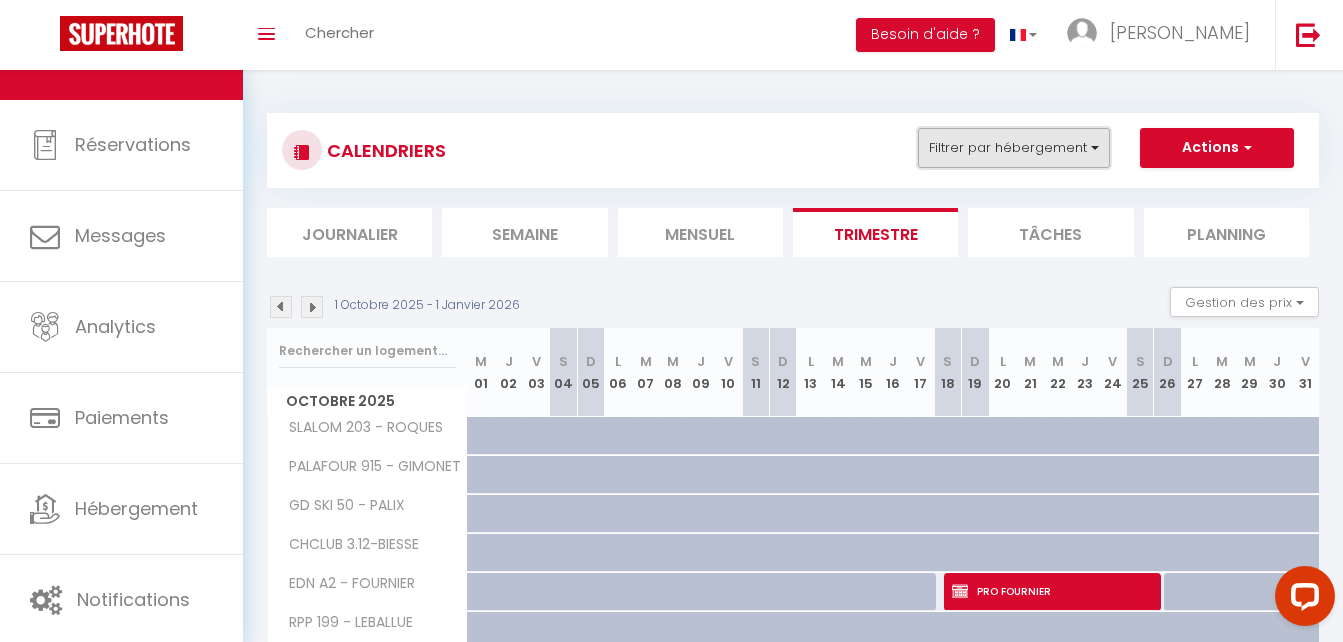 click on "Filtrer par hébergement" at bounding box center [1014, 148] 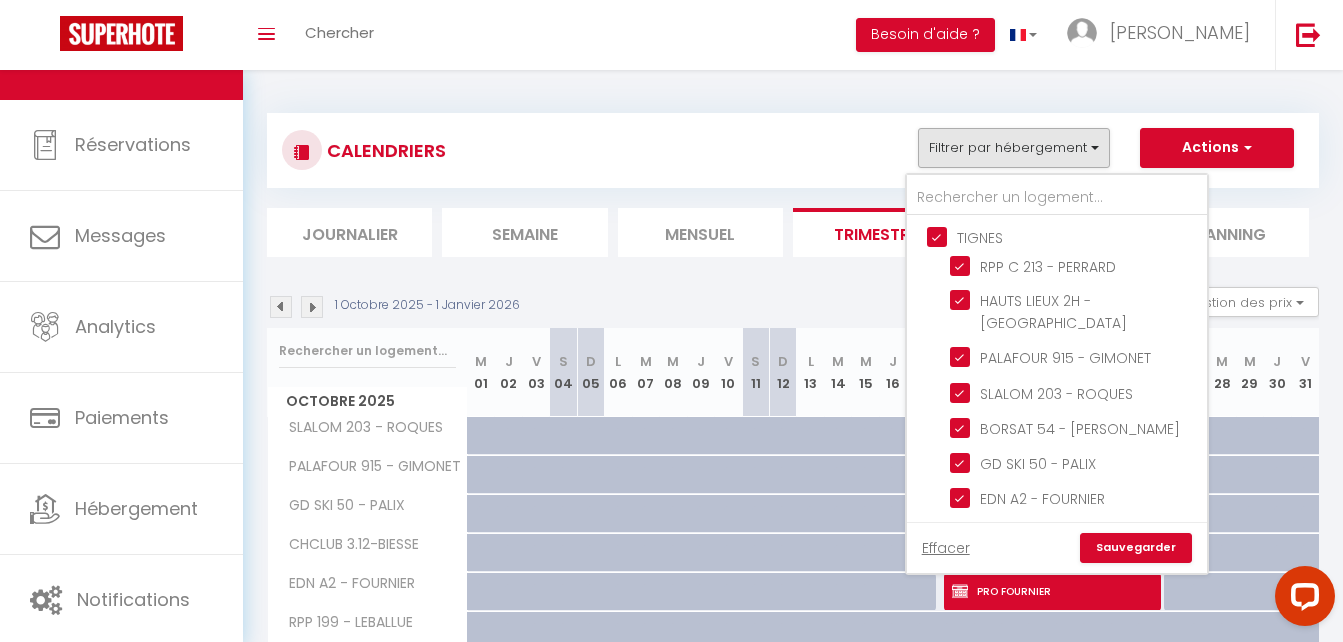 click on "TIGNES" at bounding box center [1077, 236] 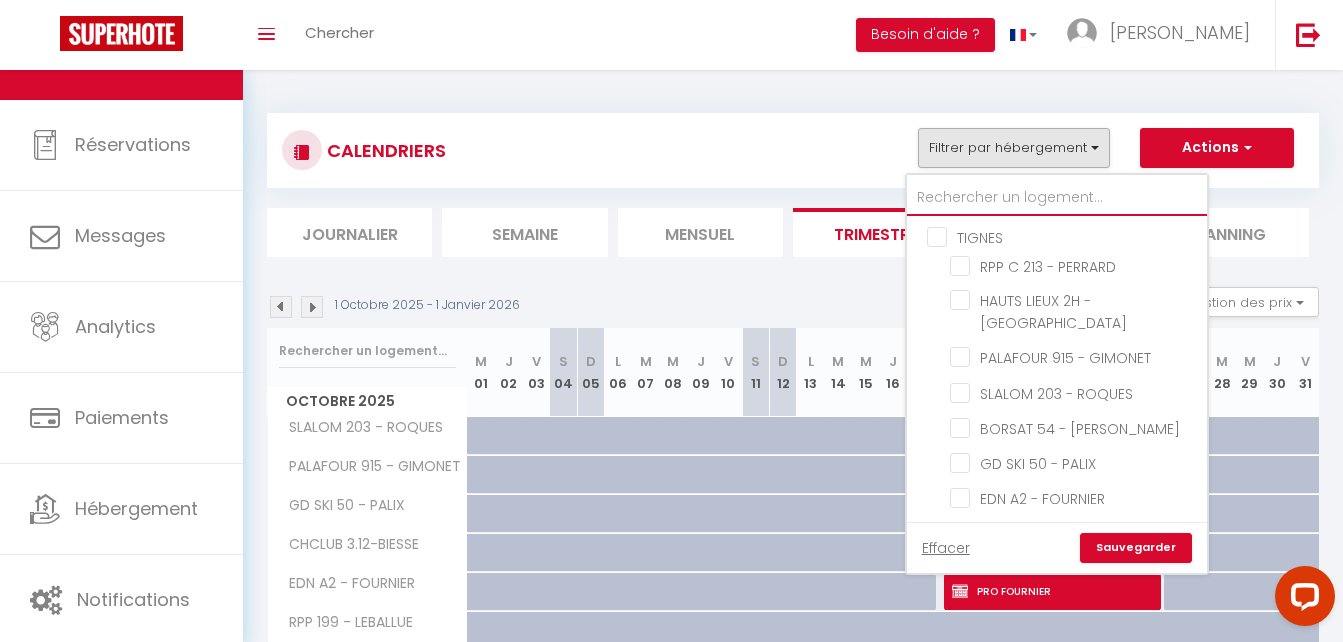 click at bounding box center (1057, 198) 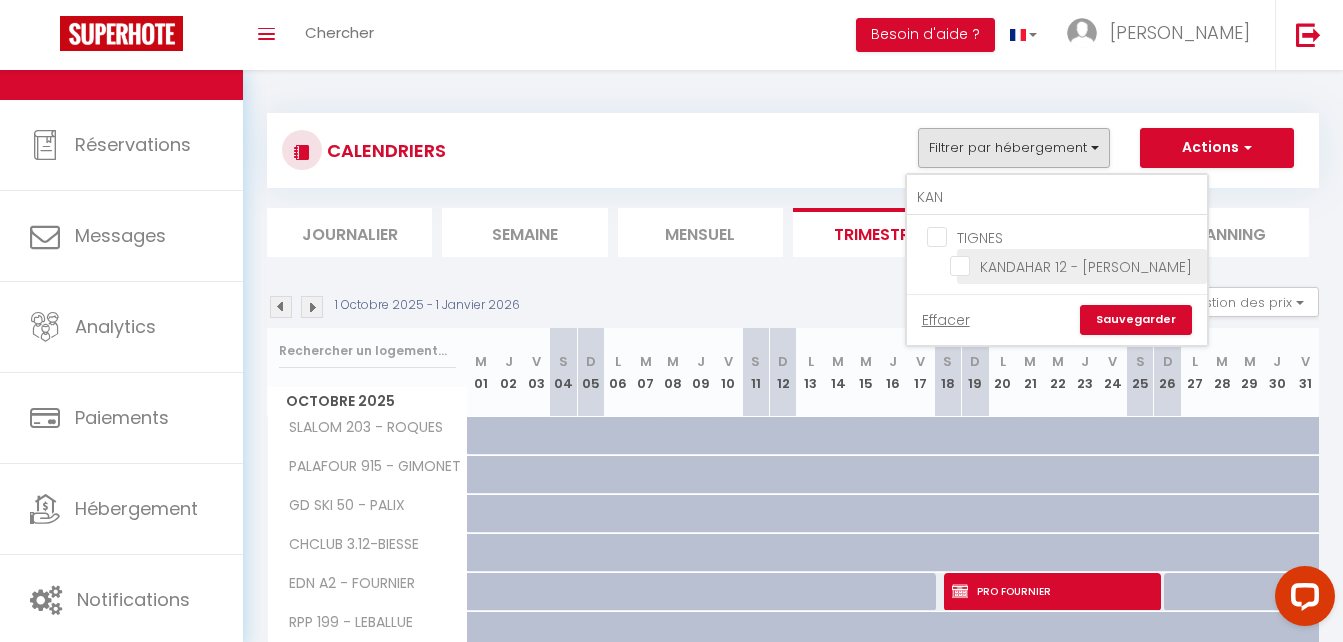 click on "KANDAHAR 12 - [PERSON_NAME]" at bounding box center (1075, 265) 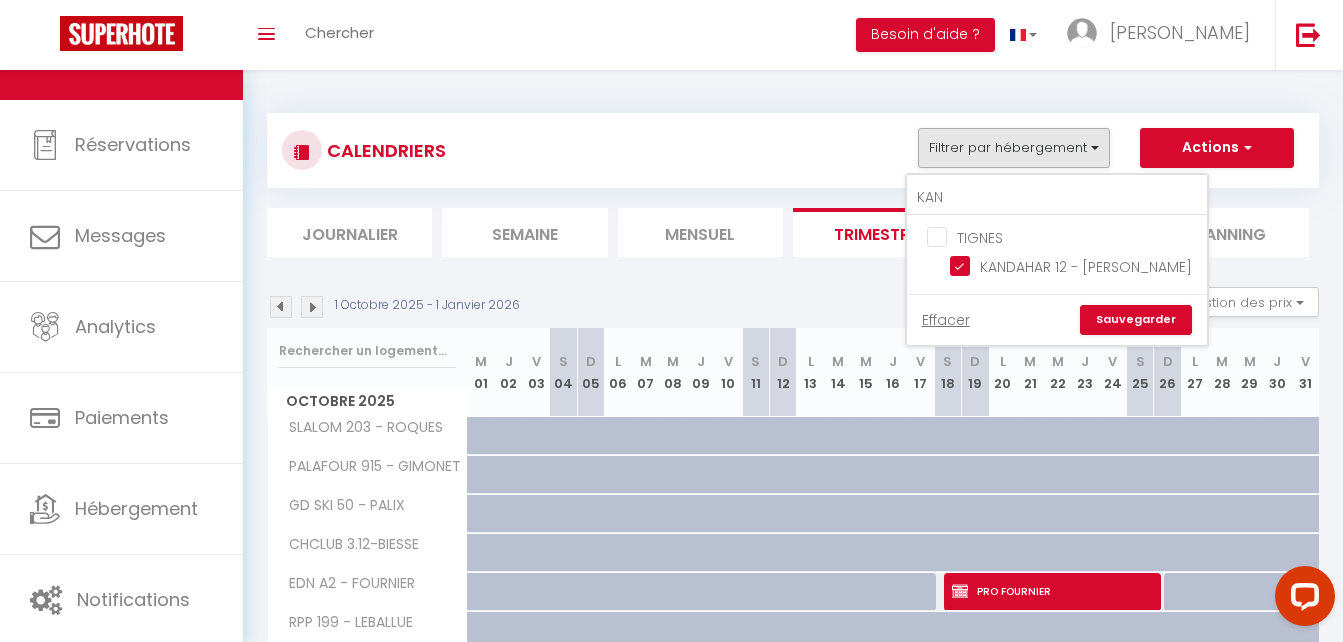 click on "Sauvegarder" at bounding box center [1136, 320] 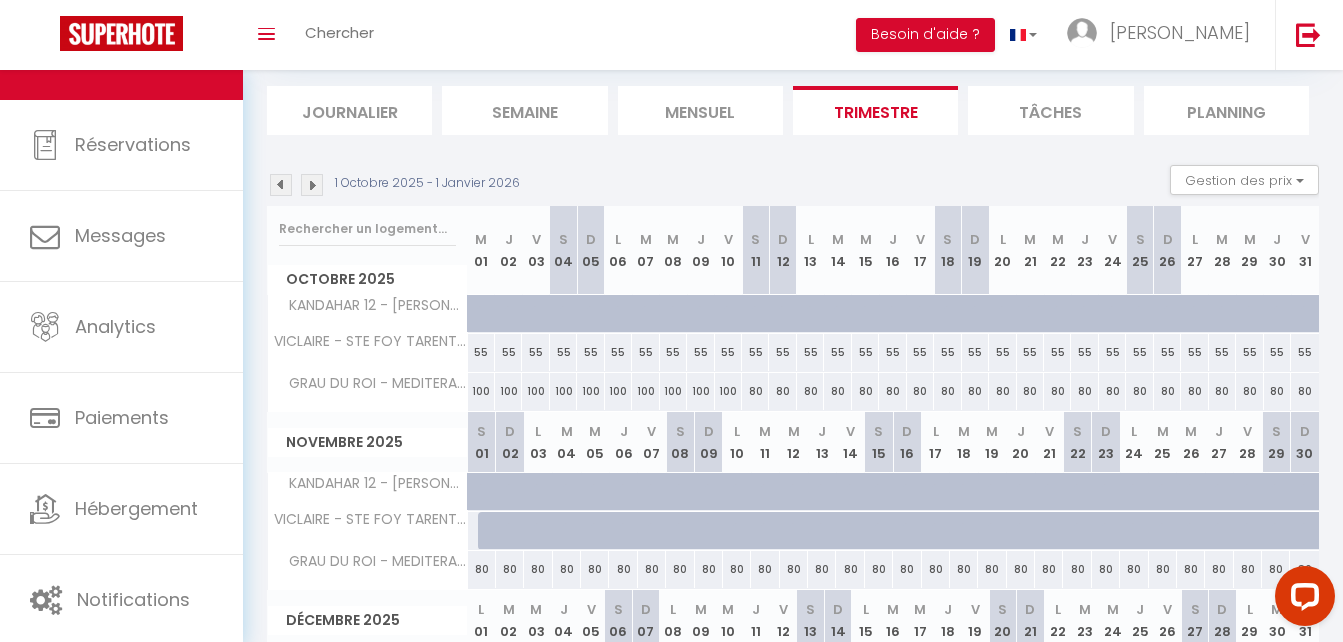 scroll, scrollTop: 0, scrollLeft: 0, axis: both 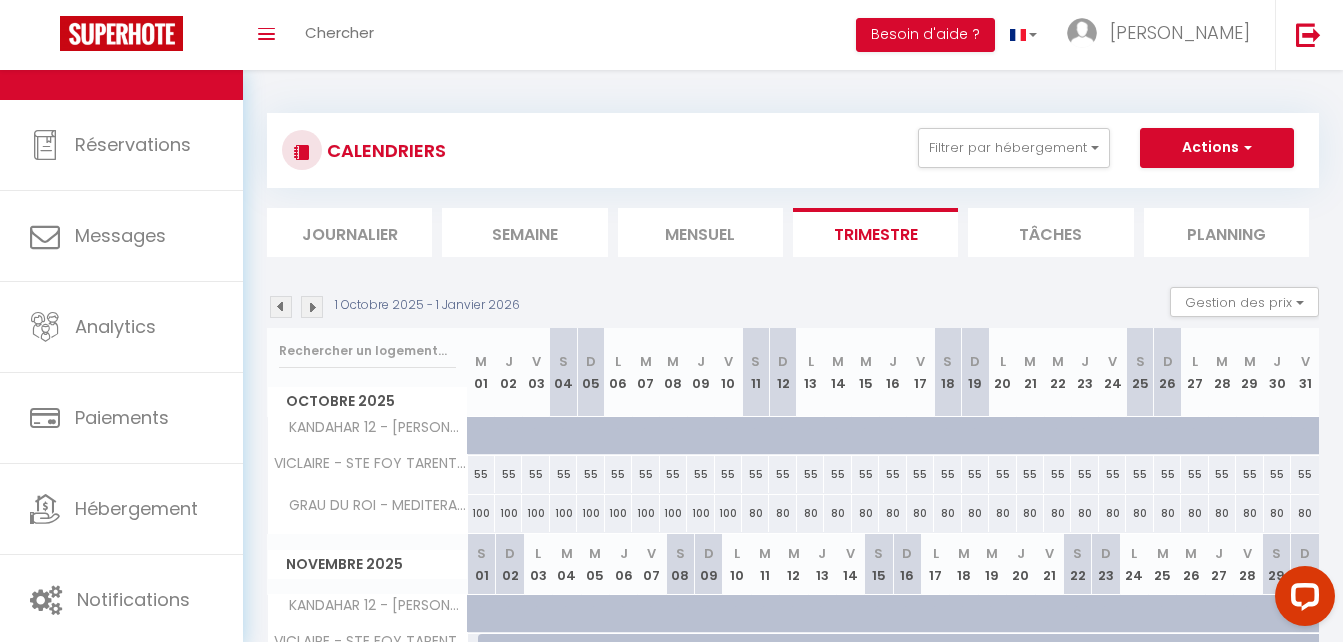 click at bounding box center [281, 307] 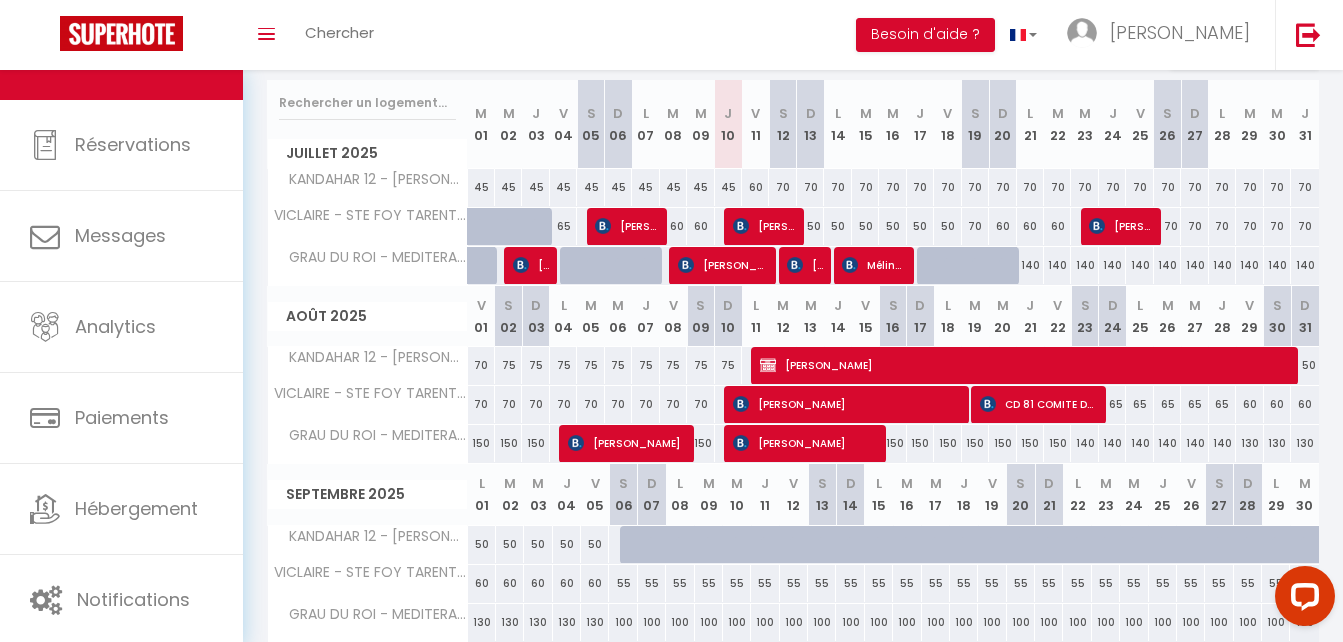 scroll, scrollTop: 262, scrollLeft: 0, axis: vertical 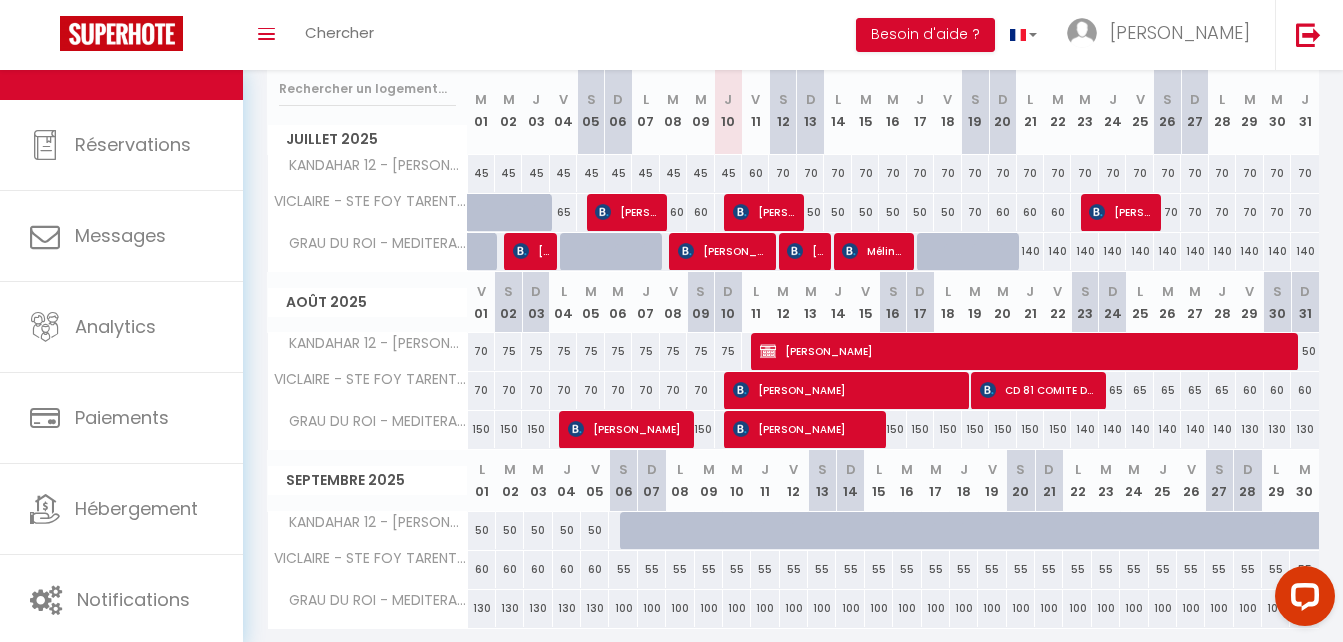 click on "60" at bounding box center [755, 173] 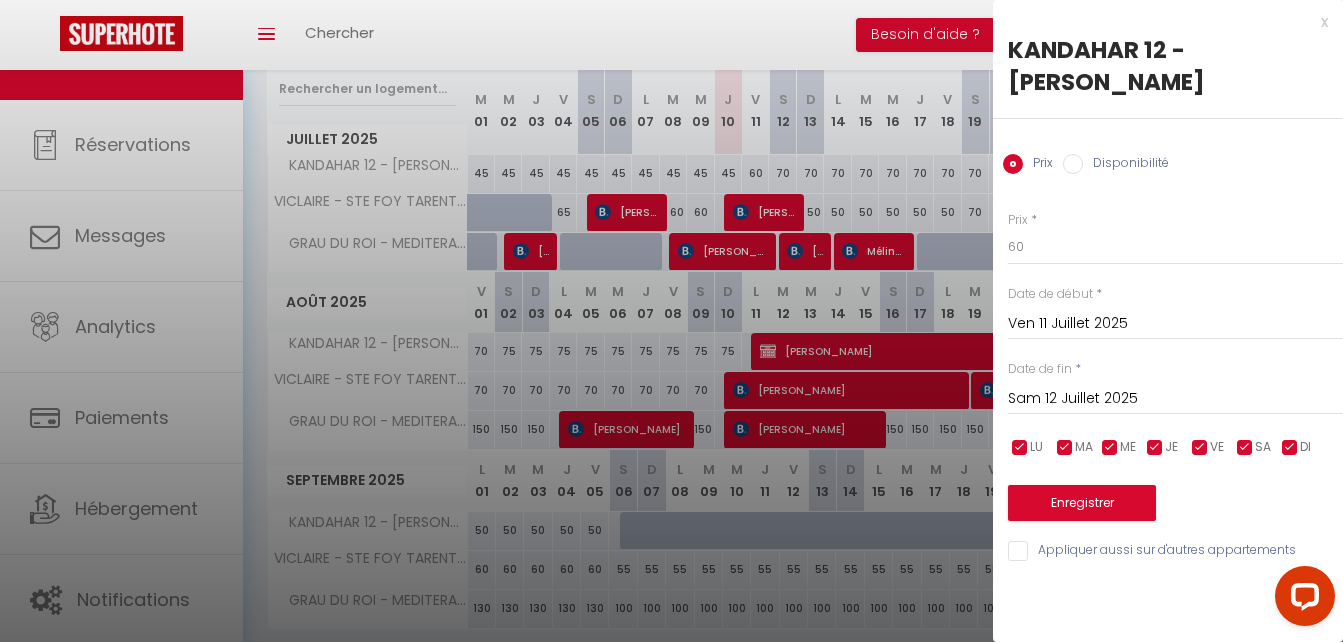 click on "Sam 12 Juillet 2025" at bounding box center [1175, 399] 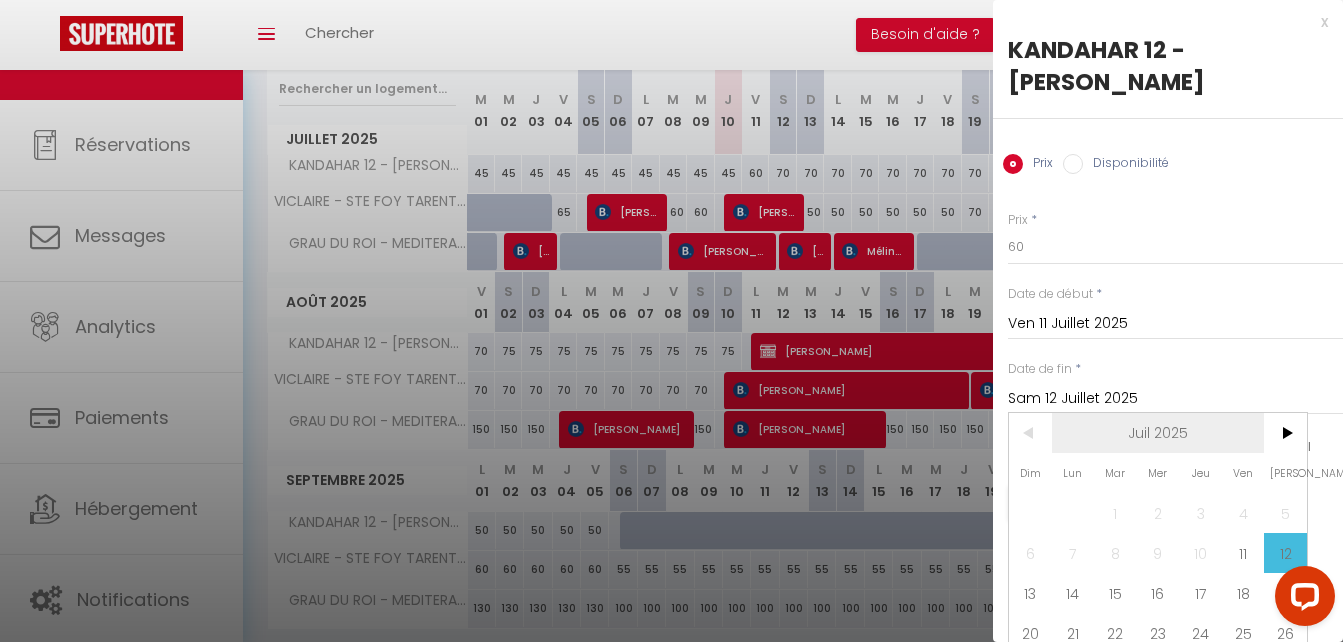 scroll, scrollTop: 35, scrollLeft: 0, axis: vertical 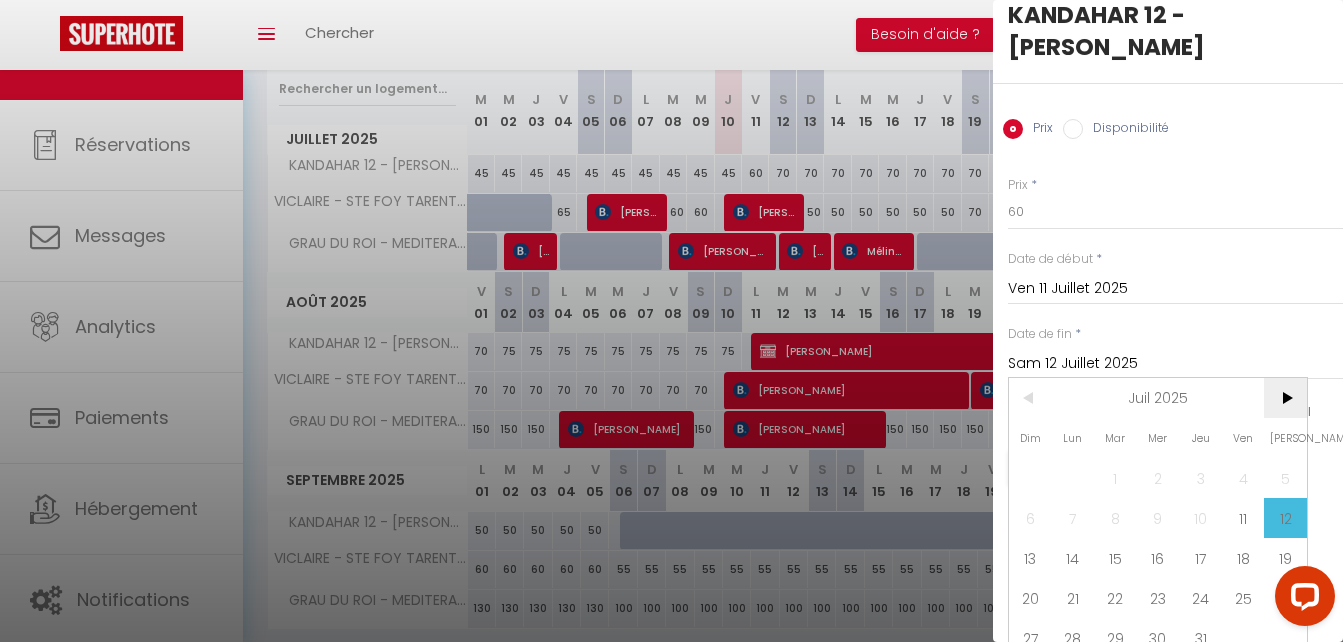 click on ">" at bounding box center [1285, 398] 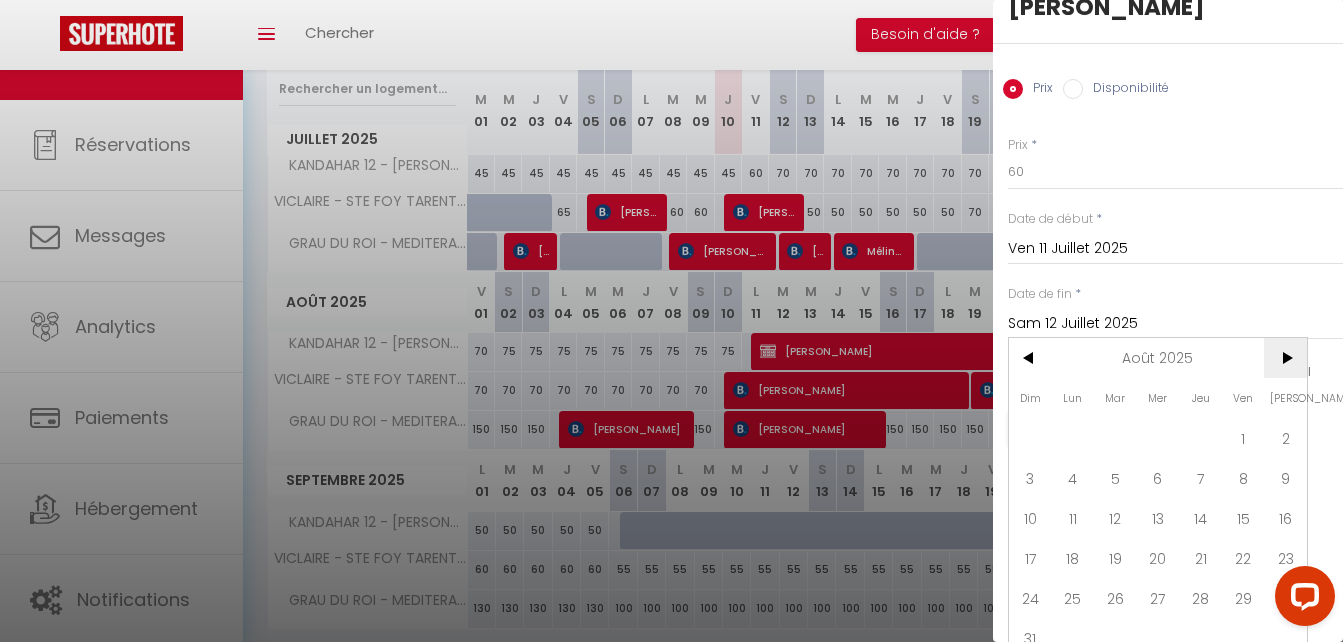 click on ">" at bounding box center (1285, 358) 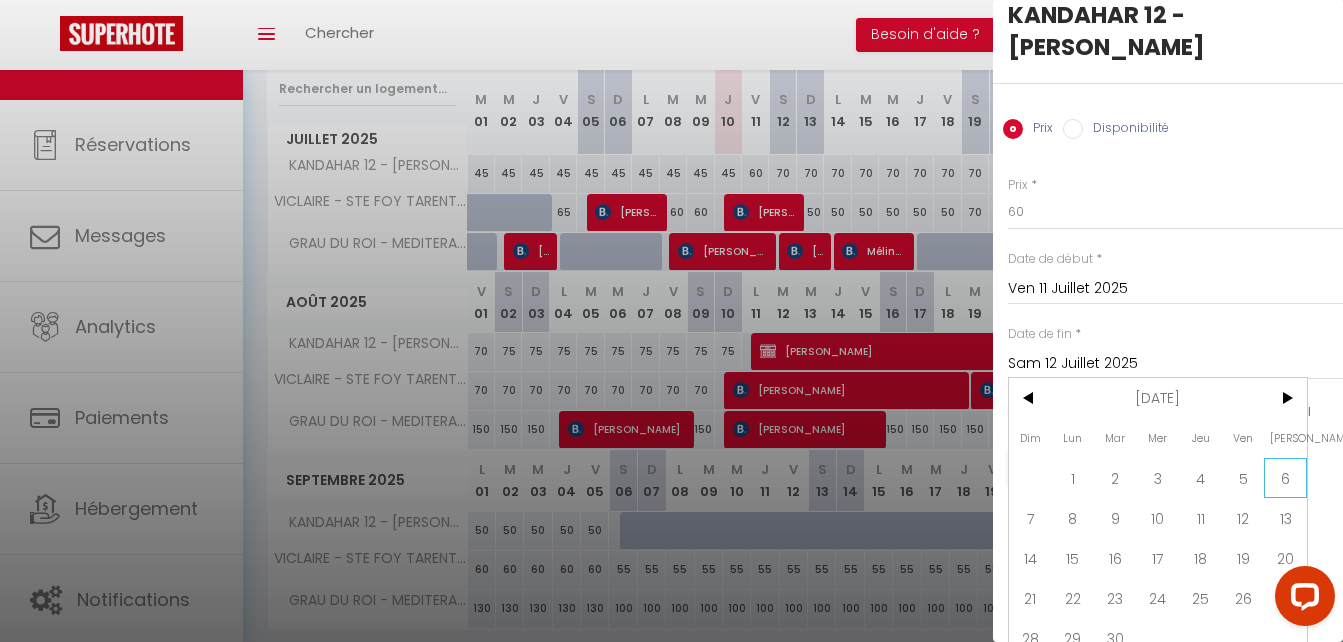 click on "6" at bounding box center (1285, 478) 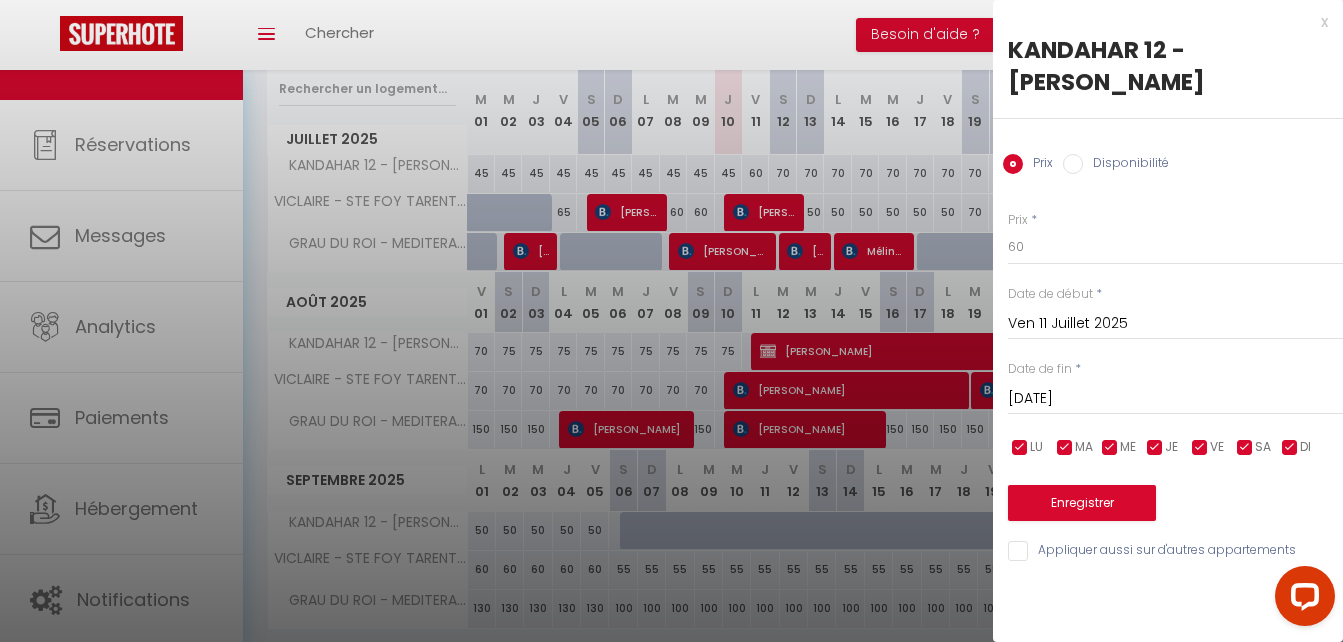 scroll, scrollTop: 0, scrollLeft: 0, axis: both 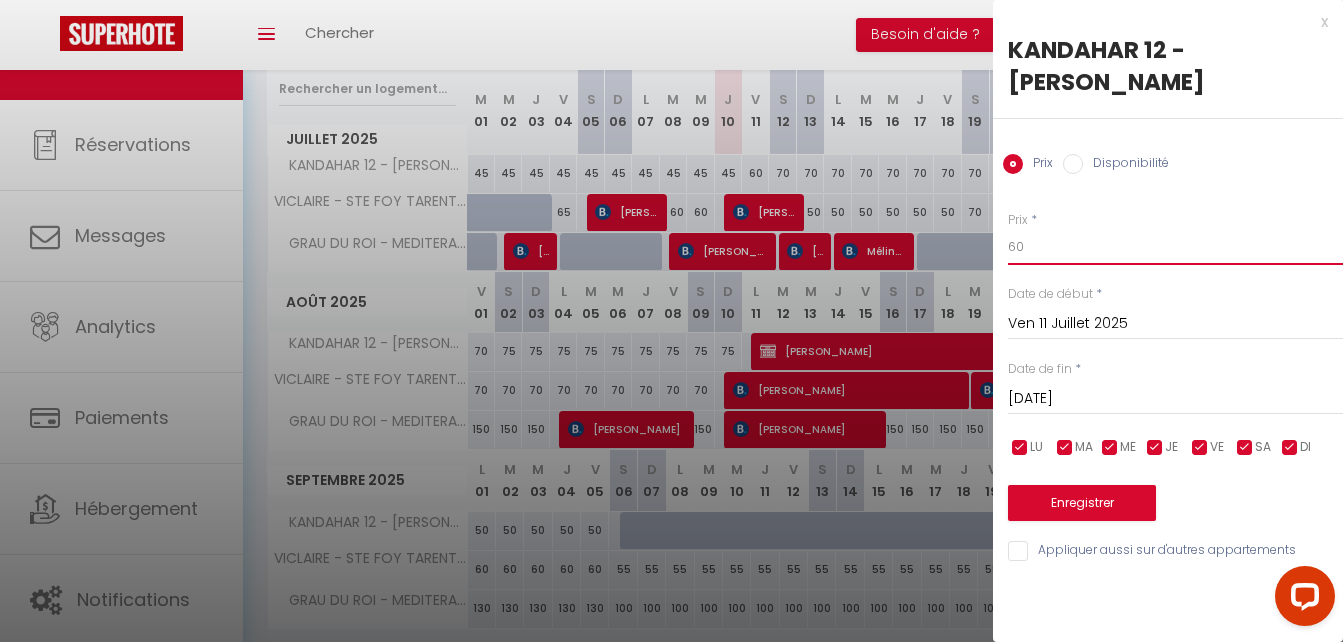 click on "60" at bounding box center [1175, 247] 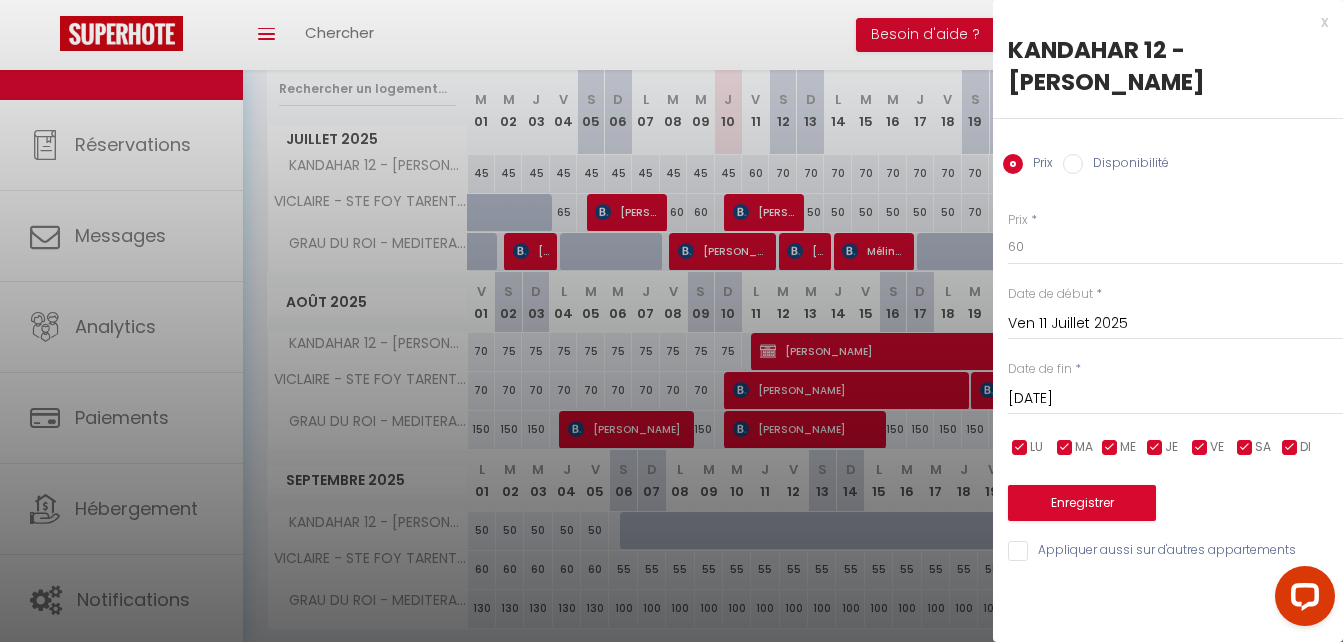 click at bounding box center [671, 321] 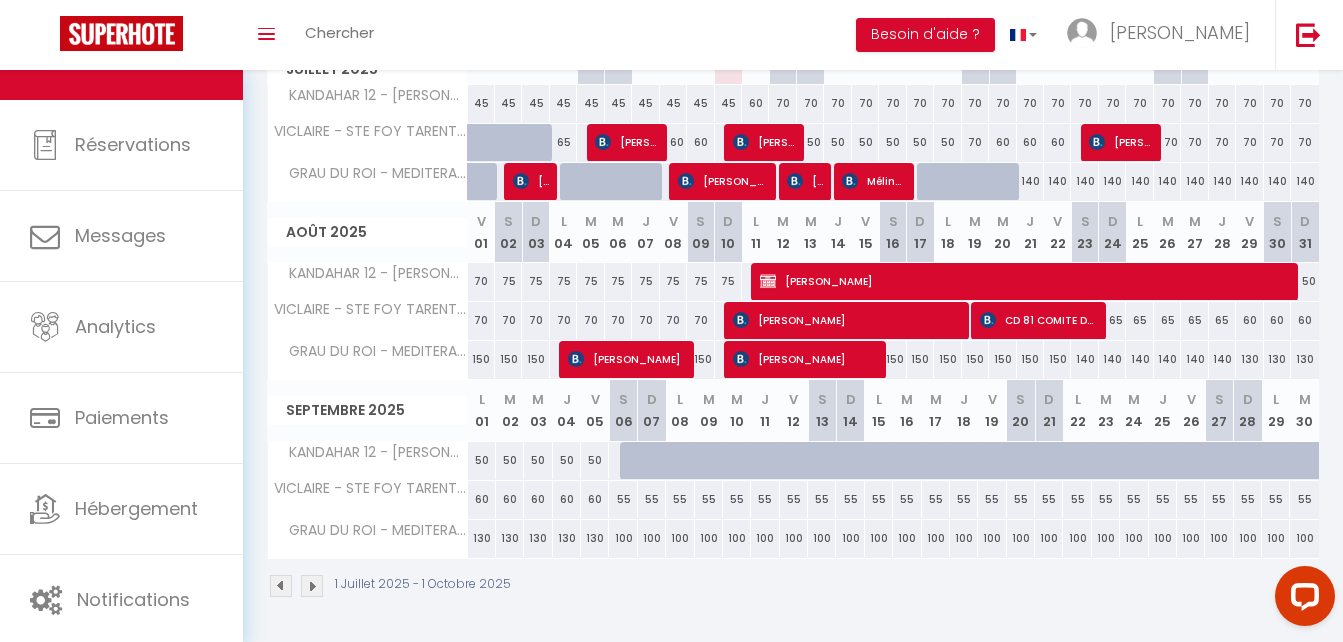 scroll, scrollTop: 226, scrollLeft: 0, axis: vertical 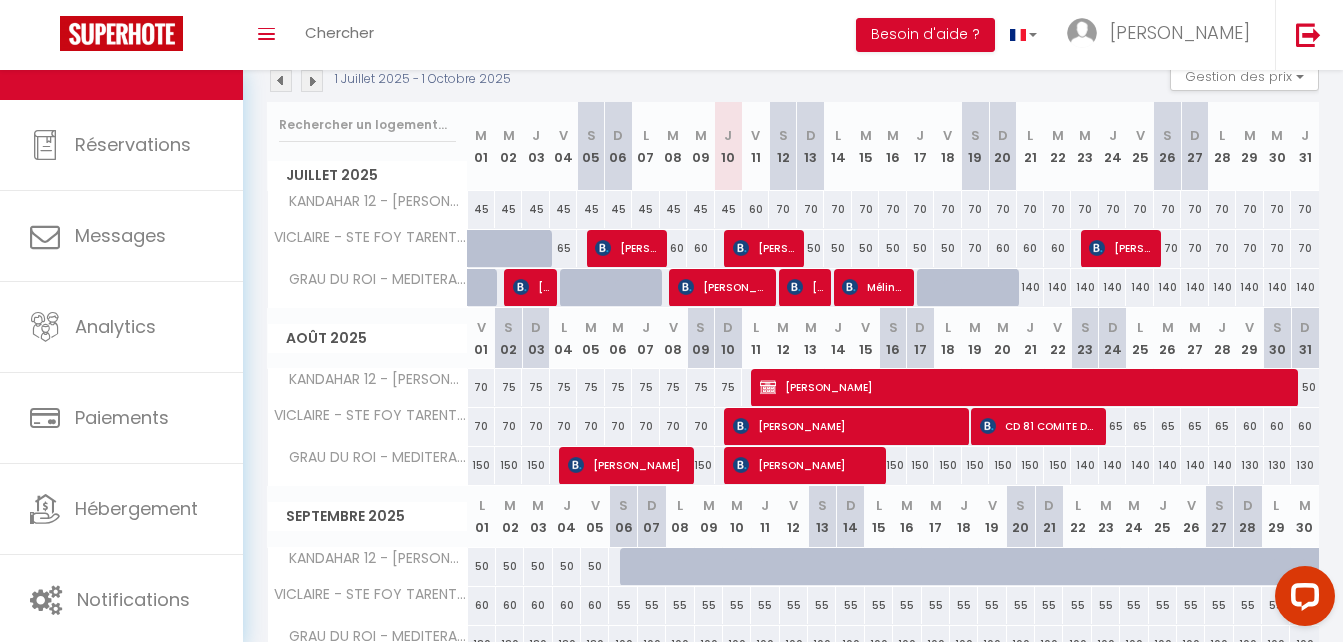 click on "45" at bounding box center [728, 209] 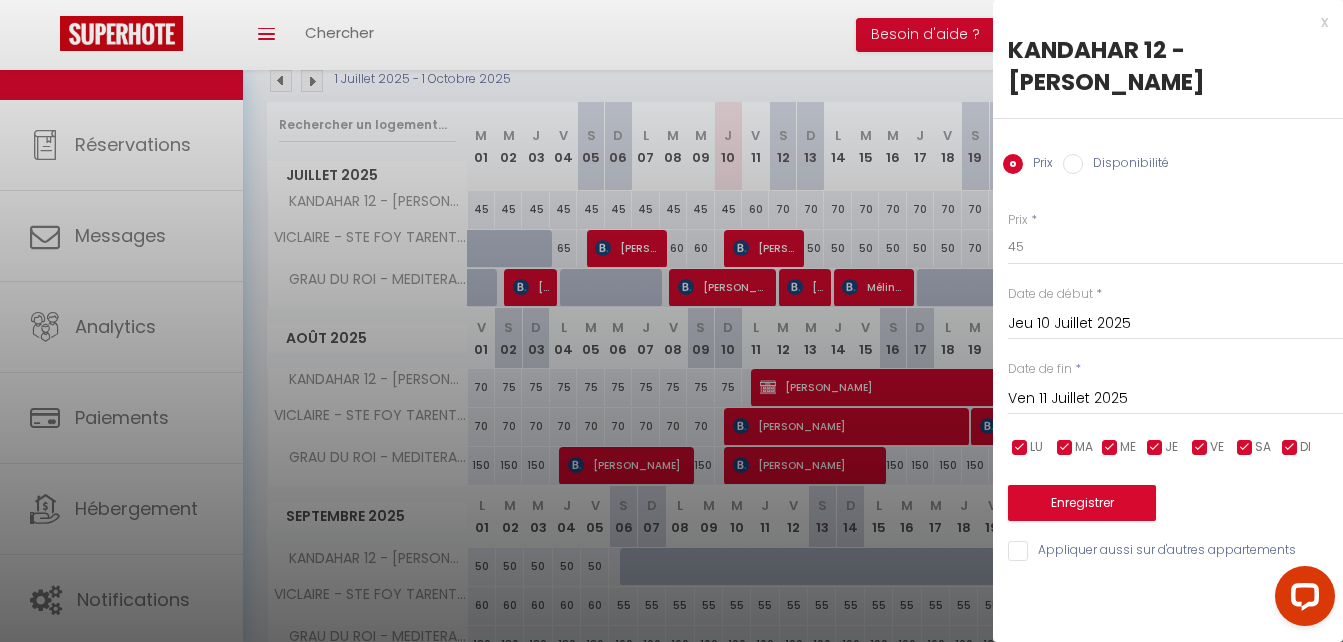click on "Ven 11 Juillet 2025" at bounding box center (1175, 399) 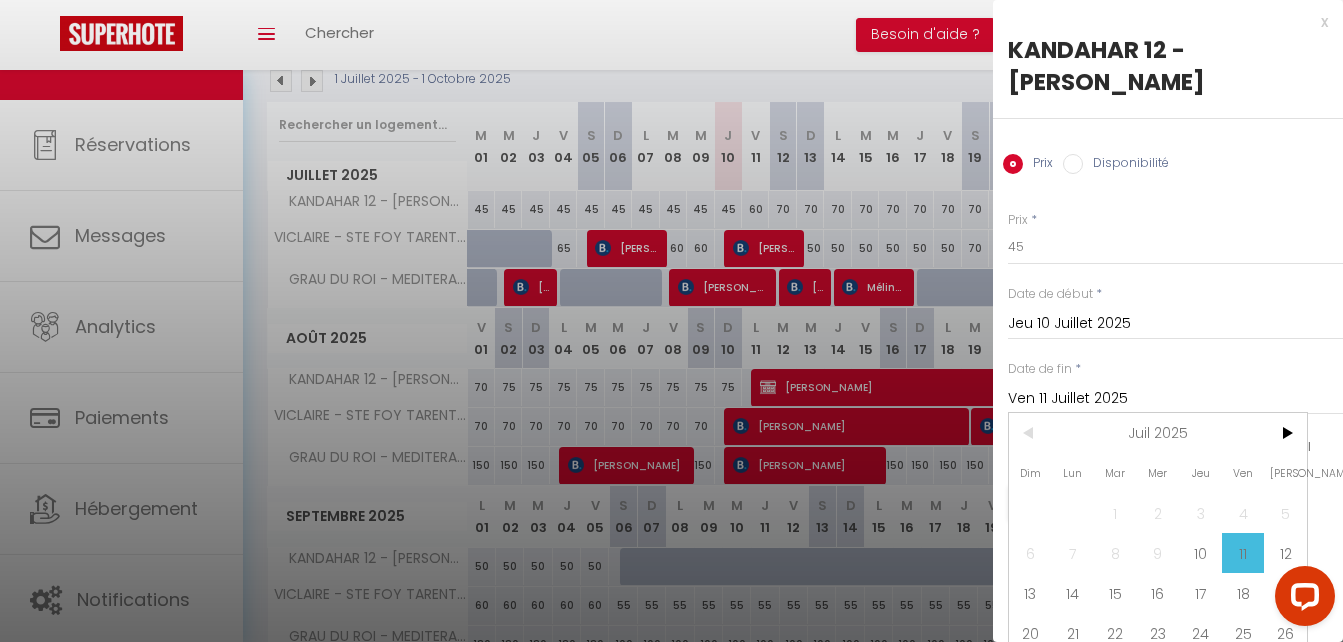 scroll, scrollTop: 35, scrollLeft: 0, axis: vertical 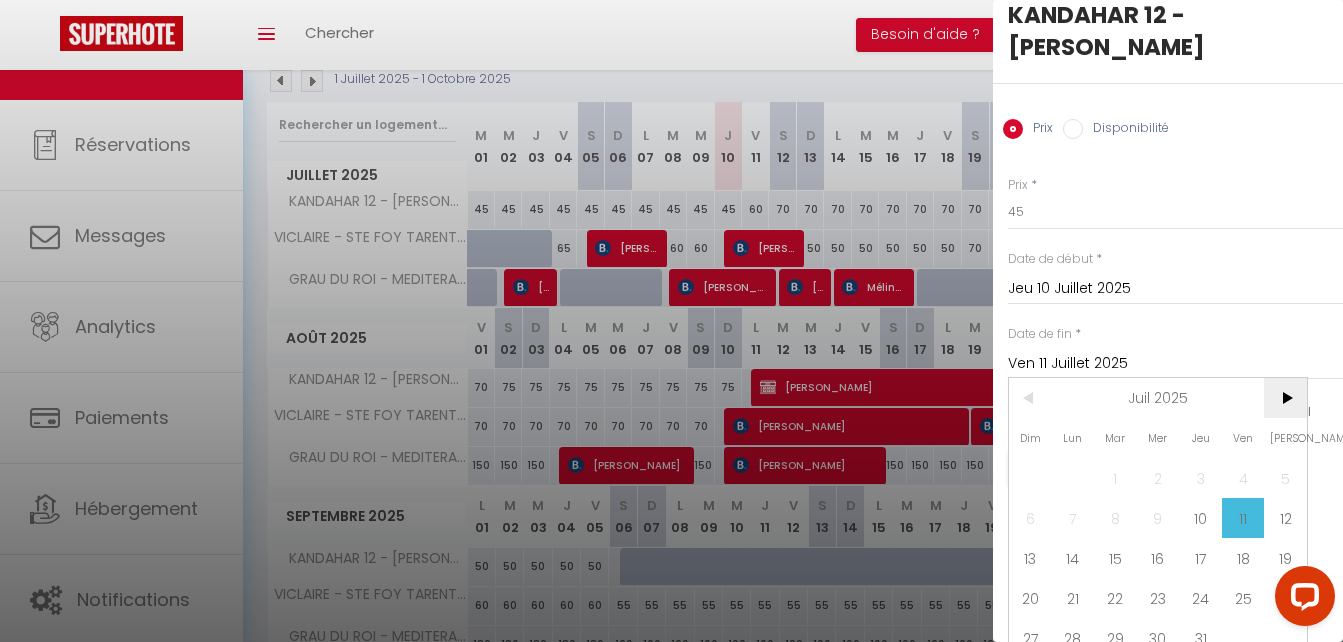 click on ">" at bounding box center [1285, 398] 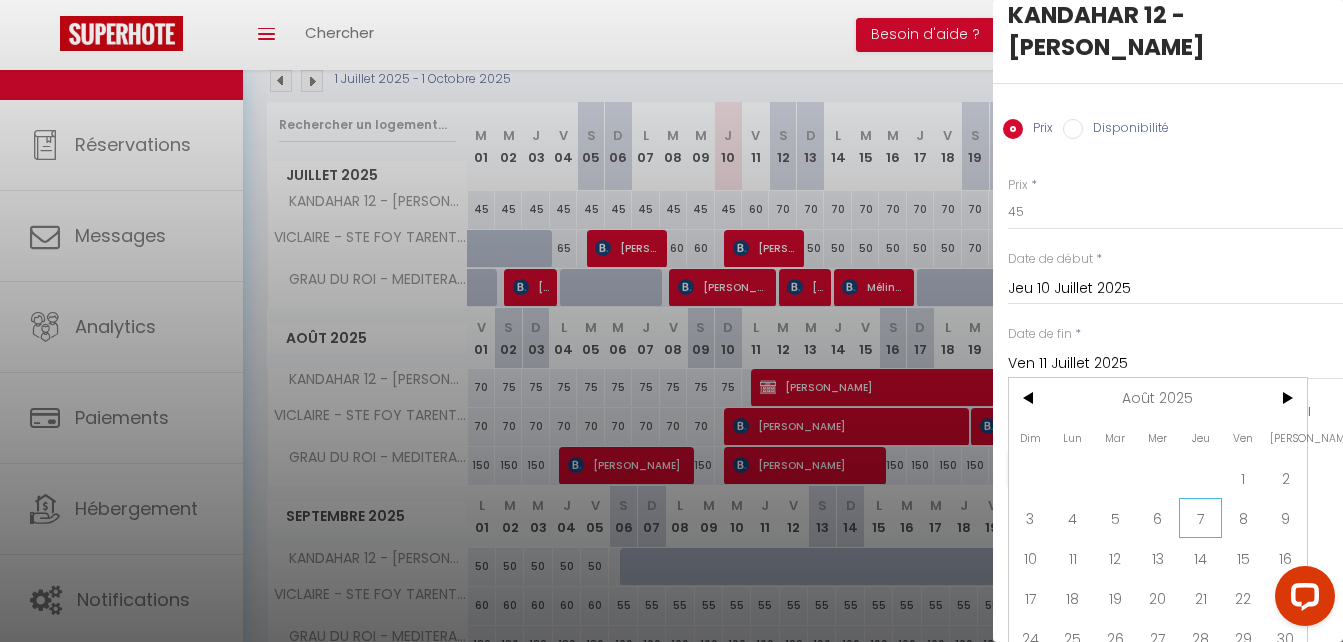 scroll, scrollTop: 75, scrollLeft: 0, axis: vertical 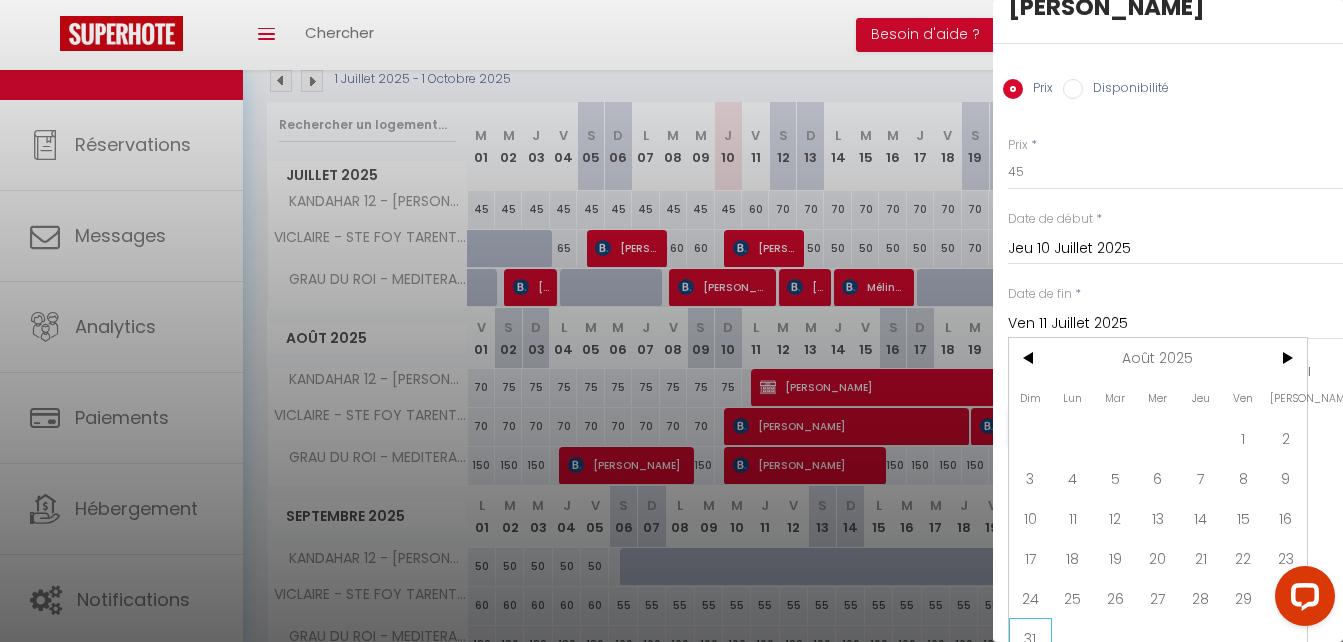 click on "31" at bounding box center [1030, 638] 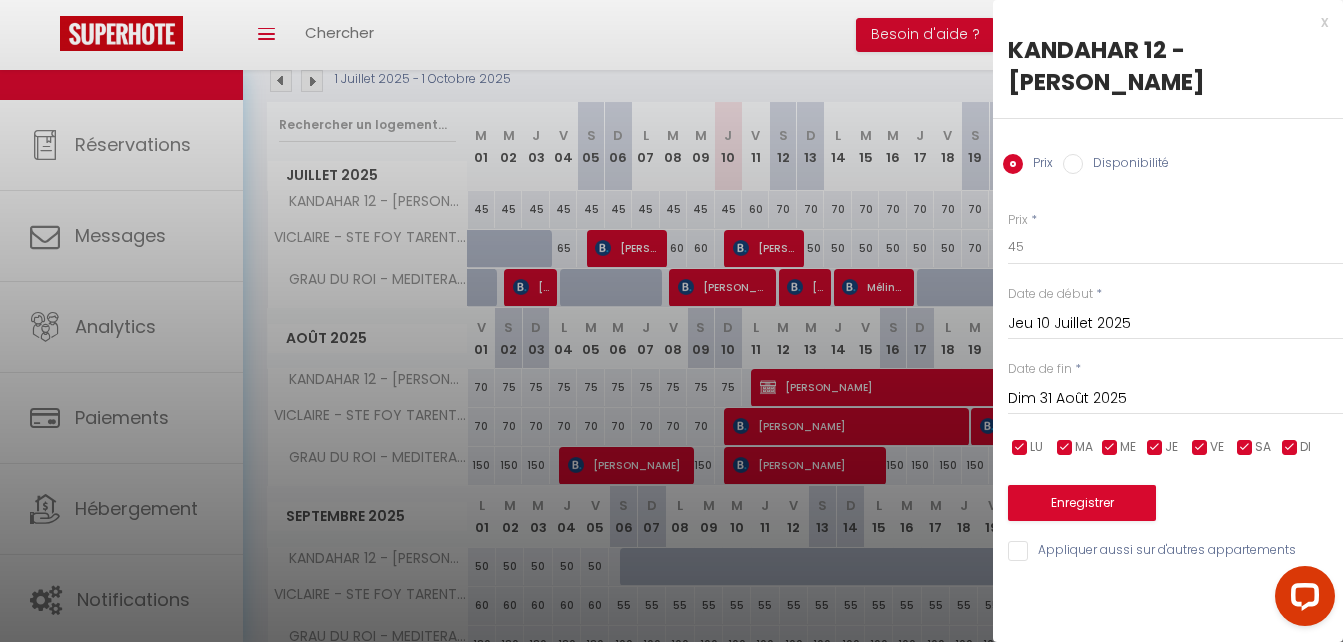 scroll, scrollTop: 0, scrollLeft: 0, axis: both 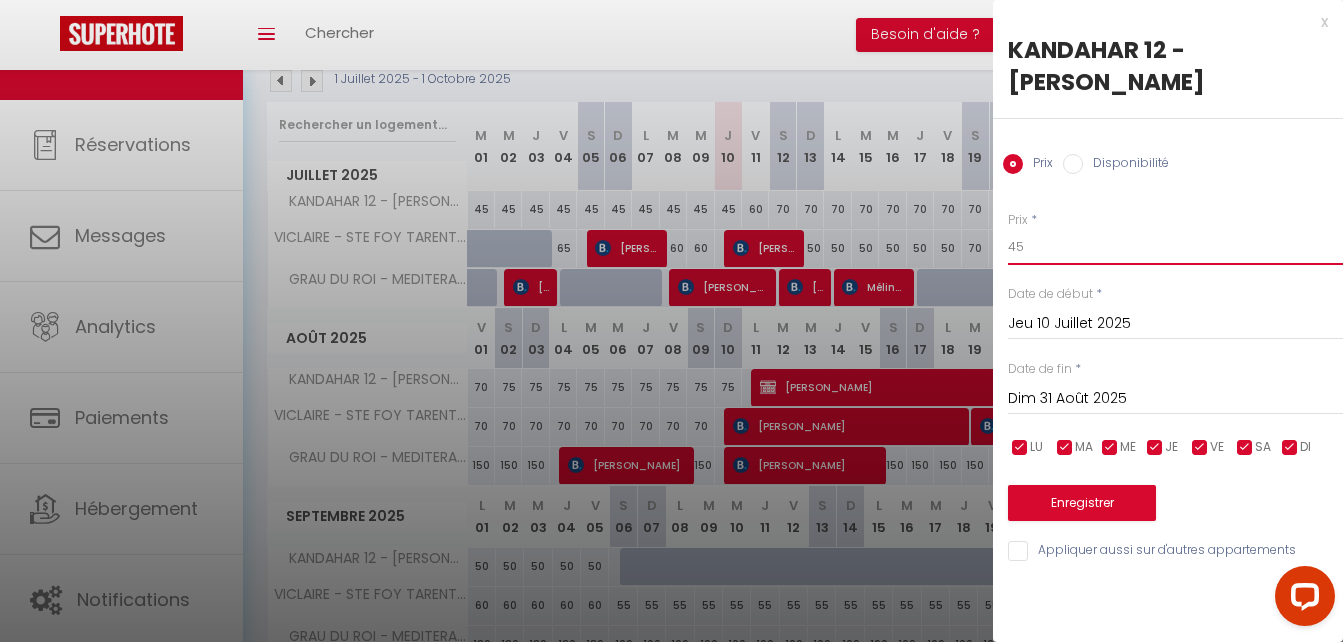 click on "45" at bounding box center [1175, 247] 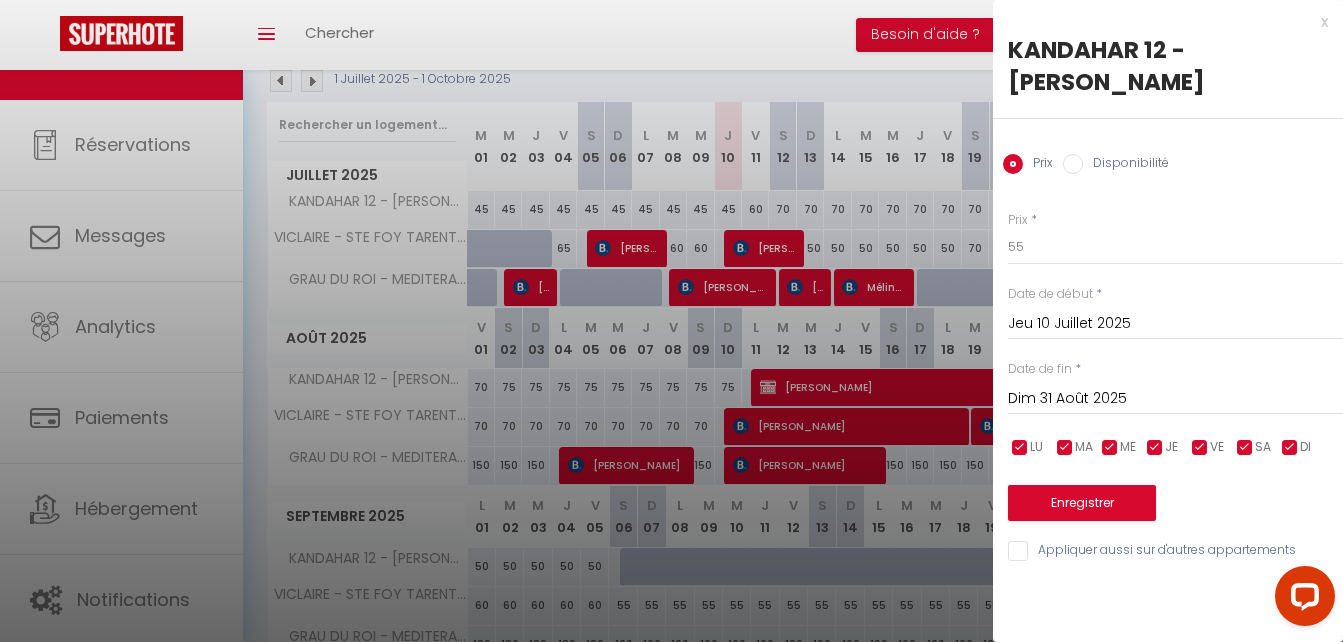 click on "Enregistrer" at bounding box center (1175, 490) 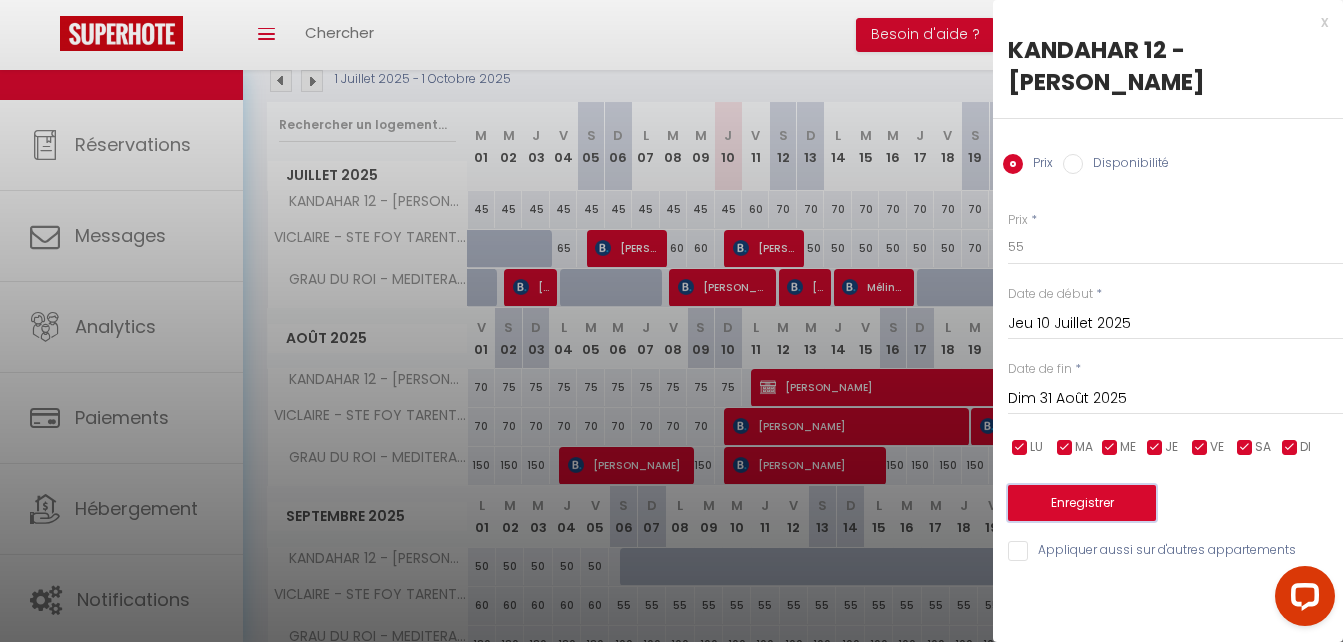 click on "Enregistrer" at bounding box center (1082, 503) 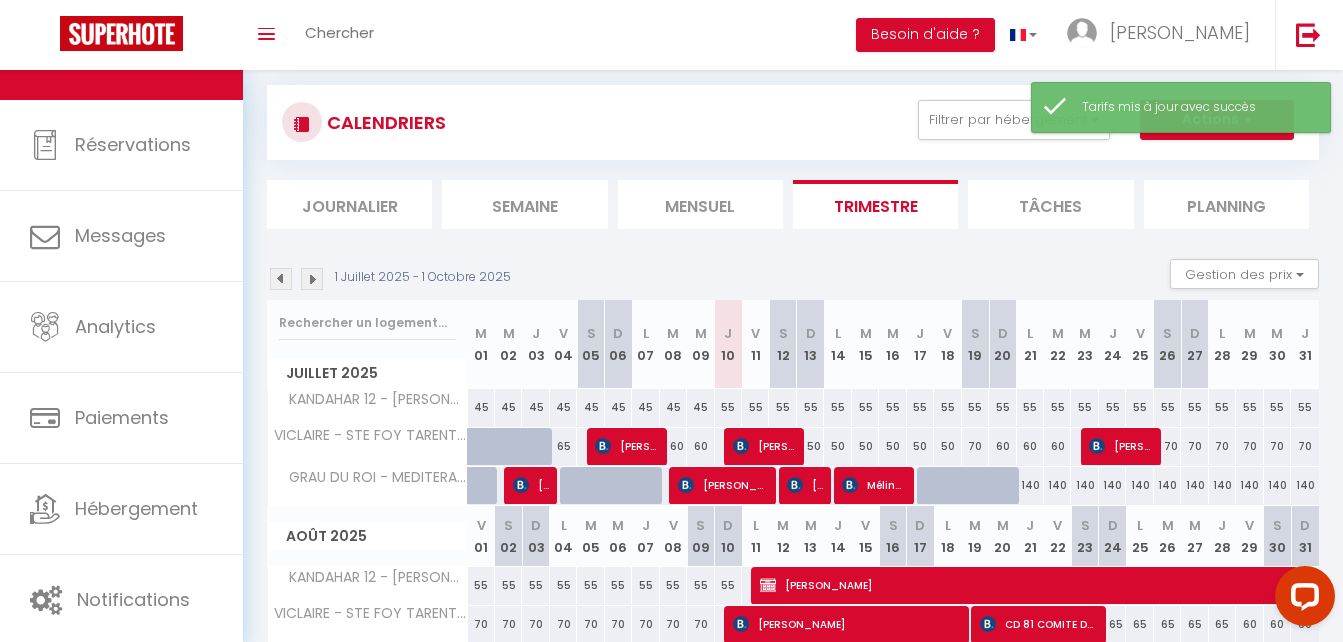 scroll, scrollTop: 0, scrollLeft: 0, axis: both 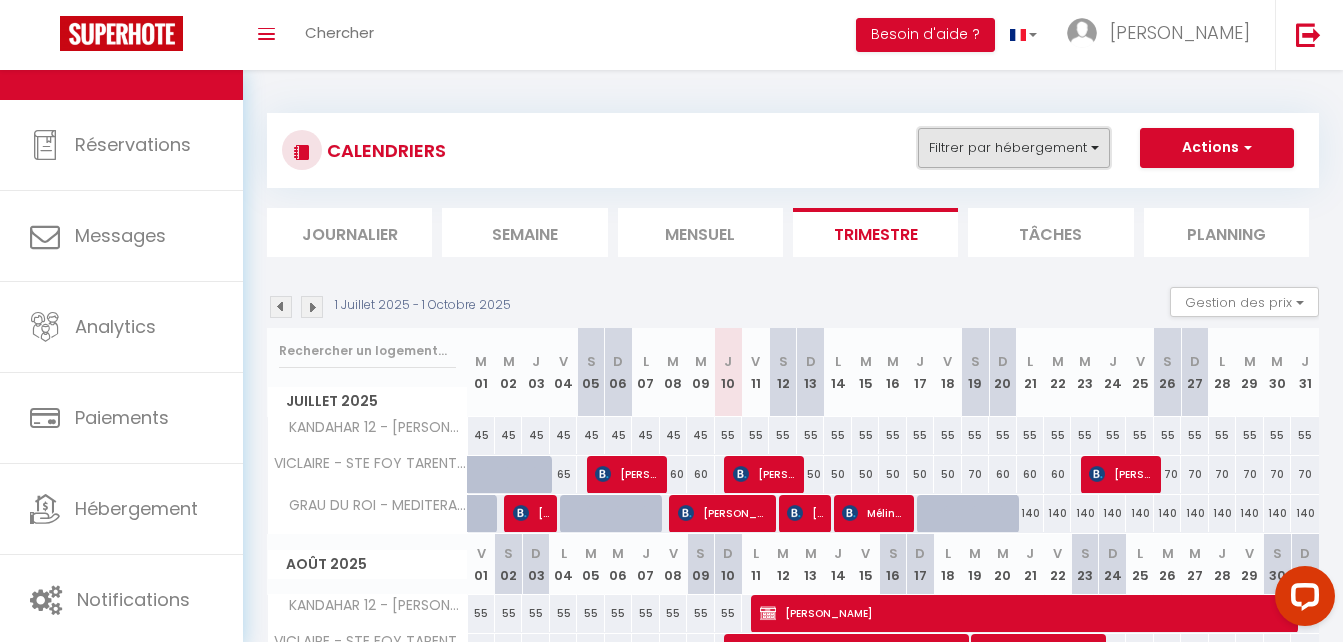 click on "Filtrer par hébergement" at bounding box center [1014, 148] 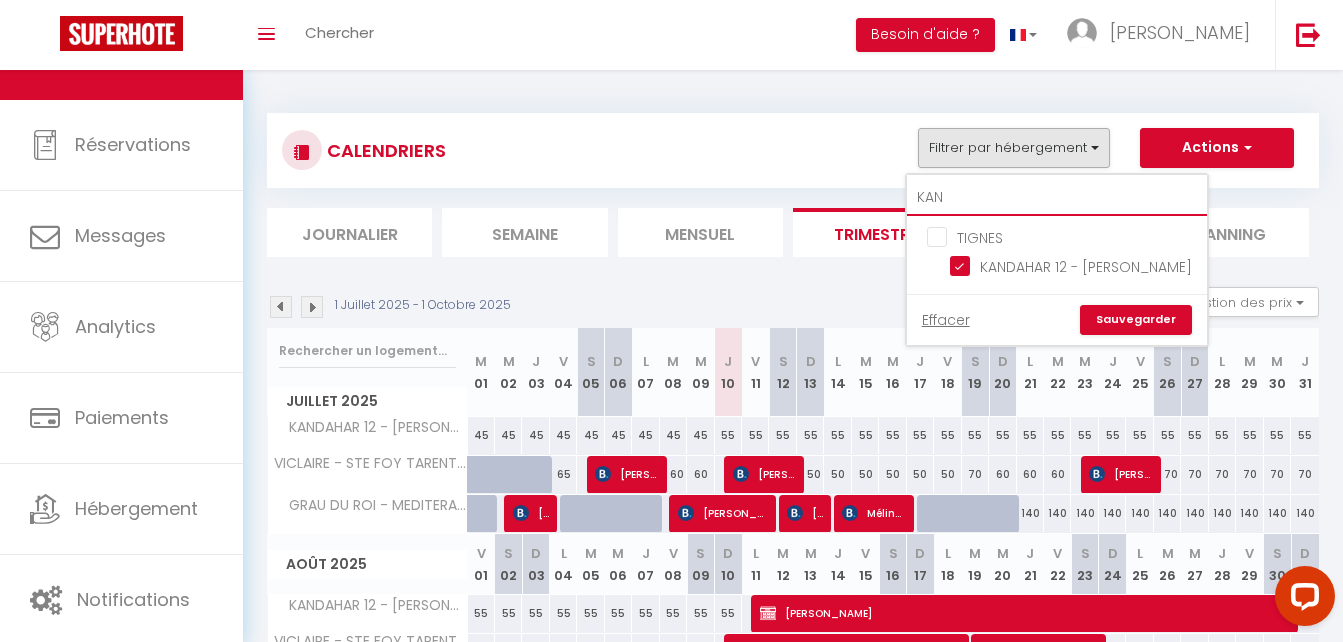 click on "KAN" at bounding box center (1057, 198) 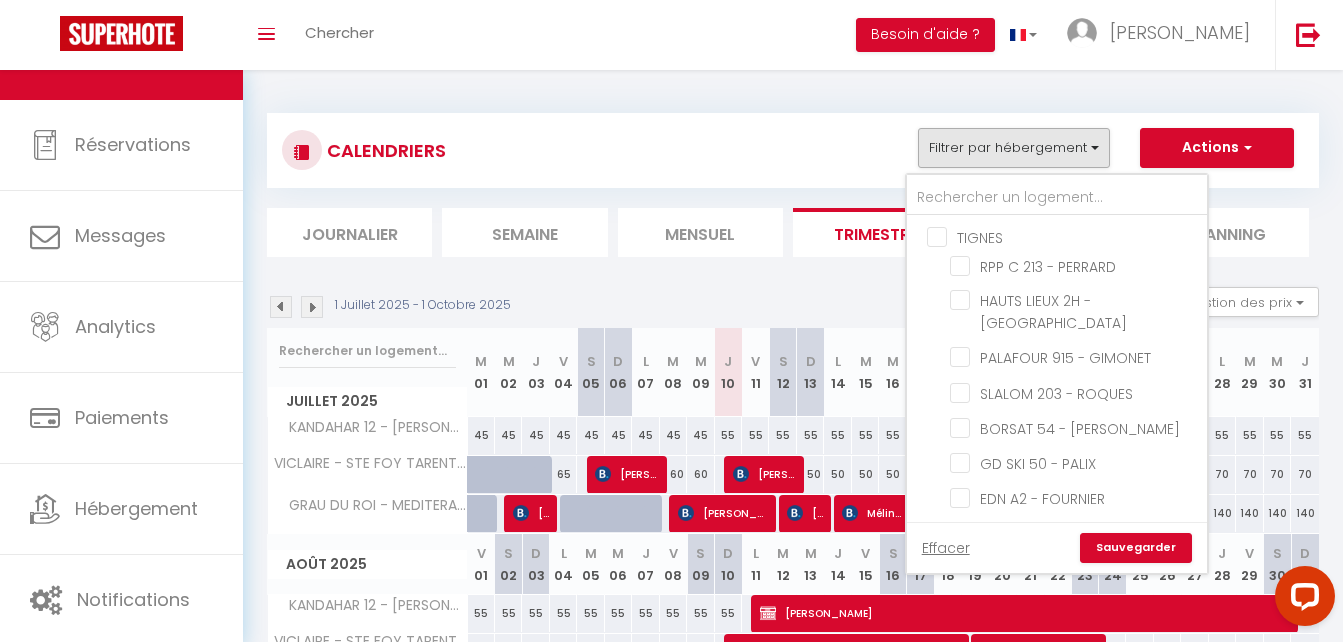 click on "TIGNES" at bounding box center [1077, 236] 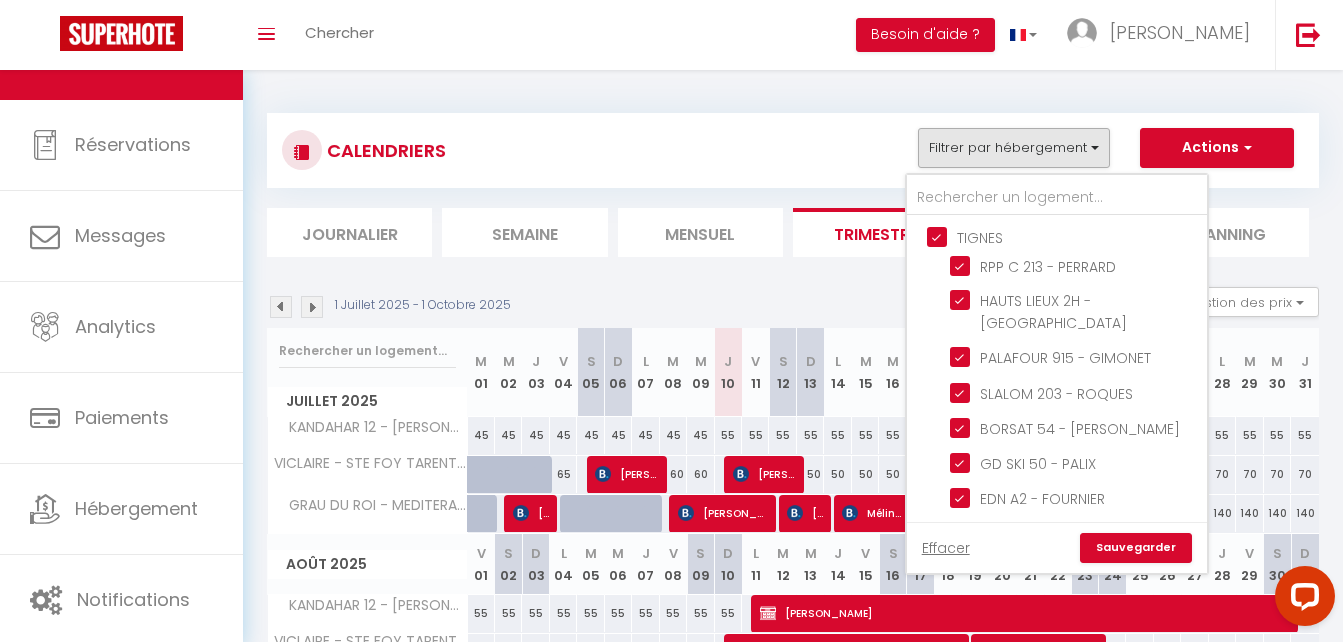 click on "Sauvegarder" at bounding box center [1136, 548] 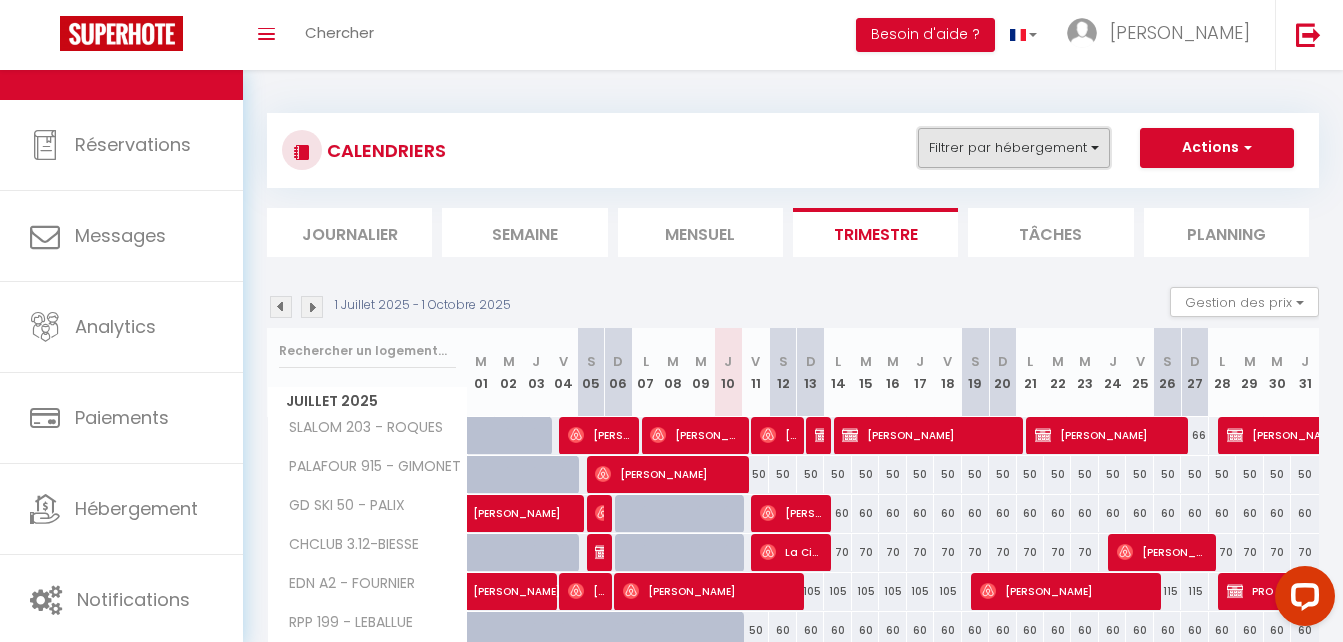 click on "Filtrer par hébergement" at bounding box center (1014, 148) 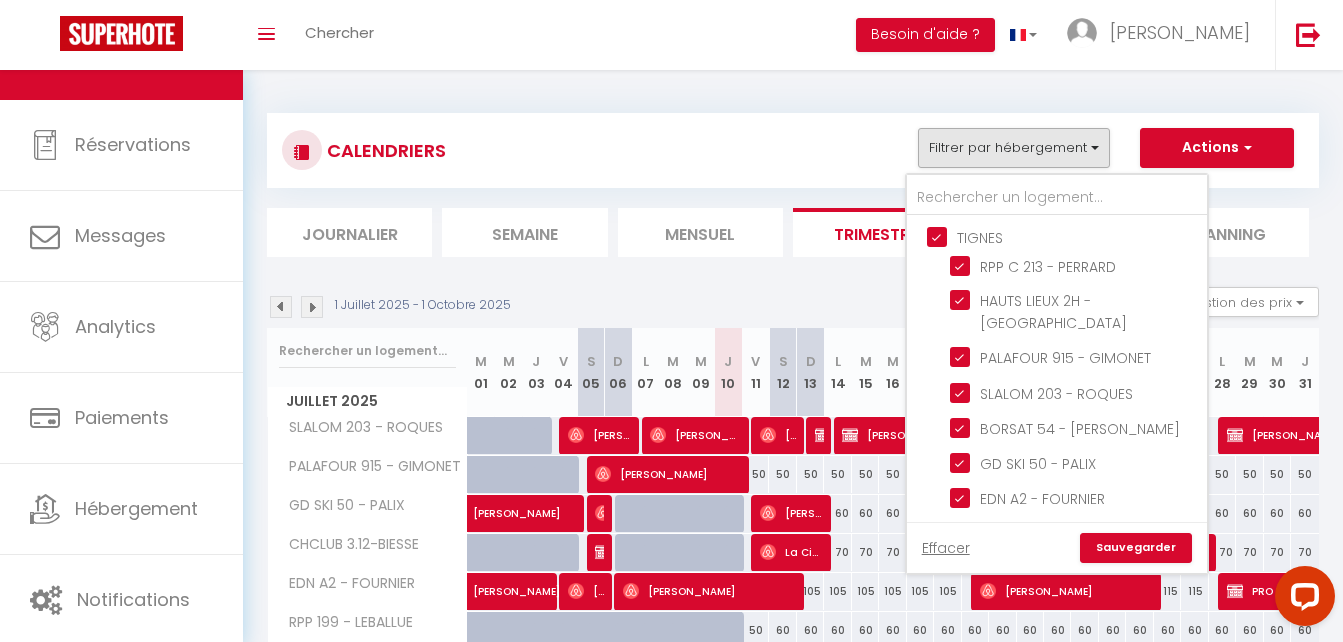 click on "Sauvegarder" at bounding box center [1136, 548] 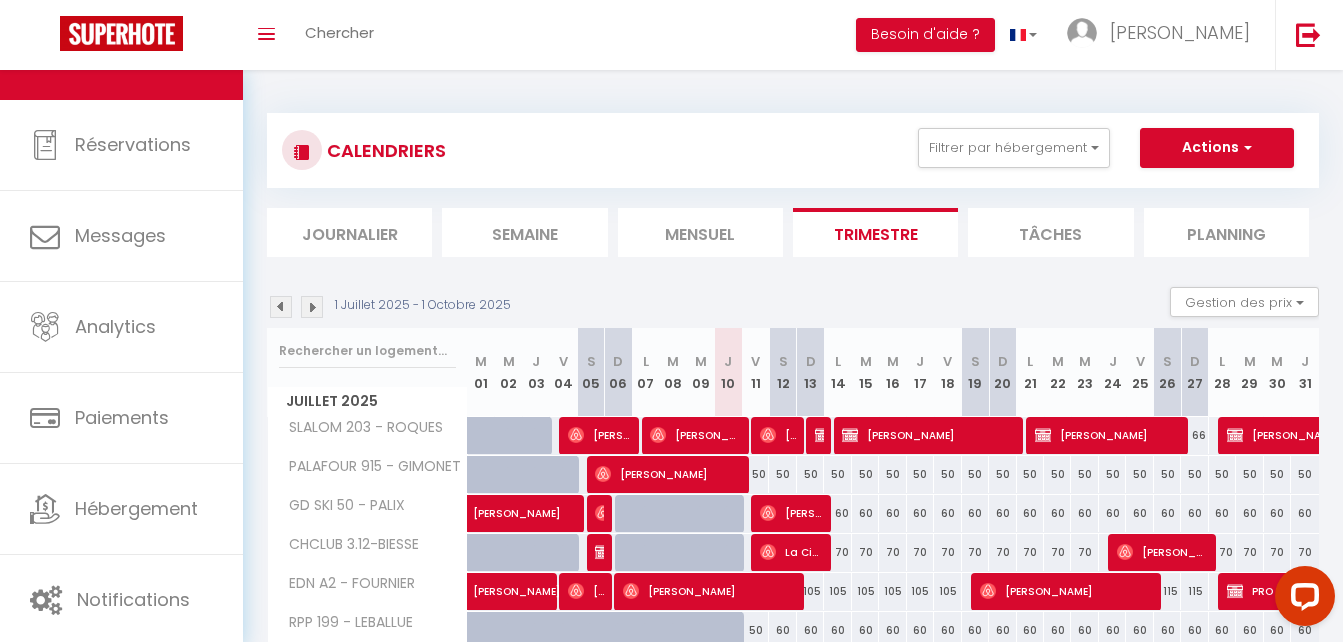 click at bounding box center [312, 307] 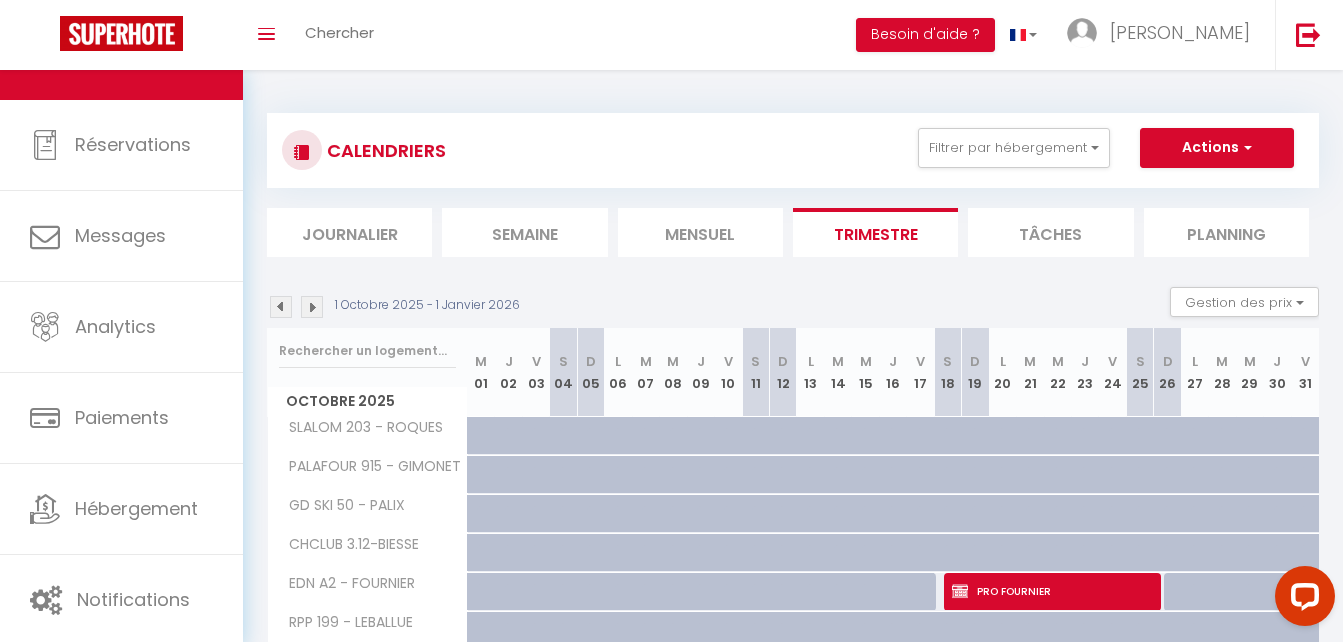 click at bounding box center (312, 307) 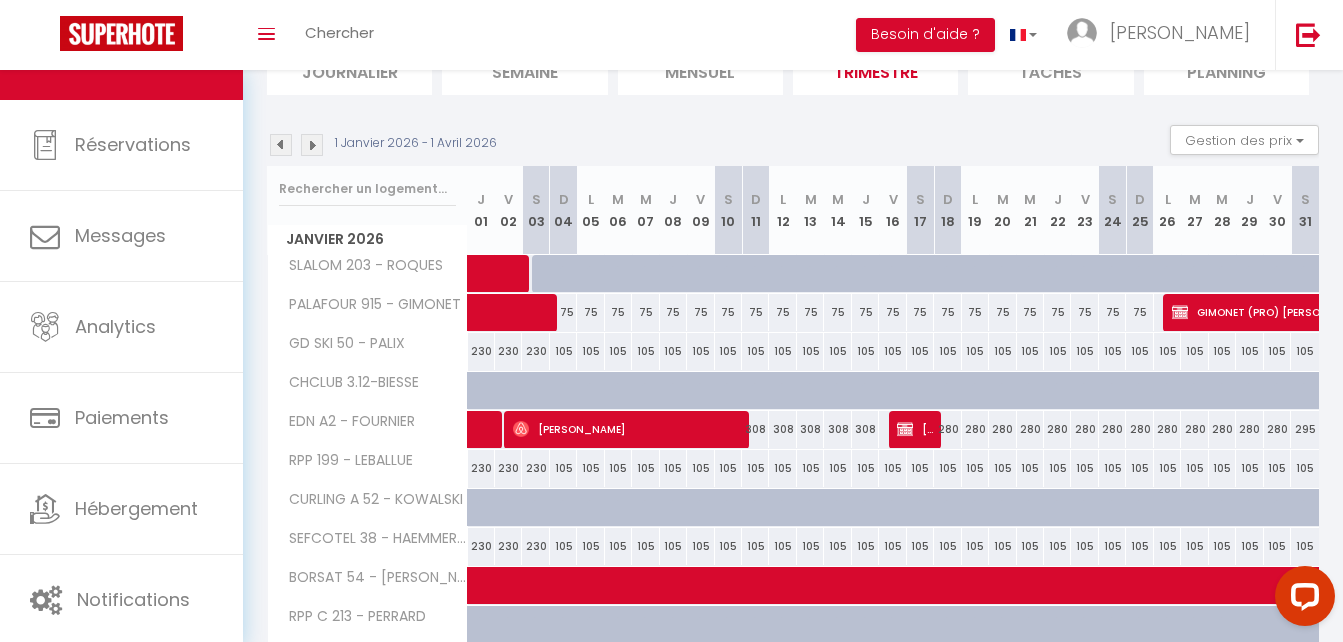 scroll, scrollTop: 271, scrollLeft: 0, axis: vertical 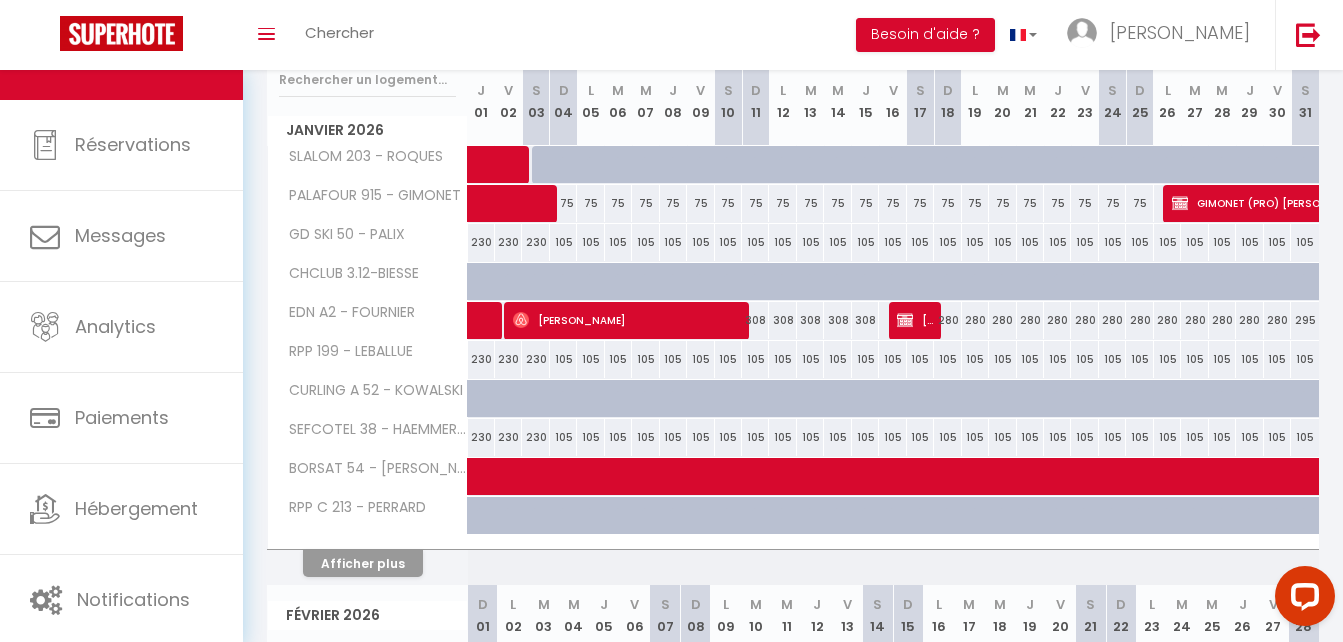 click on "Afficher plus" at bounding box center (368, 560) 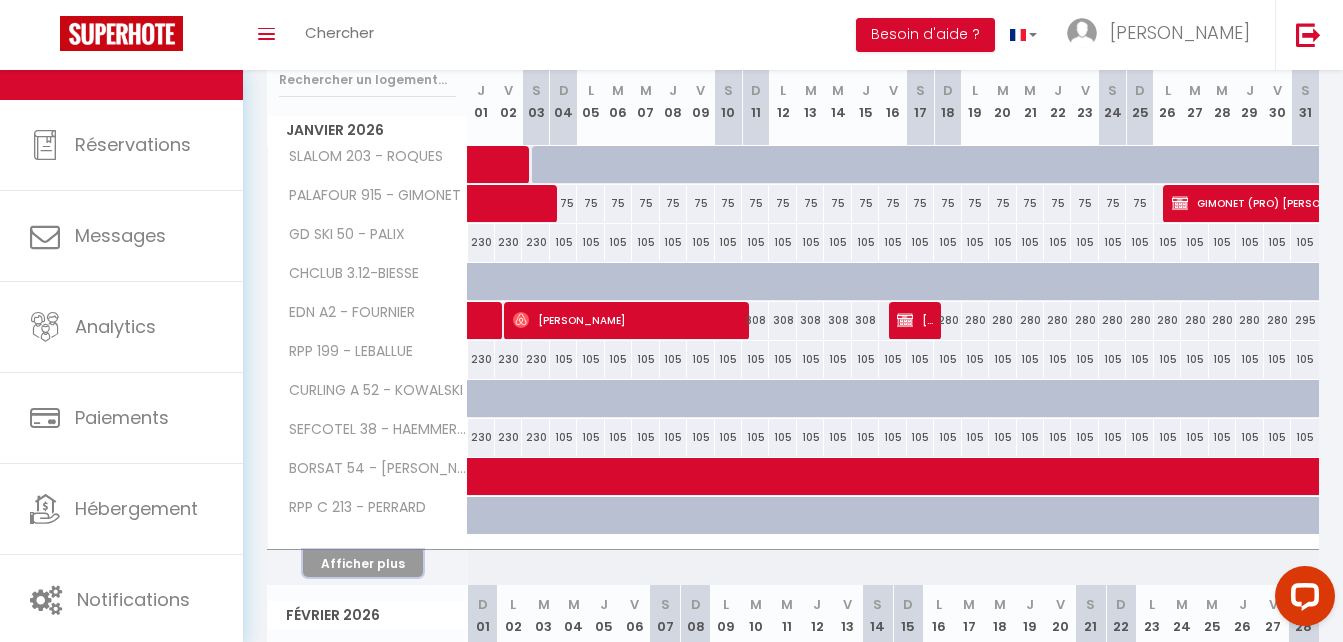 click on "Afficher plus" at bounding box center [363, 563] 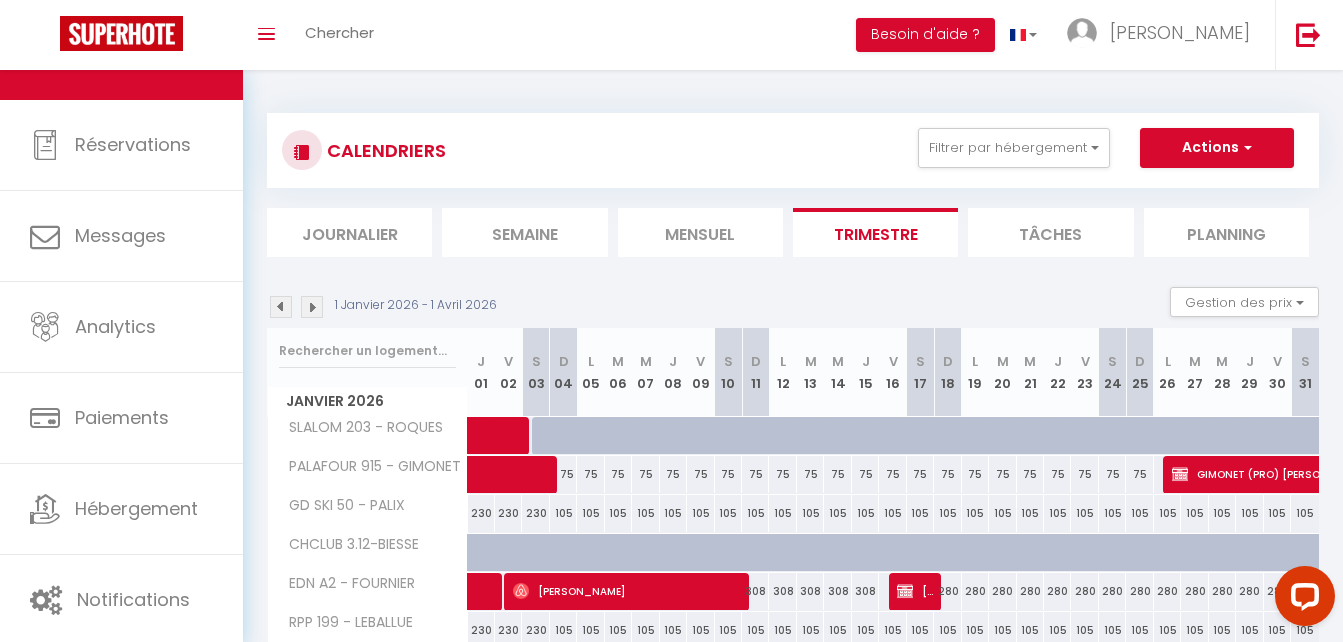 scroll, scrollTop: 76, scrollLeft: 0, axis: vertical 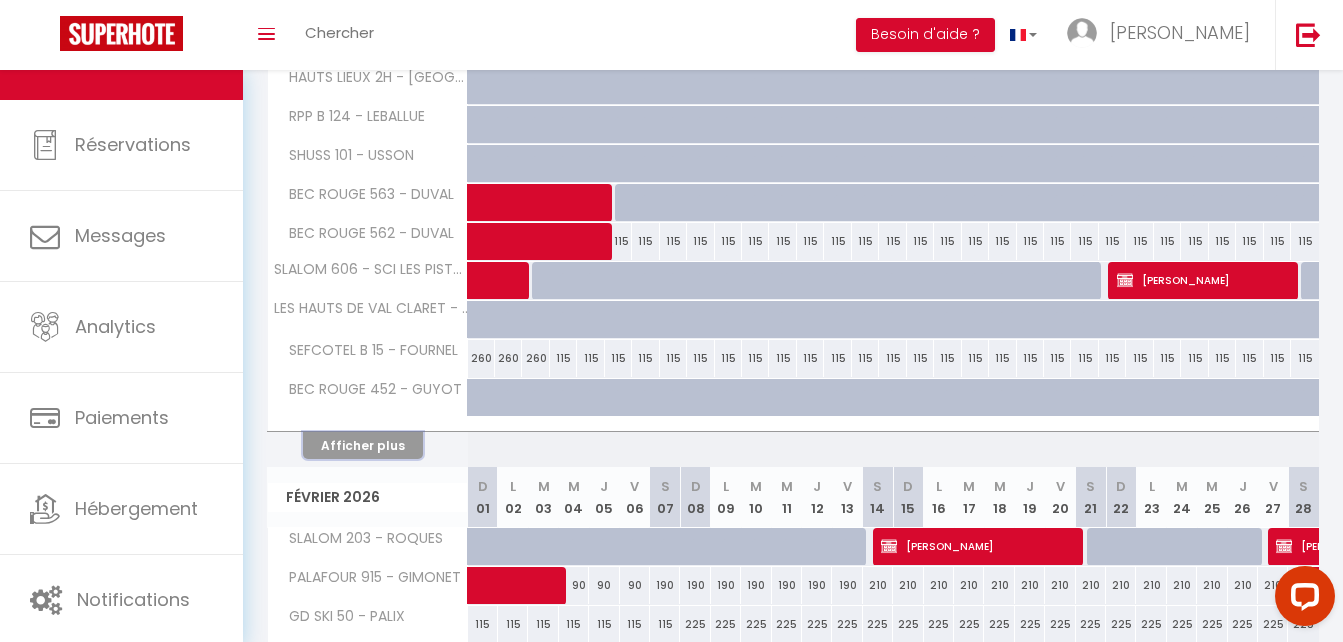 click on "Afficher plus" at bounding box center (363, 445) 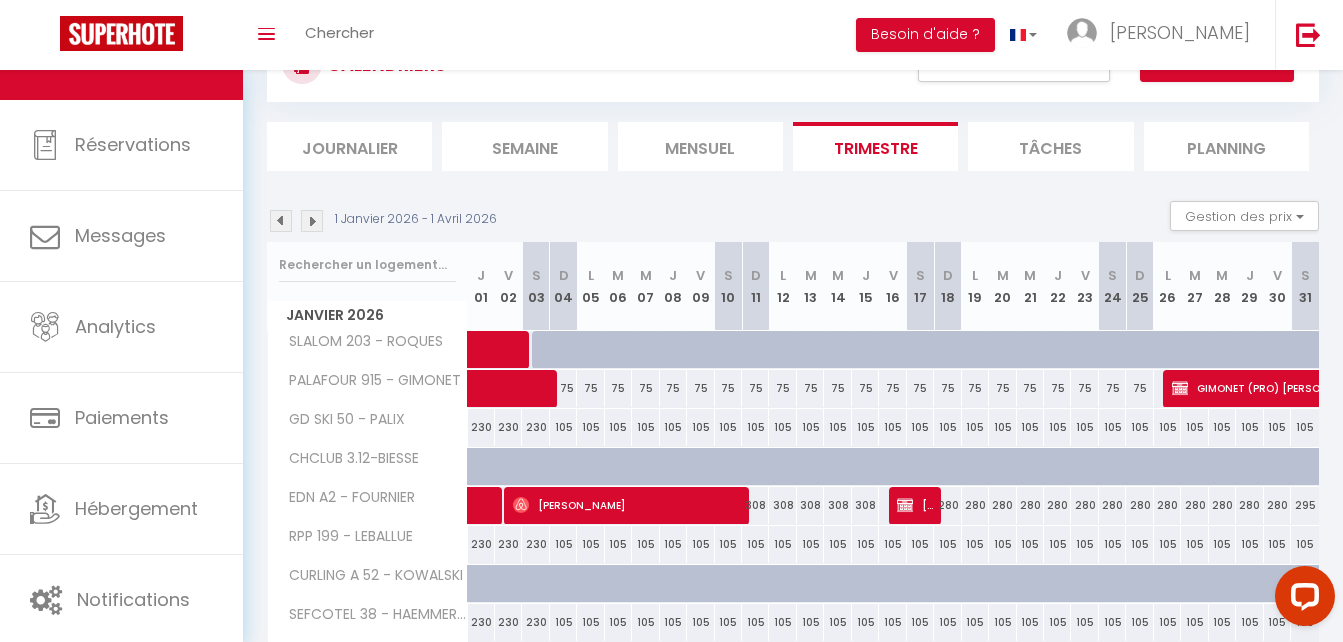 scroll, scrollTop: 0, scrollLeft: 0, axis: both 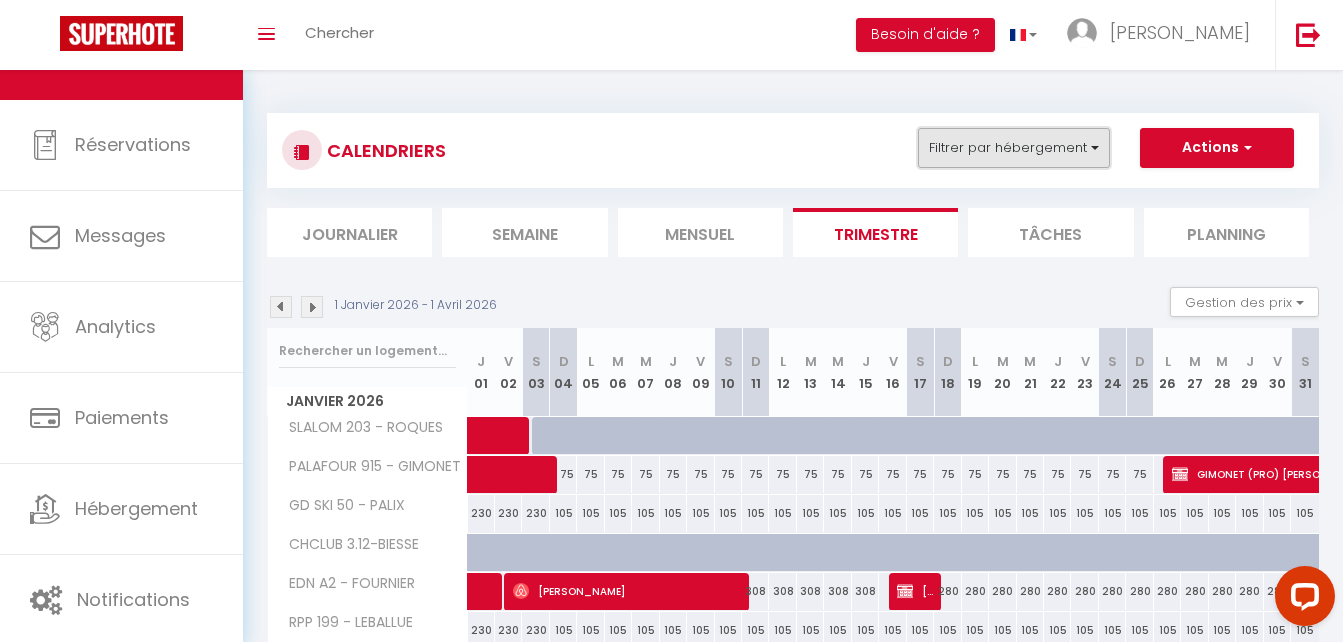 click on "Filtrer par hébergement" at bounding box center [1014, 148] 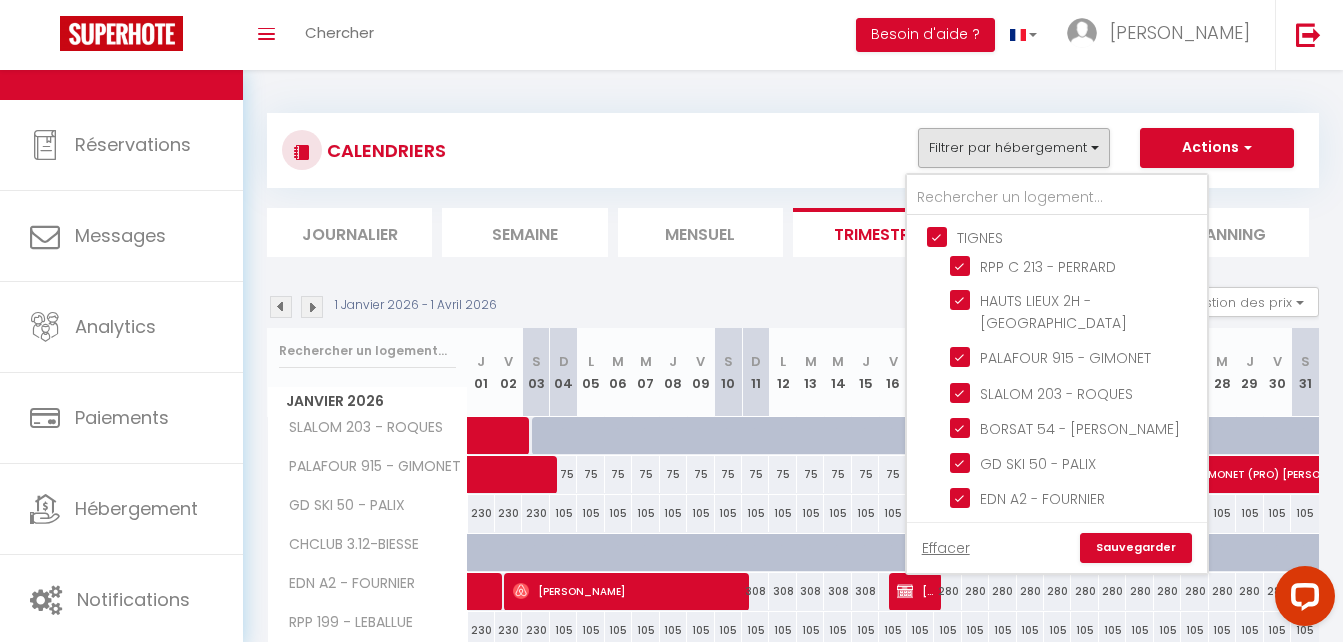click on "TIGNES" at bounding box center (1077, 236) 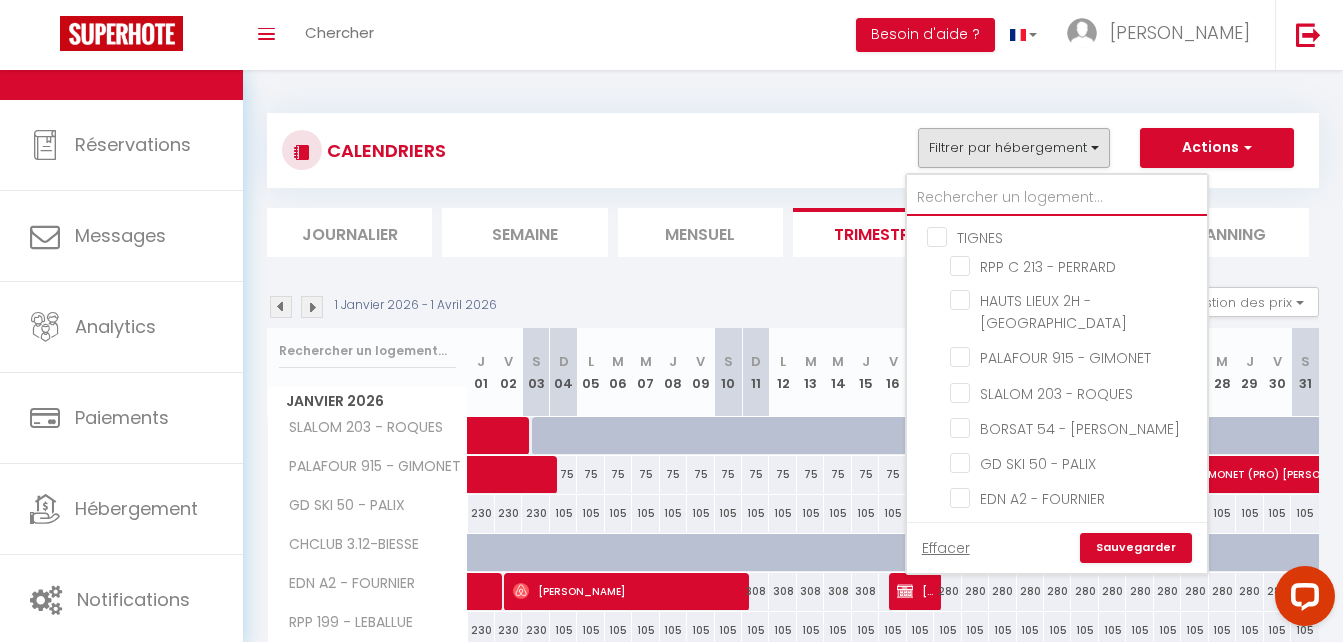 click at bounding box center [1057, 198] 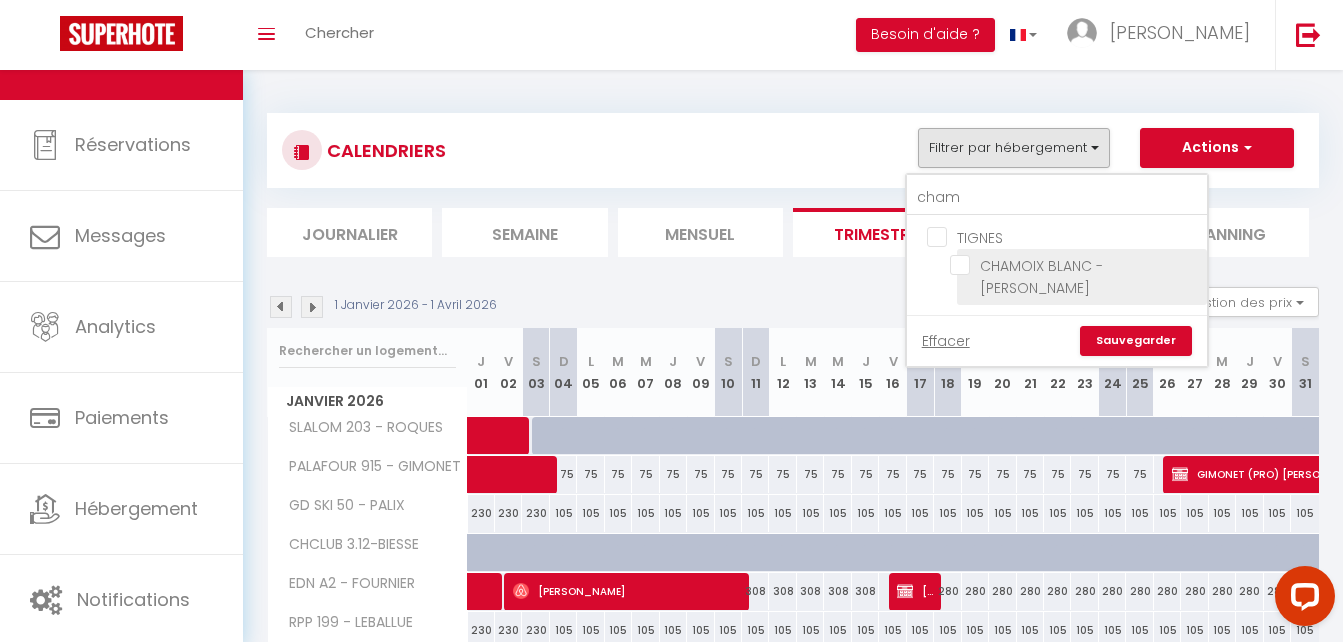click on "CHAMOIX BLANC - [PERSON_NAME]" at bounding box center (1075, 265) 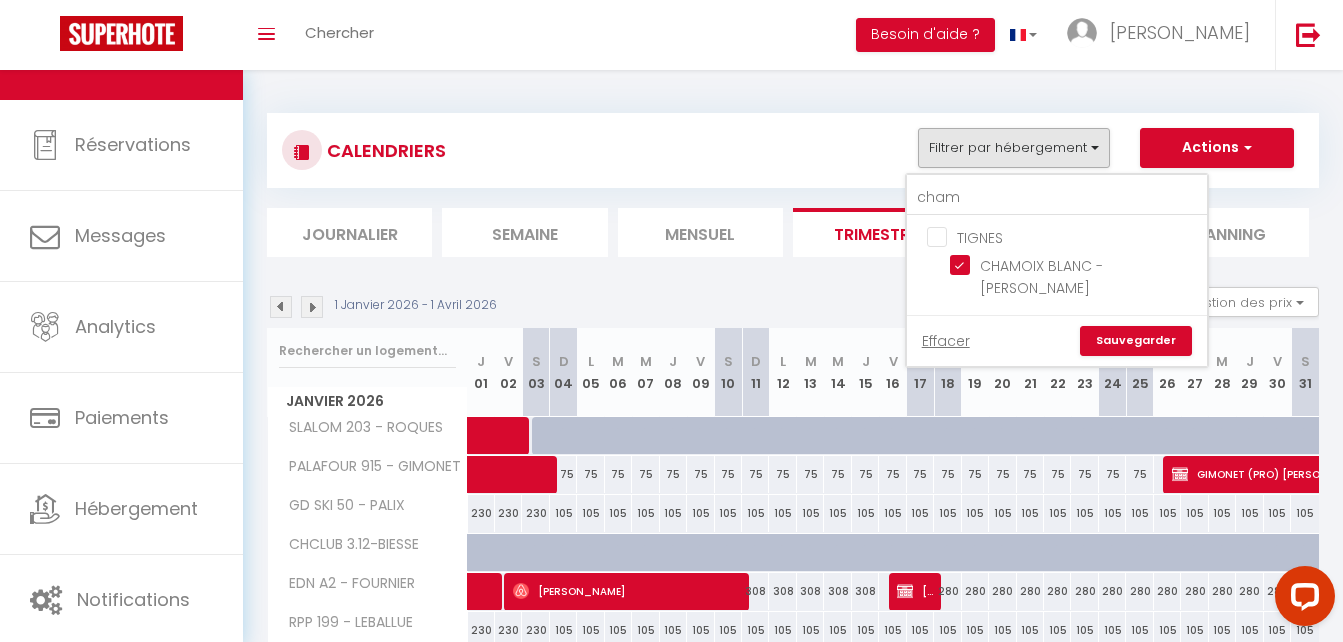 click on "Sauvegarder" at bounding box center (1136, 341) 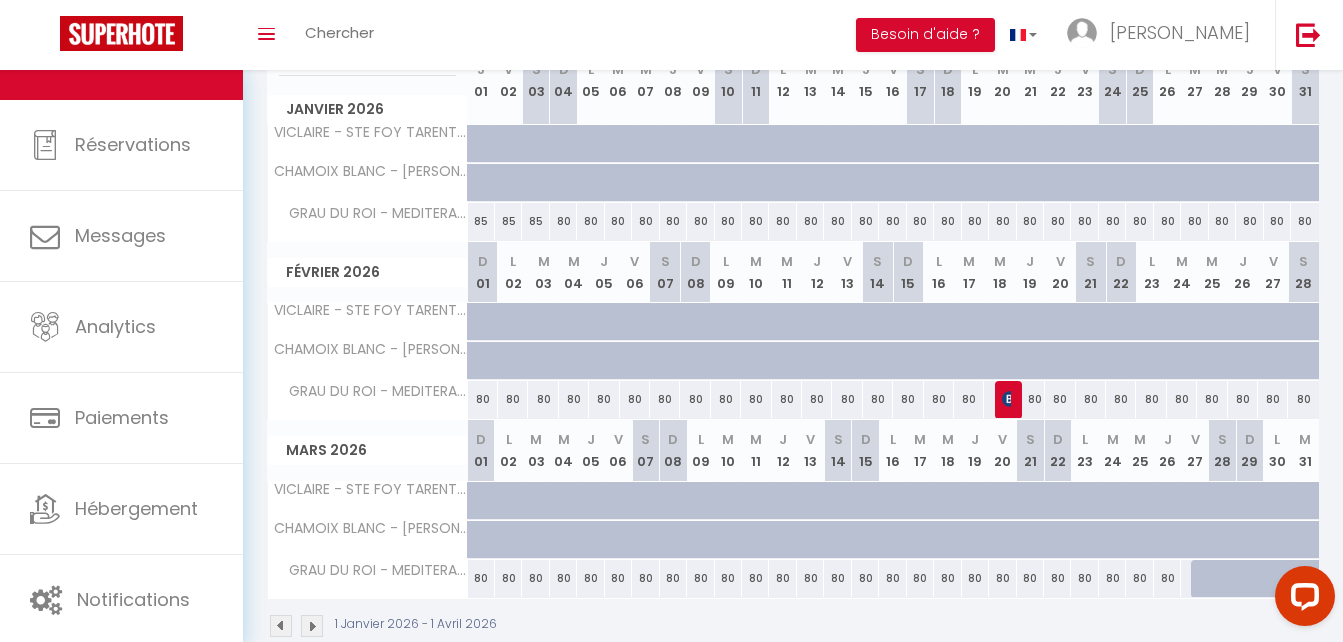 scroll, scrollTop: 0, scrollLeft: 0, axis: both 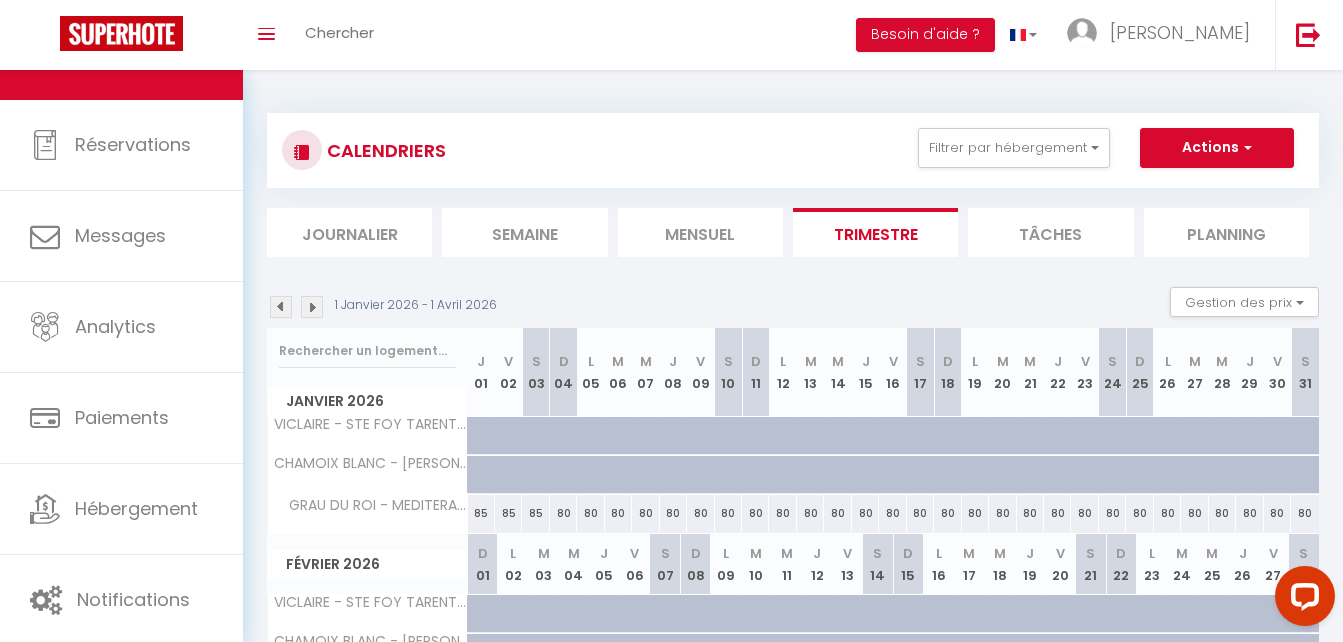 click at bounding box center [281, 307] 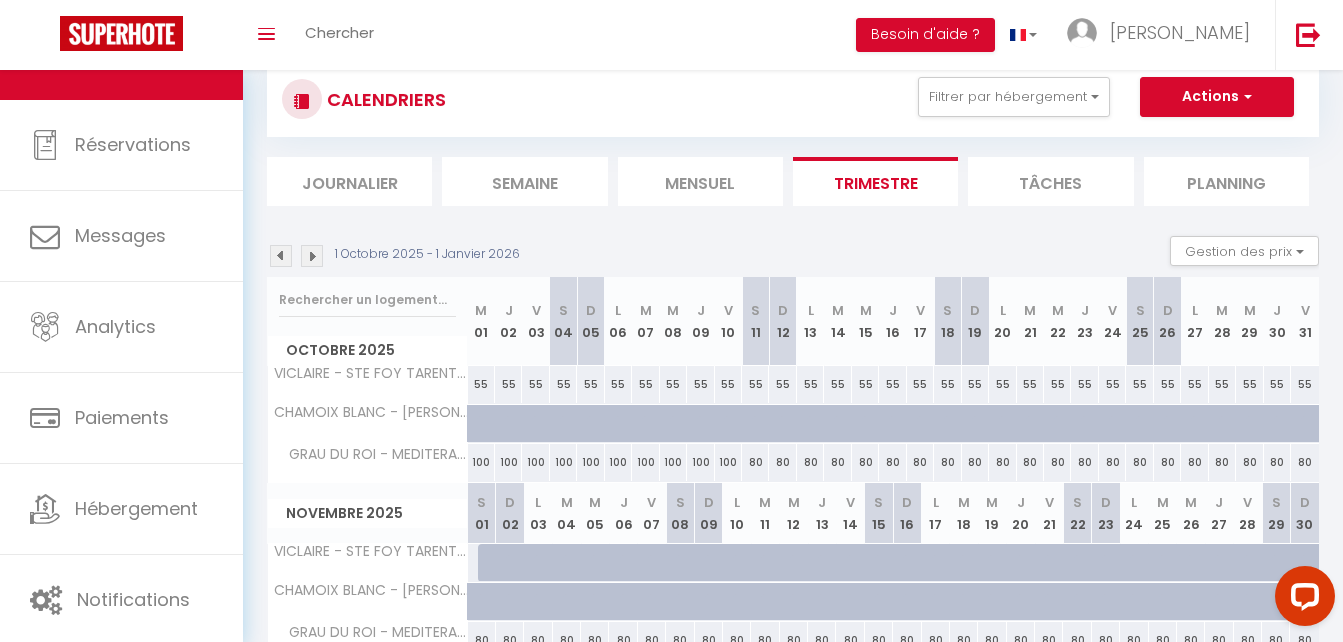 scroll, scrollTop: 52, scrollLeft: 0, axis: vertical 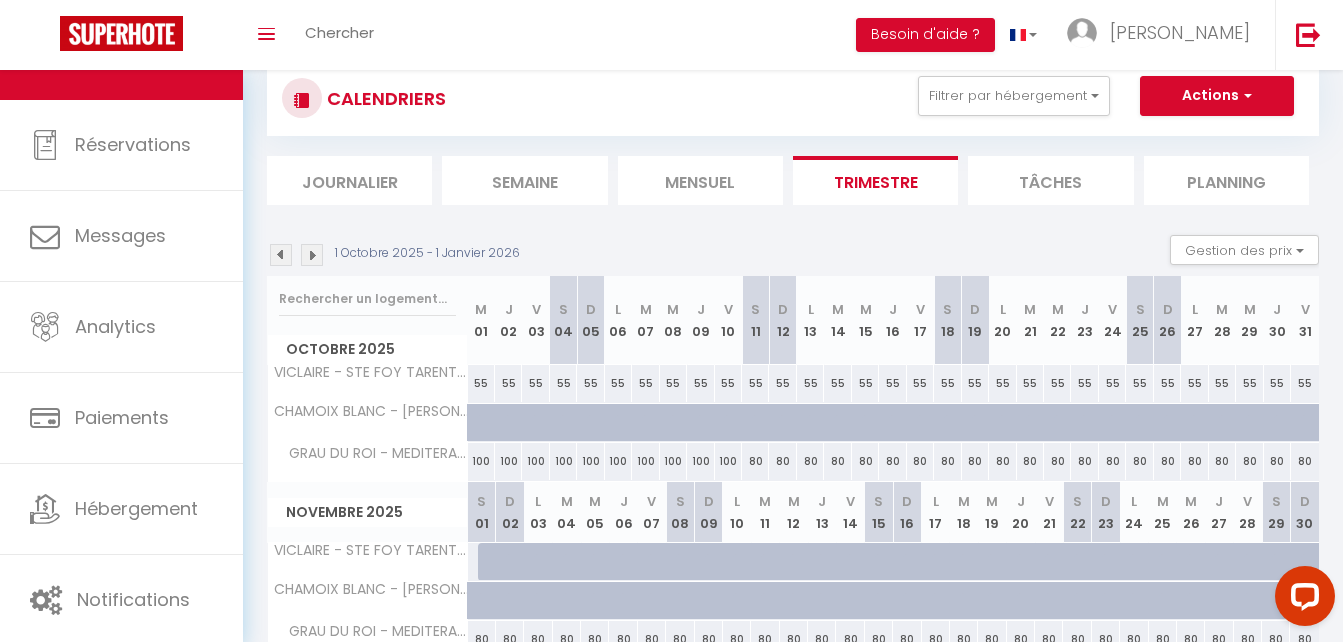 click at bounding box center [281, 255] 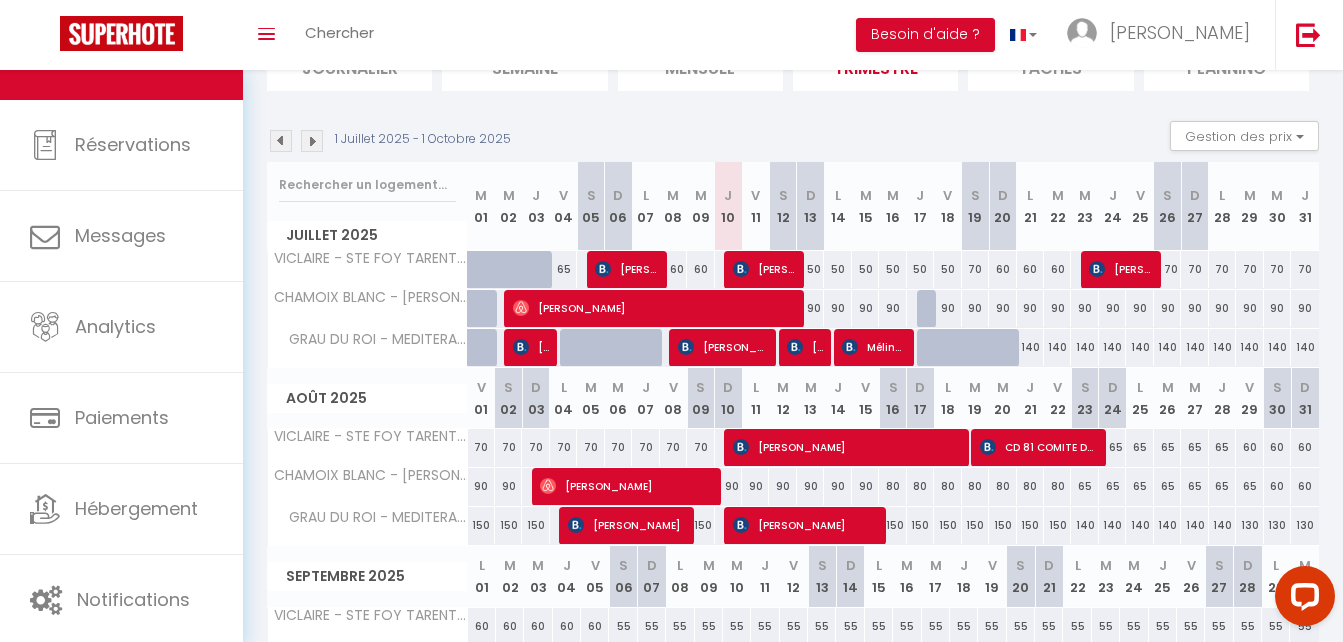 scroll, scrollTop: 0, scrollLeft: 0, axis: both 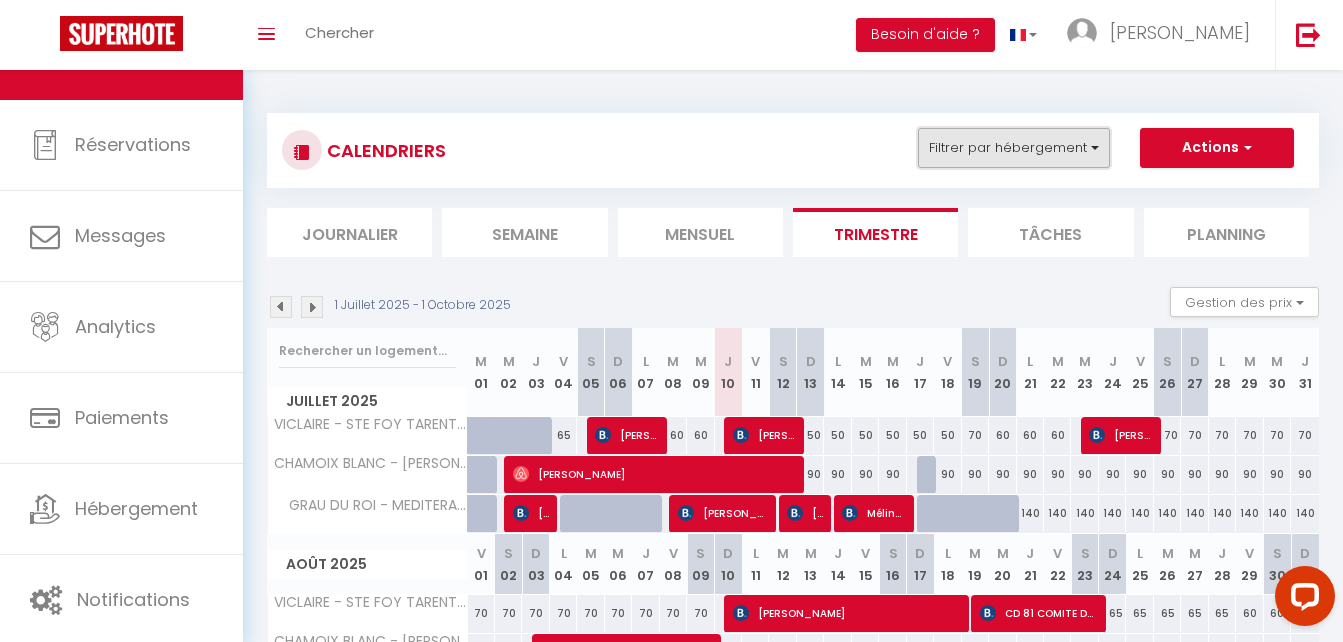 click on "Filtrer par hébergement" at bounding box center [1014, 148] 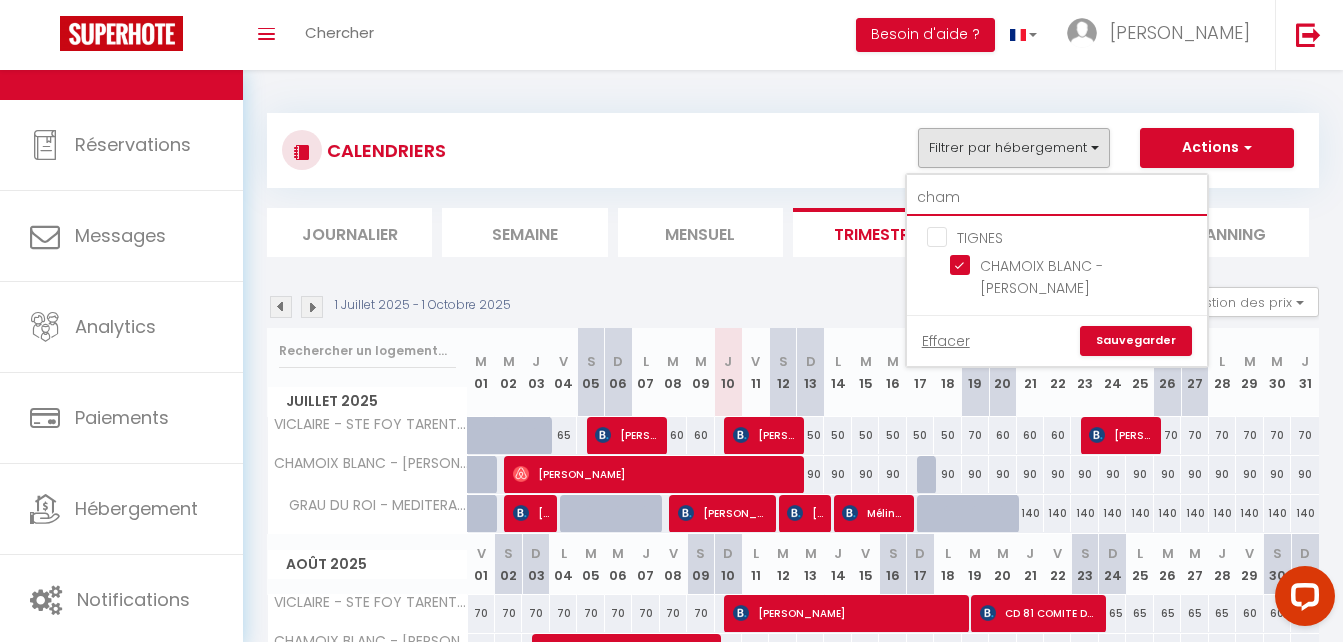click on "cham" at bounding box center (1057, 198) 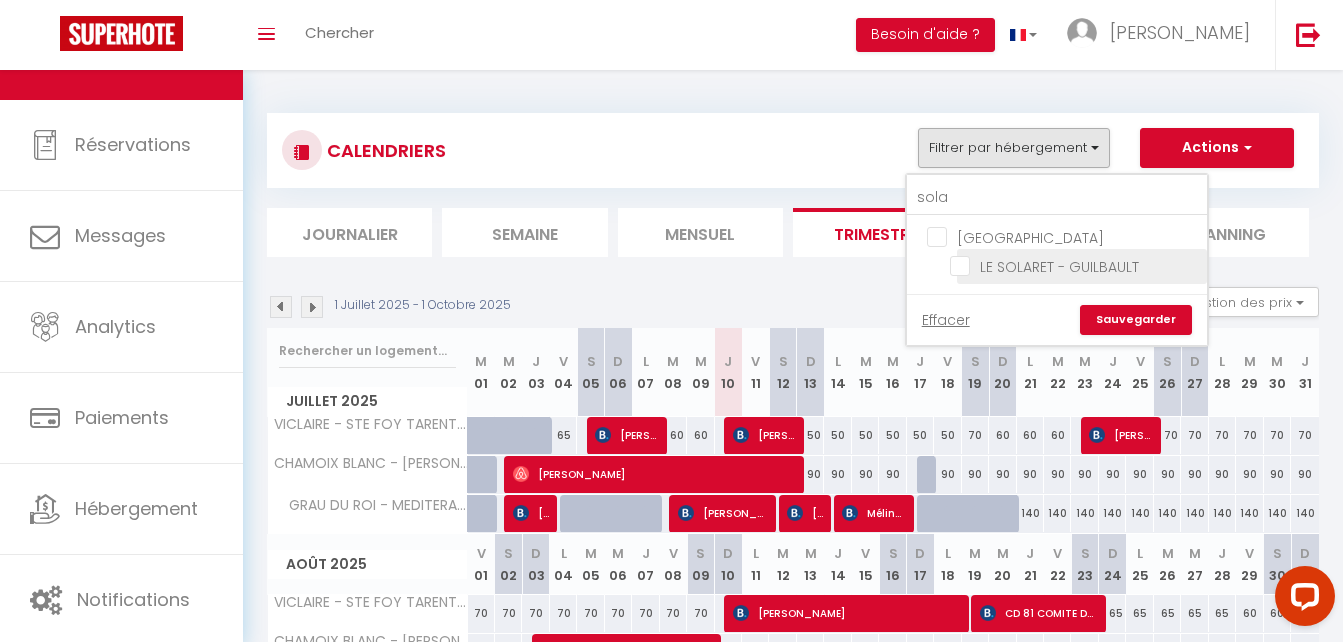 click on "LE SOLARET - GUILBAULT" at bounding box center (1075, 265) 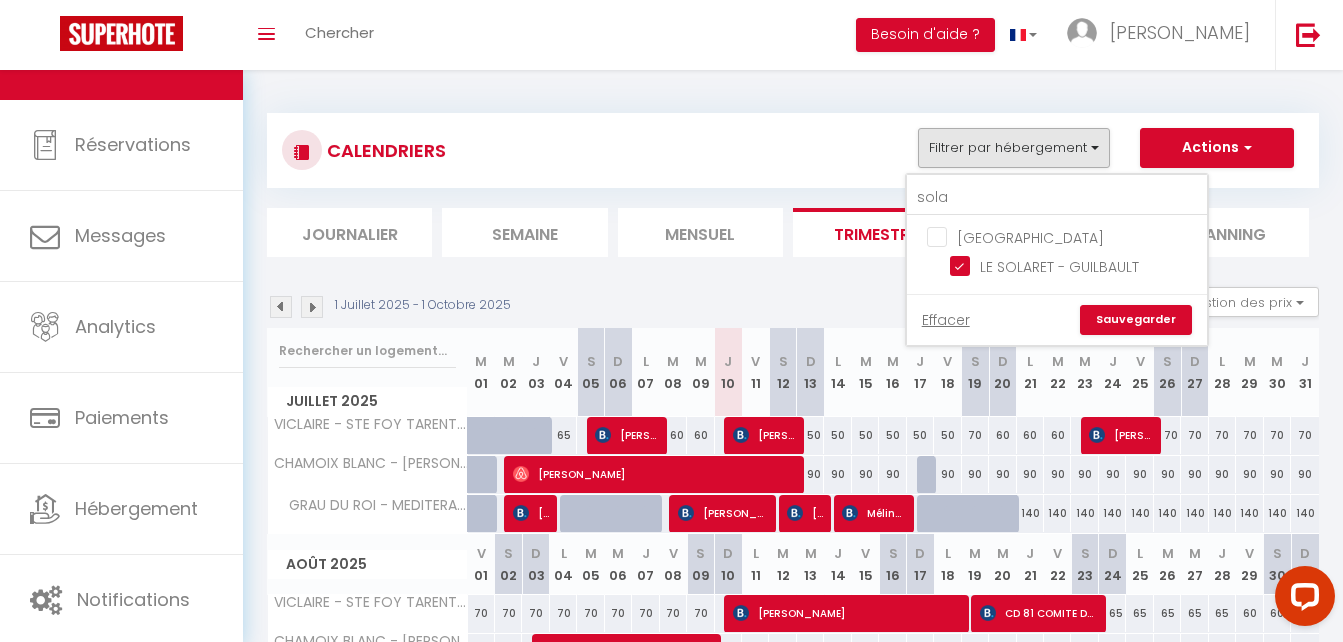 click on "Sauvegarder" at bounding box center (1136, 320) 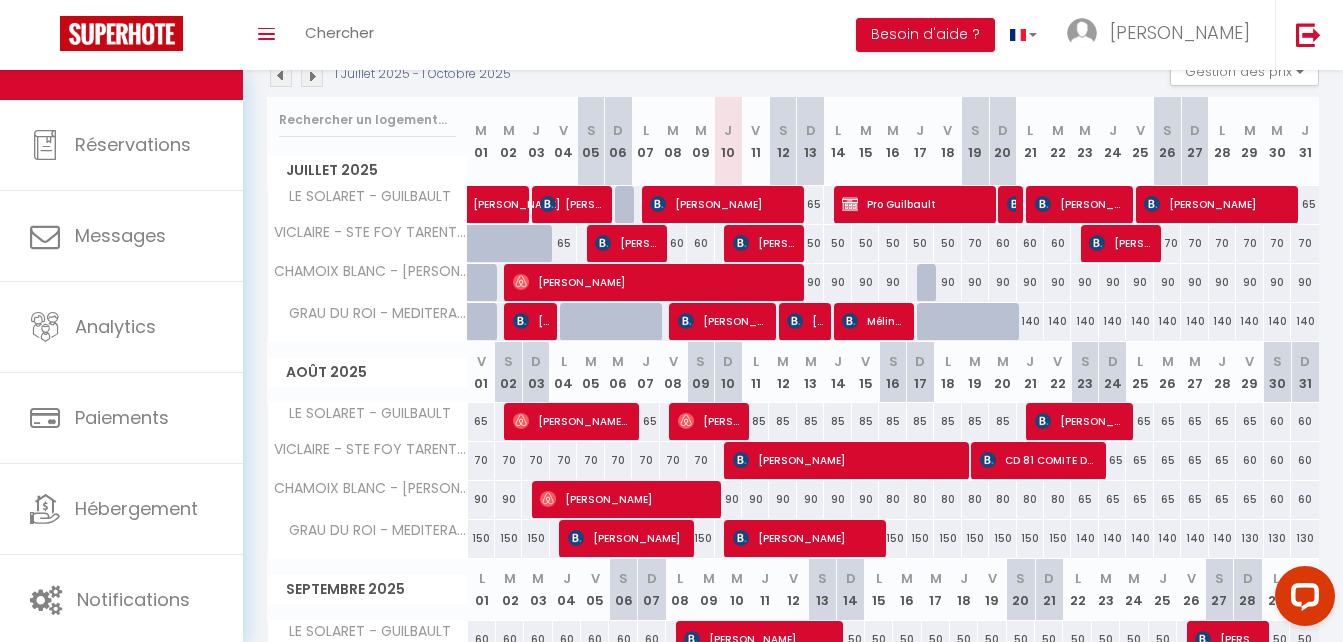 scroll, scrollTop: 0, scrollLeft: 0, axis: both 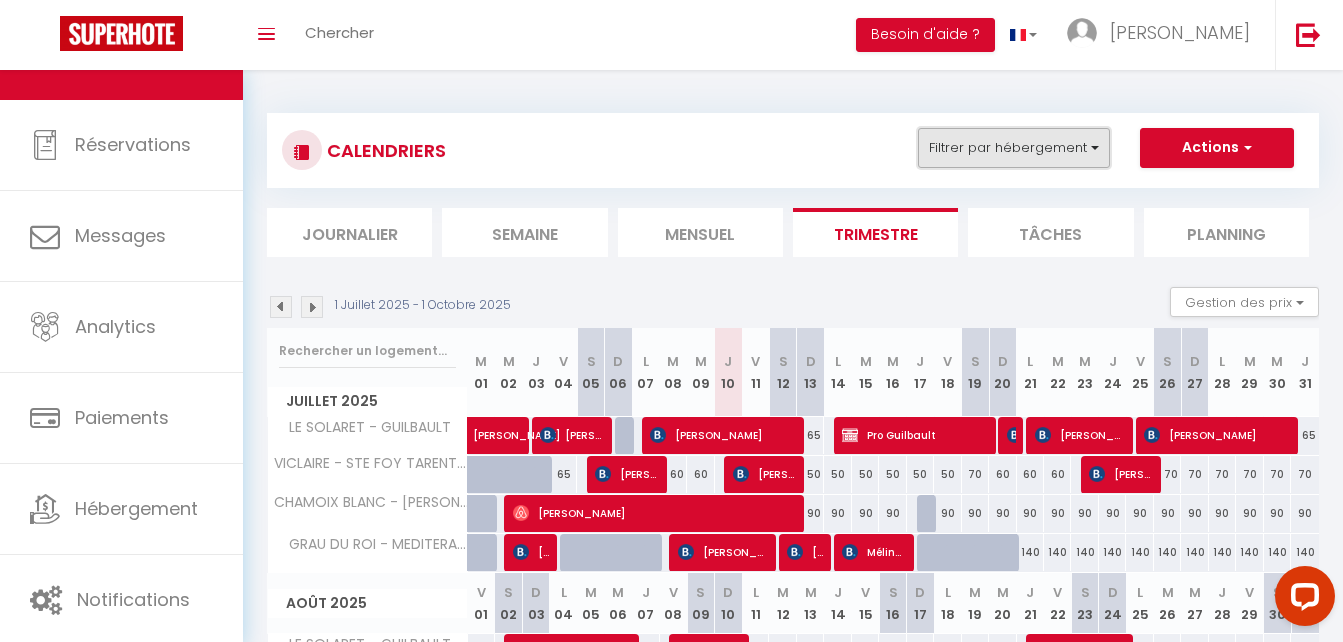 click on "Filtrer par hébergement" at bounding box center [1014, 148] 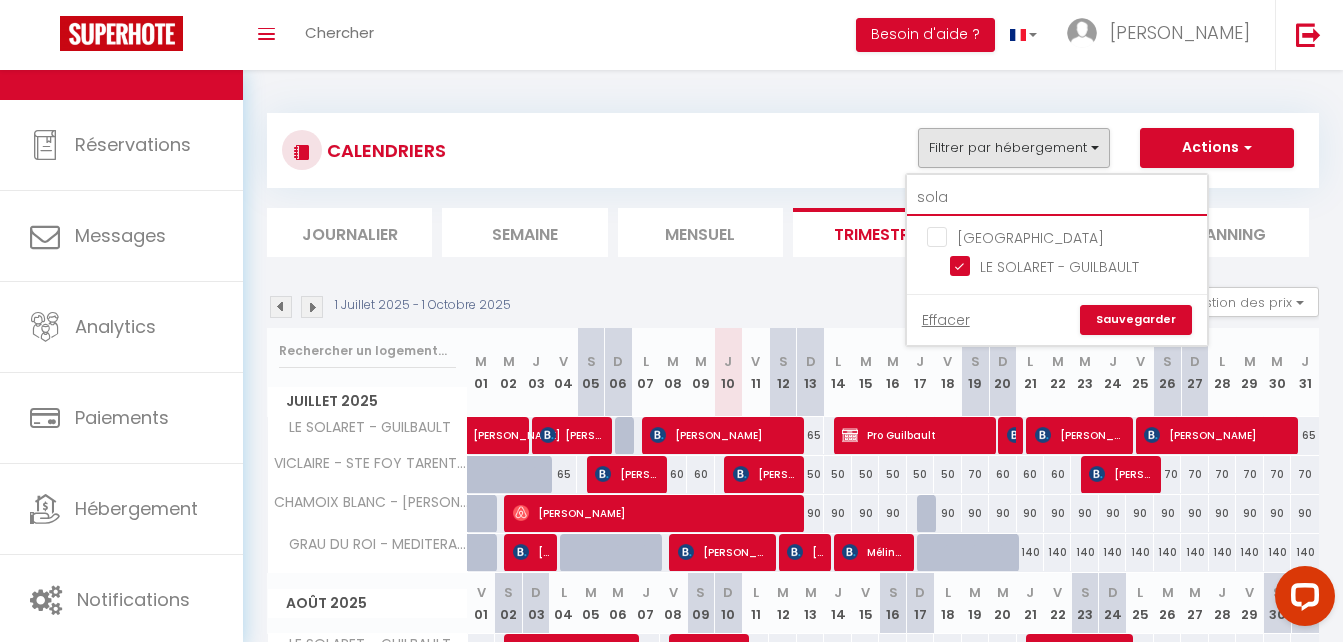 click on "sola" at bounding box center (1057, 198) 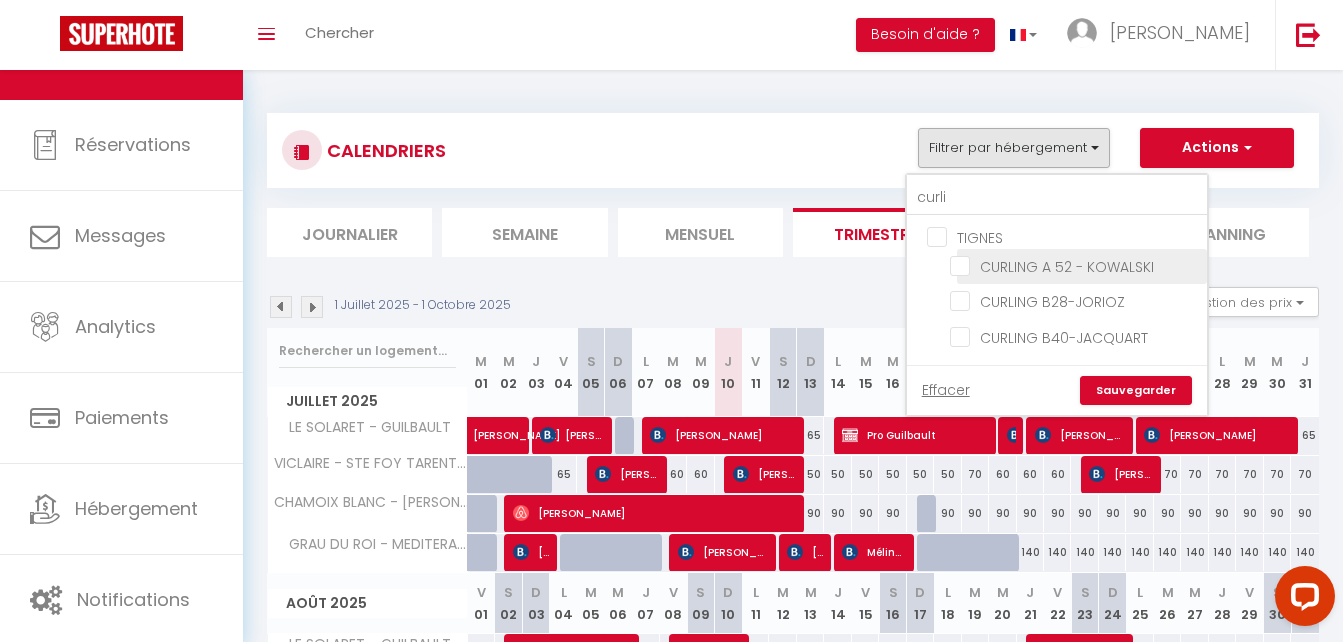 click on "CURLING A 52 - KOWALSKI" at bounding box center (1075, 265) 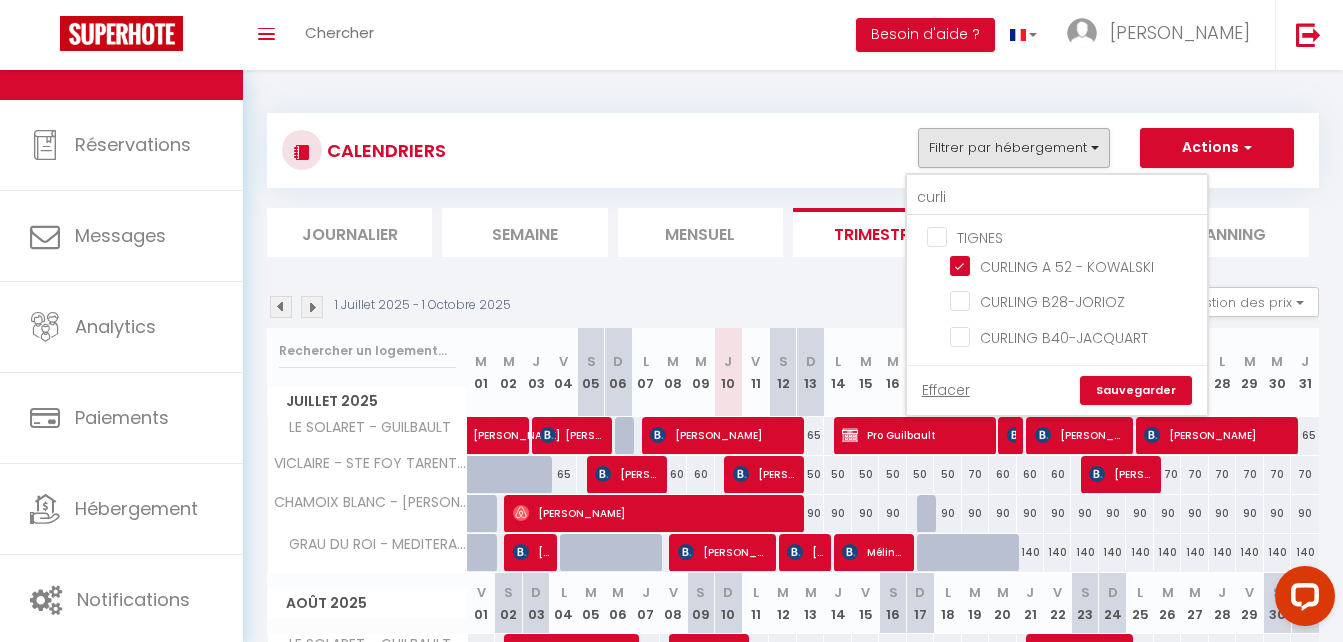 click on "Sauvegarder" at bounding box center [1136, 391] 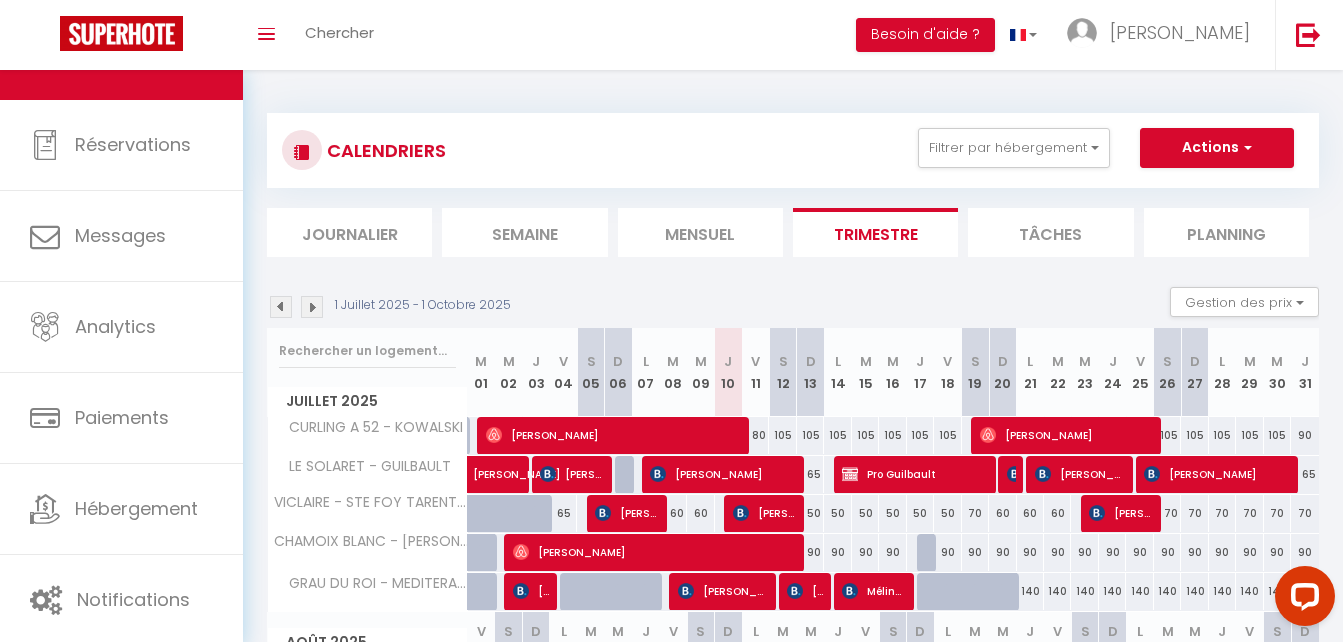 scroll, scrollTop: 89, scrollLeft: 0, axis: vertical 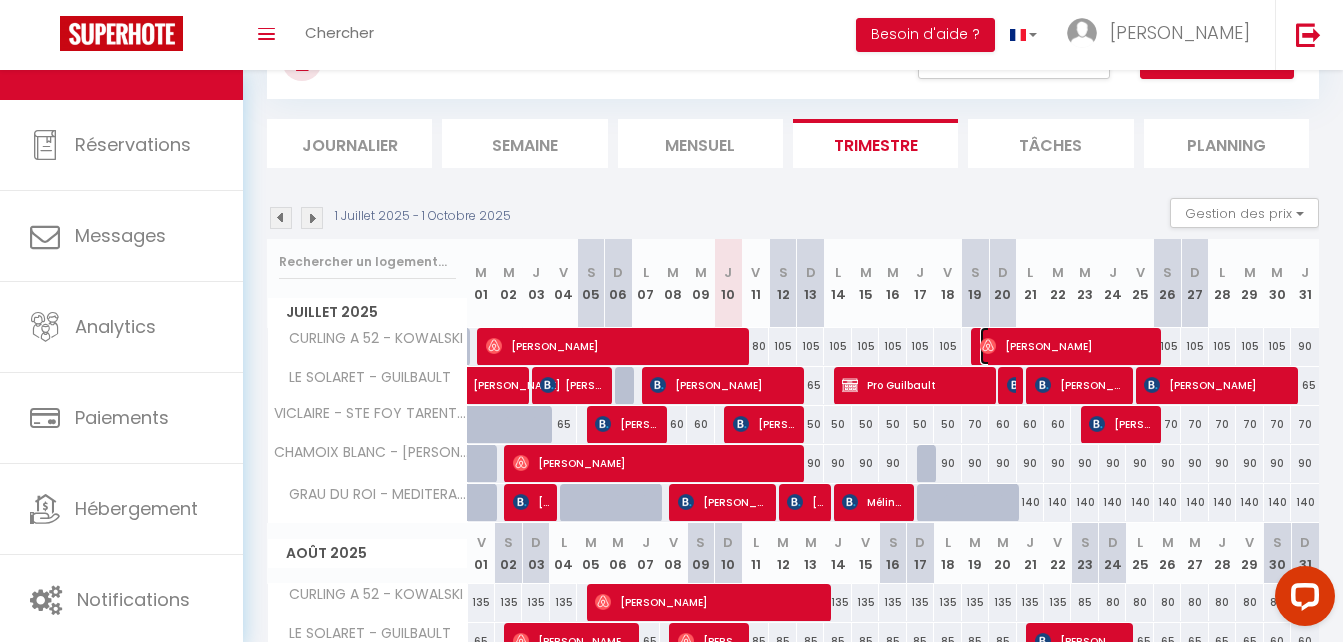 click on "[PERSON_NAME]" at bounding box center (1065, 346) 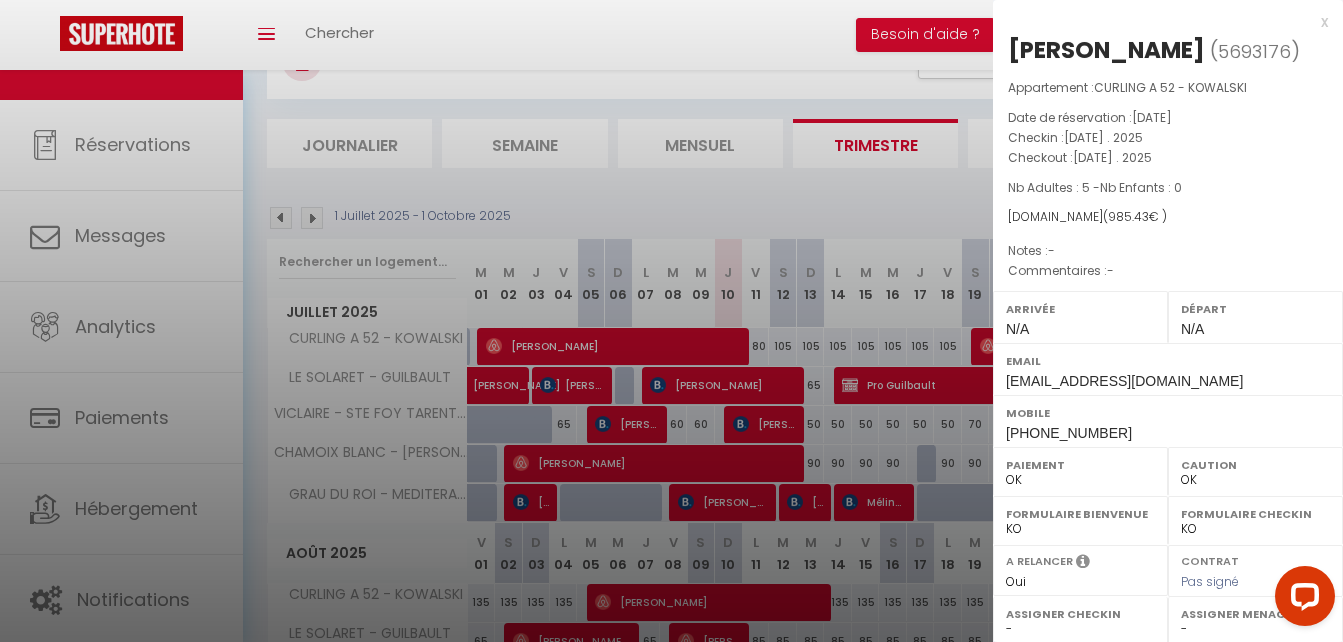 click at bounding box center [671, 321] 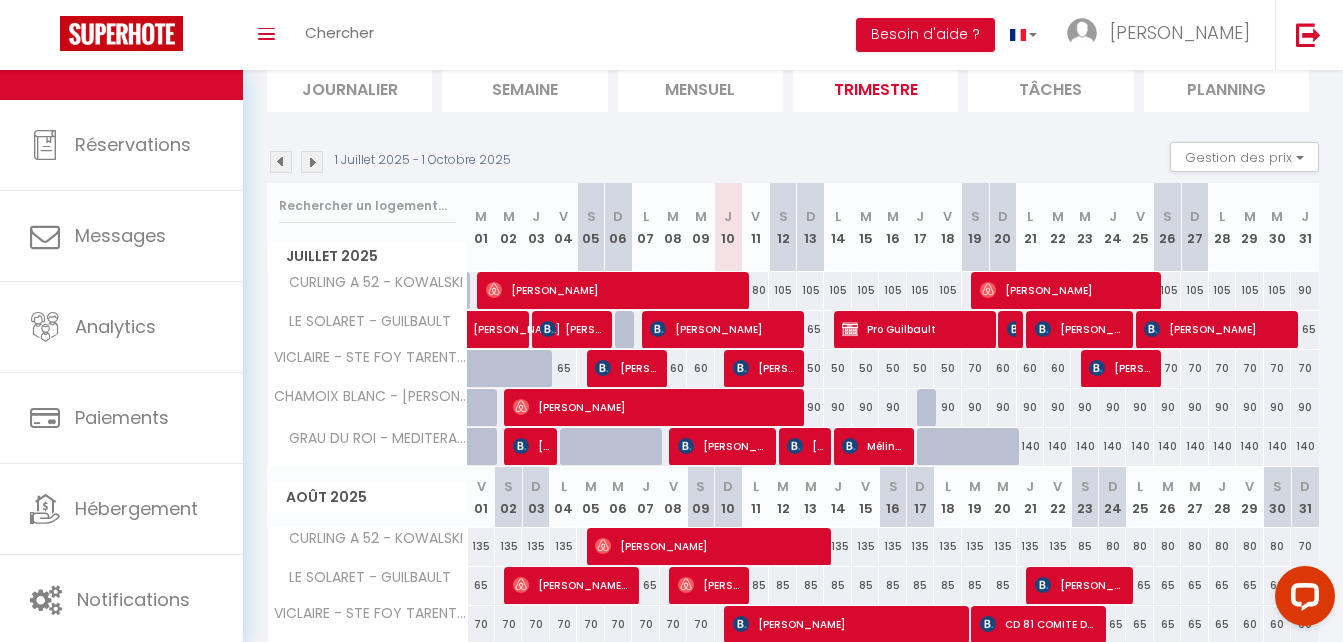scroll, scrollTop: 0, scrollLeft: 0, axis: both 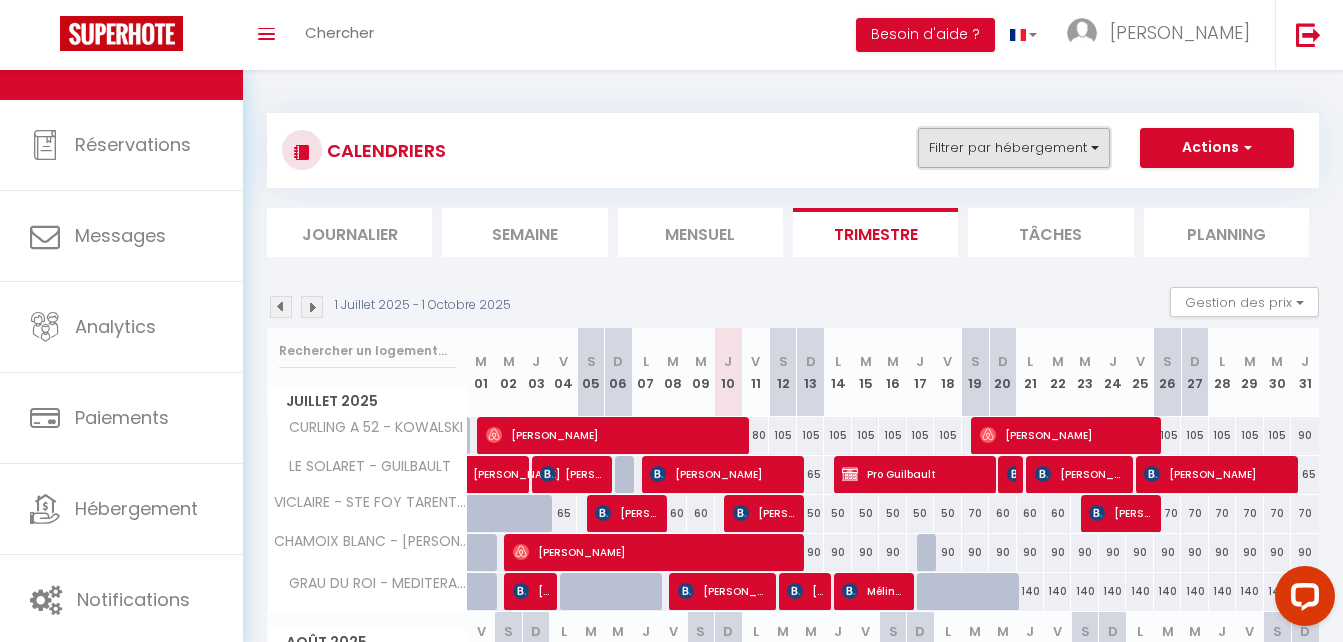 click on "Filtrer par hébergement" at bounding box center (1014, 148) 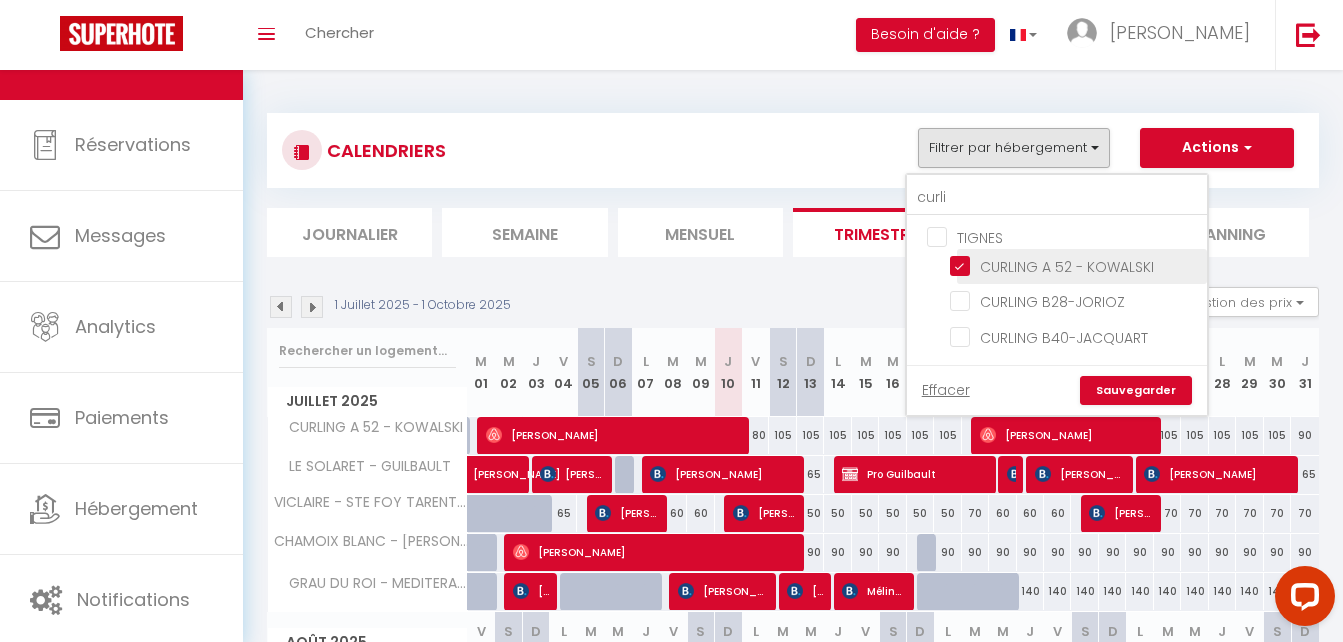 click on "CURLING A 52 - KOWALSKI" at bounding box center (1075, 265) 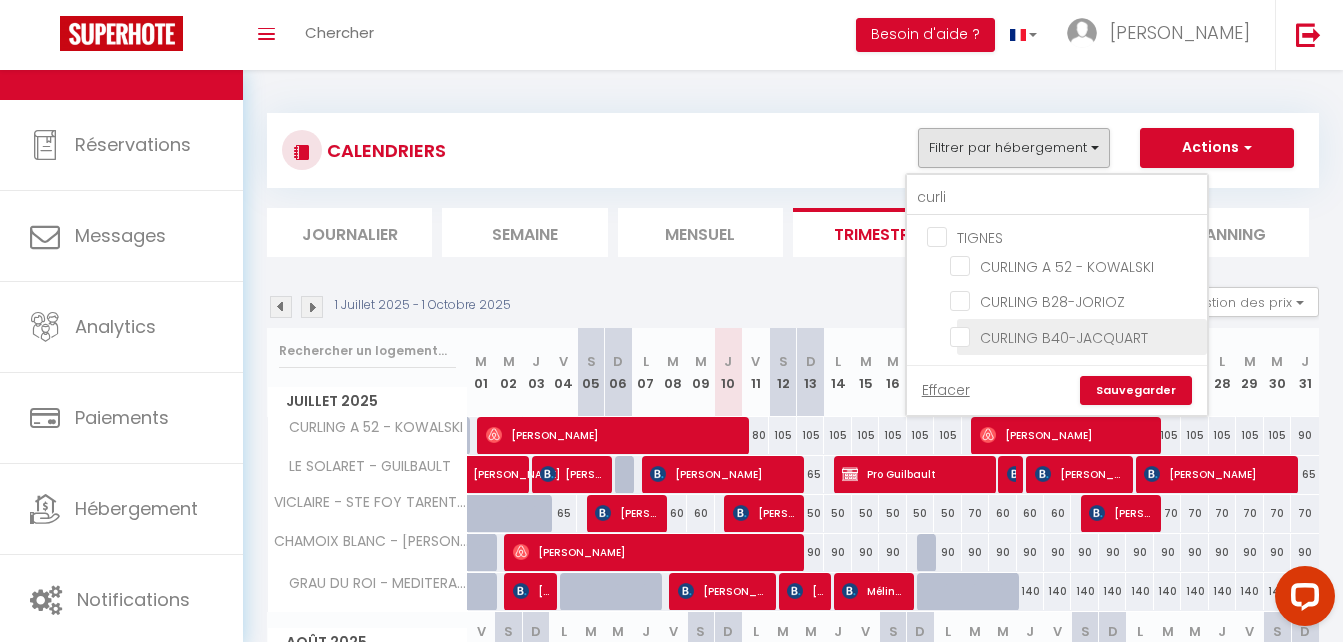 click on "CURLING B40-JACQUART" at bounding box center [1075, 335] 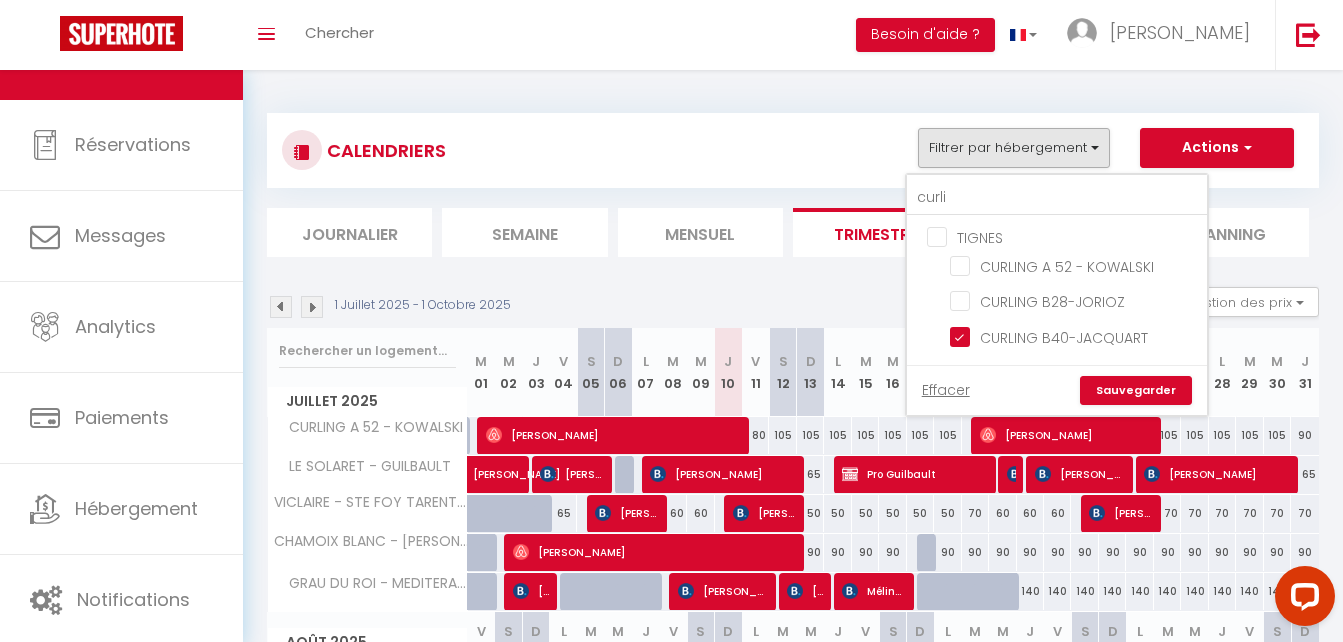 click on "Sauvegarder" at bounding box center (1136, 391) 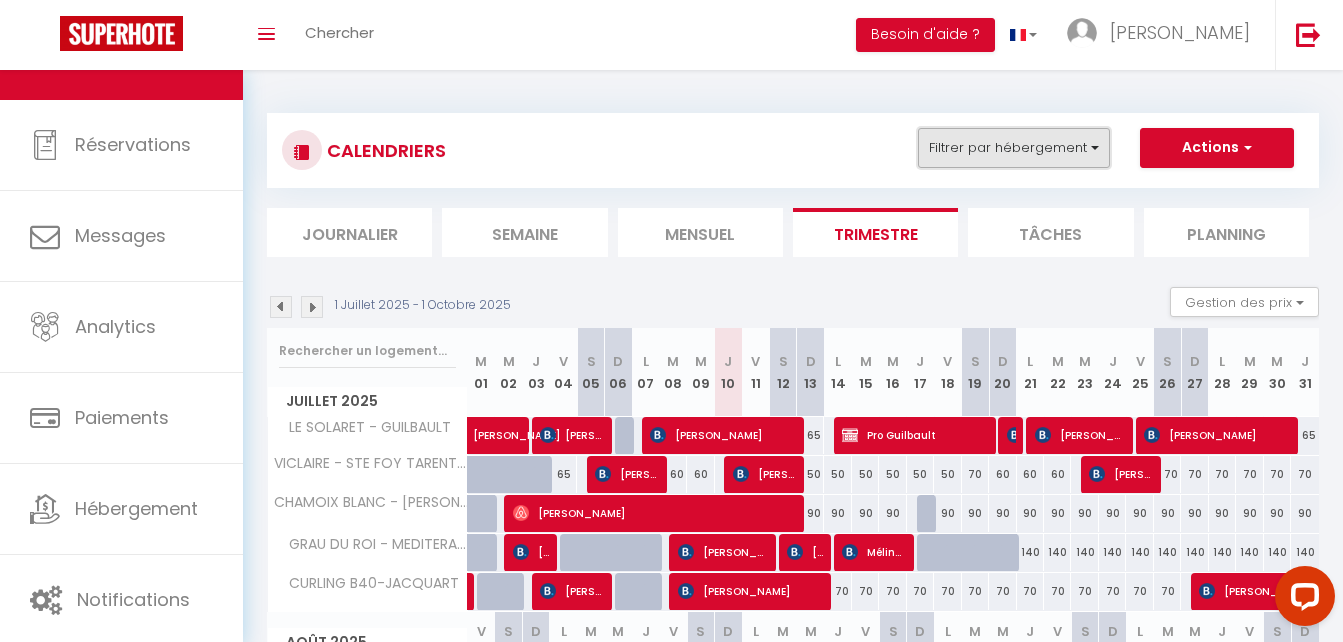 click on "Filtrer par hébergement" at bounding box center [1014, 148] 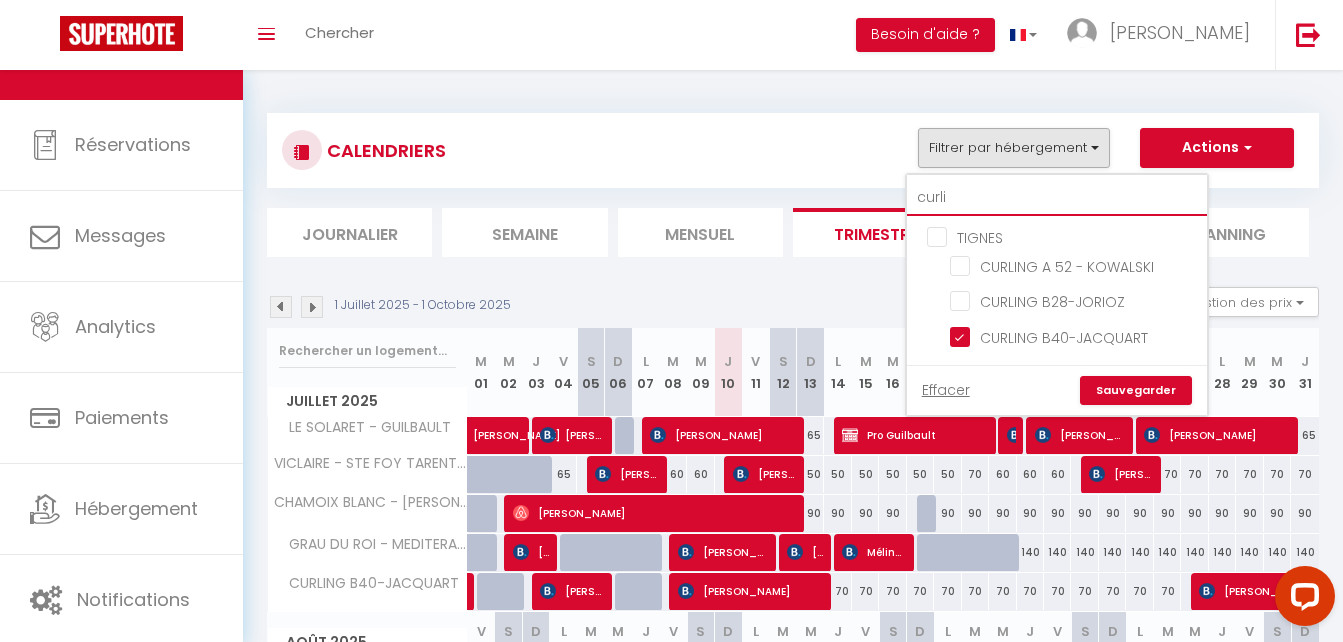 click on "curli" at bounding box center (1057, 198) 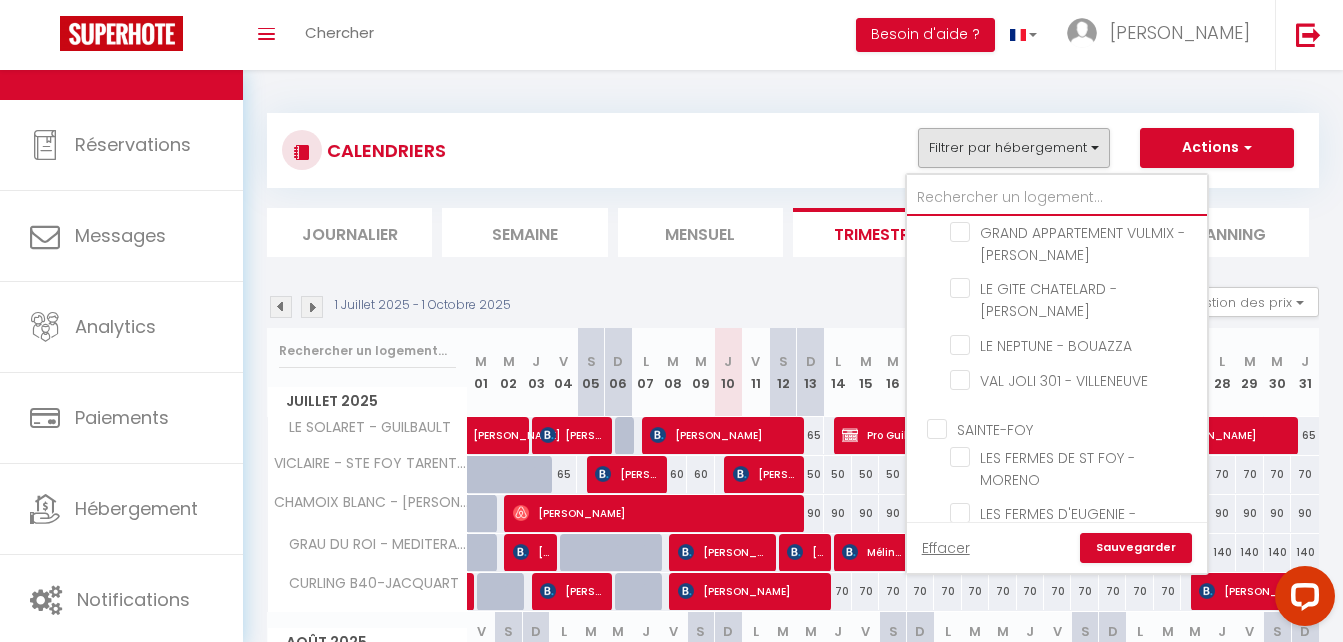 scroll, scrollTop: 3767, scrollLeft: 0, axis: vertical 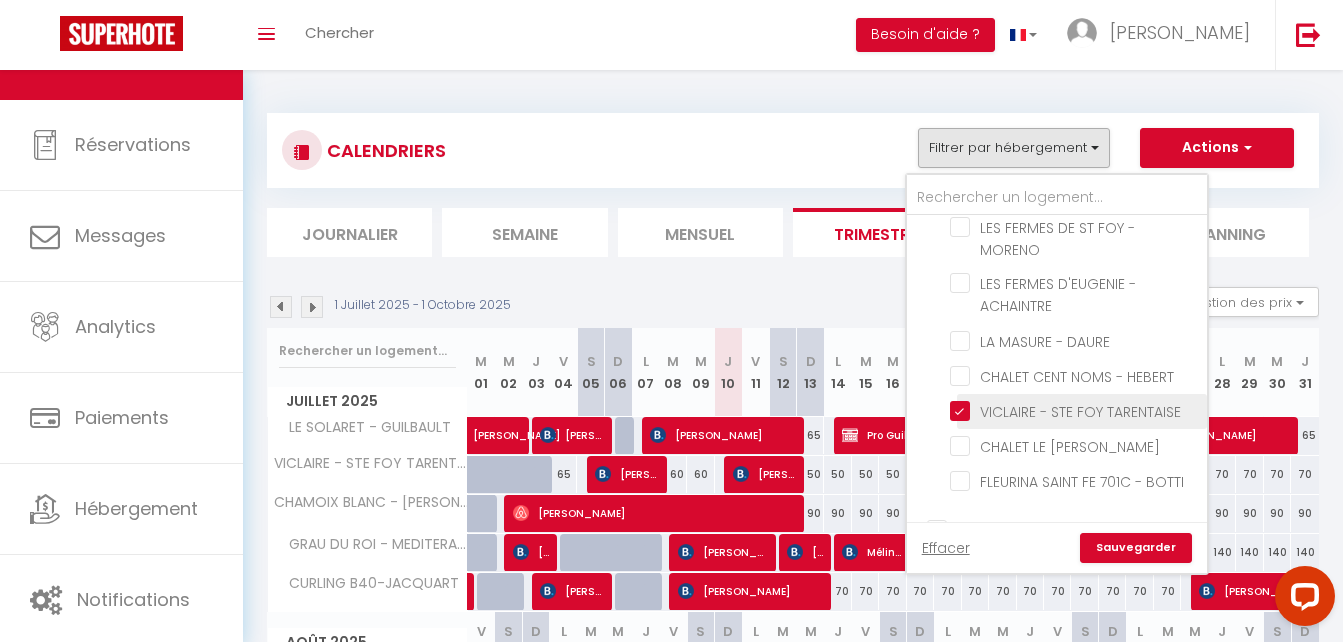 click on "VICLAIRE - STE FOY TARENTAISE" at bounding box center [1075, -870] 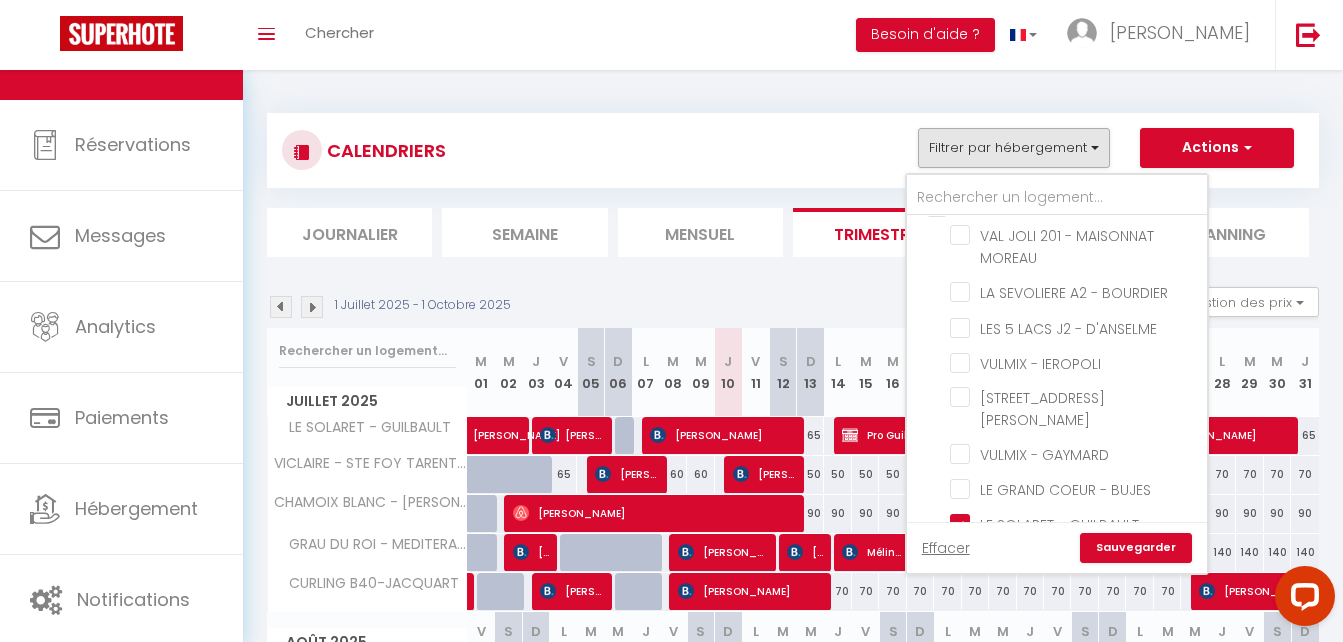scroll, scrollTop: 2634, scrollLeft: 0, axis: vertical 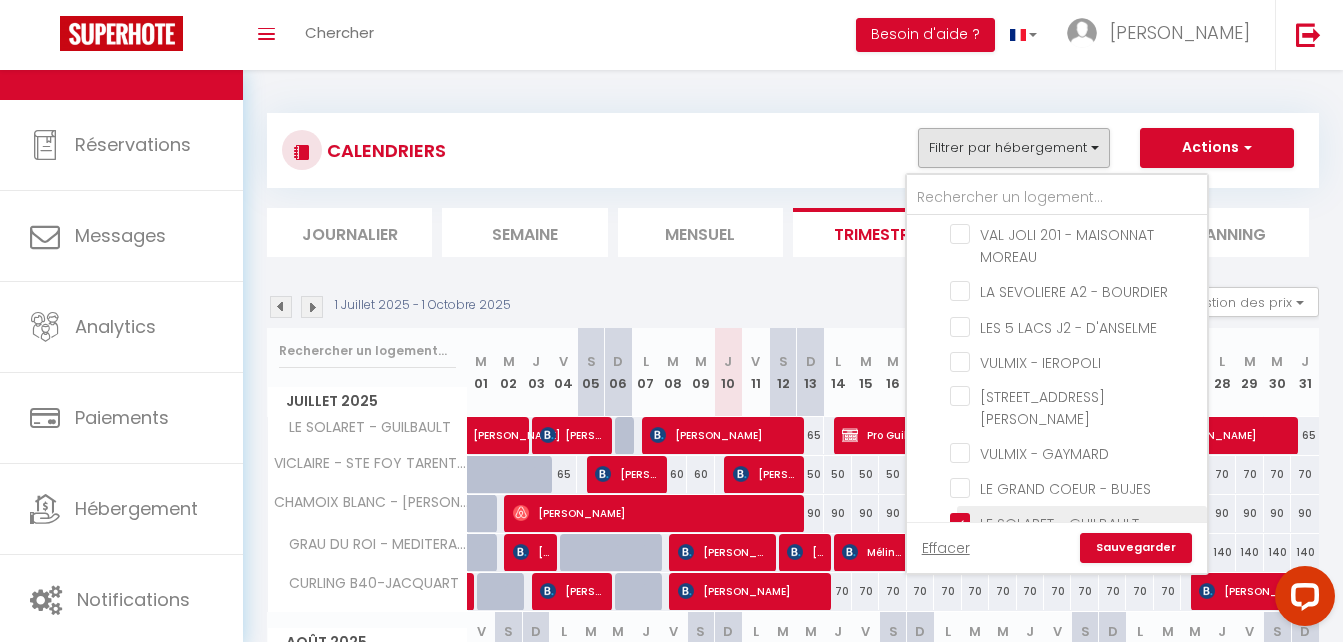 click on "LE SOLARET - GUILBAULT" at bounding box center [1075, 522] 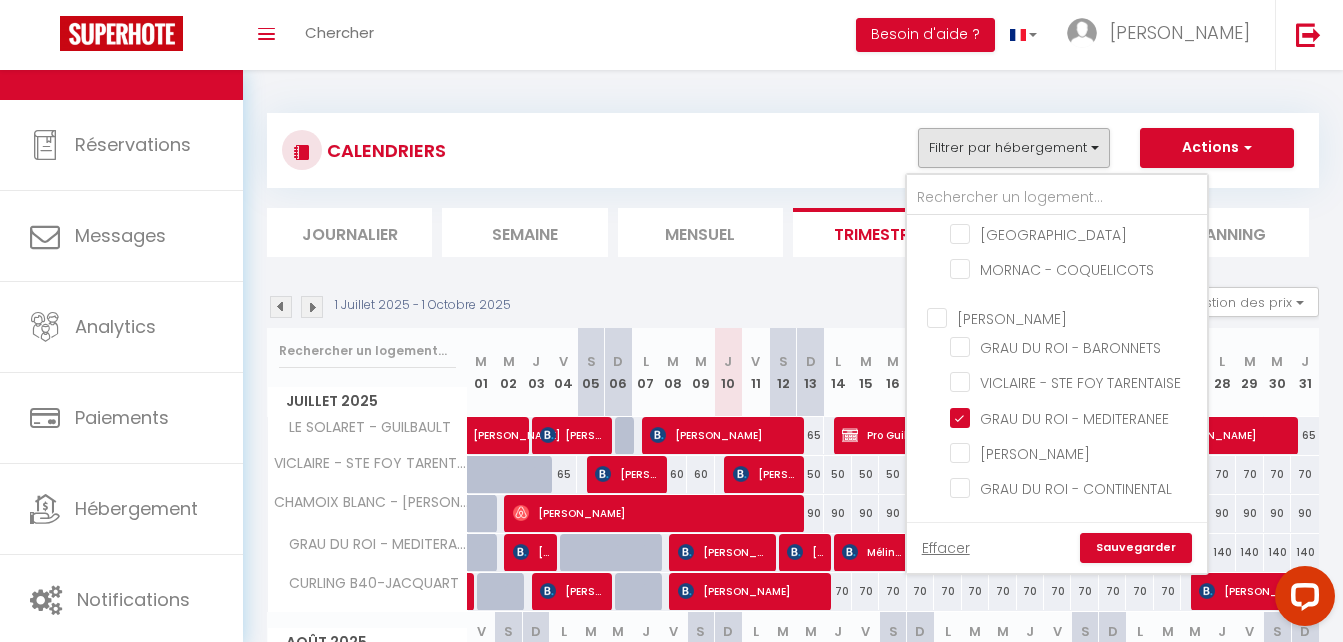 scroll, scrollTop: 2302, scrollLeft: 0, axis: vertical 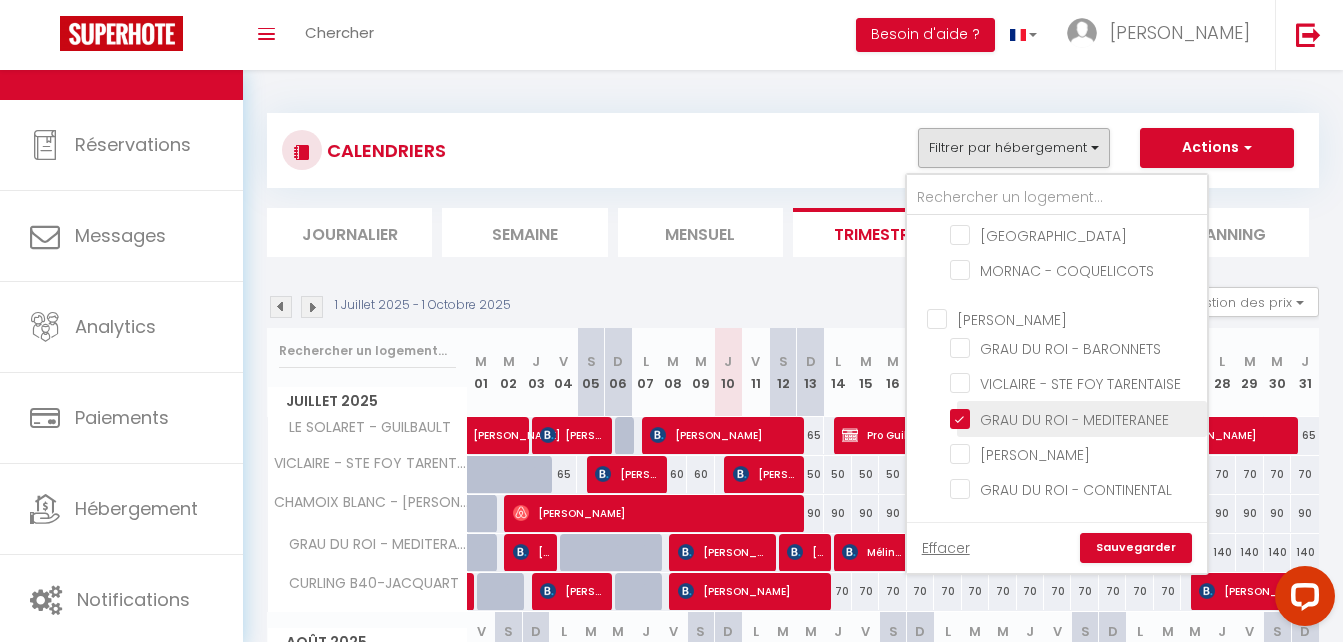 click on "GRAU DU ROI - MEDITERANEE" at bounding box center [1075, 417] 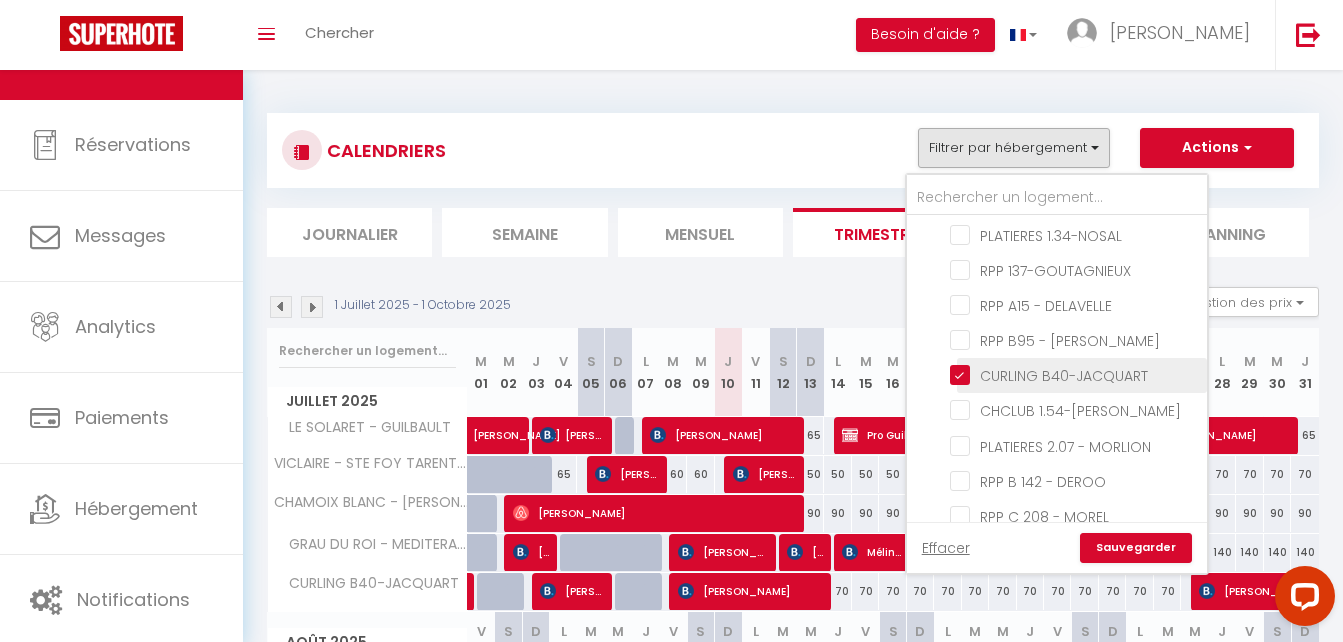 click on "CURLING B40-JACQUART" at bounding box center [1075, 374] 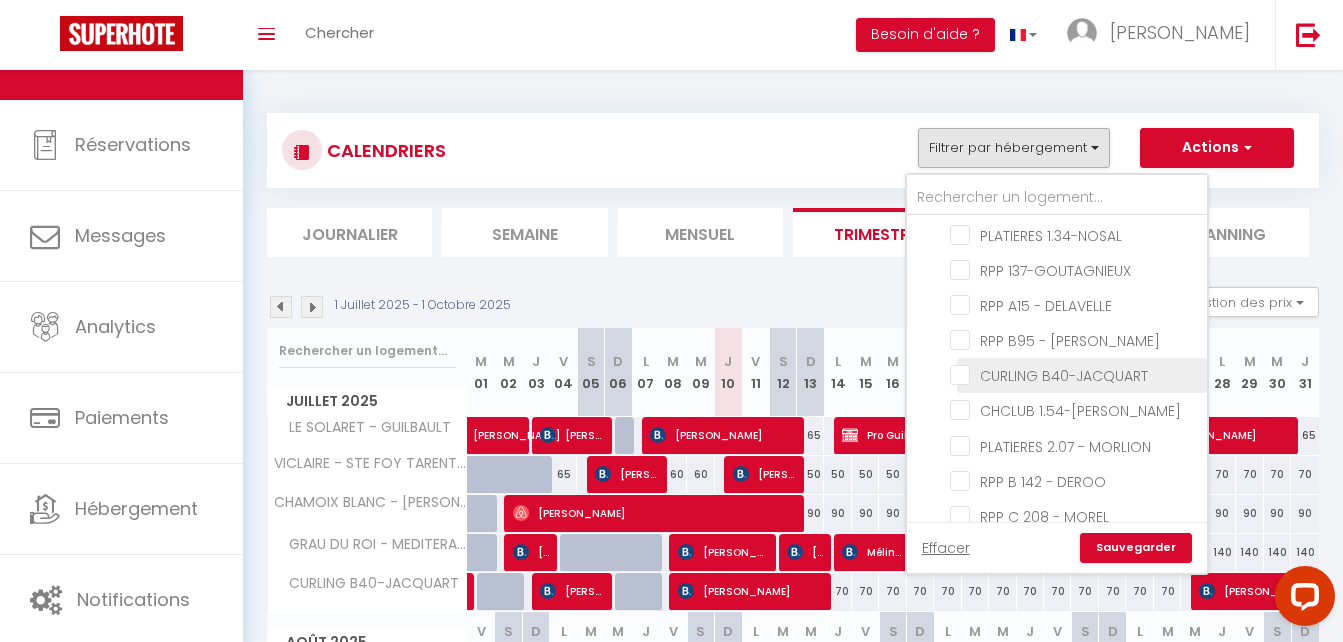 scroll, scrollTop: 1397, scrollLeft: 0, axis: vertical 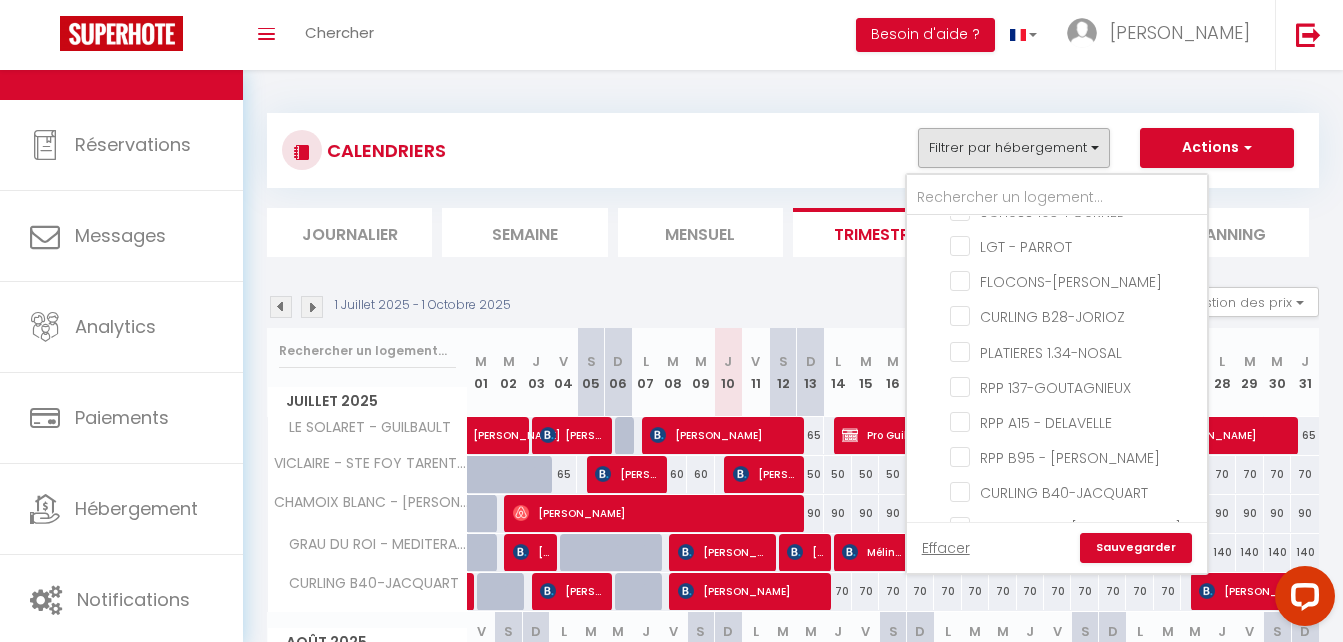 click on "Sauvegarder" at bounding box center [1136, 548] 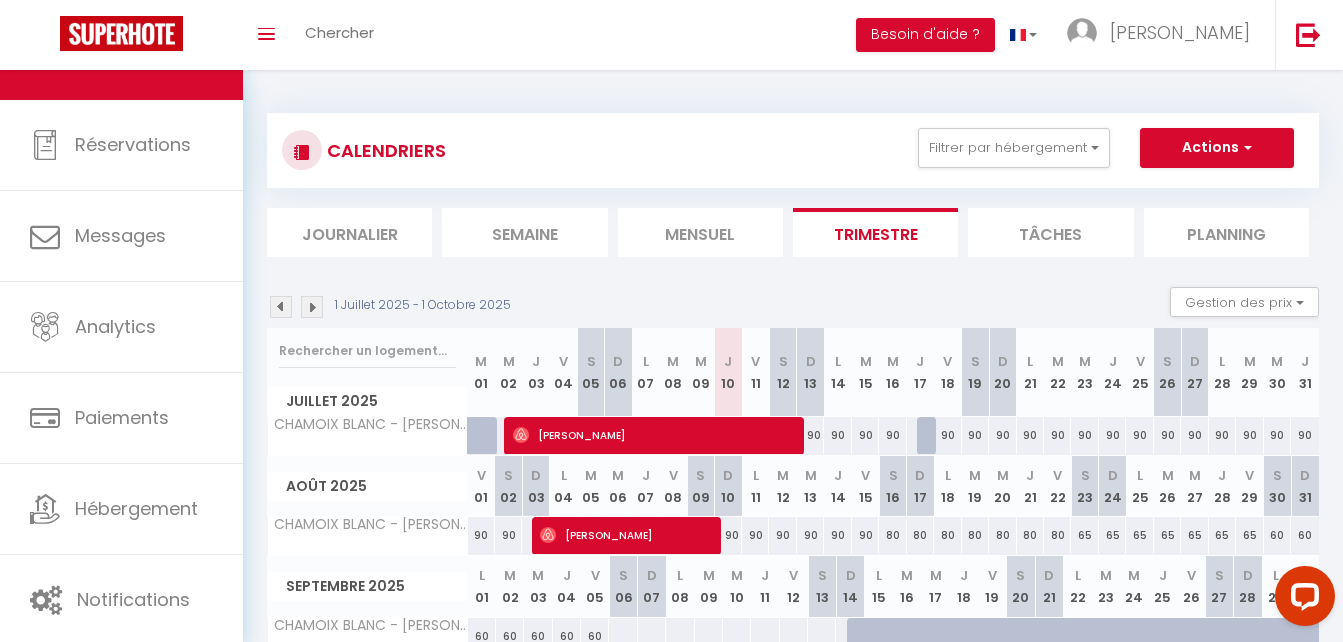 scroll, scrollTop: 81, scrollLeft: 0, axis: vertical 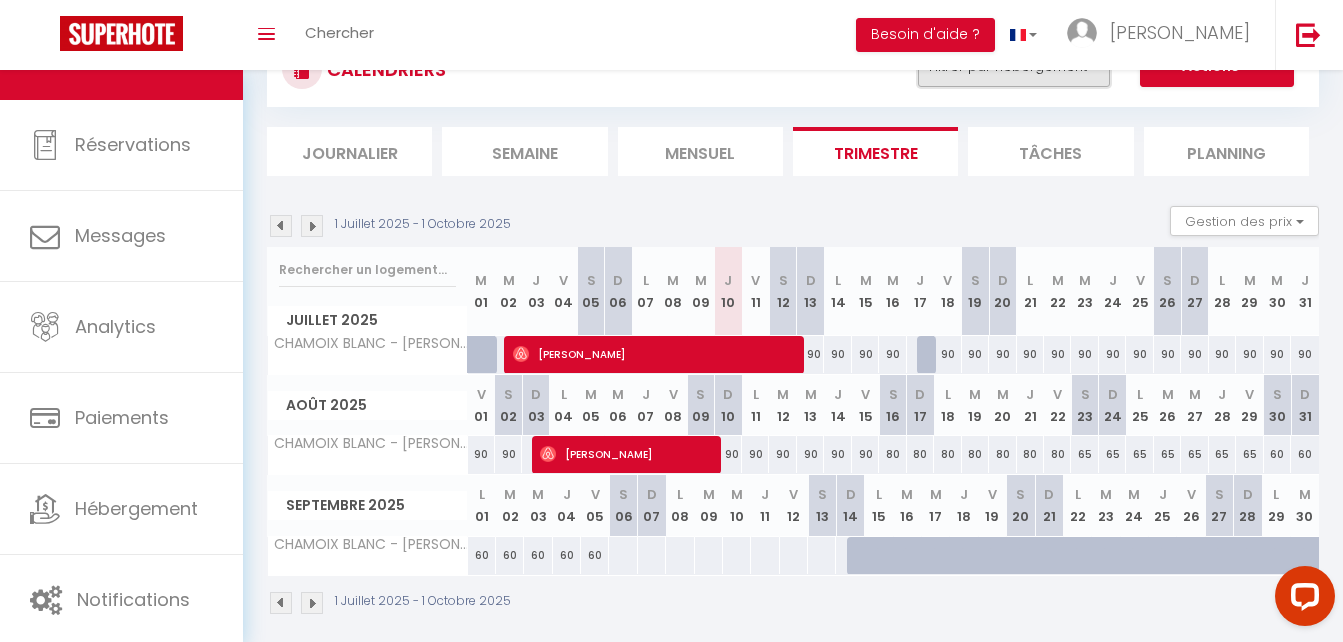 click on "Filtrer par hébergement" at bounding box center (1014, 67) 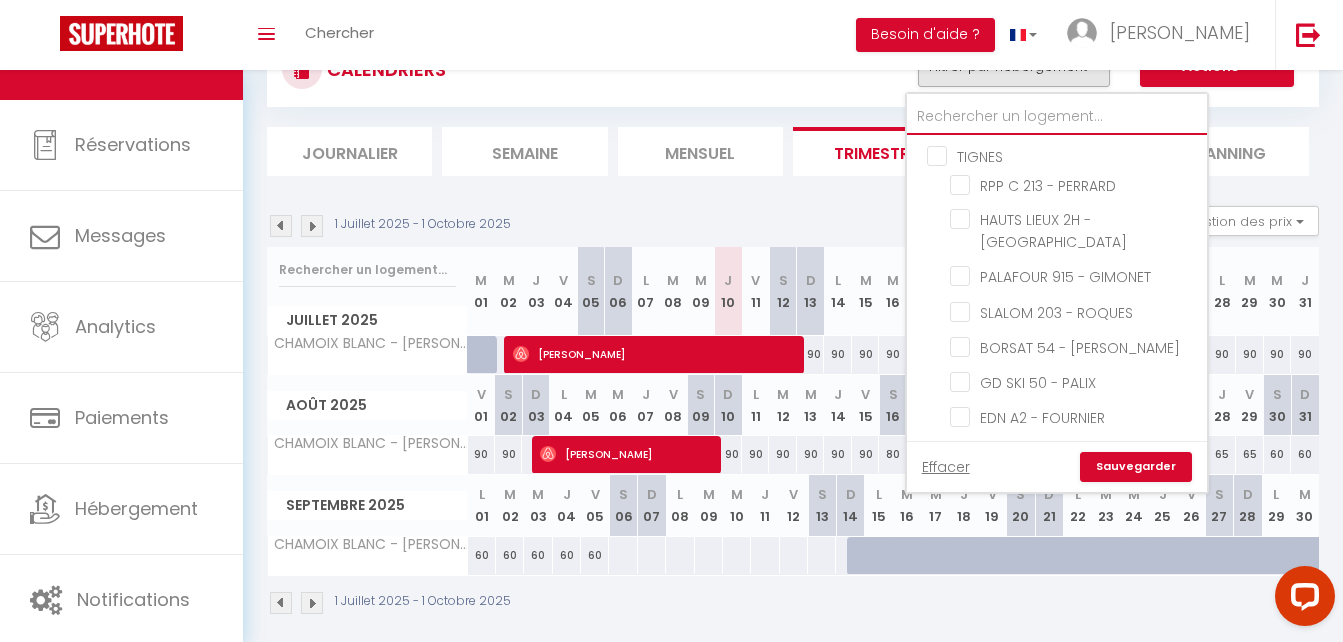 click at bounding box center [1057, 117] 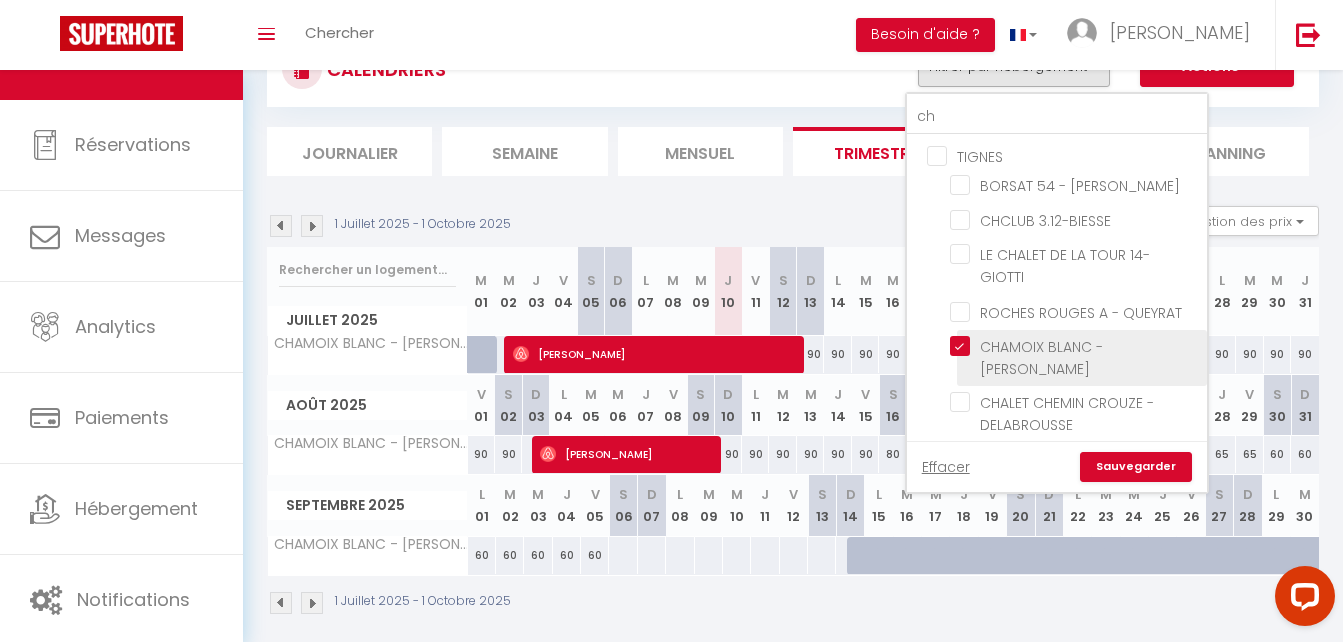 click on "CHAMOIX BLANC - [PERSON_NAME]" at bounding box center (1075, 346) 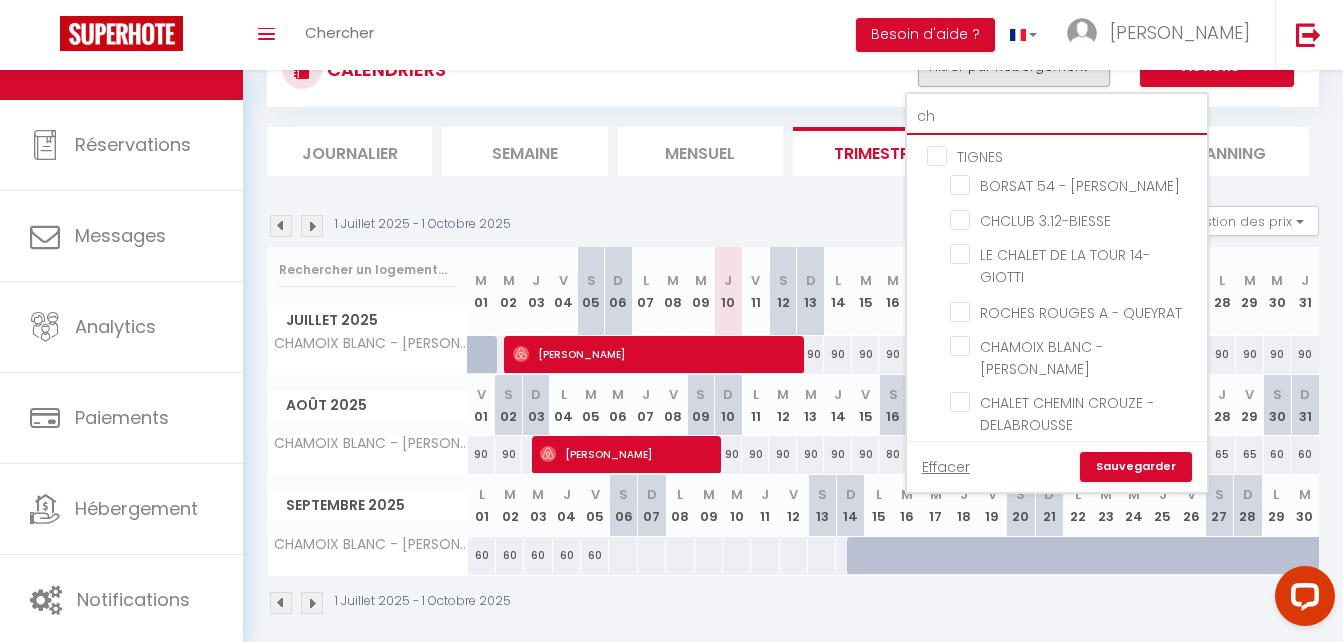 click on "ch" at bounding box center [1057, 117] 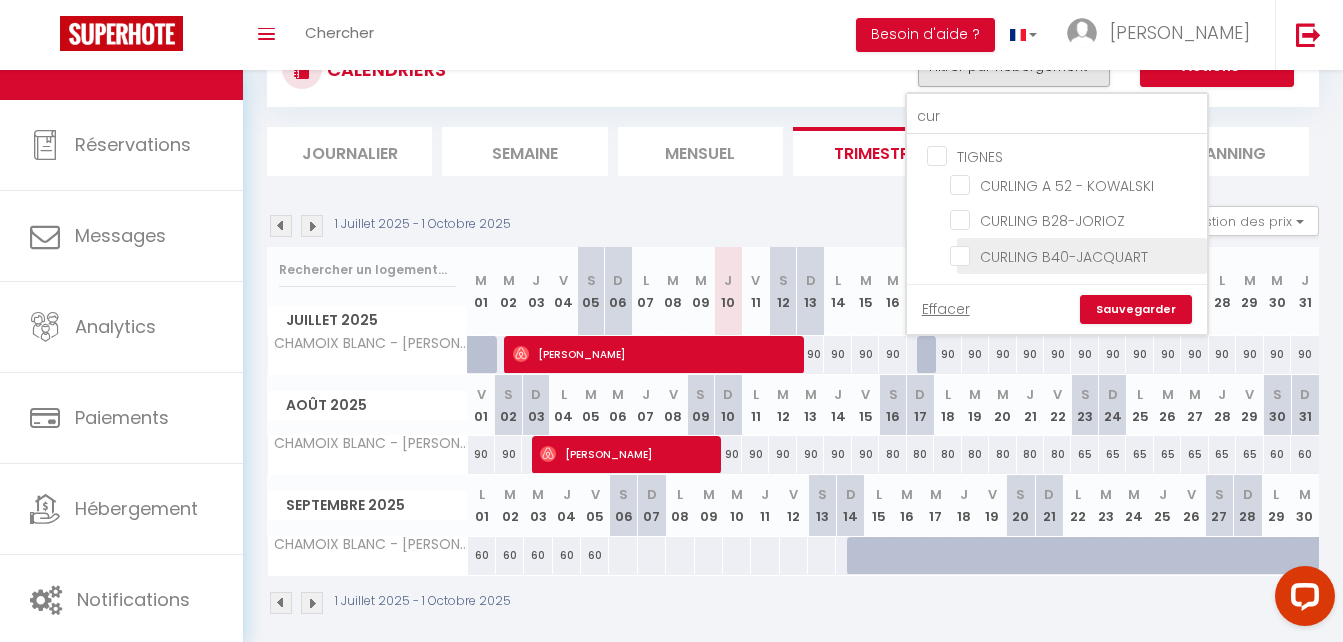 click on "CURLING B40-JACQUART" at bounding box center [1075, 254] 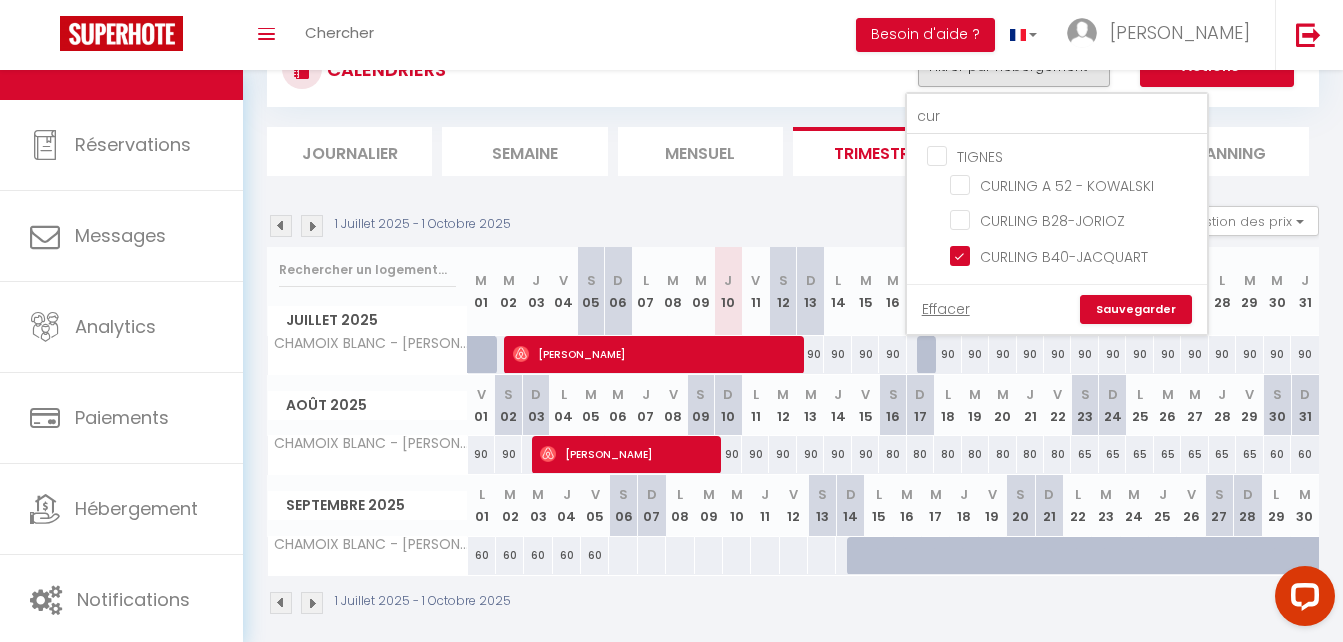 click on "Sauvegarder" at bounding box center [1136, 310] 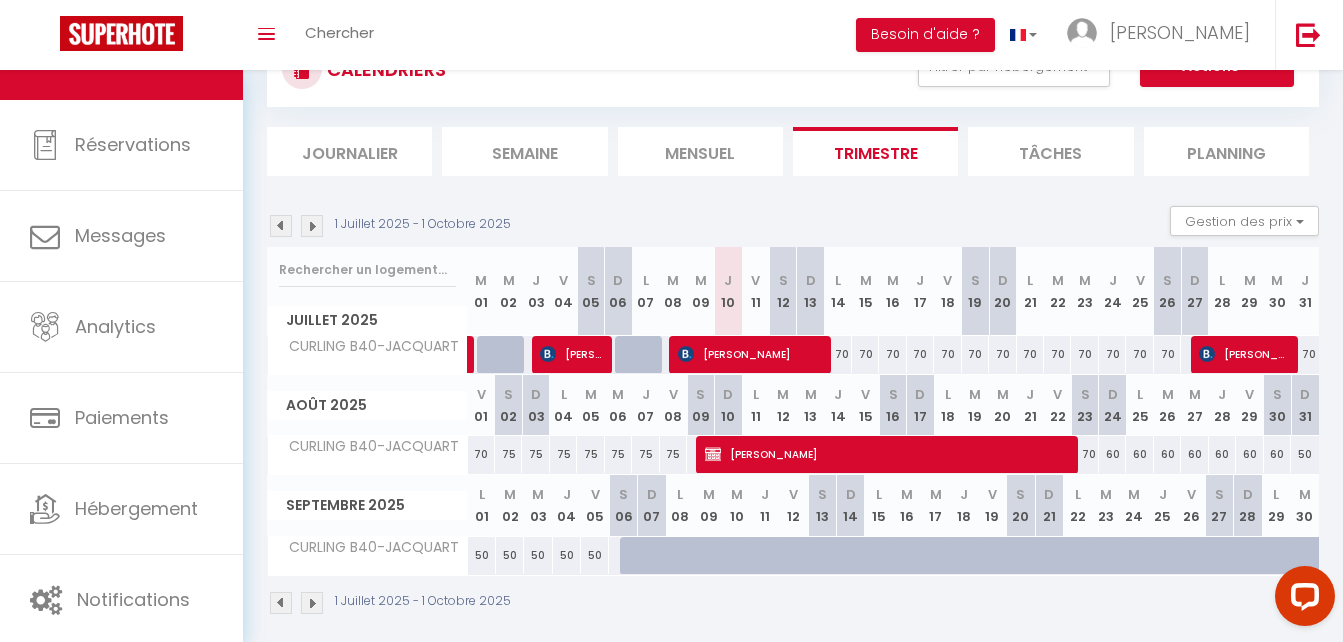 scroll, scrollTop: 98, scrollLeft: 0, axis: vertical 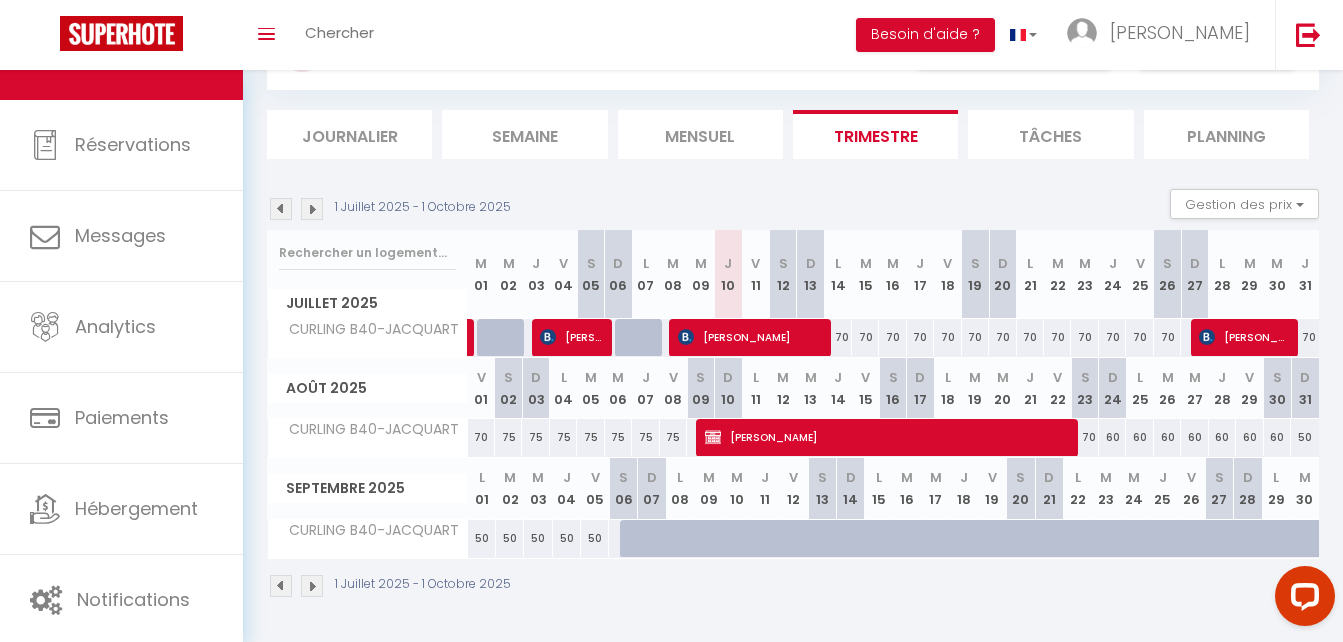 click on "1 Juillet 2025 - 1 Octobre 2025
Gestion des prix
Nb Nuits minimum   Règles   Disponibilité" at bounding box center (793, 209) 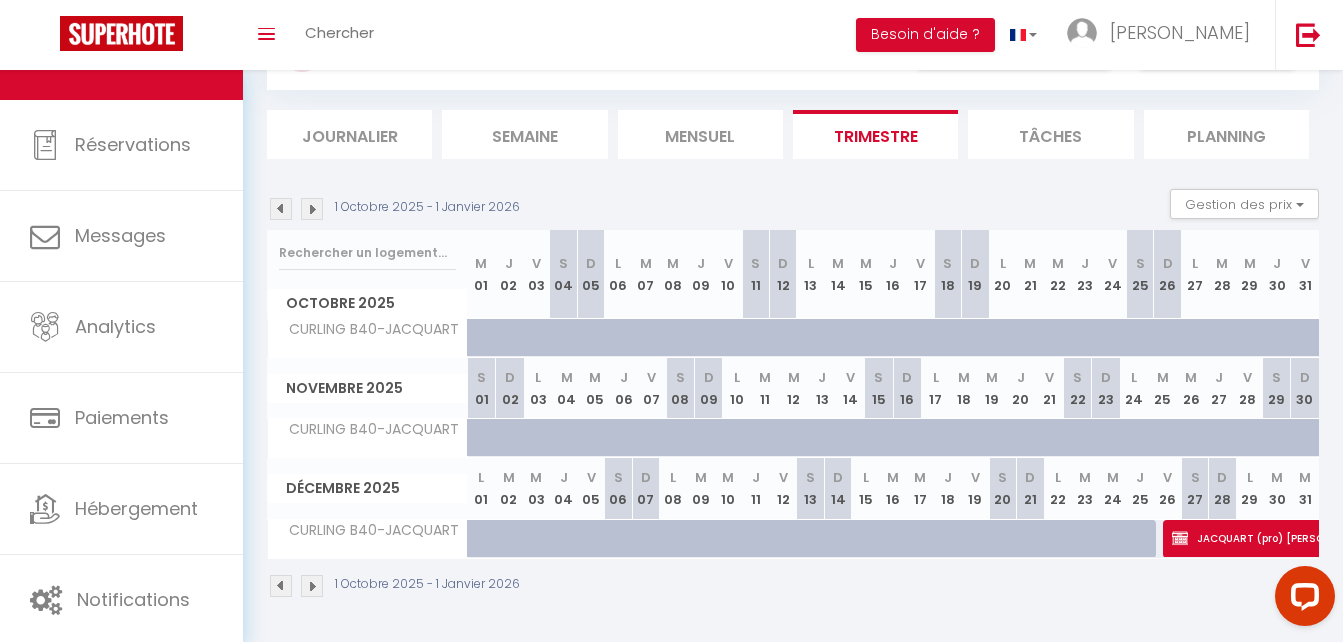 click at bounding box center (510, 438) 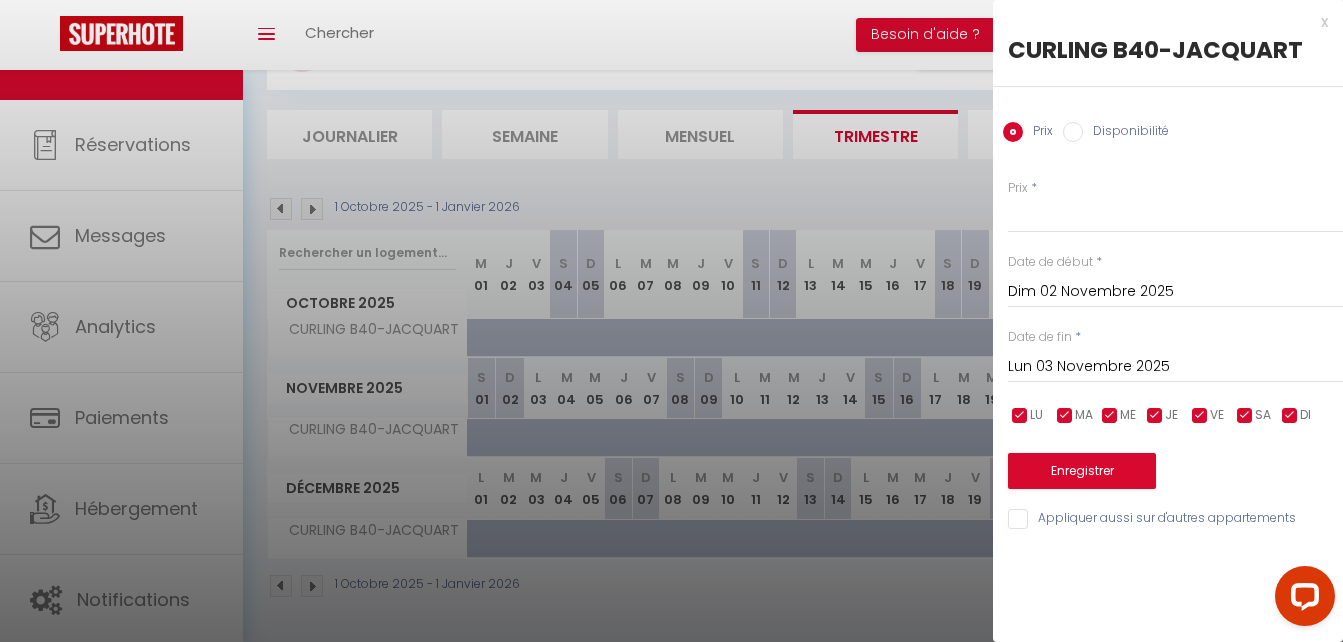 click on "Lun 03 Novembre 2025" at bounding box center (1175, 367) 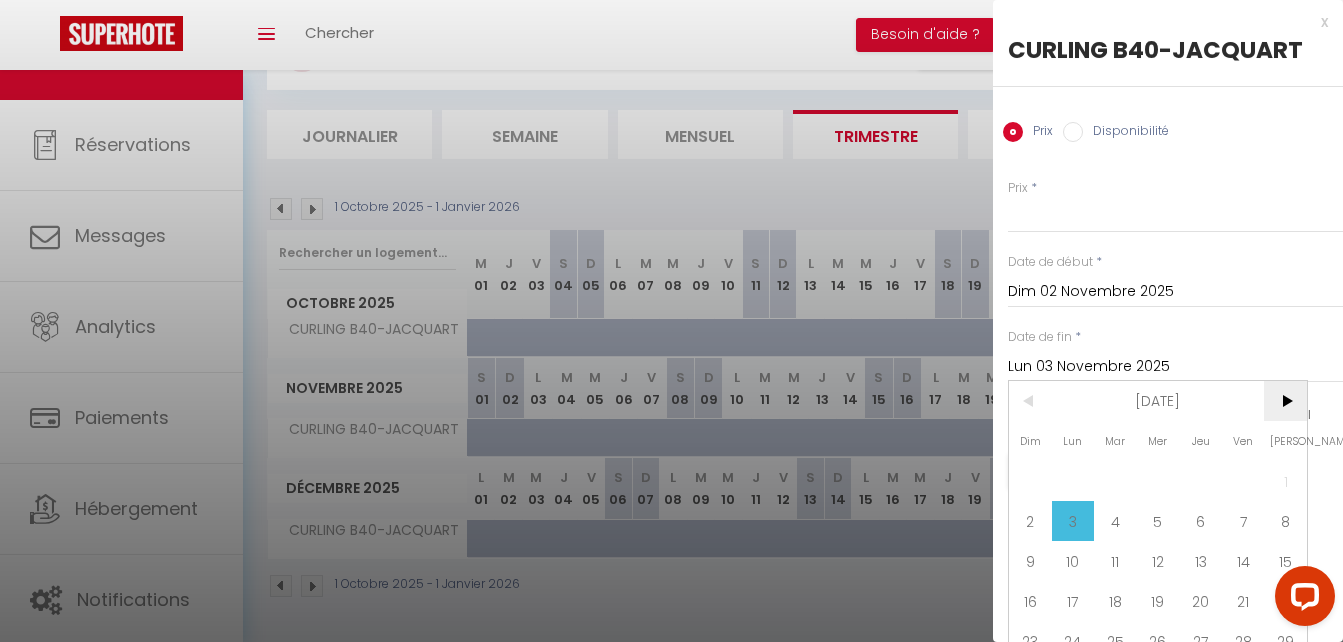 click on ">" at bounding box center [1285, 401] 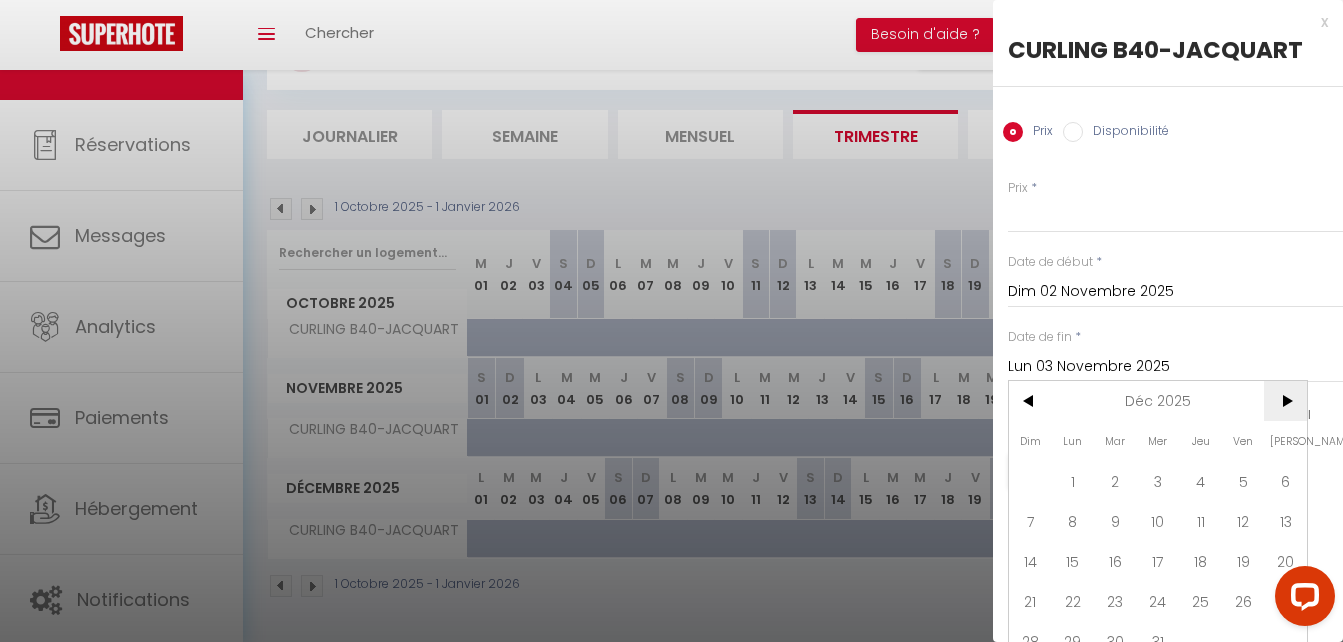 click on ">" at bounding box center [1285, 401] 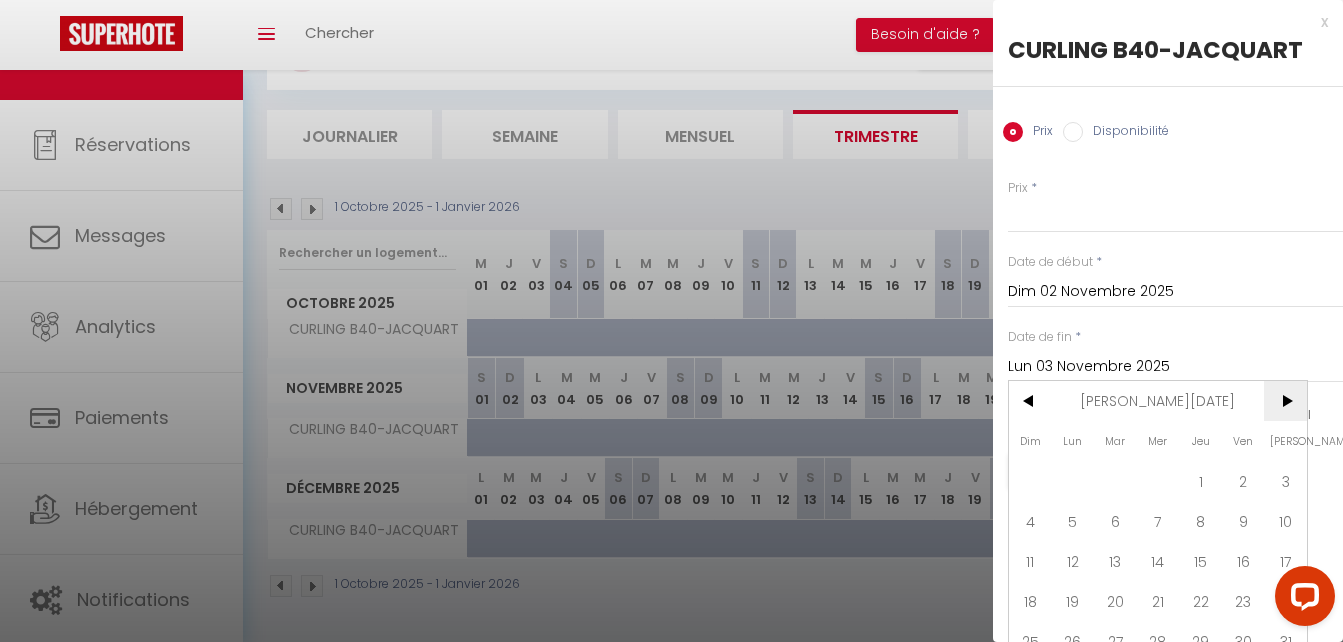 click on ">" at bounding box center (1285, 401) 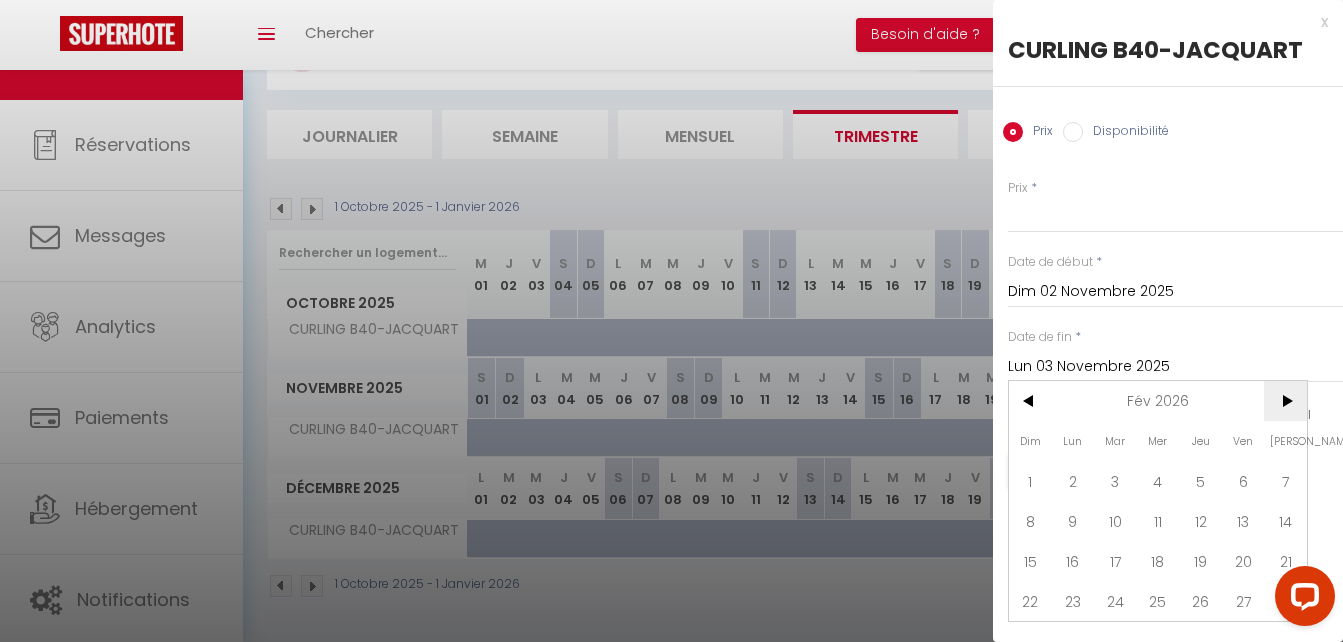 click on ">" at bounding box center (1285, 401) 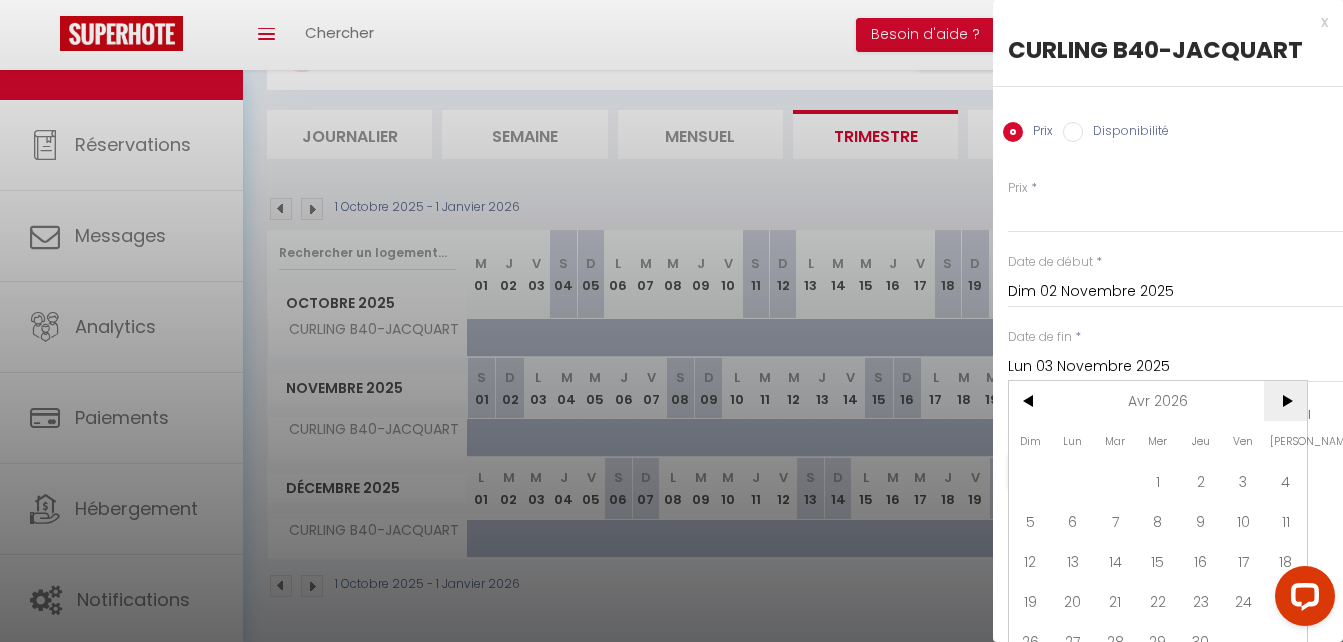 click on ">" at bounding box center [1285, 401] 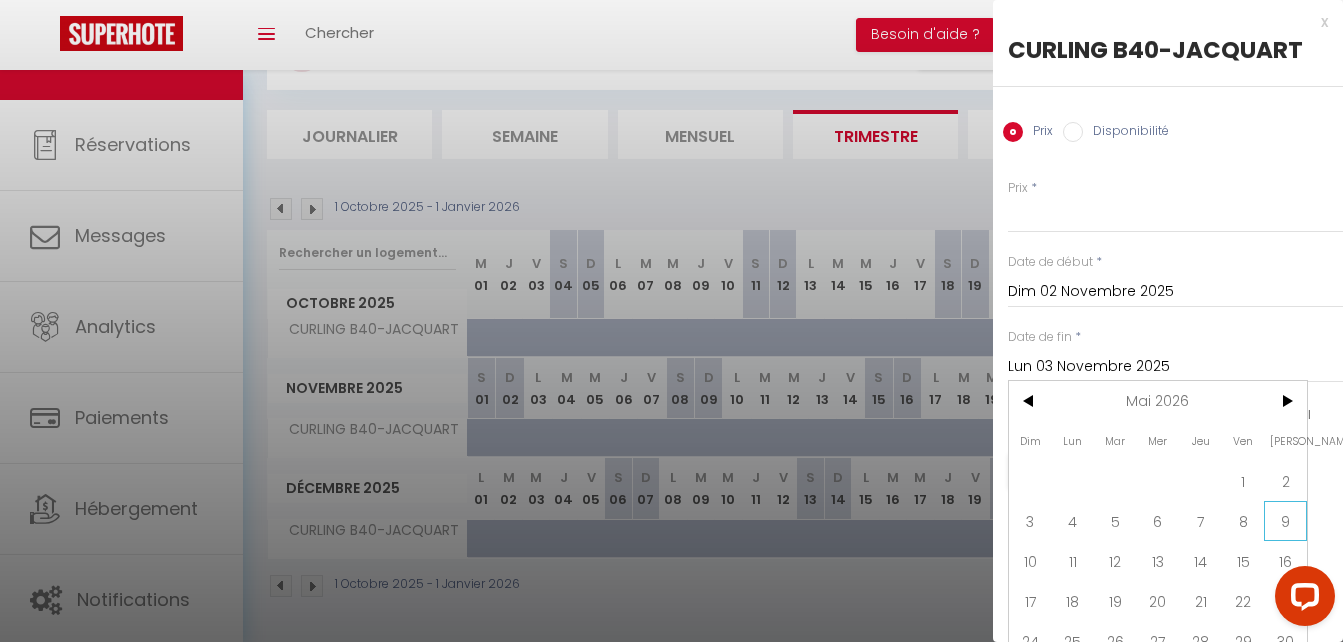 click on "9" at bounding box center [1285, 521] 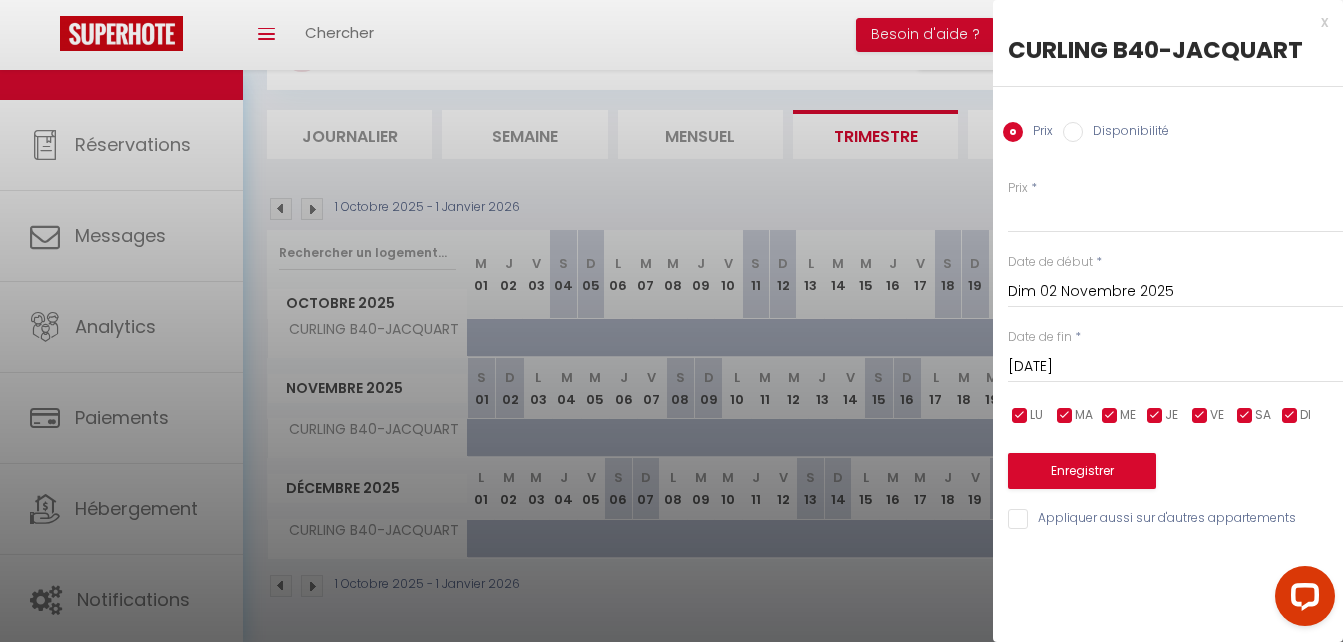 click on "Disponibilité" at bounding box center (1126, 133) 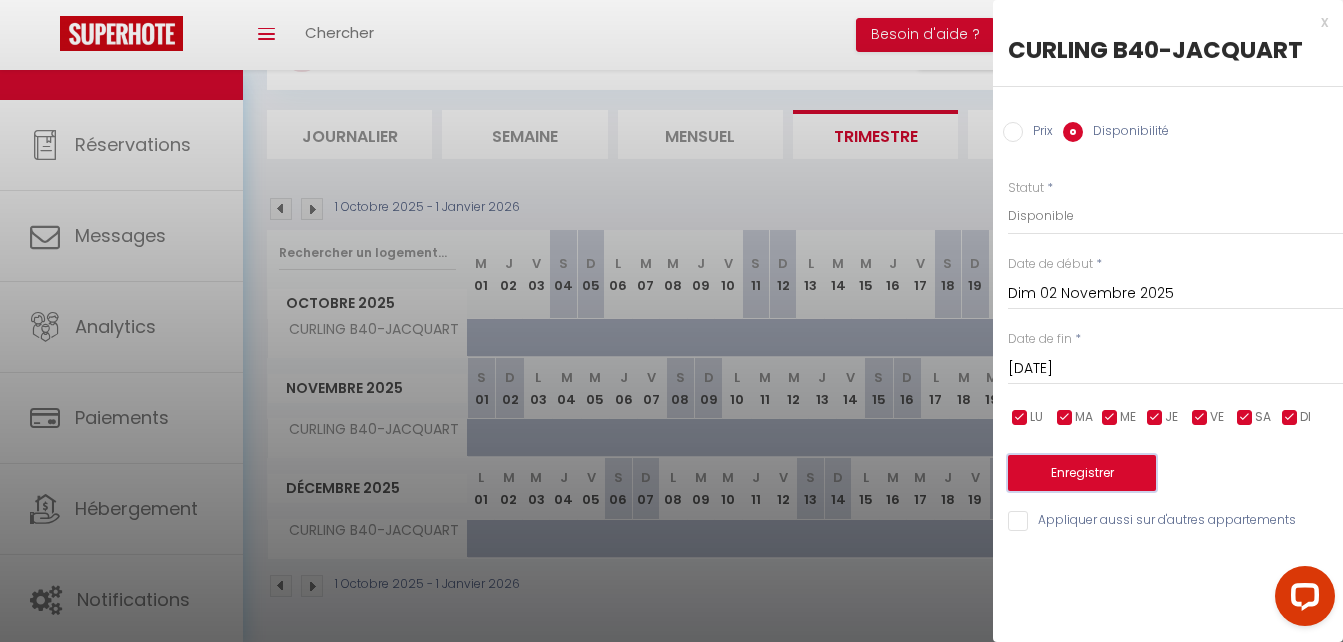 click on "Enregistrer" at bounding box center (1082, 473) 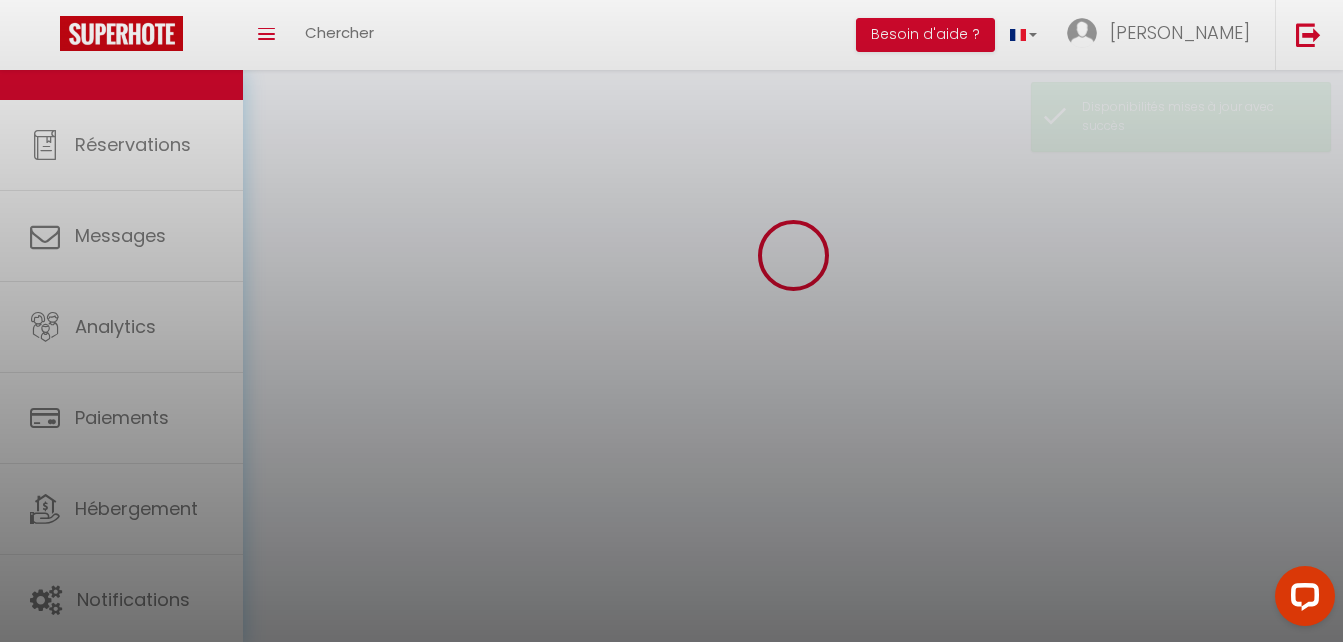 scroll, scrollTop: 98, scrollLeft: 0, axis: vertical 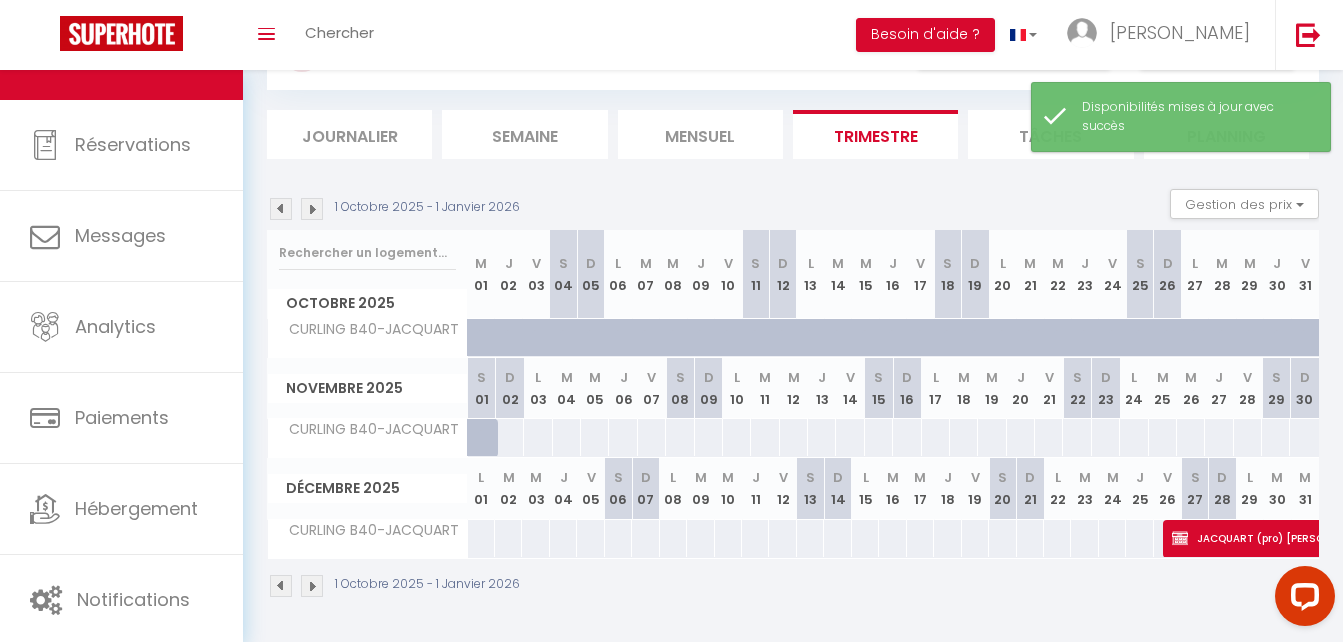 click at bounding box center [509, 437] 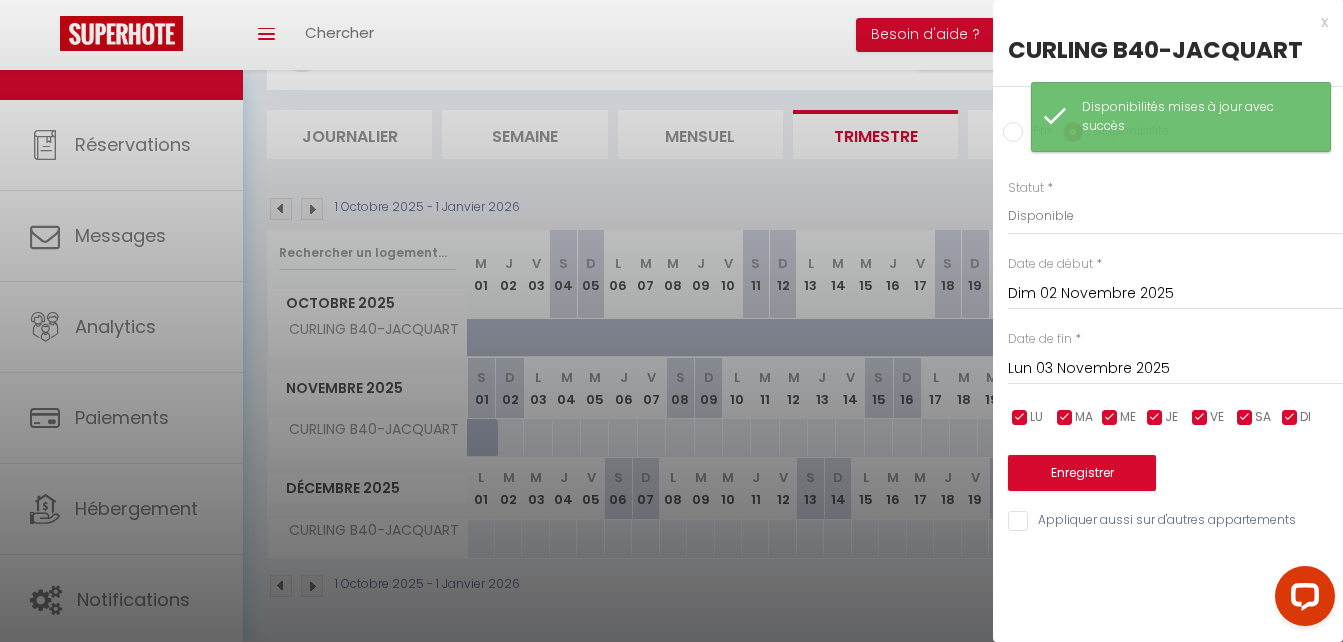 click on "Lun 03 Novembre 2025" at bounding box center [1175, 369] 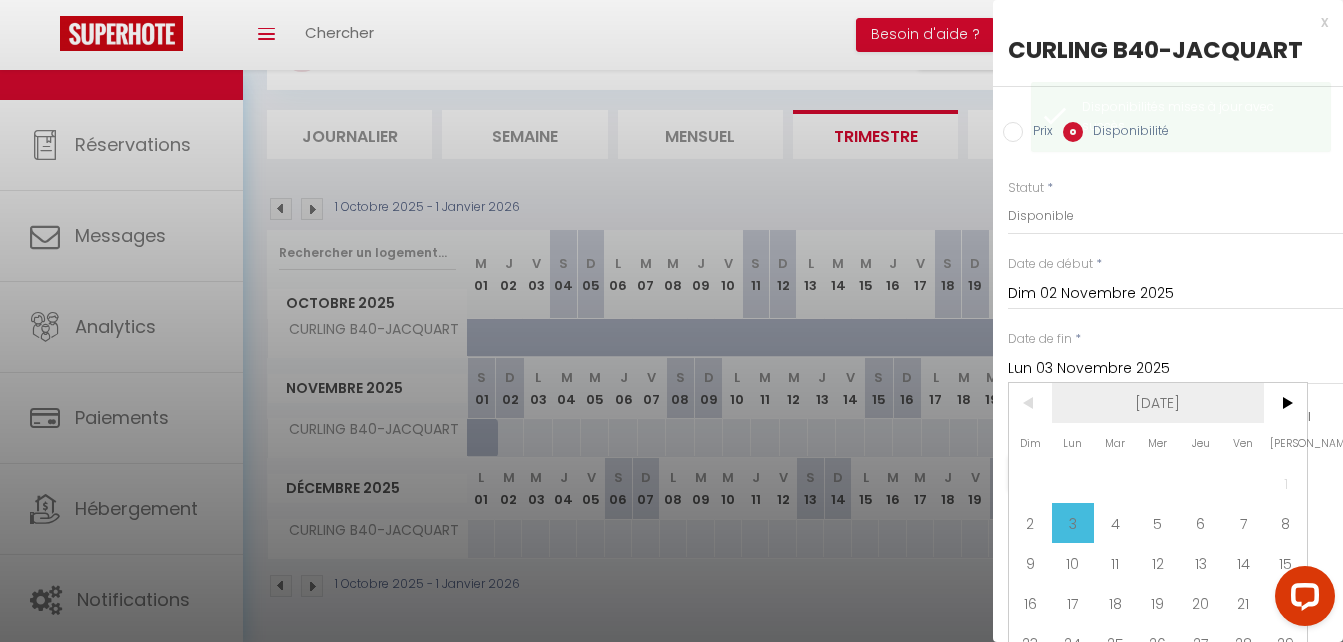 scroll, scrollTop: 77, scrollLeft: 0, axis: vertical 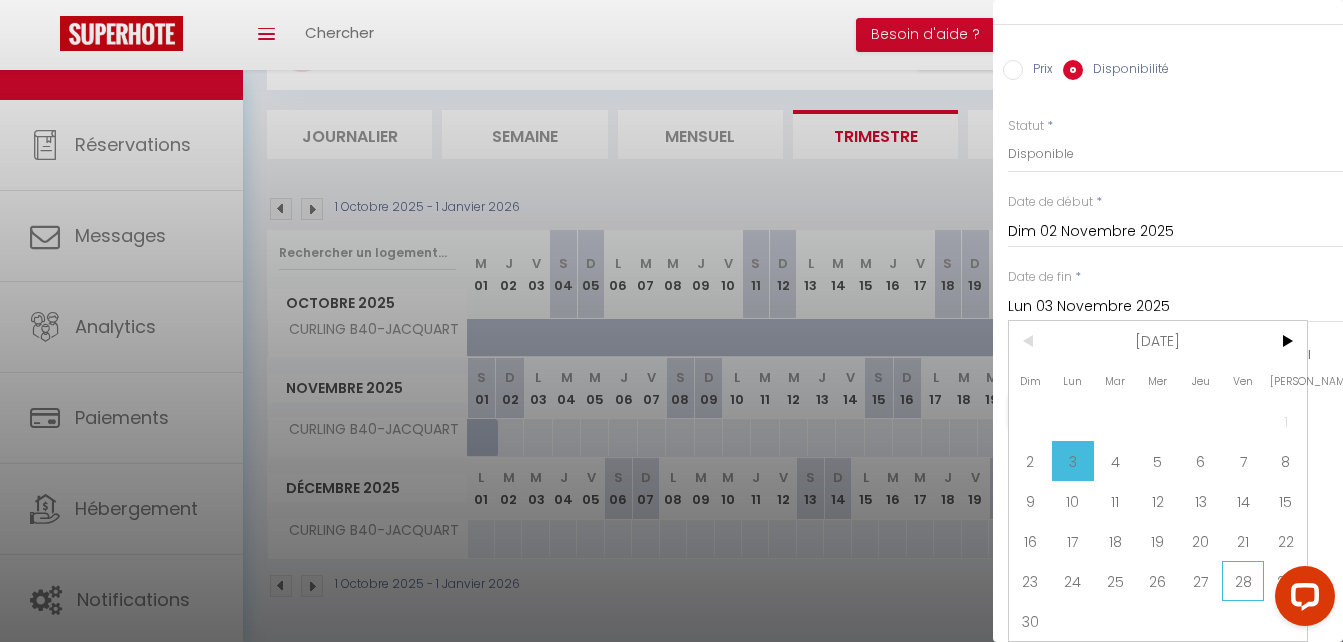click on "28" at bounding box center [1243, 581] 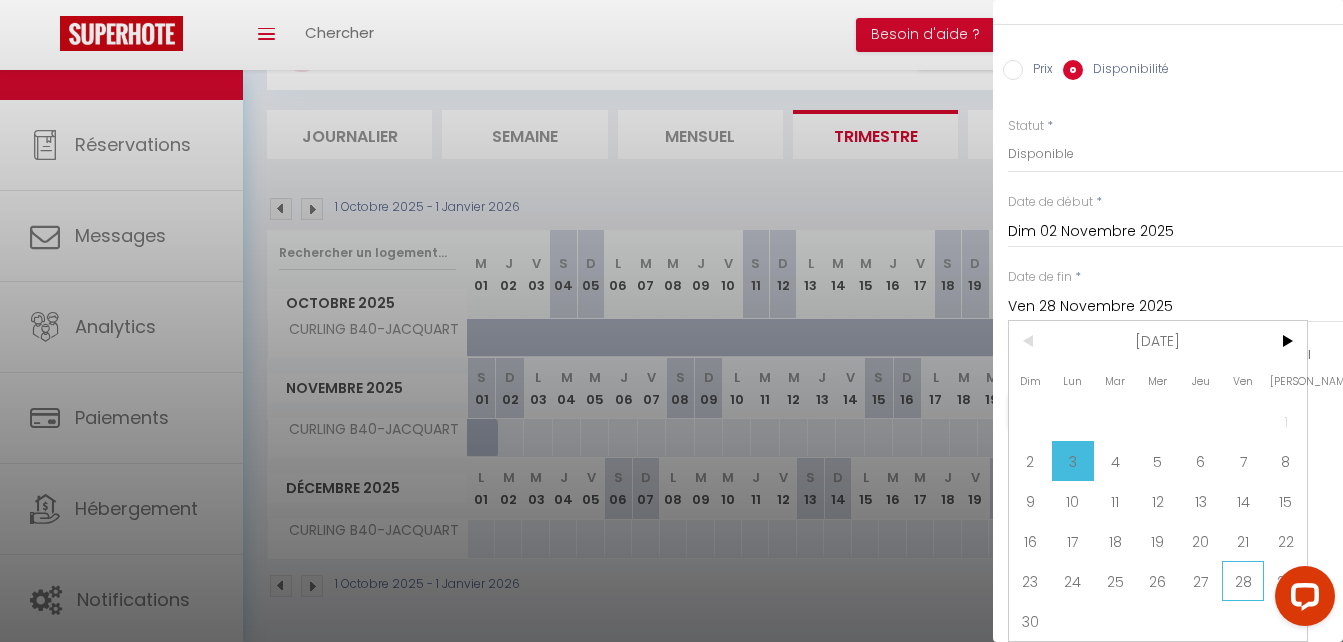 scroll, scrollTop: 0, scrollLeft: 0, axis: both 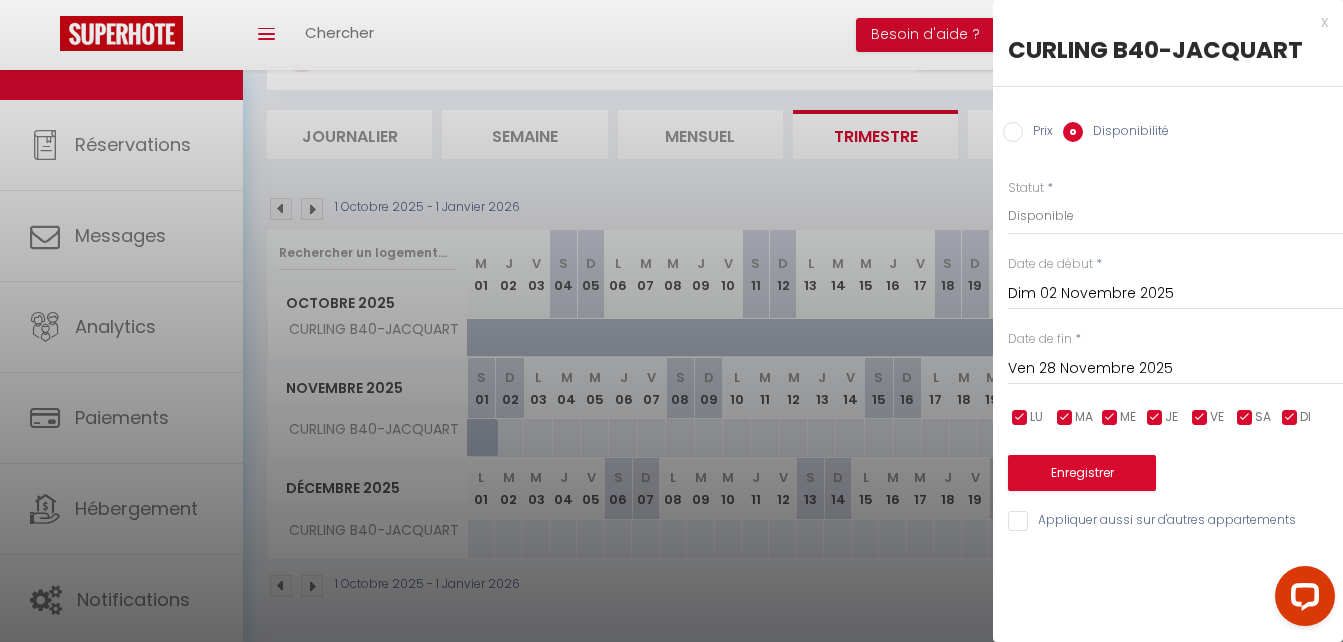click on "Prix" at bounding box center [1013, 132] 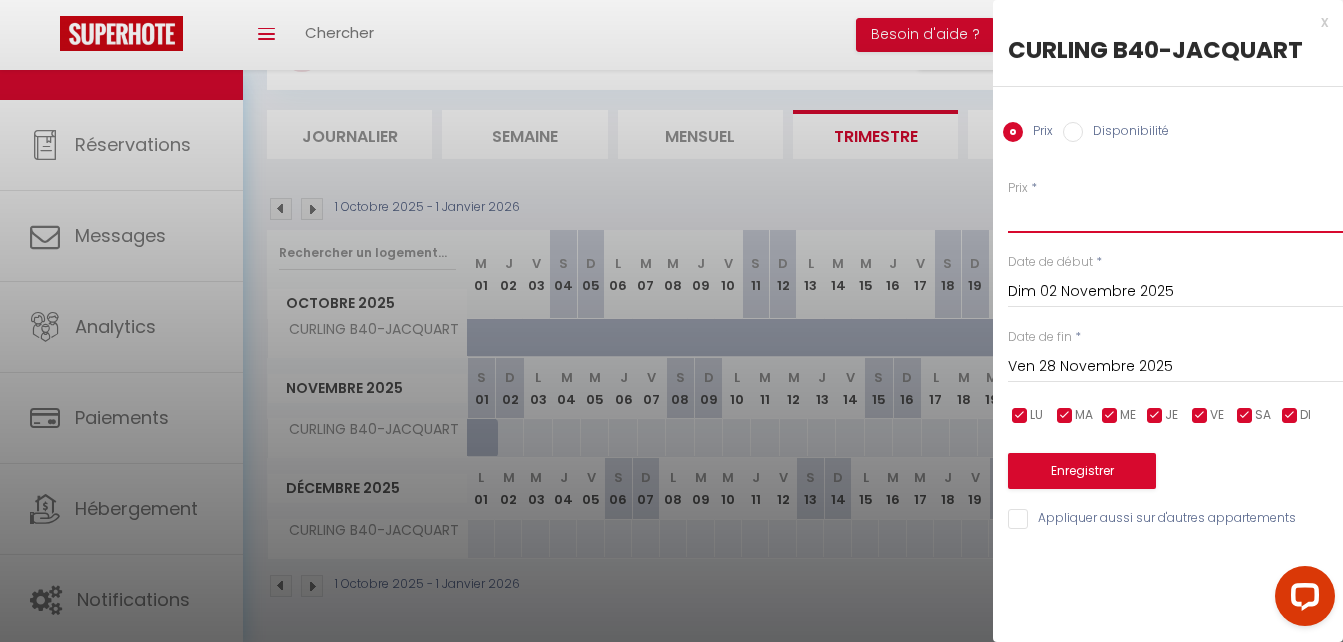 click on "Prix" at bounding box center (1175, 215) 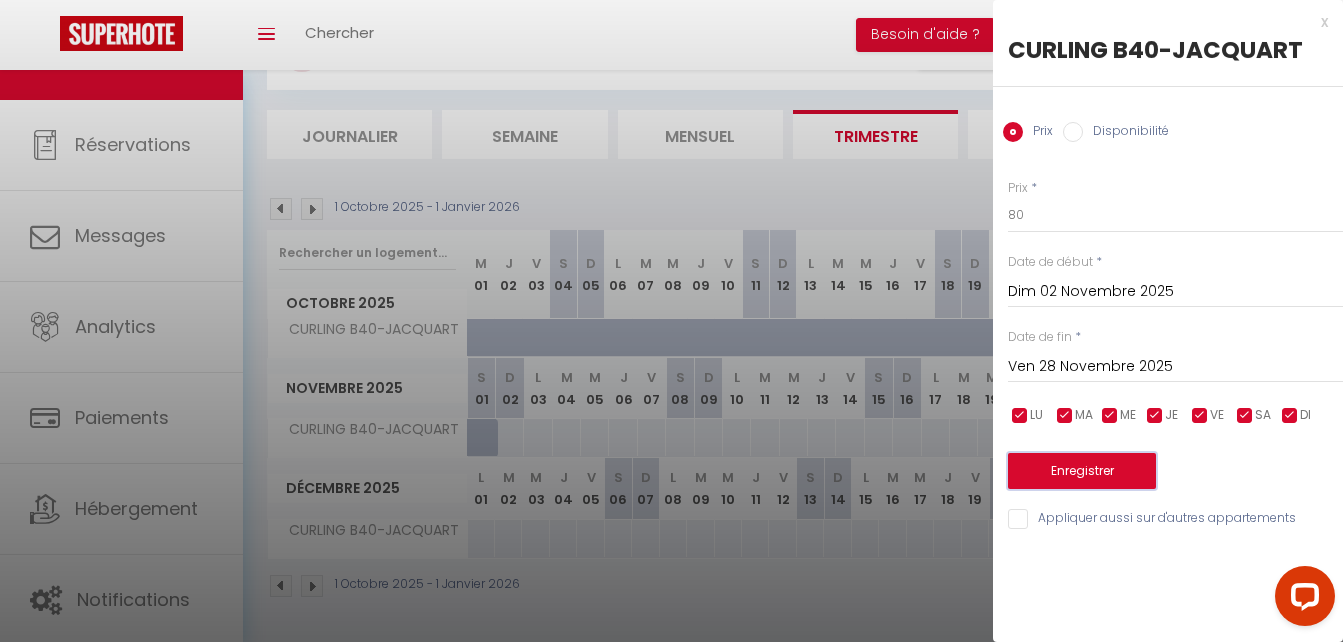 click on "Enregistrer" at bounding box center [1082, 471] 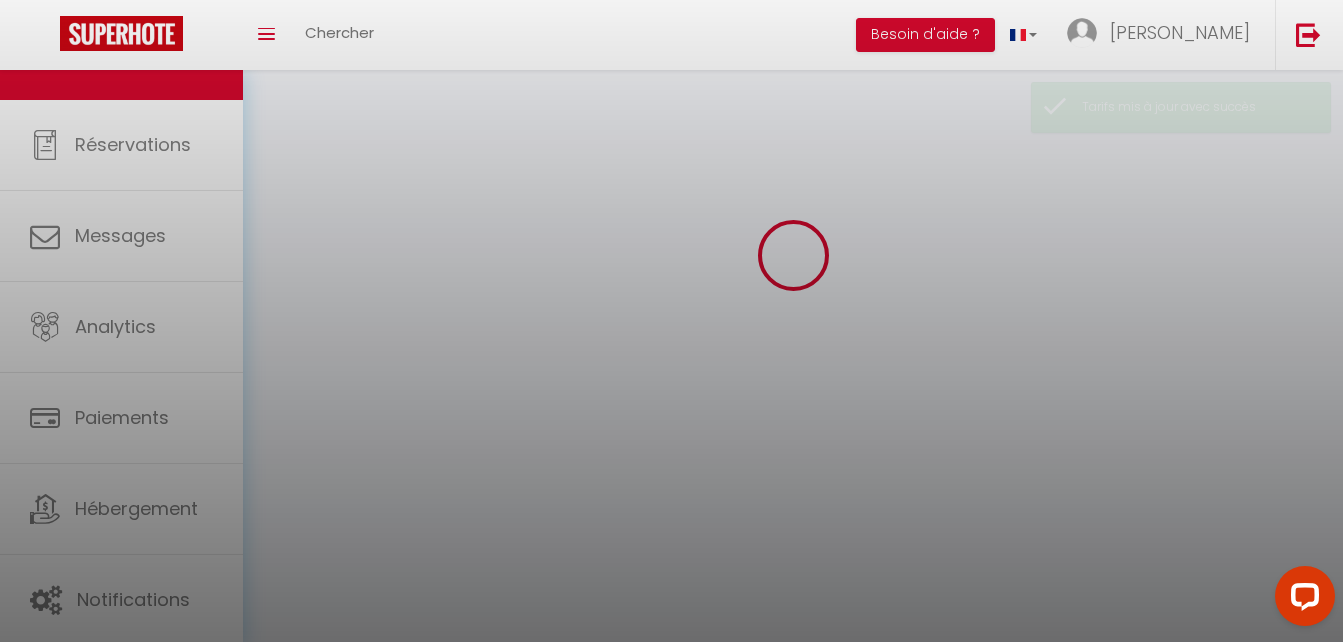 scroll, scrollTop: 98, scrollLeft: 0, axis: vertical 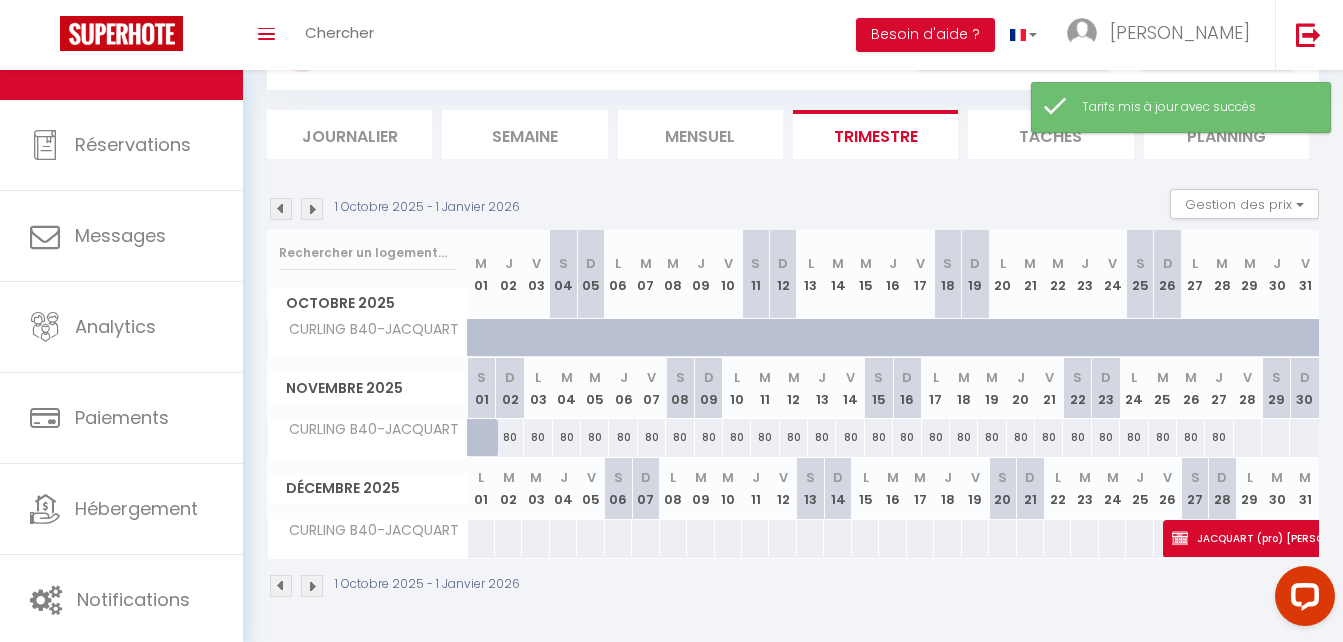 click at bounding box center (1247, 437) 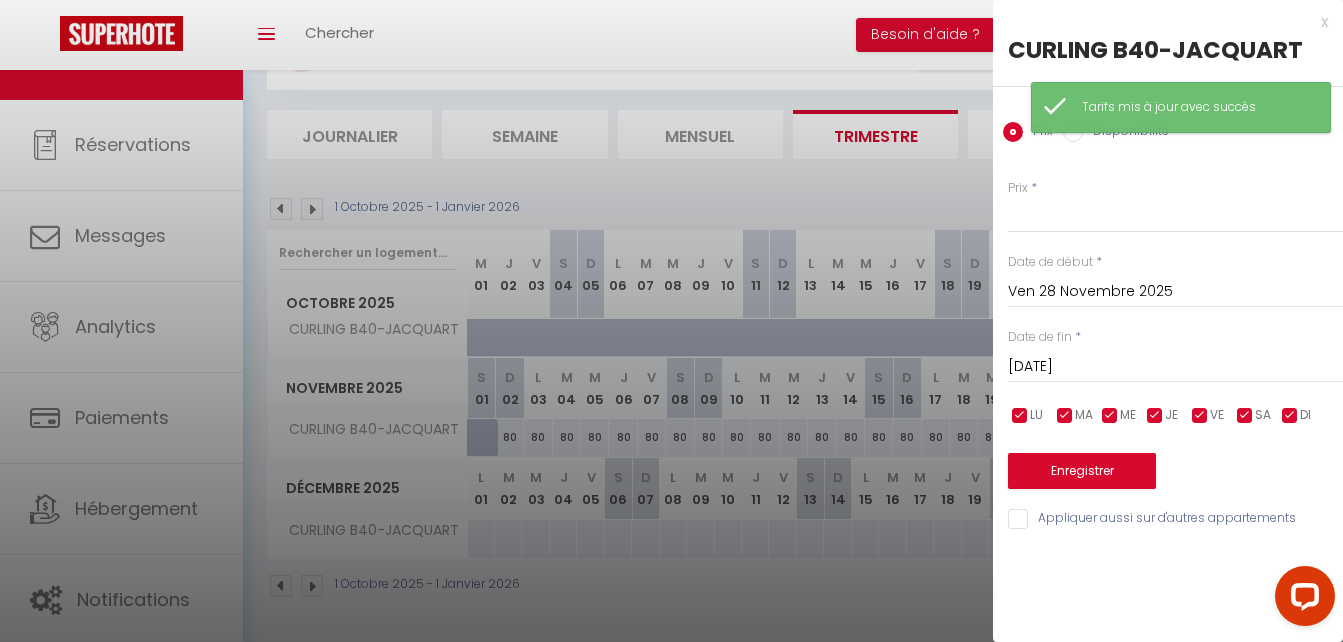 click on "[DATE]" at bounding box center [1175, 367] 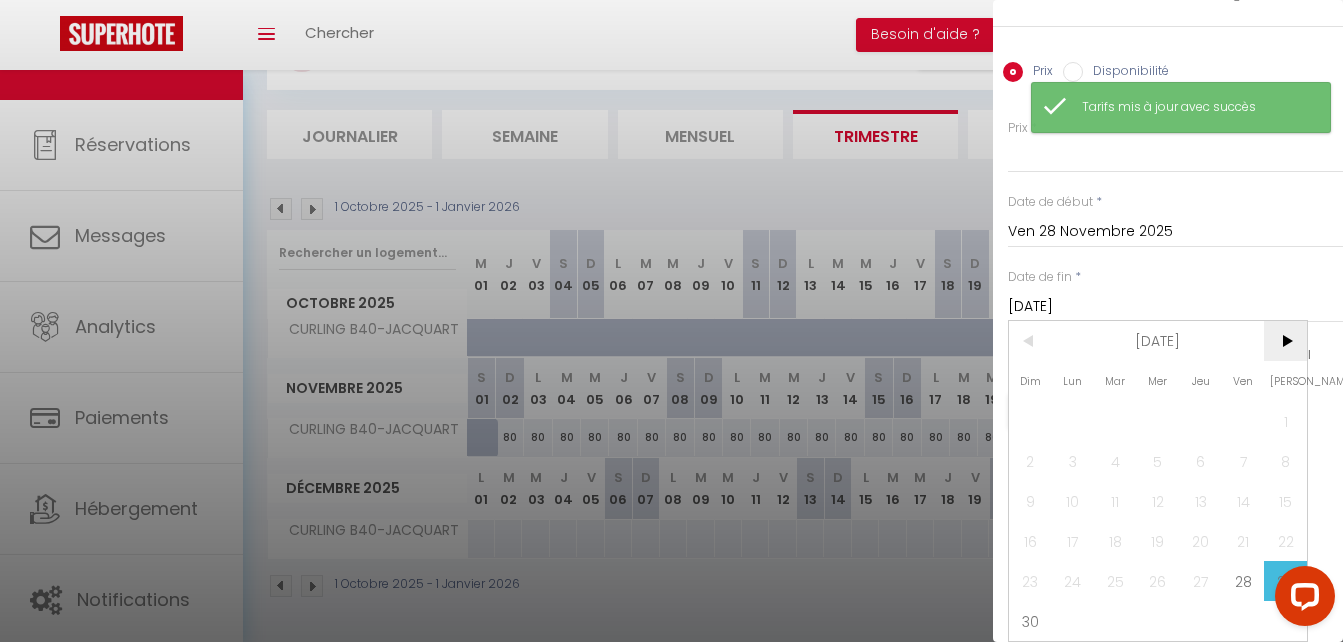 click on ">" at bounding box center (1285, 341) 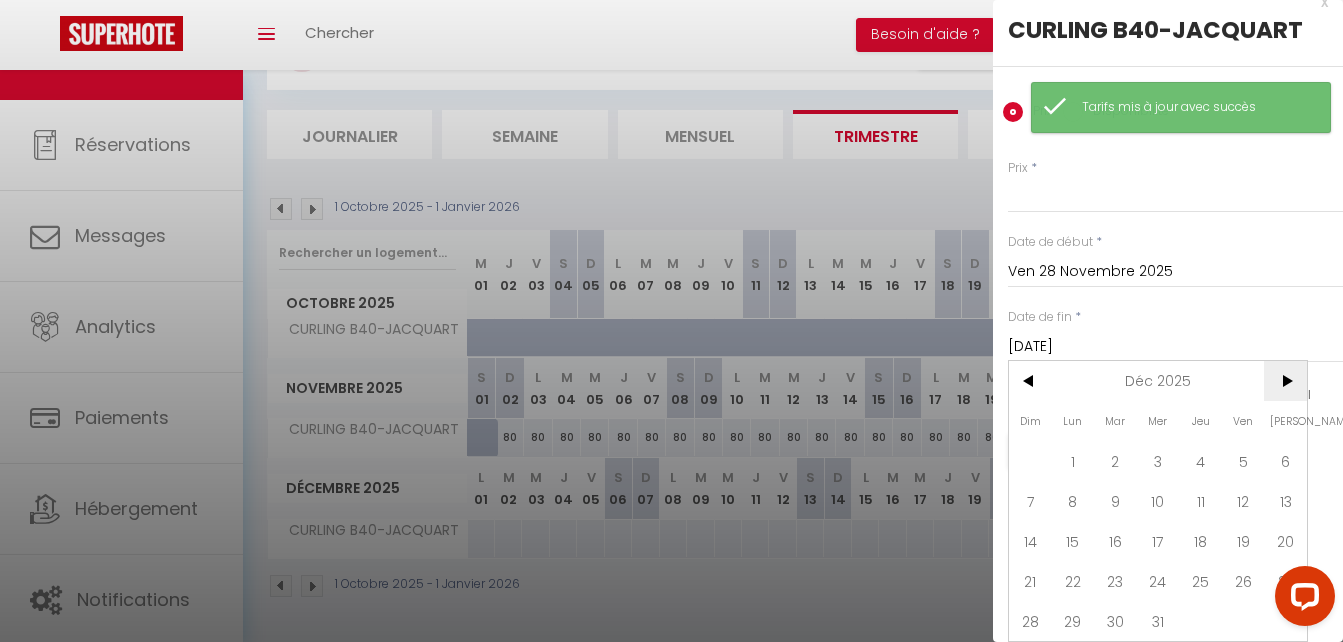 scroll, scrollTop: 35, scrollLeft: 0, axis: vertical 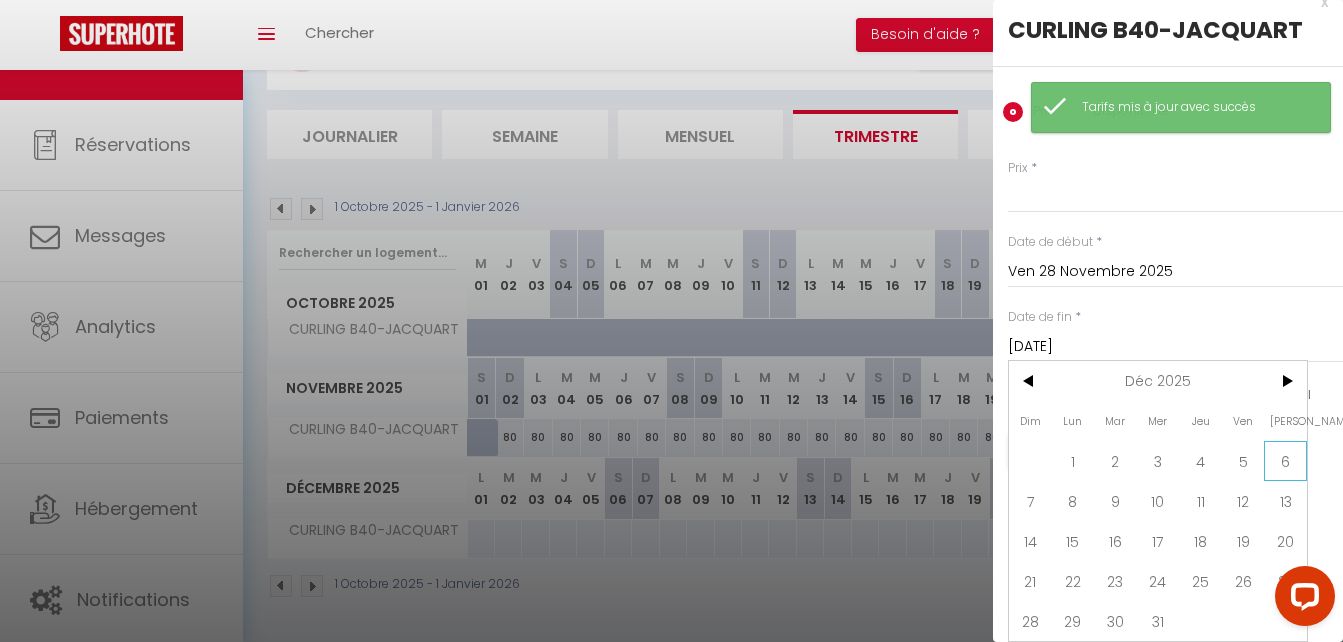 click on "6" at bounding box center [1285, 461] 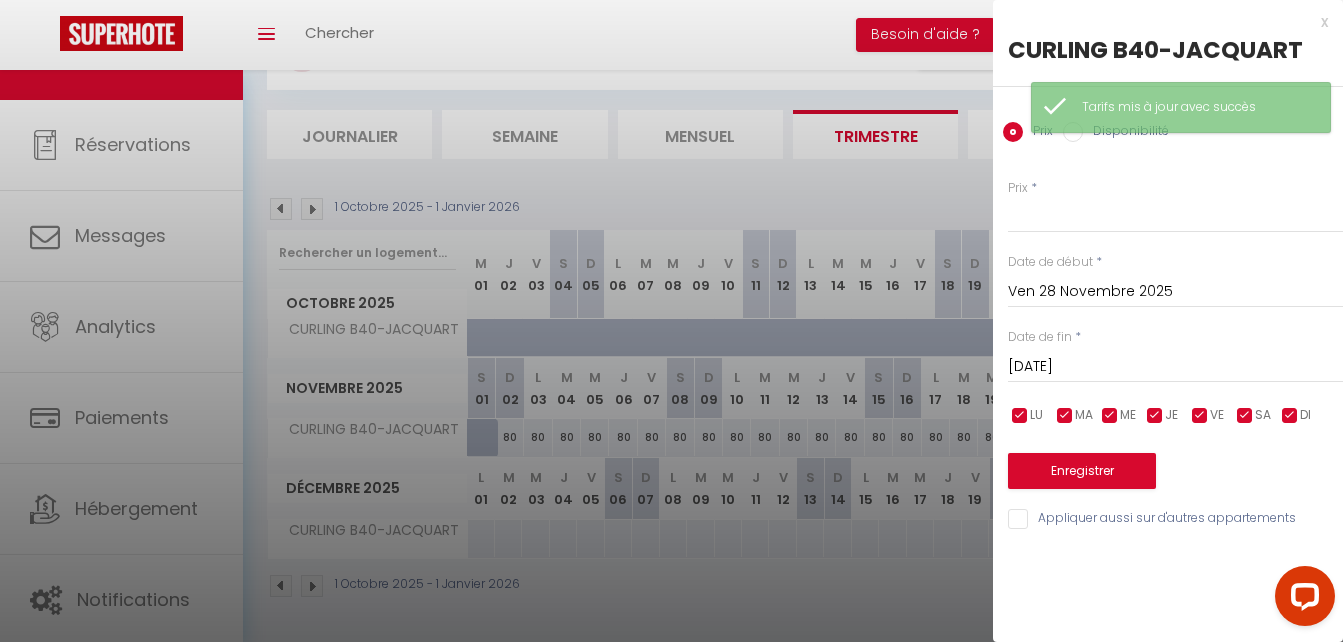 scroll, scrollTop: 0, scrollLeft: 0, axis: both 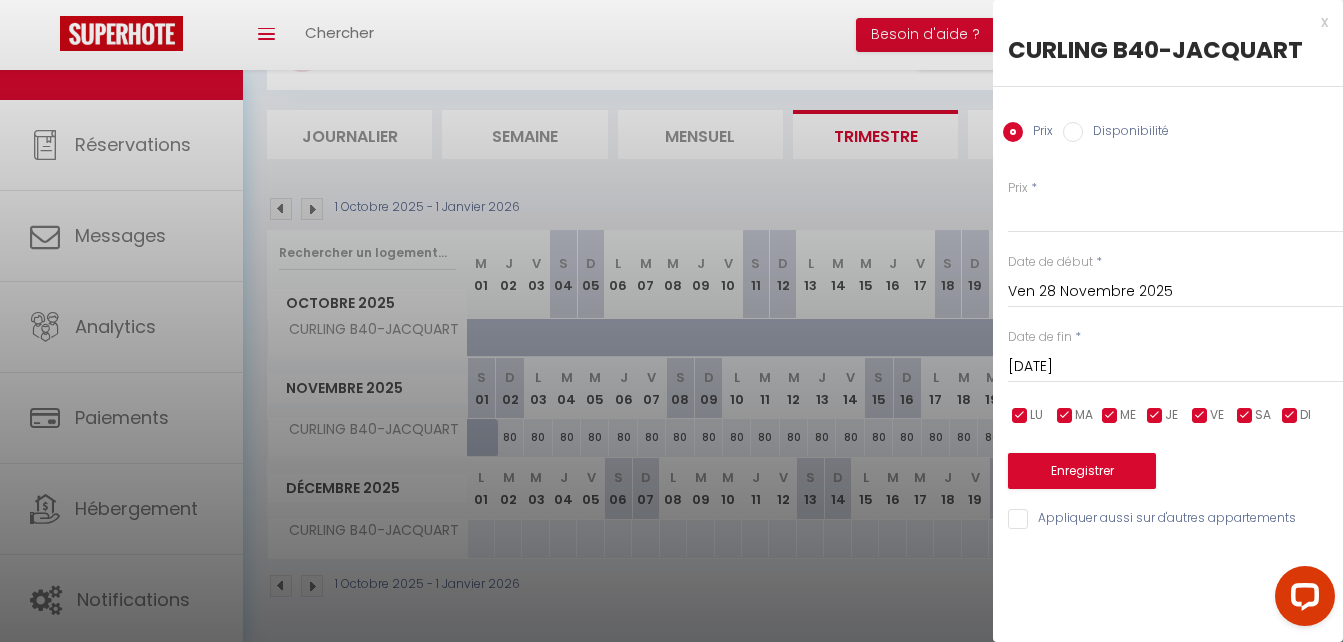 click on "Prix
*" at bounding box center (1175, 206) 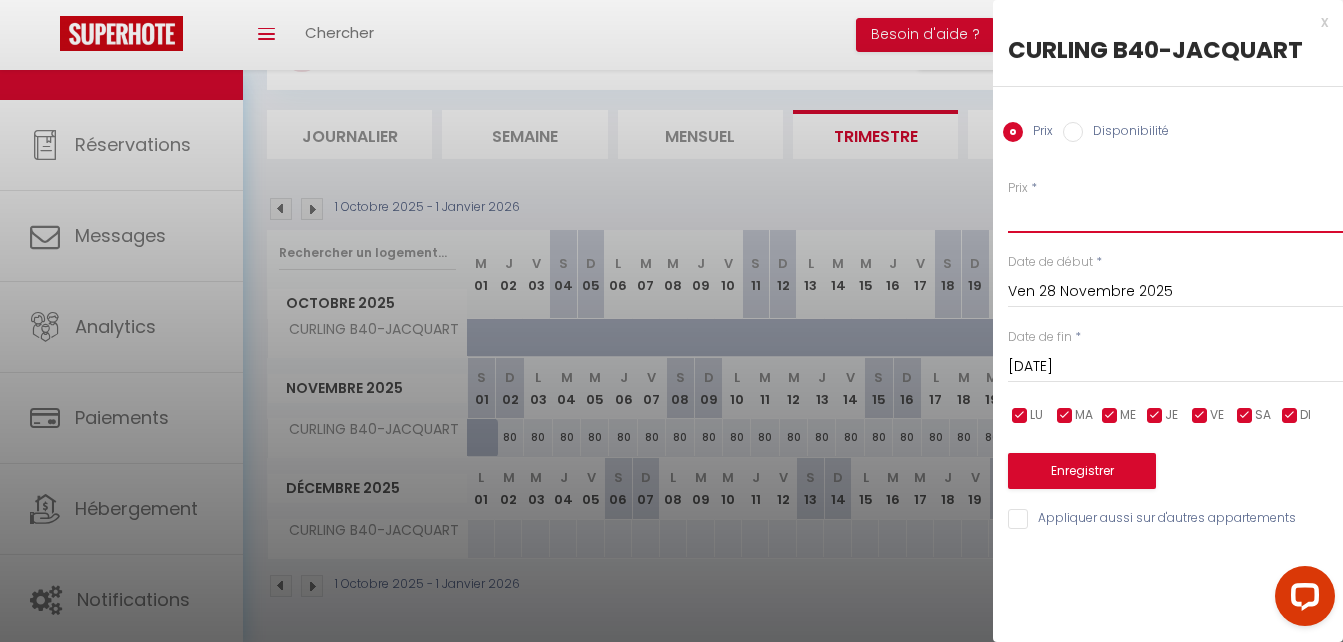 click on "Prix" at bounding box center (1175, 215) 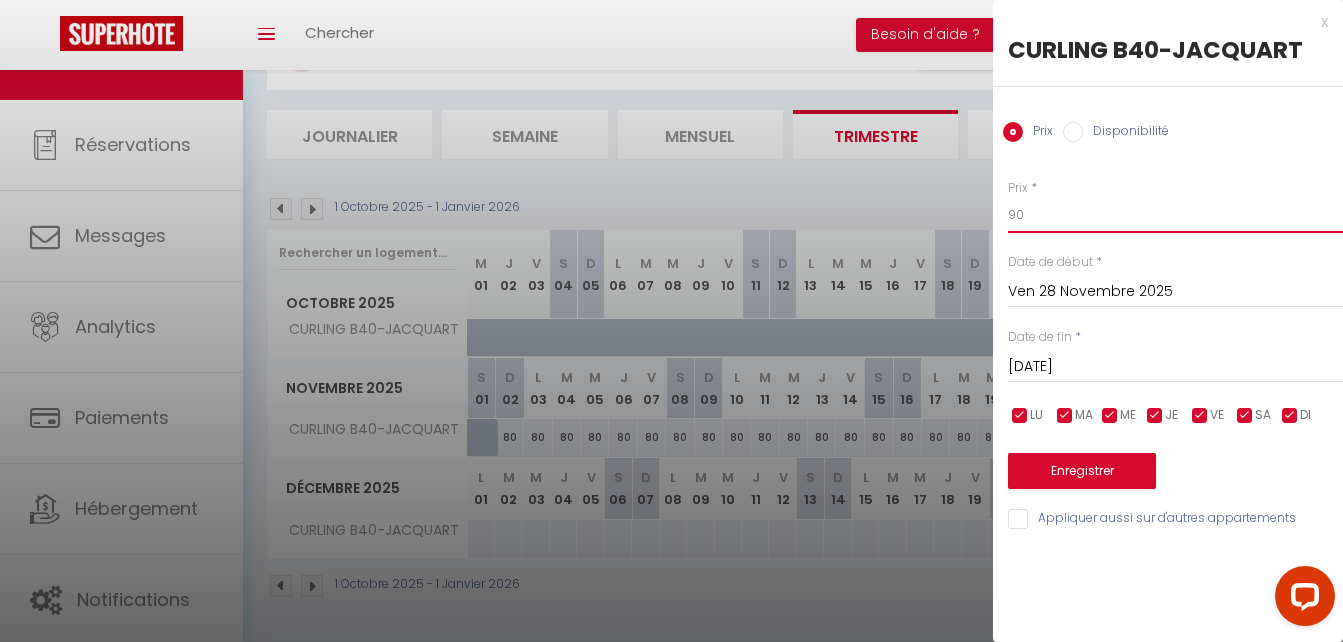 click on "90" at bounding box center (1175, 215) 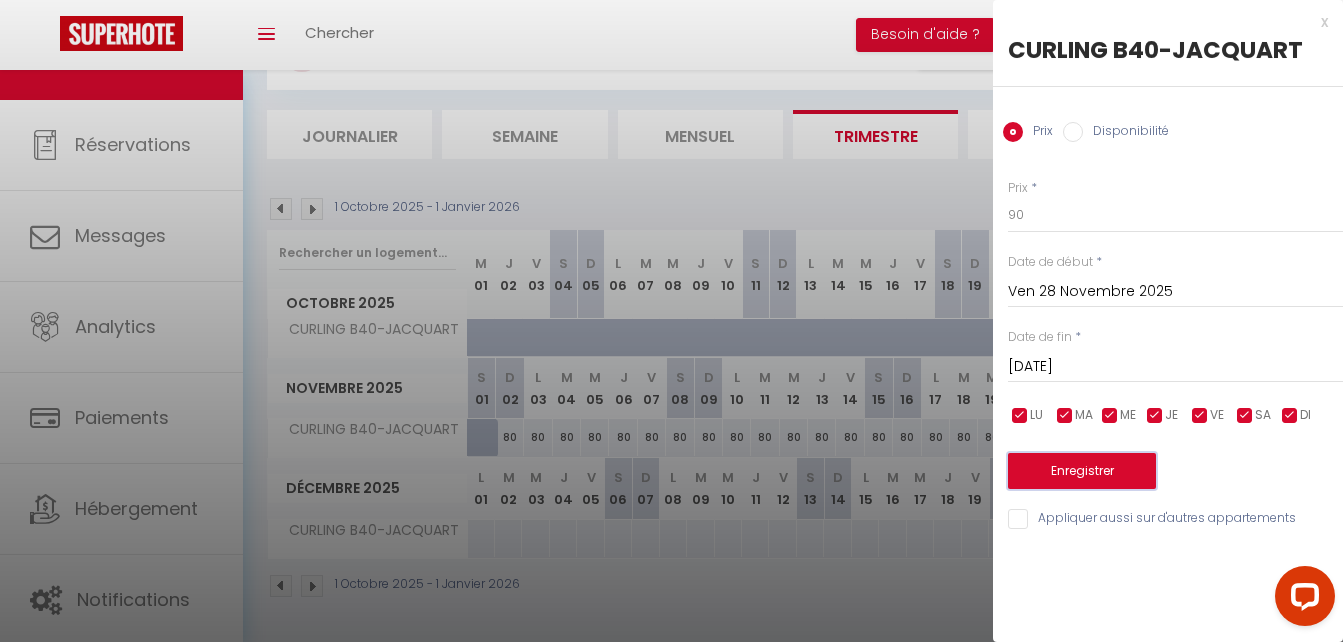 click on "Enregistrer" at bounding box center (1082, 471) 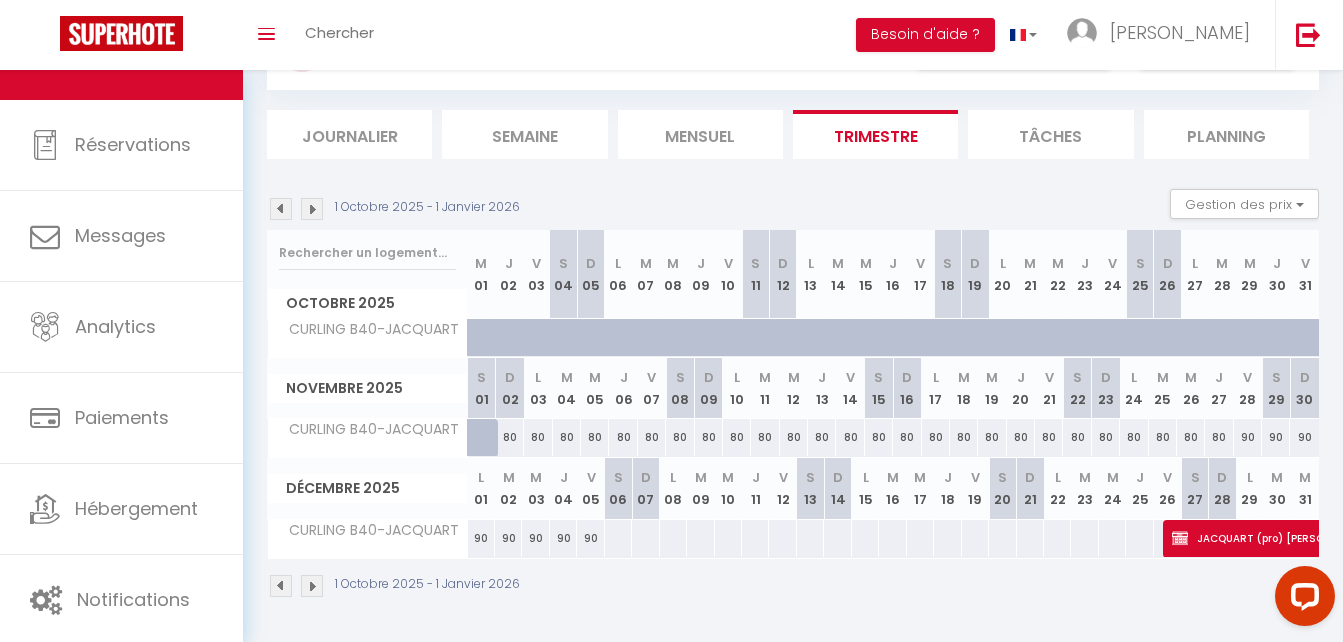 click at bounding box center [618, 538] 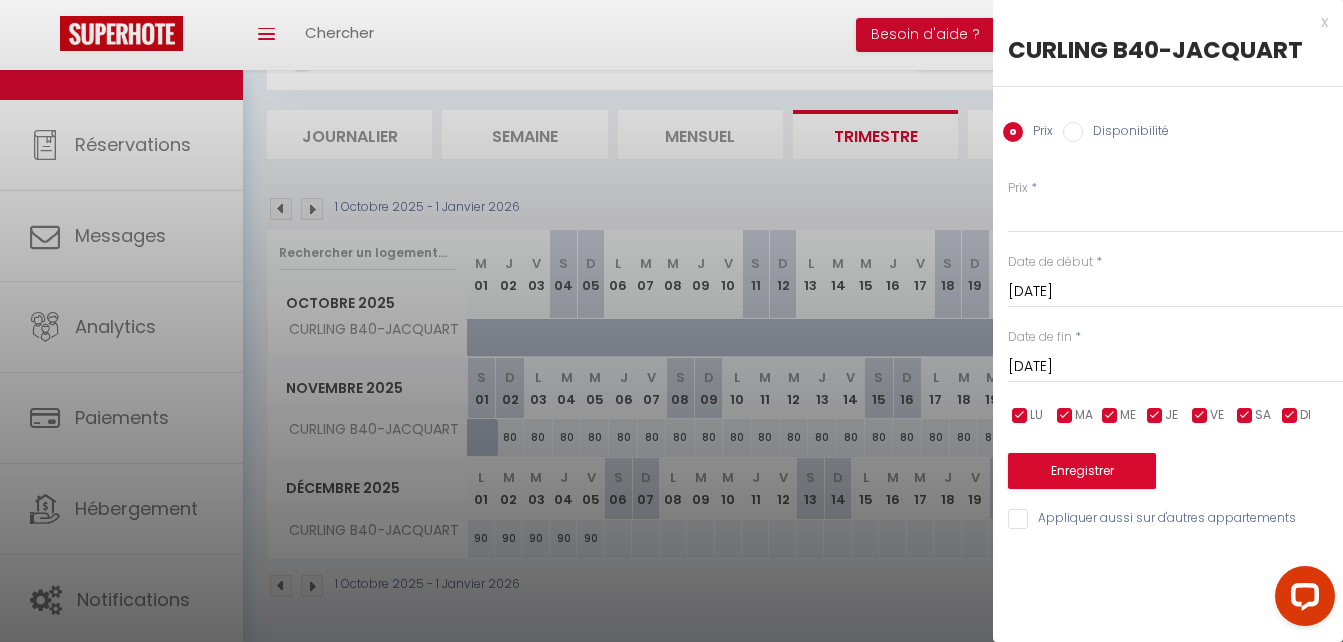 click on "[DATE]" at bounding box center [1175, 367] 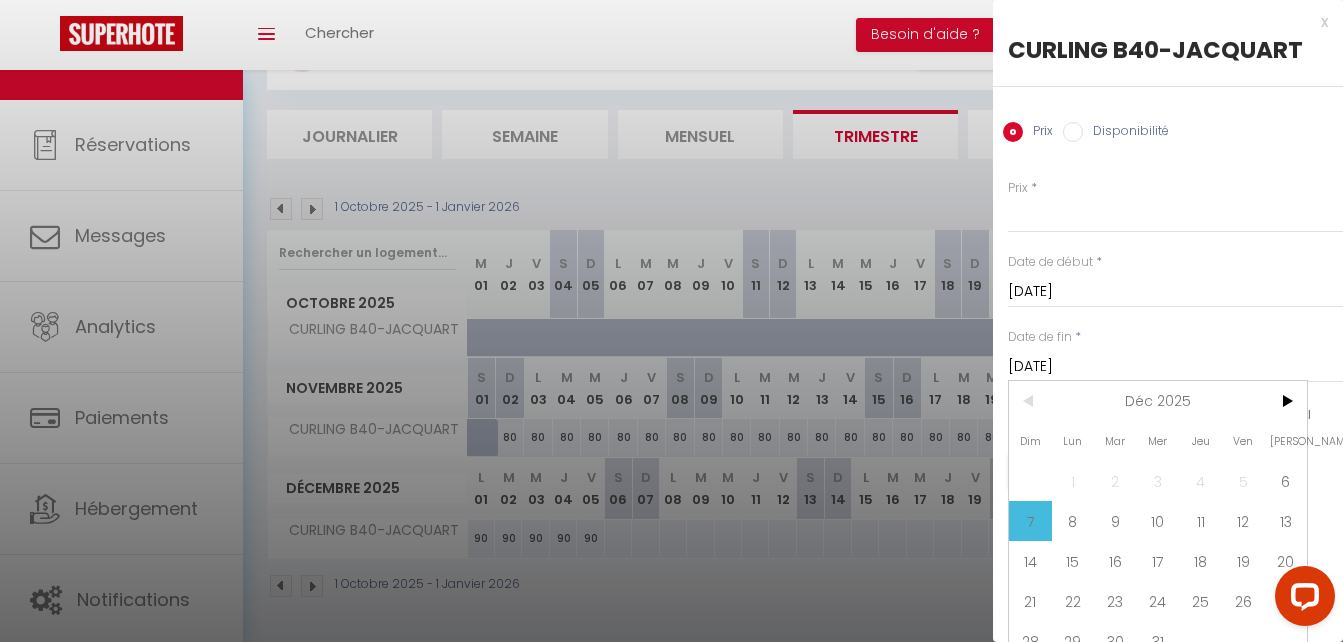 scroll, scrollTop: 35, scrollLeft: 0, axis: vertical 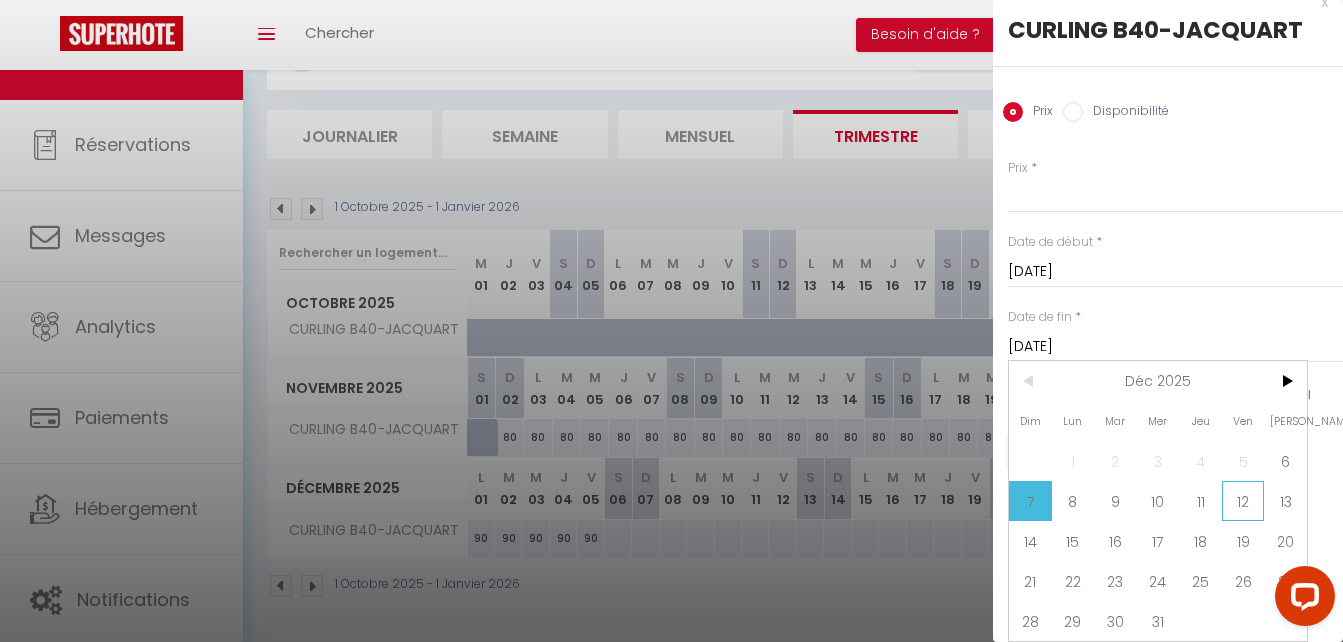 click on "12" at bounding box center [1243, 501] 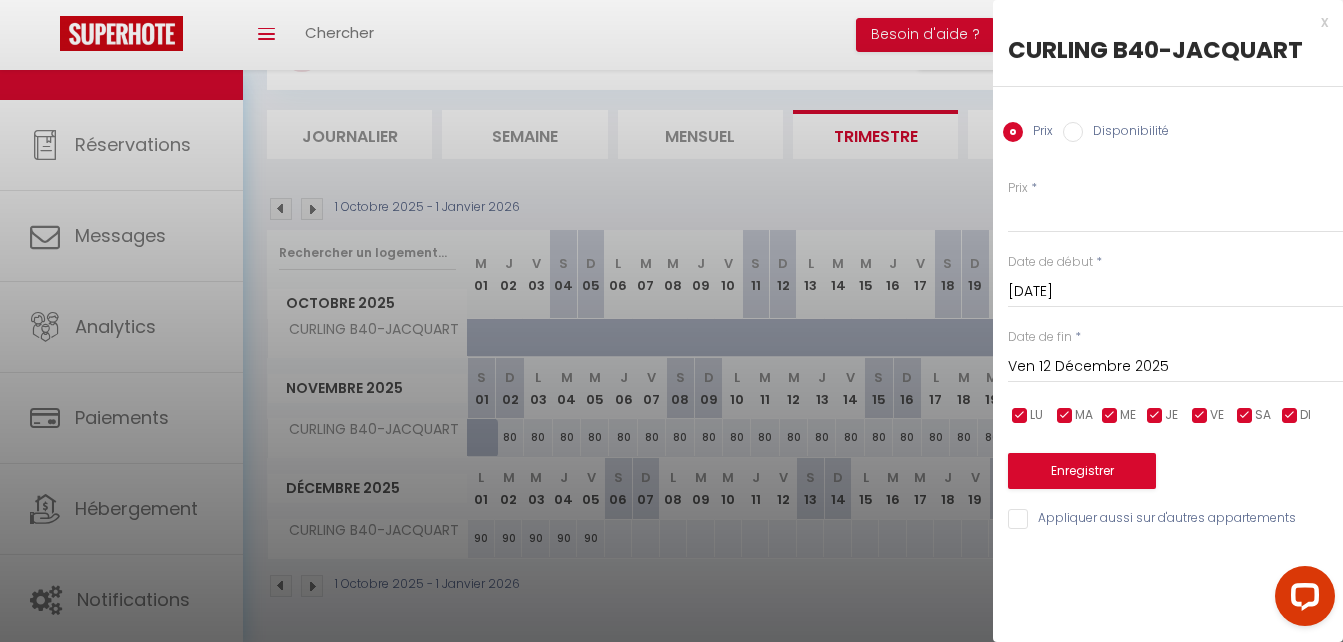scroll, scrollTop: 0, scrollLeft: 0, axis: both 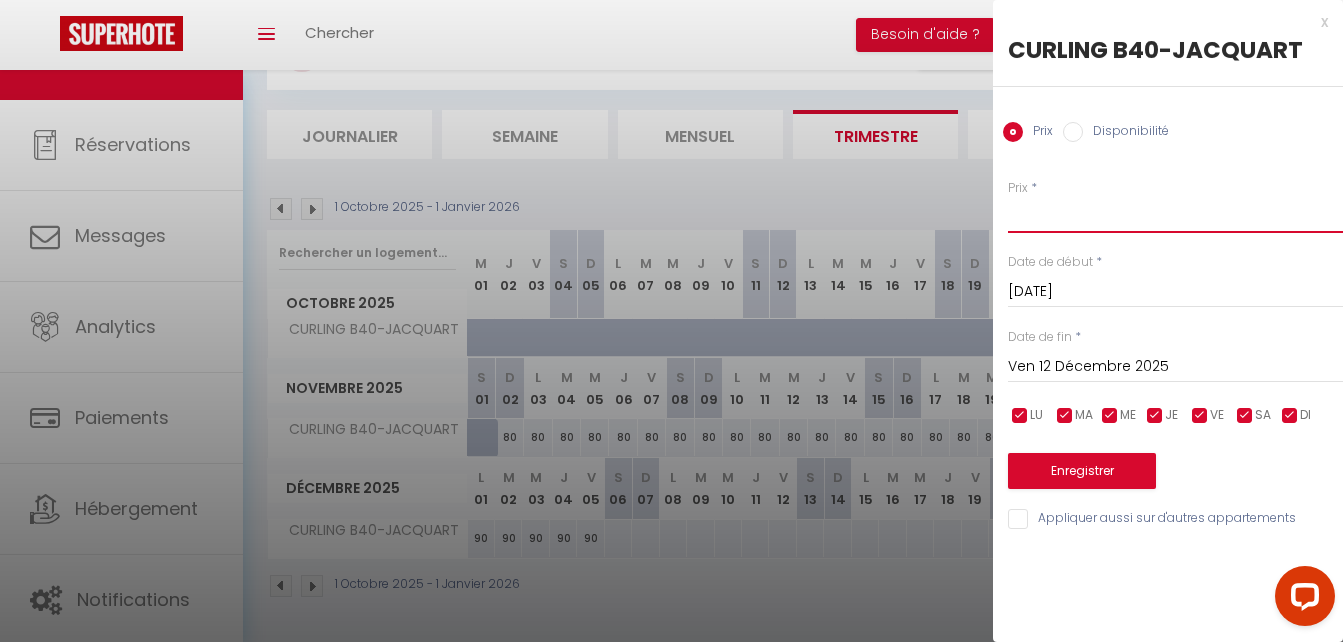 click on "Prix" at bounding box center (1175, 215) 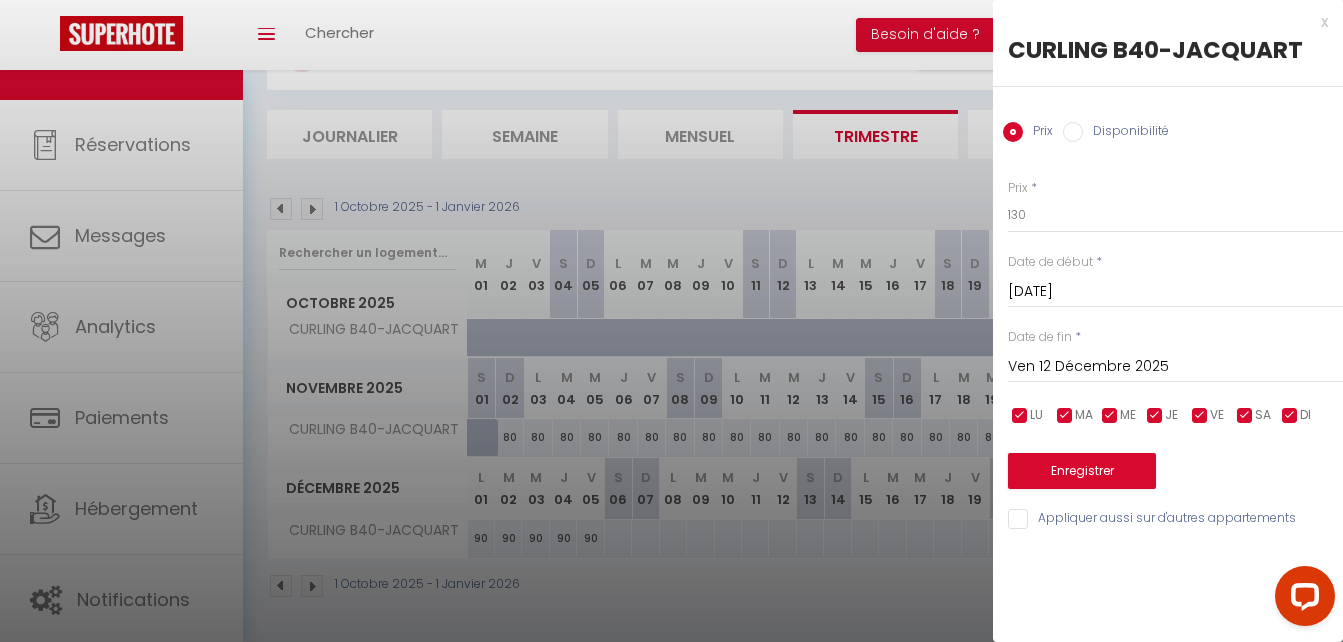 click on "Prix
*   130
Statut
*
Disponible
Indisponible
Date de début
*     [DATE]         <   [DATE]   >   Dim Lun Mar Mer Jeu Ven Sam   1 2 3 4 5 6 7 8 9 10 11 12 13 14 15 16 17 18 19 20 21 22 23 24 25 26 27 28 29 30 31     <   2025   >   [PERSON_NAME] Mars Avril Mai Juin Juillet Août Septembre Octobre Novembre Décembre     <   [DATE] - [DATE]   >   2020 2021 2022 2023 2024 2025 2026 2027 2028 2029
Date de fin
*     [DATE]         <   [DATE]   >   Dim Lun Mar Mer Jeu Ven Sam   1 2 3 4 5 6 7 8 9 10 11 12 13 14 15 16 17 18 19 20 21 22 23 24 25 26 27 28 29 30 31     <   2025   >   [PERSON_NAME] Mars Avril Mai Juin Juillet Août Septembre Octobre Novembre Décembre     <   [DATE] - [DATE]   >" at bounding box center [1168, 343] 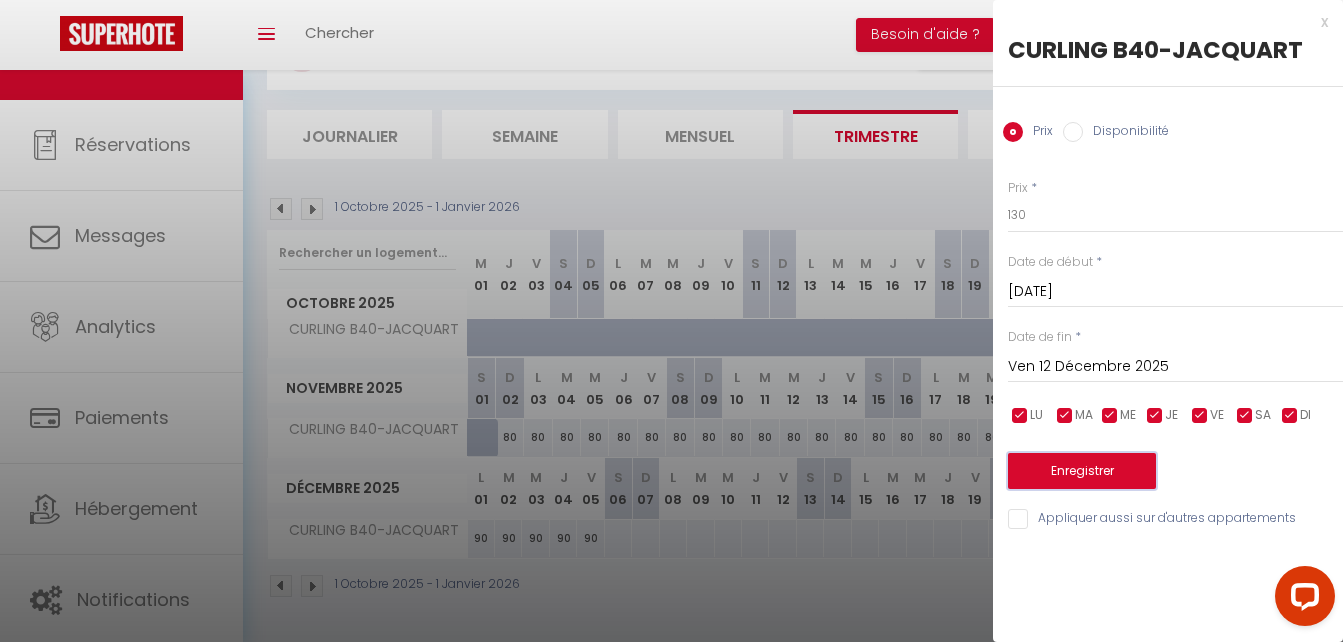 click on "Enregistrer" at bounding box center [1082, 471] 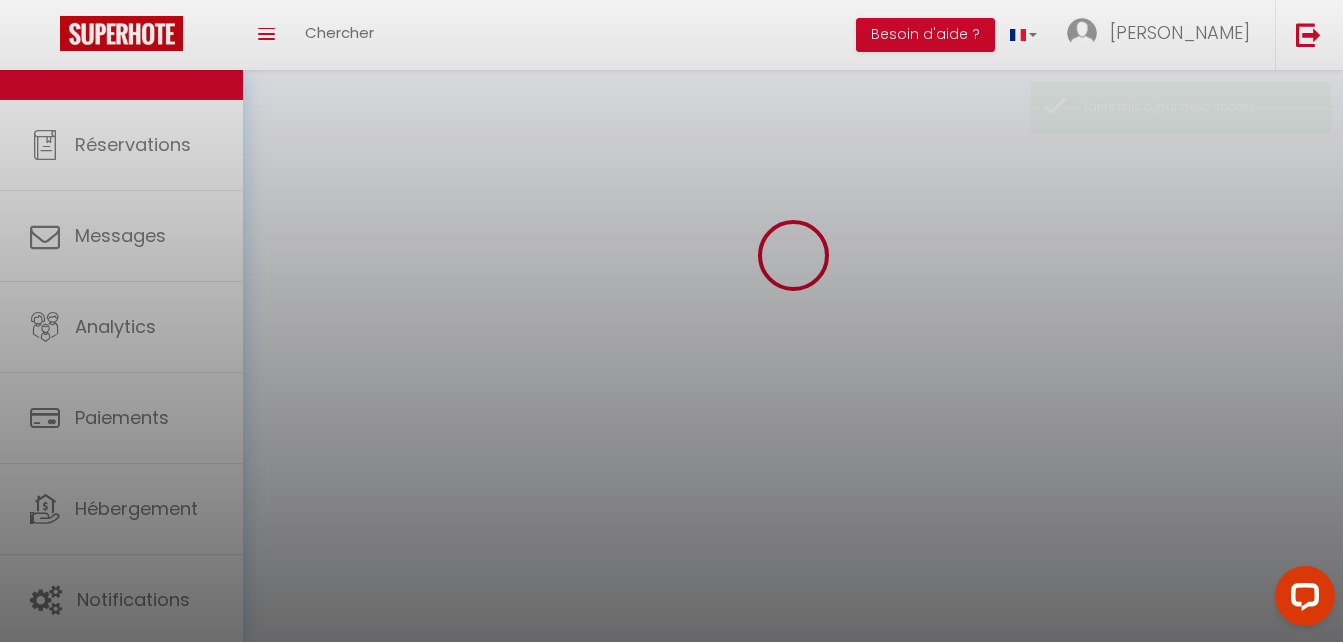 scroll, scrollTop: 98, scrollLeft: 0, axis: vertical 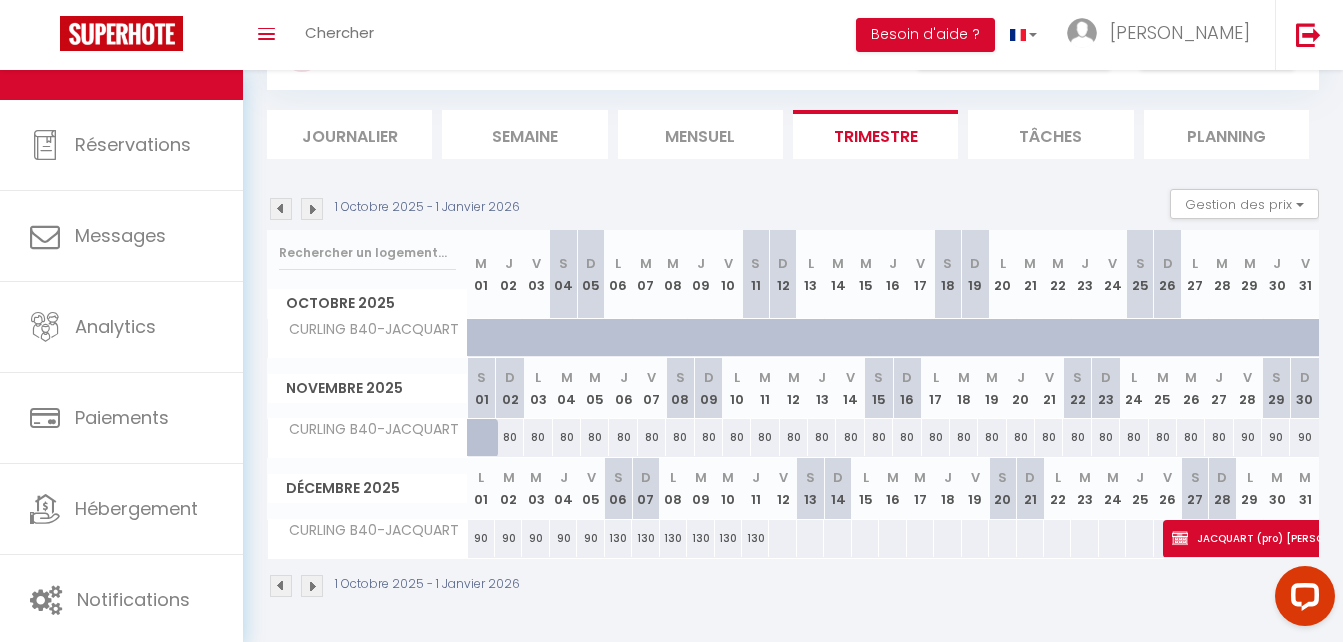click at bounding box center (782, 538) 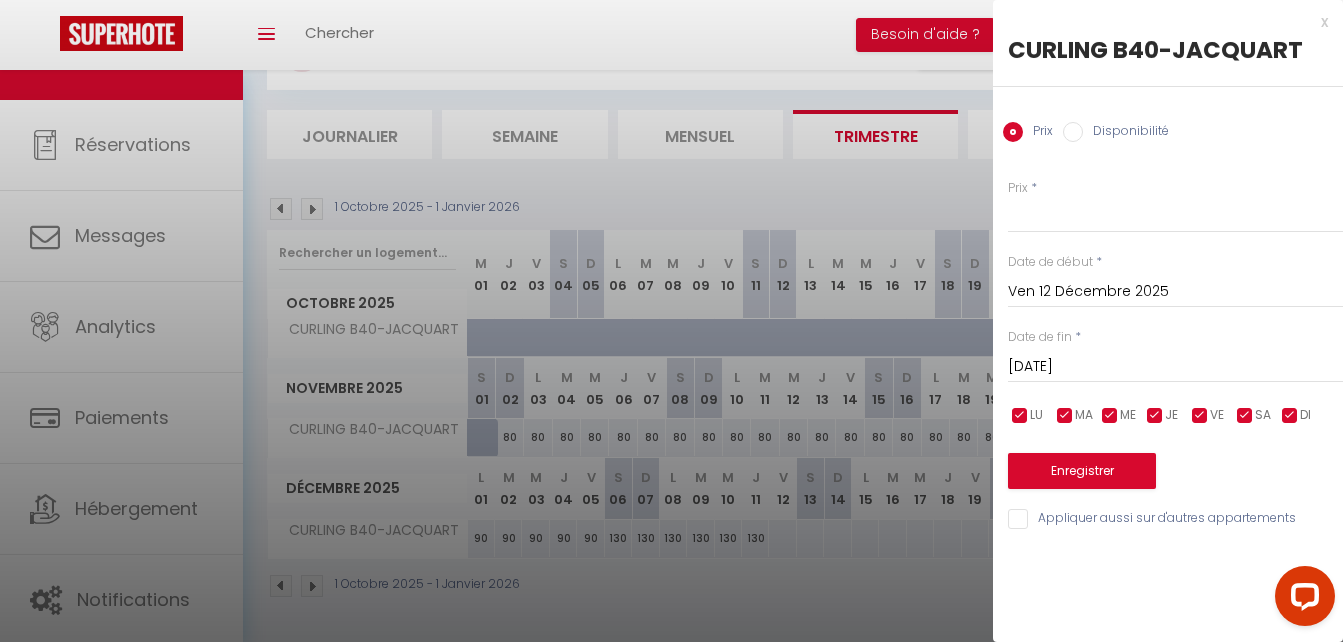 click on "[DATE]" at bounding box center [1175, 367] 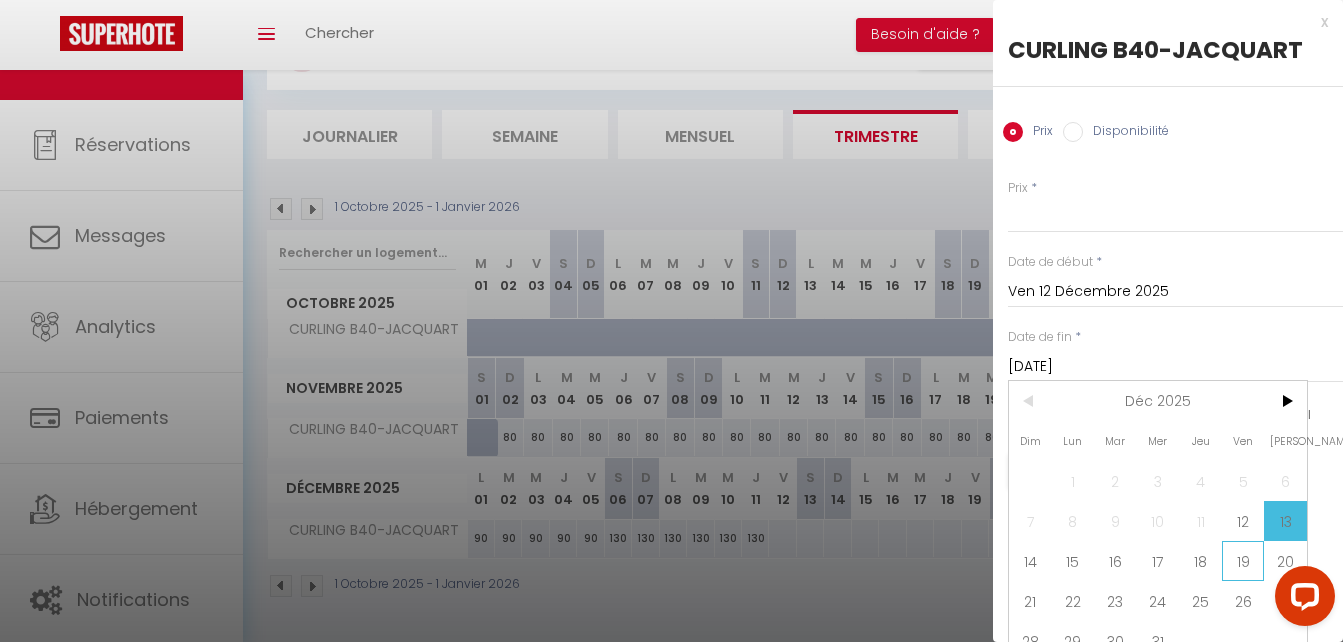 click on "19" at bounding box center (1243, 561) 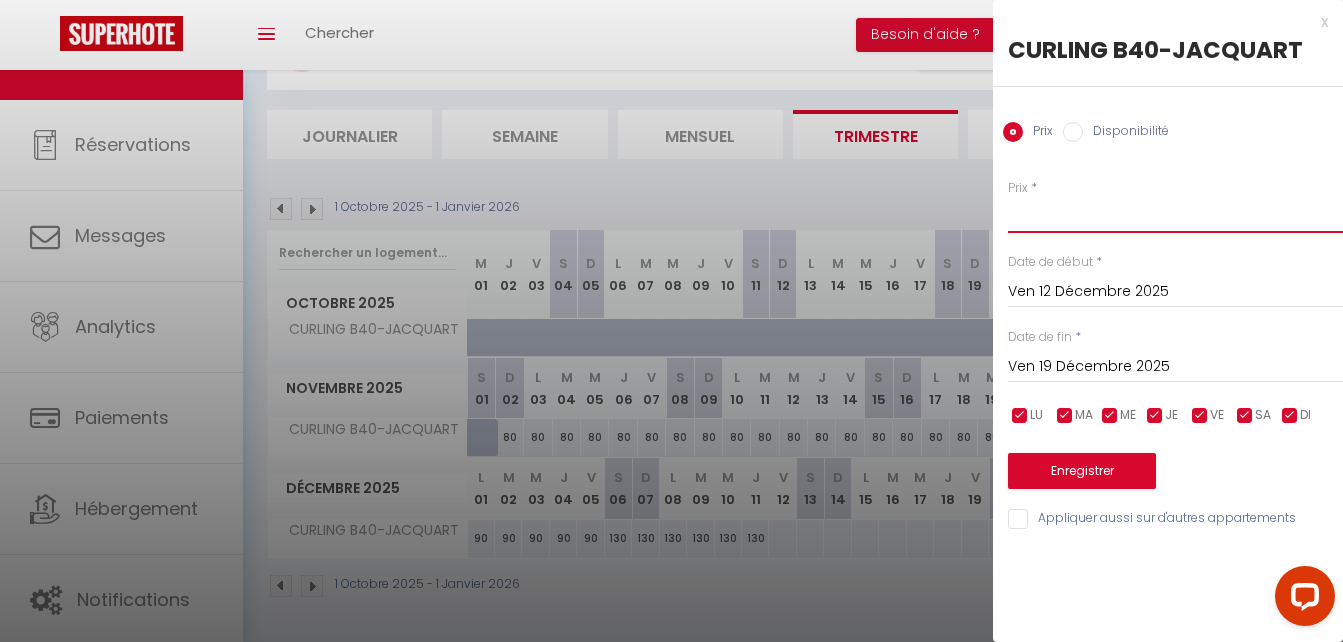click on "Prix" at bounding box center (1175, 215) 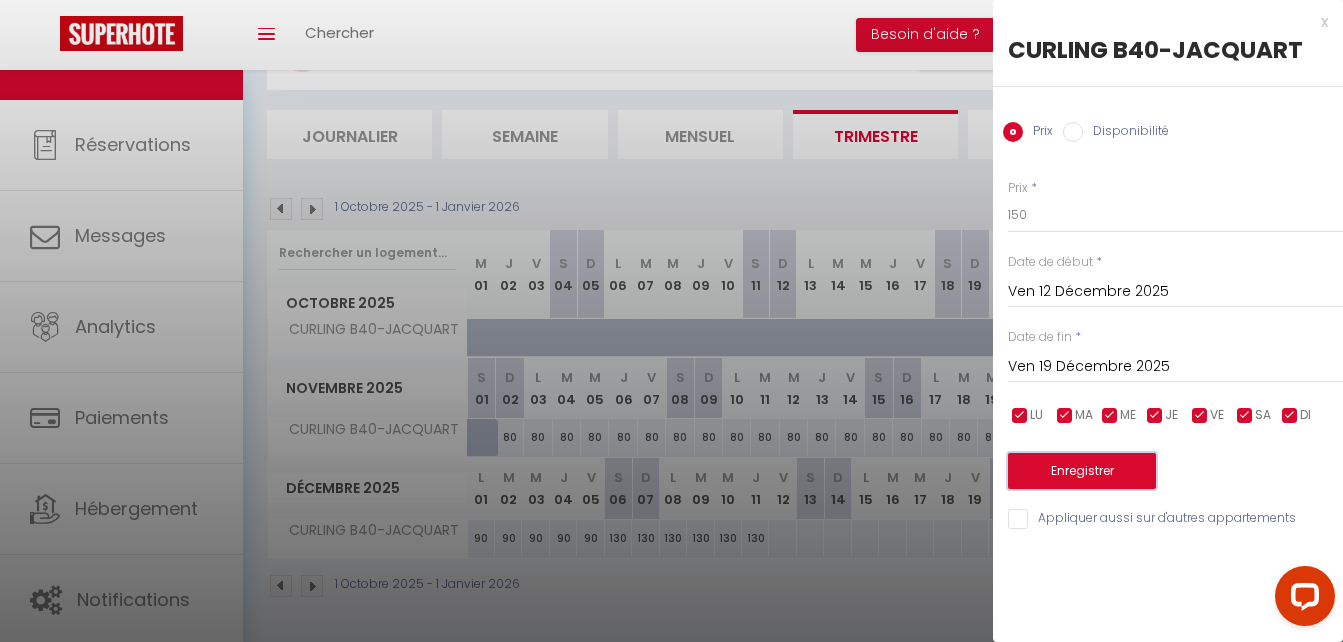click on "Enregistrer" at bounding box center (1082, 471) 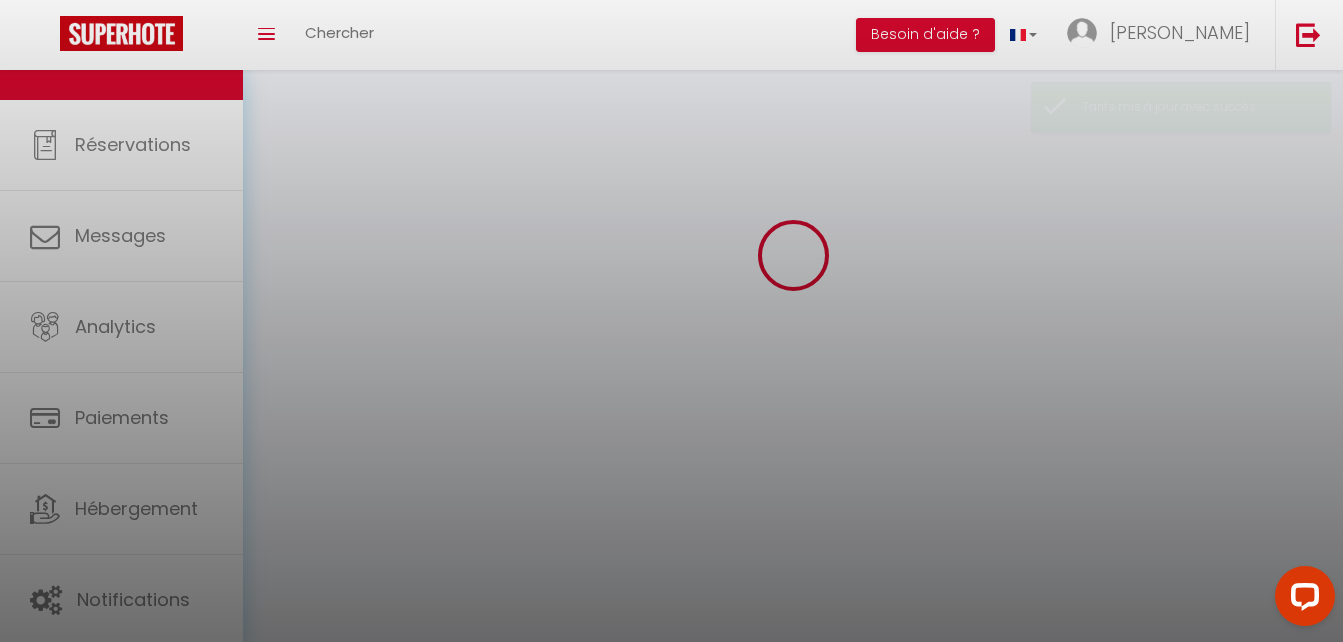 scroll, scrollTop: 98, scrollLeft: 0, axis: vertical 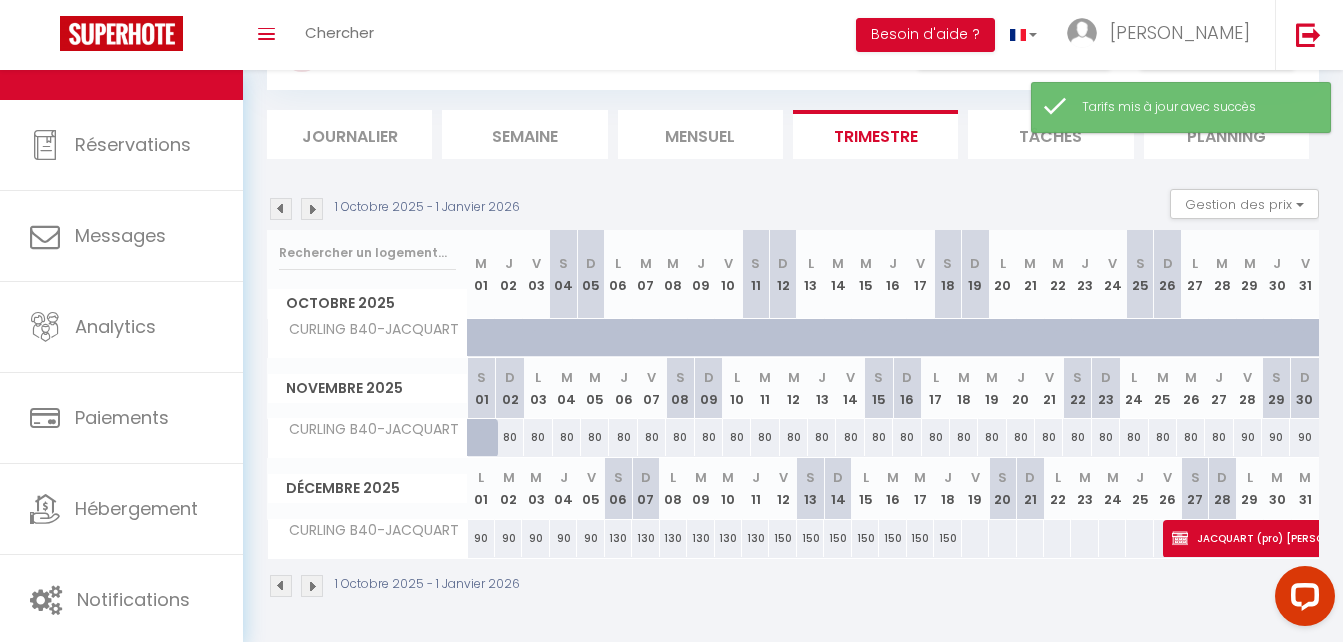 click at bounding box center (975, 538) 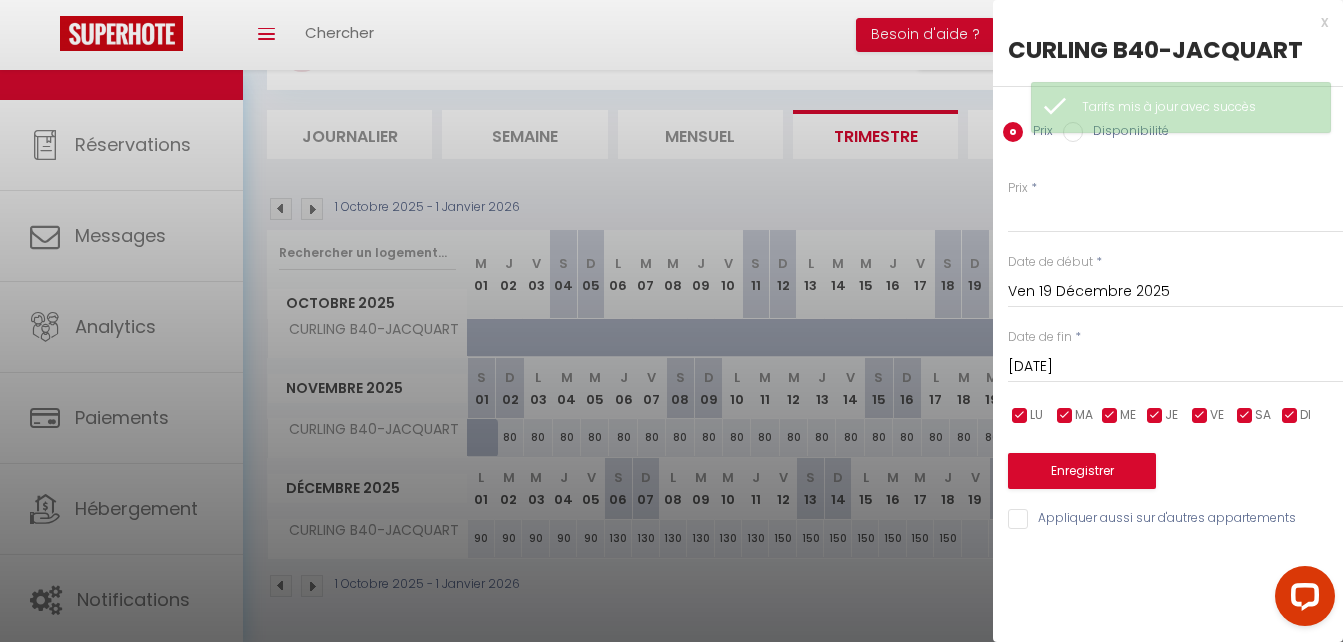 click at bounding box center (671, 321) 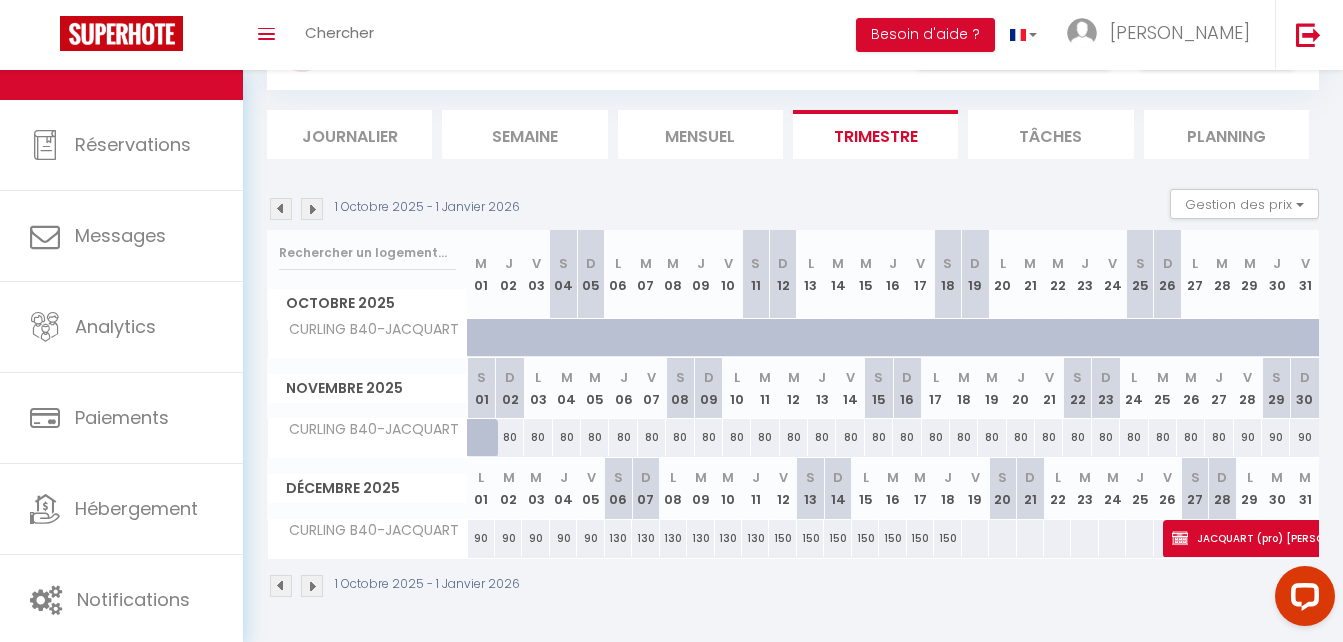 click at bounding box center (975, 538) 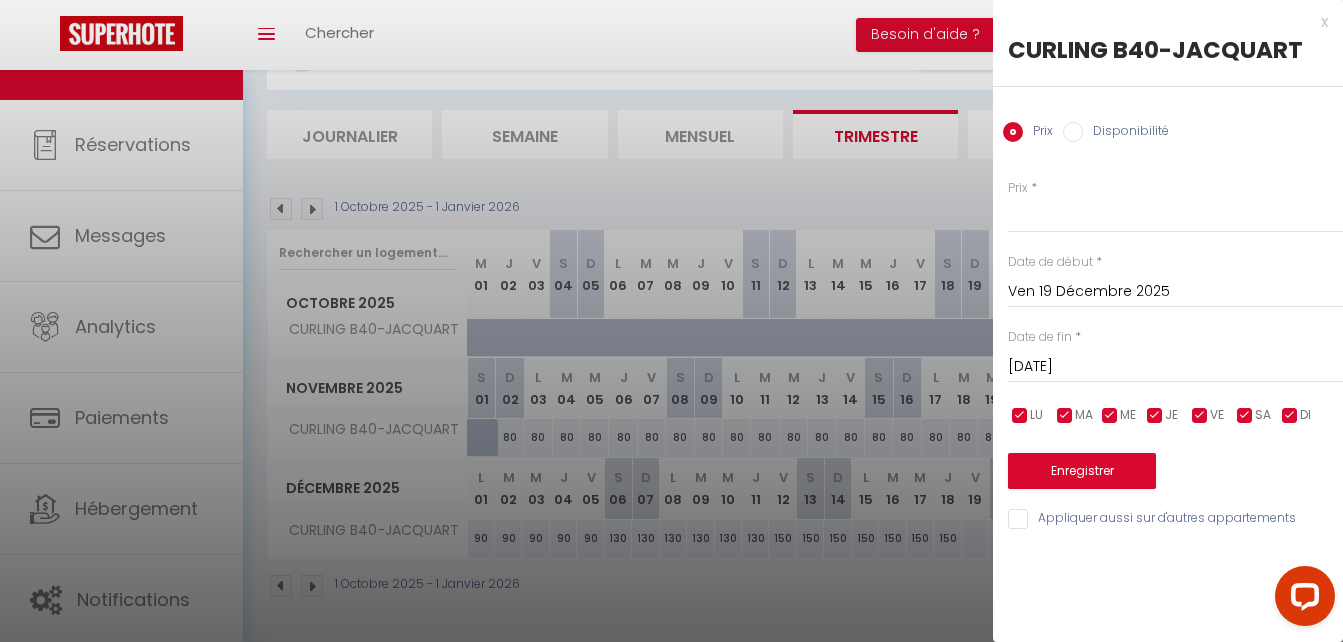 click on "[DATE]" at bounding box center (1175, 367) 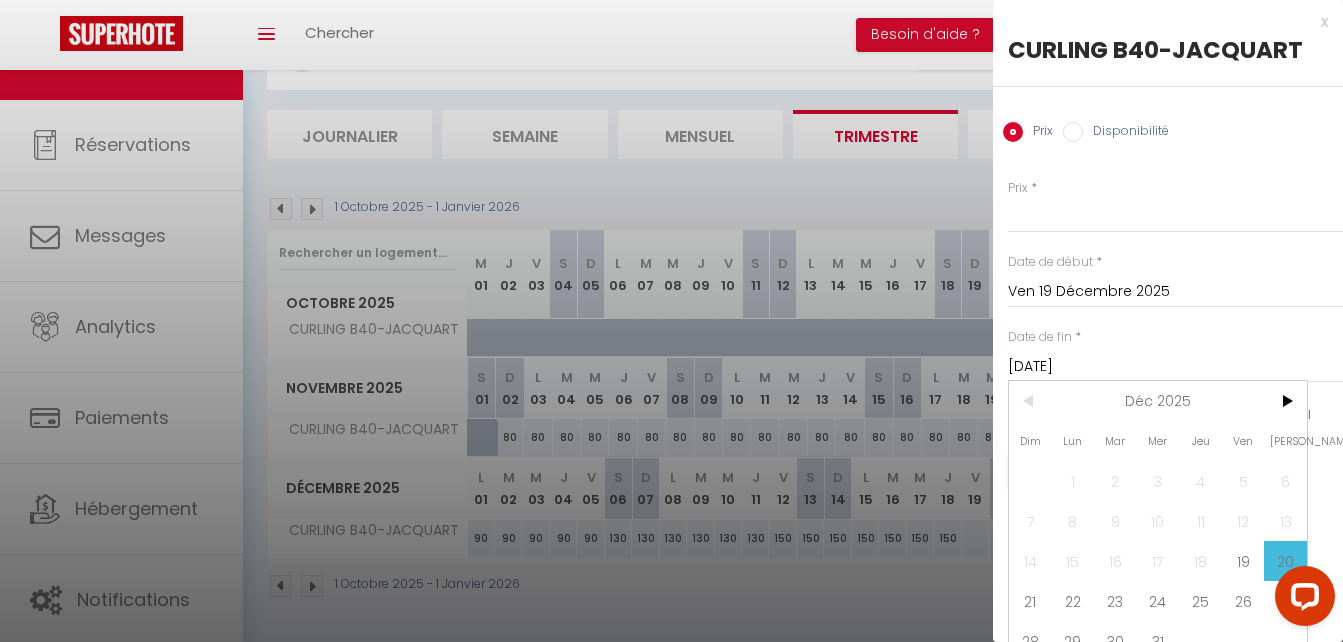 scroll, scrollTop: 35, scrollLeft: 0, axis: vertical 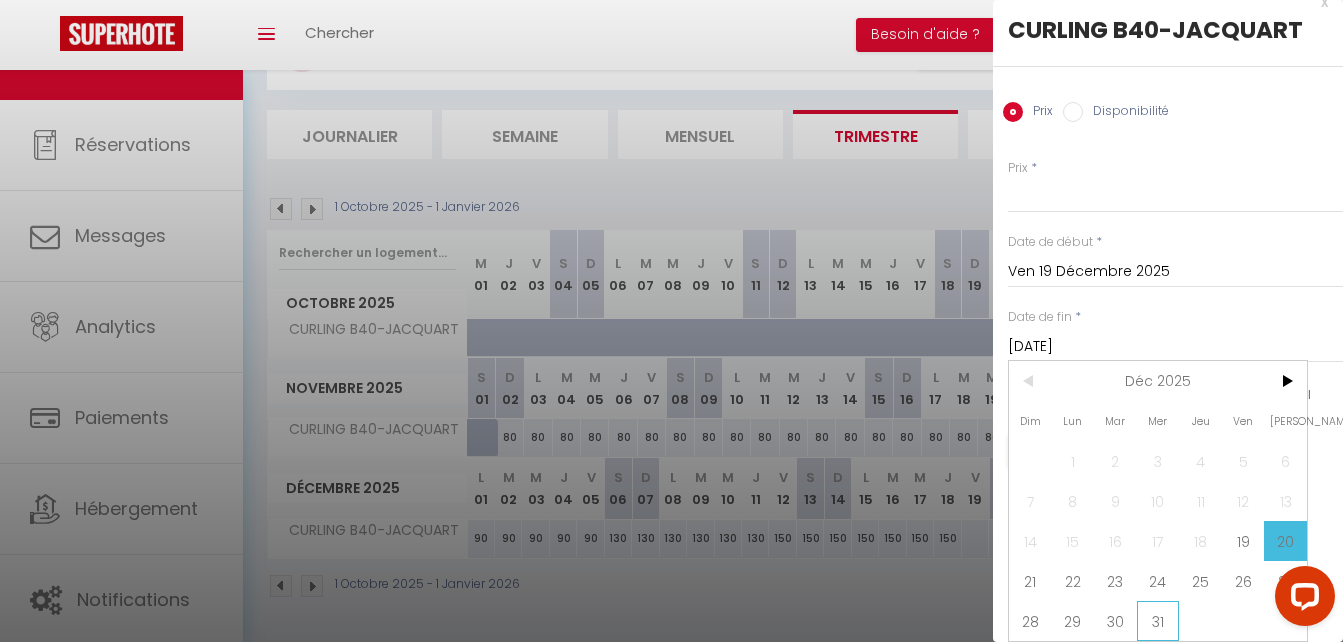 click on "31" at bounding box center (1158, 621) 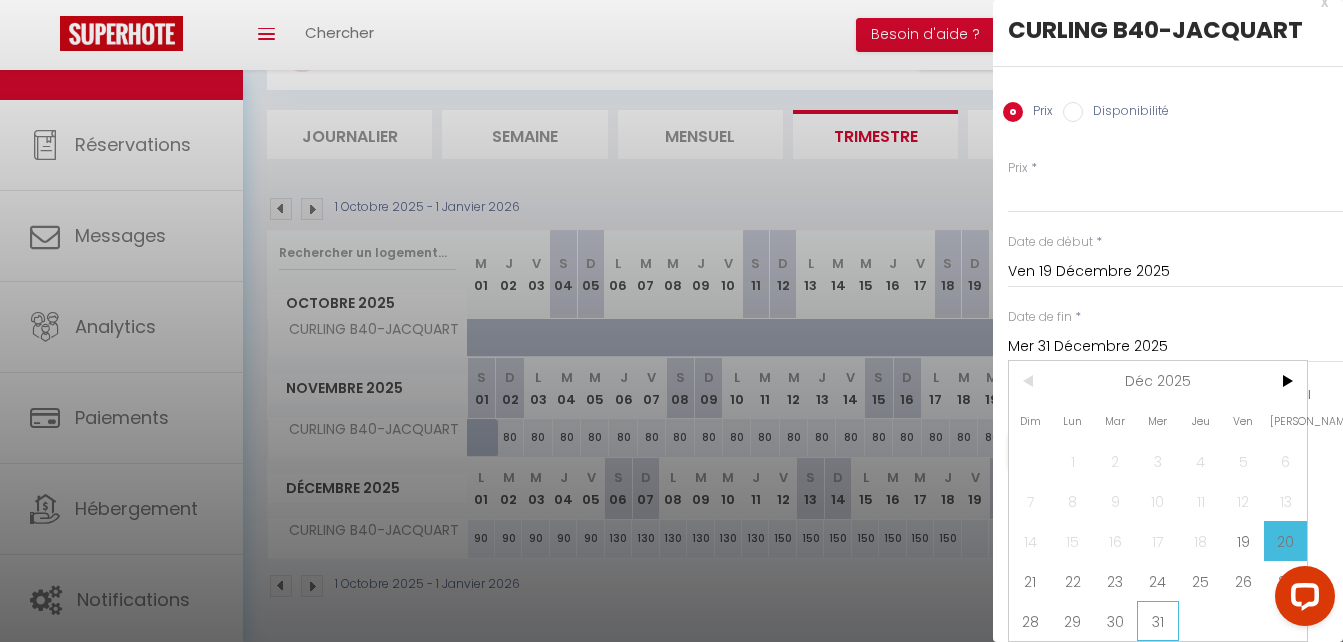 scroll, scrollTop: 0, scrollLeft: 0, axis: both 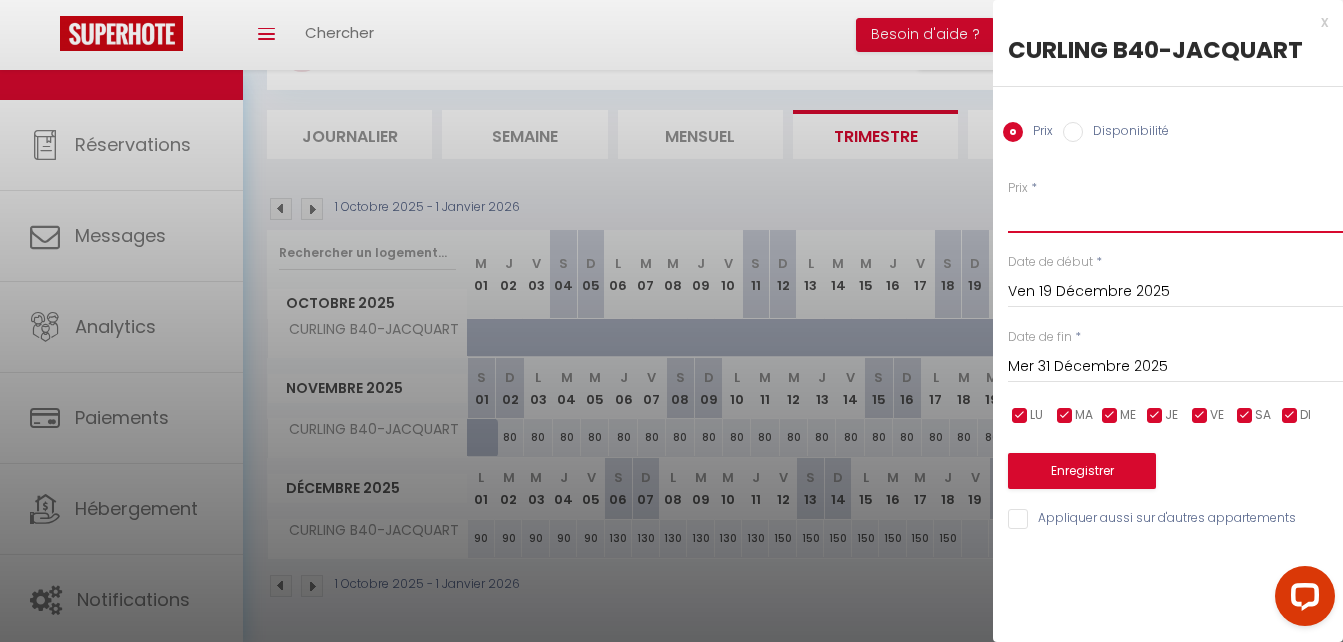 click on "Prix" at bounding box center (1175, 215) 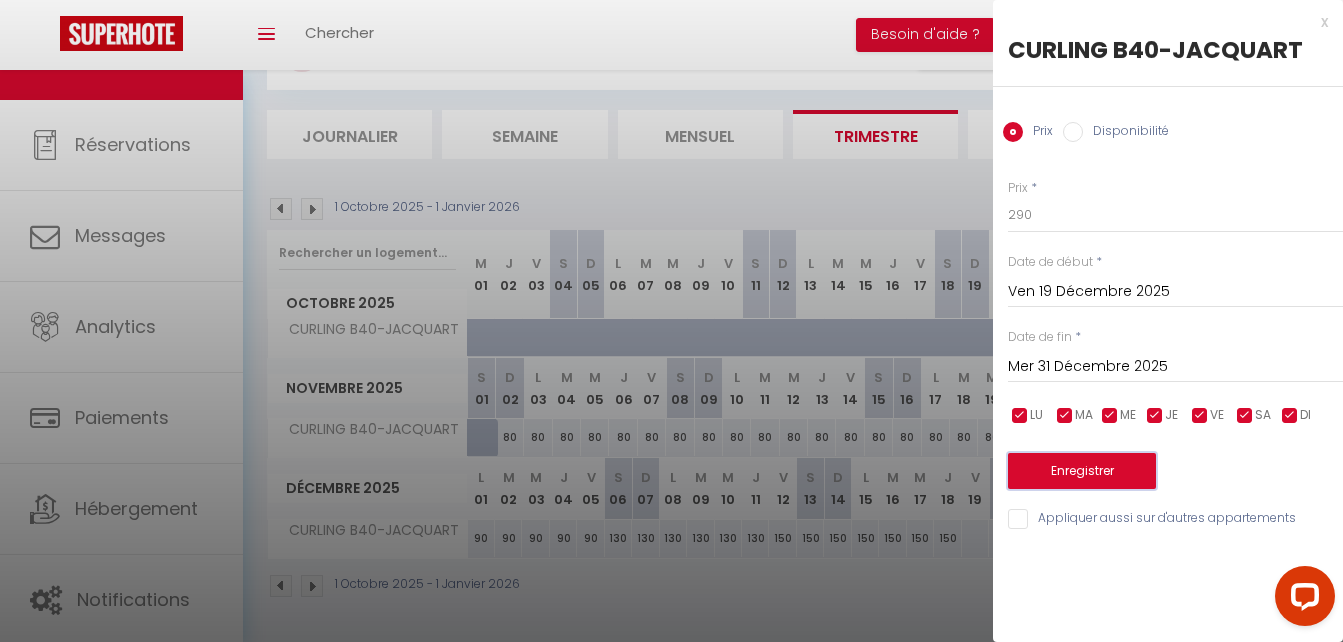click on "Enregistrer" at bounding box center [1082, 471] 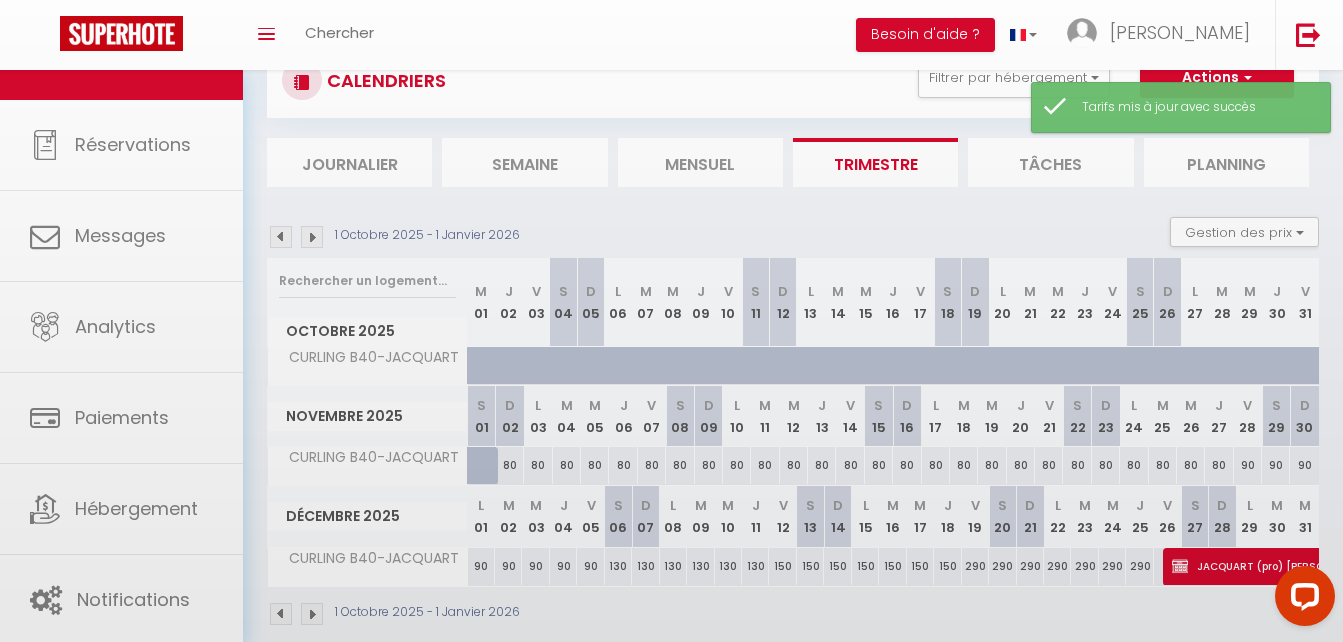 scroll, scrollTop: 98, scrollLeft: 0, axis: vertical 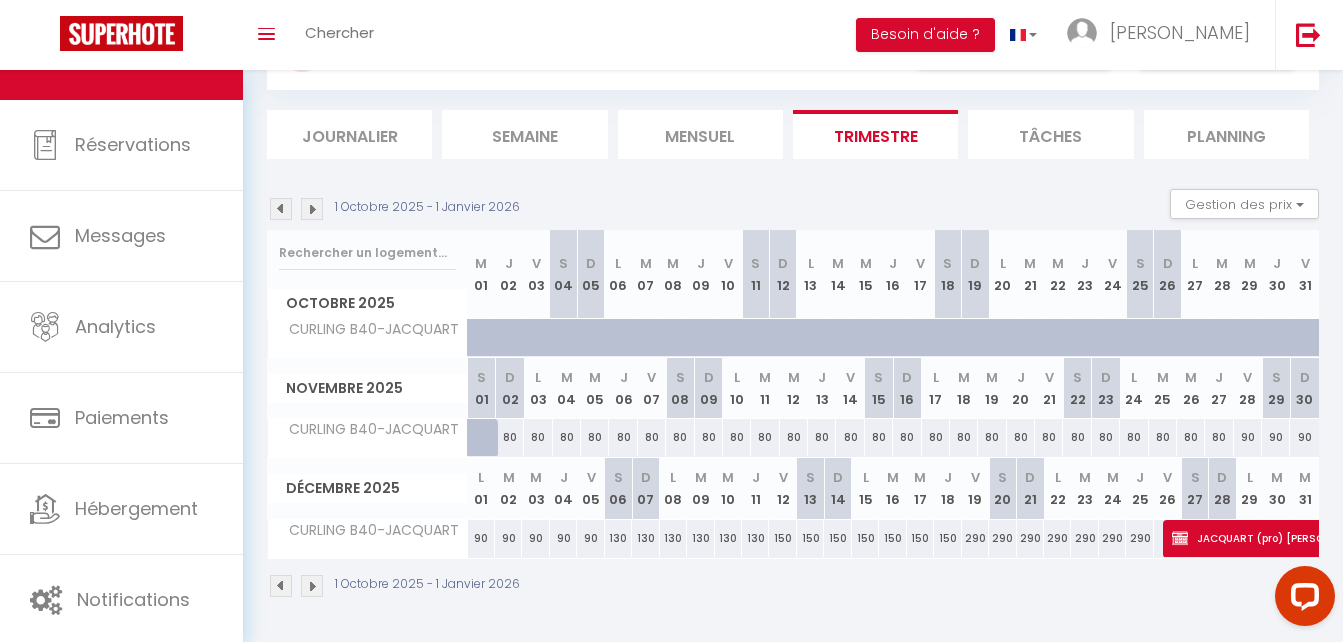 click at bounding box center [312, 586] 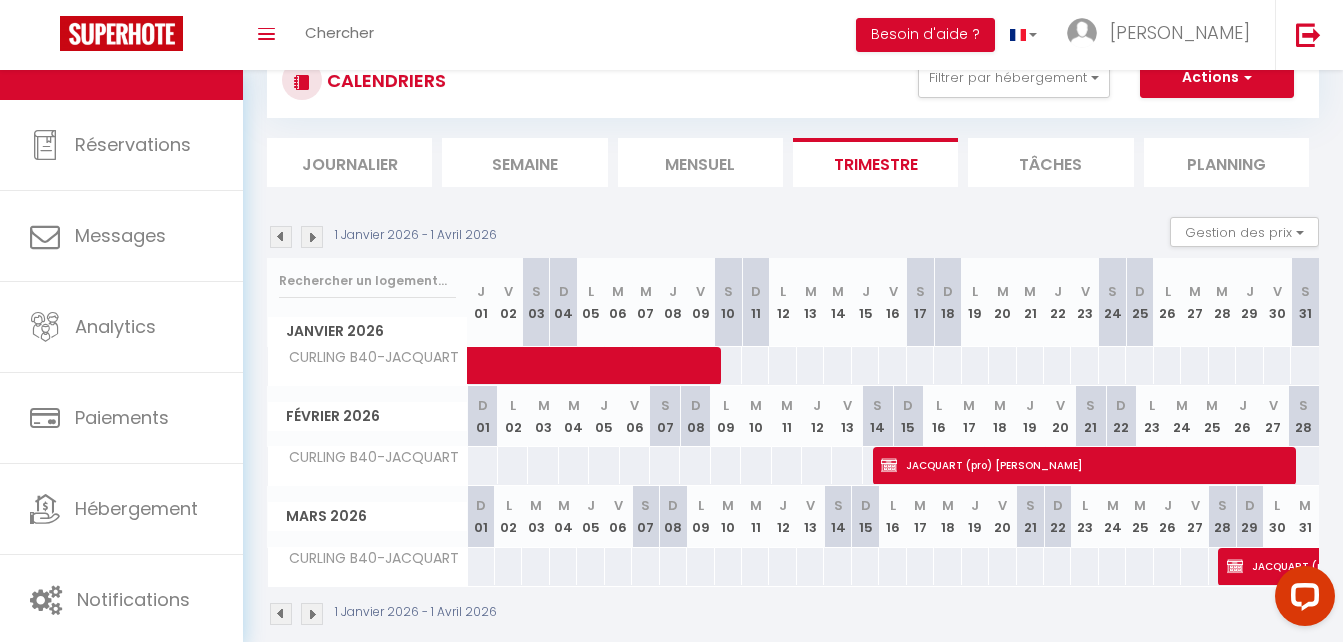 scroll, scrollTop: 98, scrollLeft: 0, axis: vertical 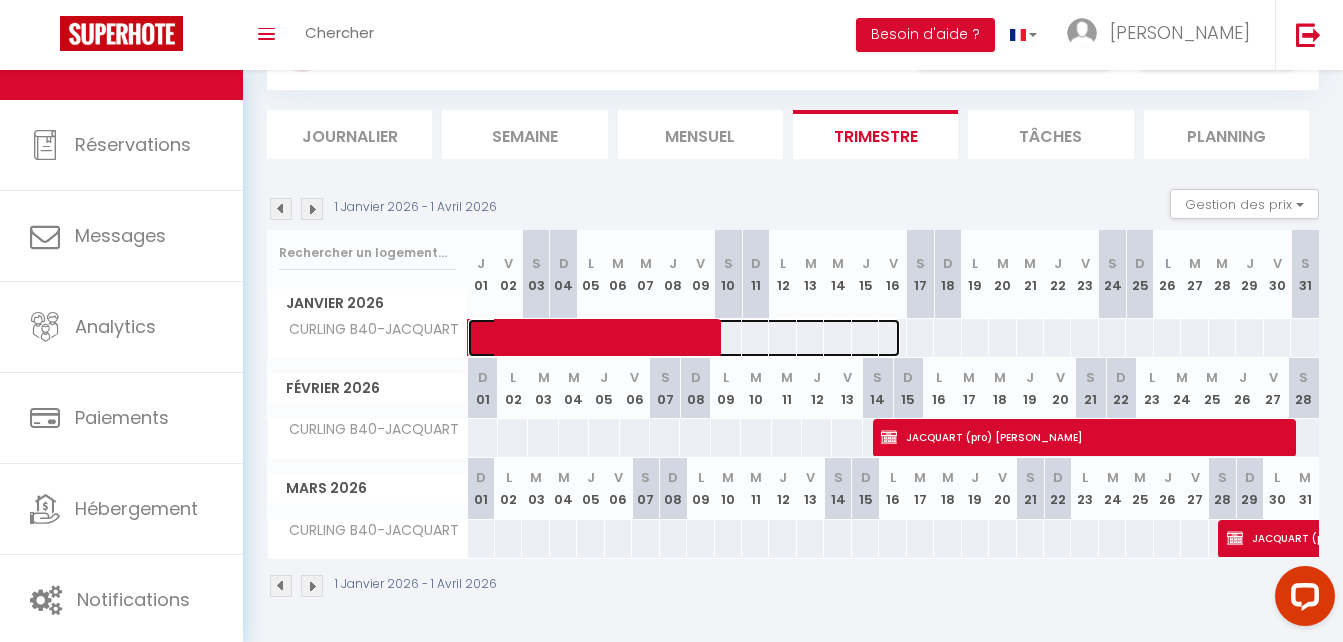 click at bounding box center [693, 338] 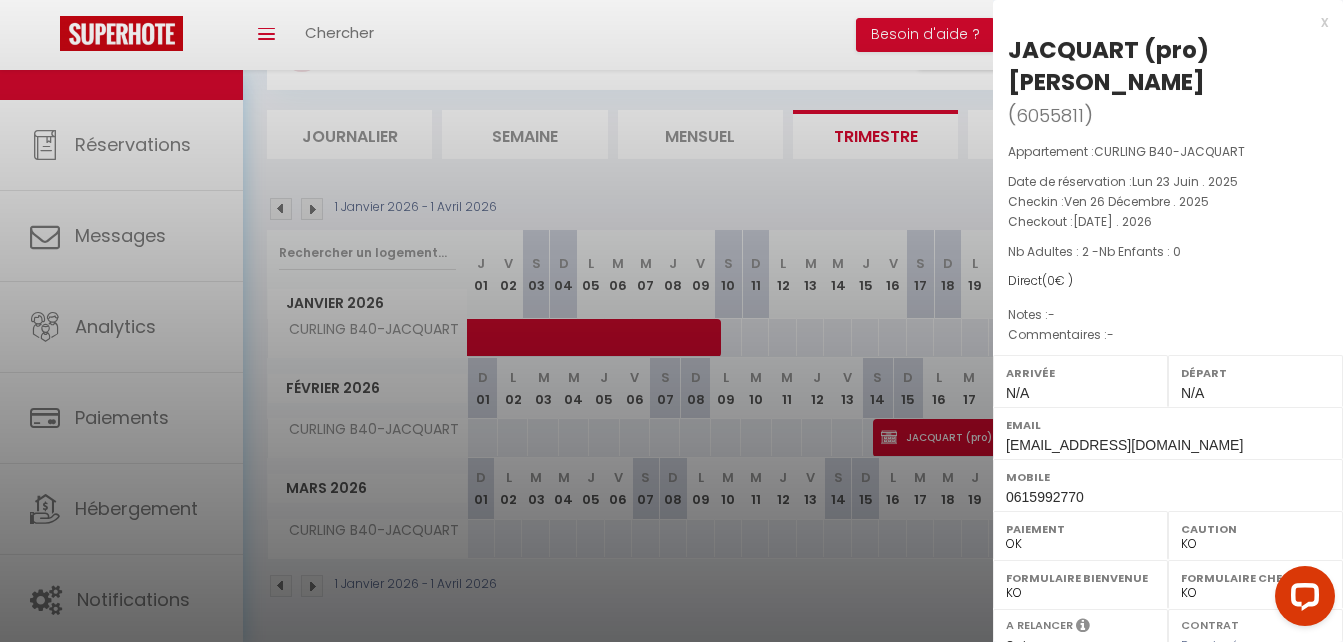 click at bounding box center [671, 321] 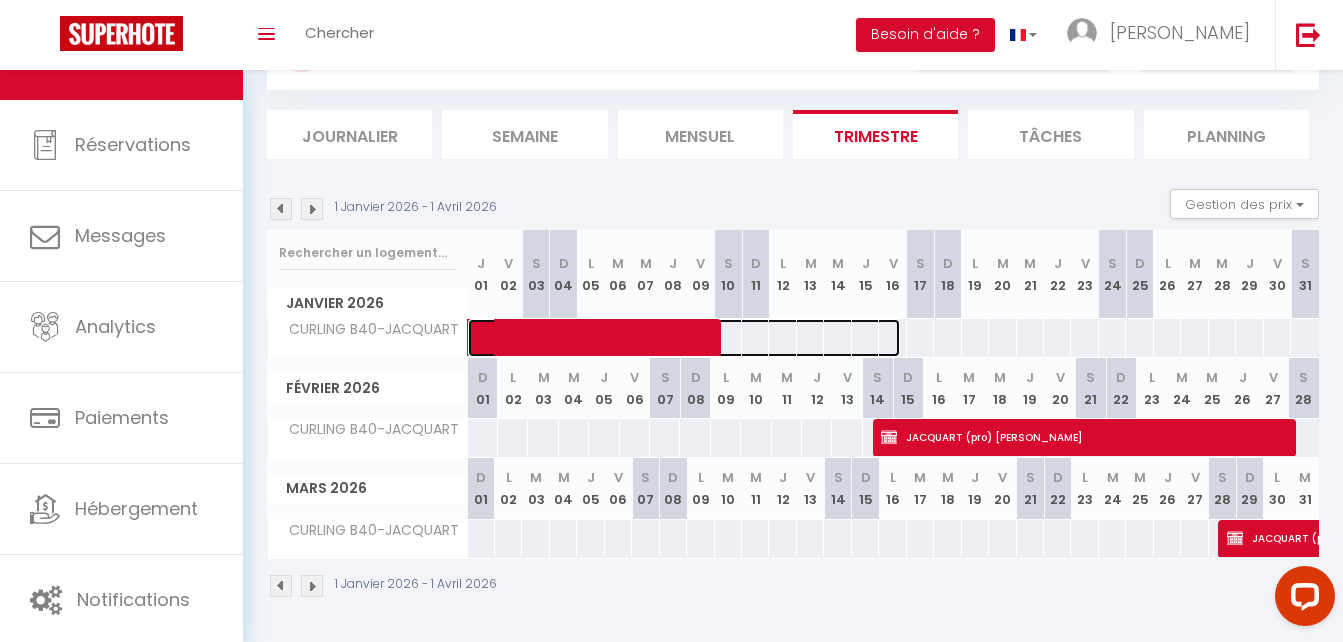 click at bounding box center [693, 338] 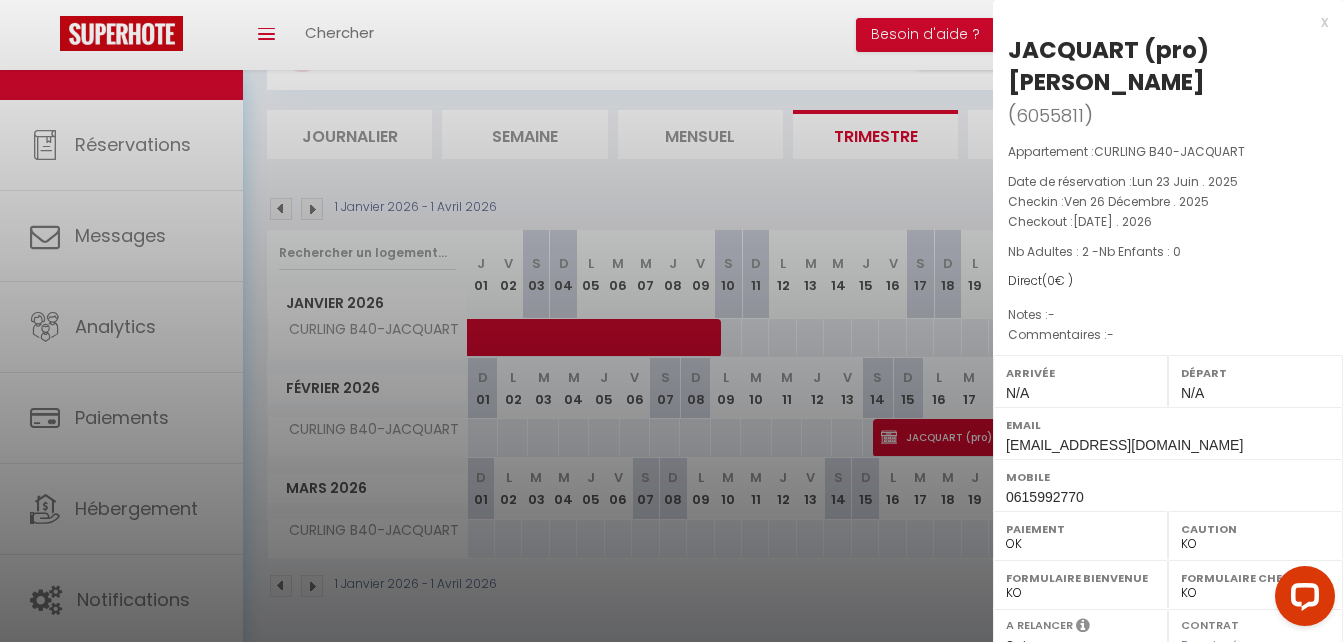 click at bounding box center [671, 321] 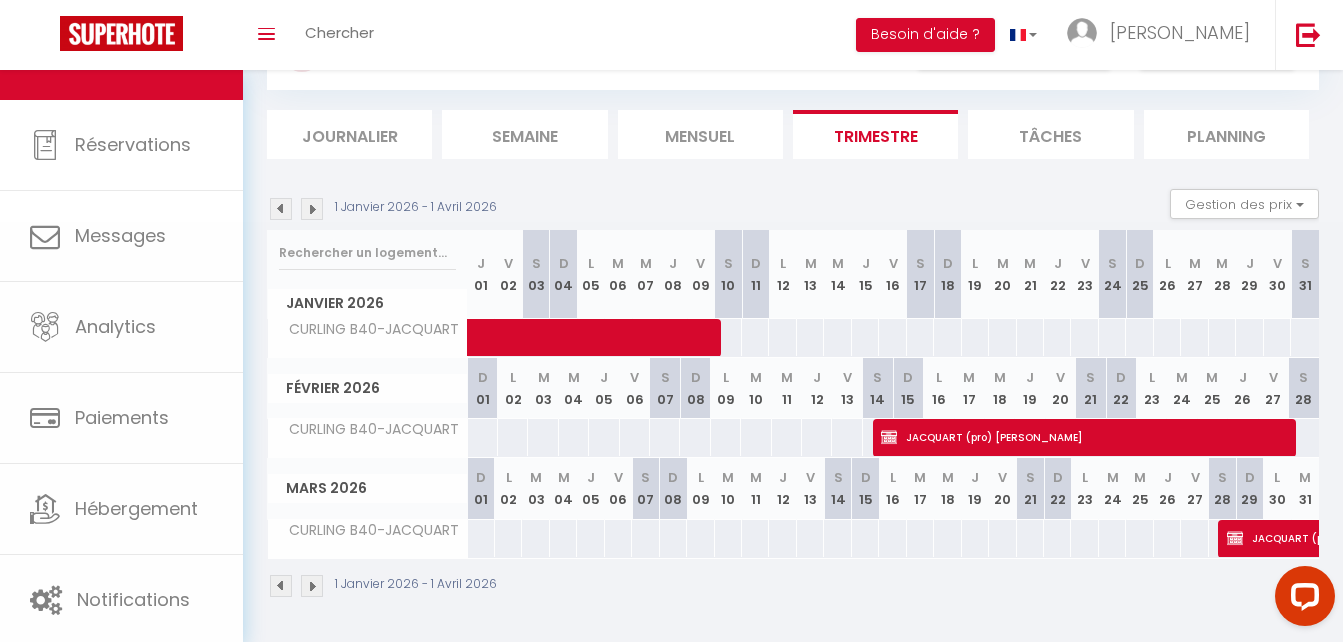 click at bounding box center [975, 337] 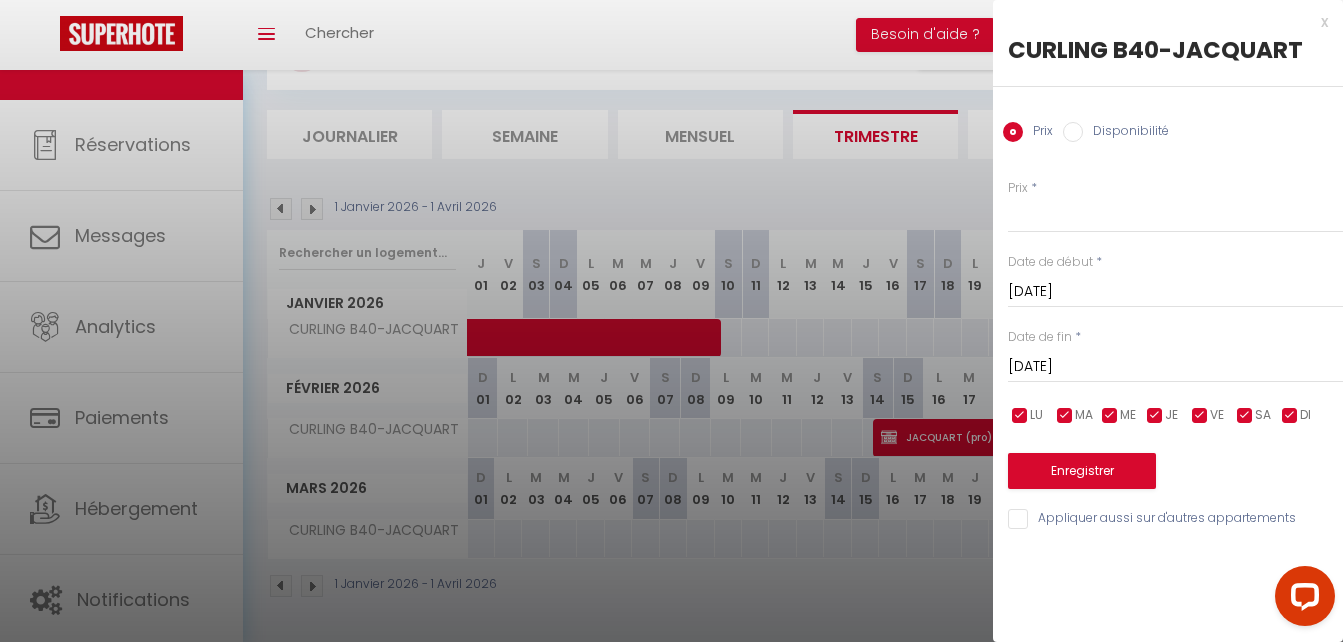 click on "[DATE]         <   [PERSON_NAME][DATE]   >   Dim Lun Mar Mer Jeu Ven Sam   1 2 3 4 5 6 7 8 9 10 11 12 13 14 15 16 17 18 19 20 21 22 23 24 25 26 27 28 29 30 31     <   2026   >   [PERSON_NAME] Mars Avril Mai Juin Juillet Août Septembre Octobre Novembre Décembre     <   [DATE] - [DATE]   >   2020 2021 2022 2023 2024 2025 2026 2027 2028 2029" at bounding box center [1175, 290] 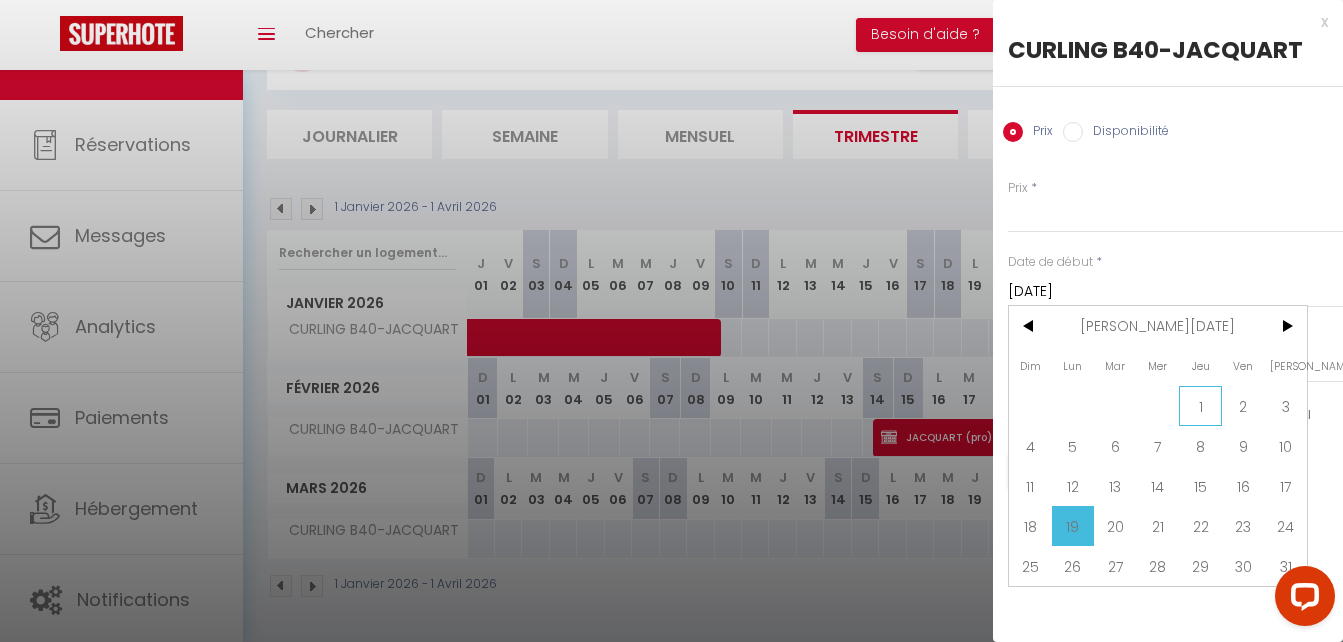 click on "1" at bounding box center [1200, 406] 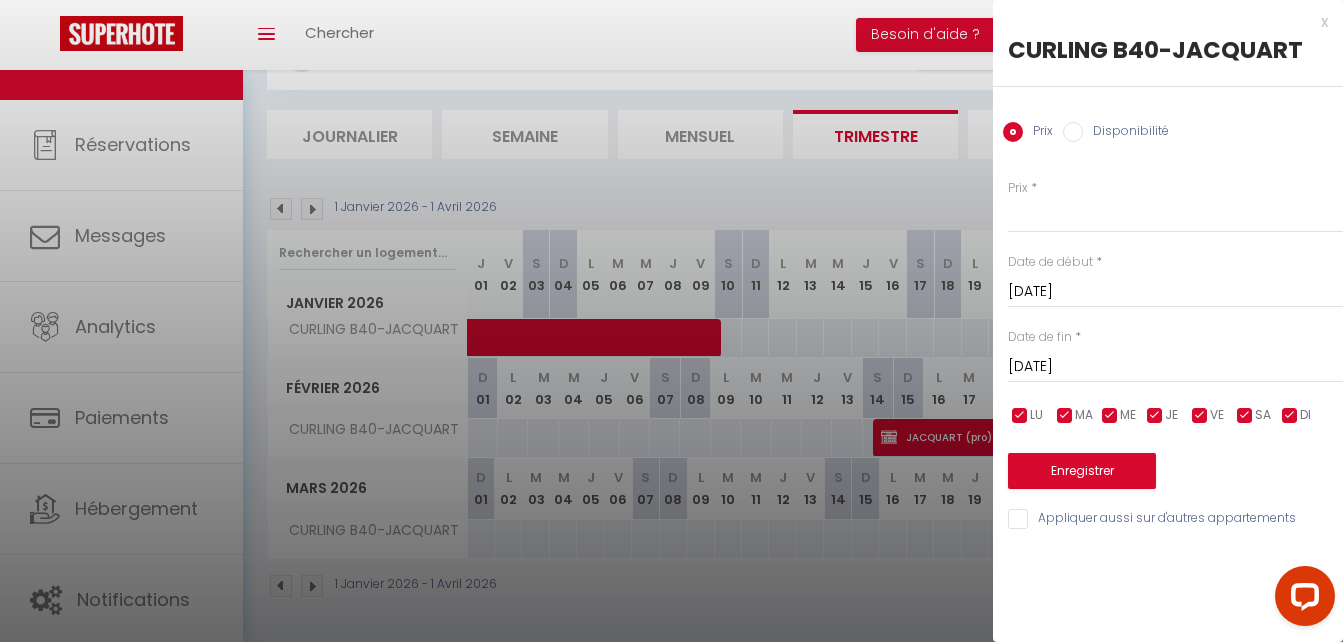 click on "[DATE]" at bounding box center (1175, 367) 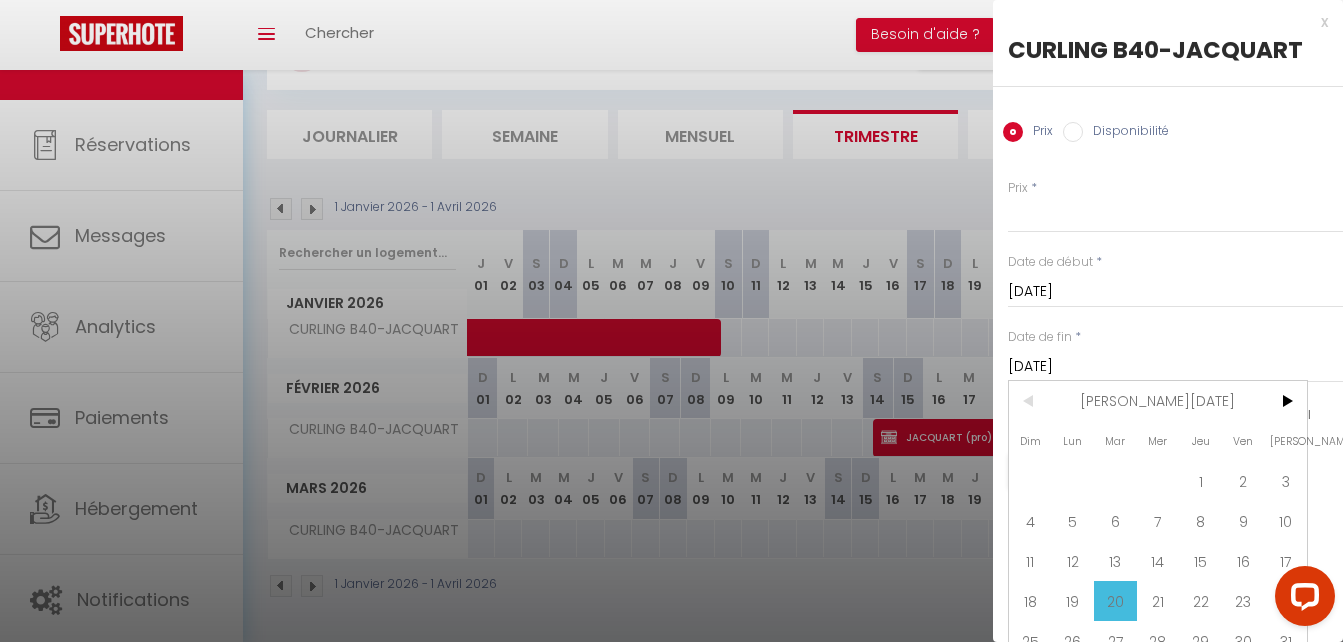 scroll, scrollTop: 35, scrollLeft: 0, axis: vertical 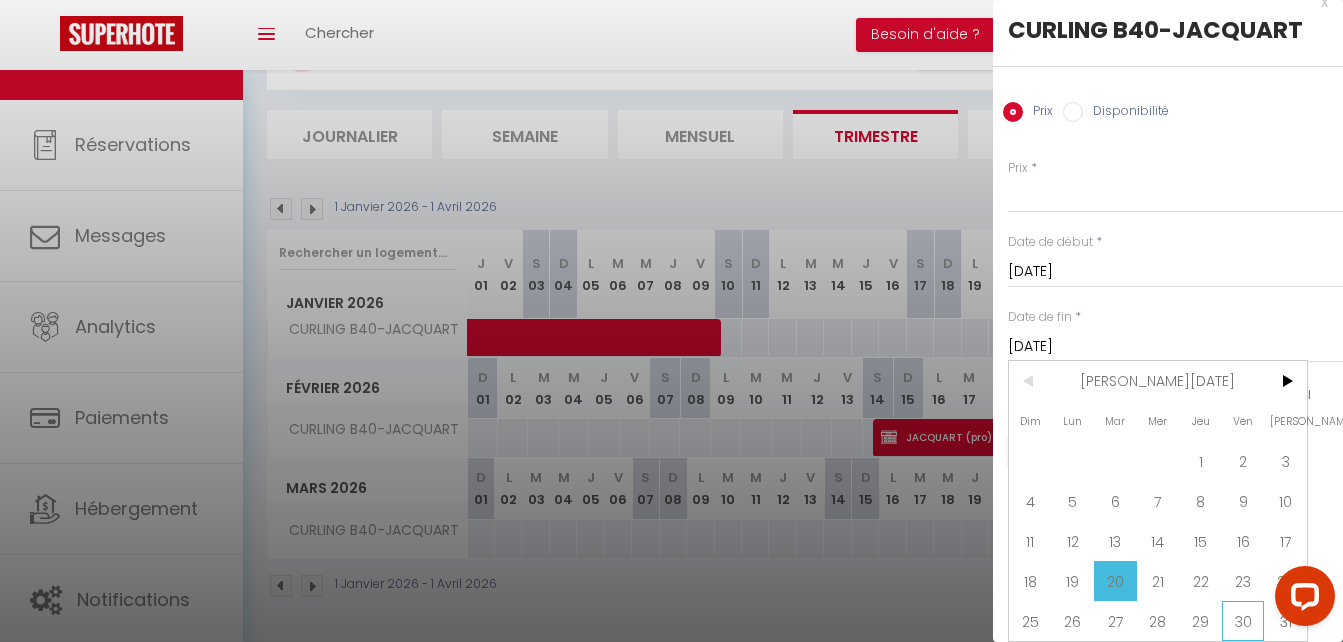 click on "30" at bounding box center [1243, 621] 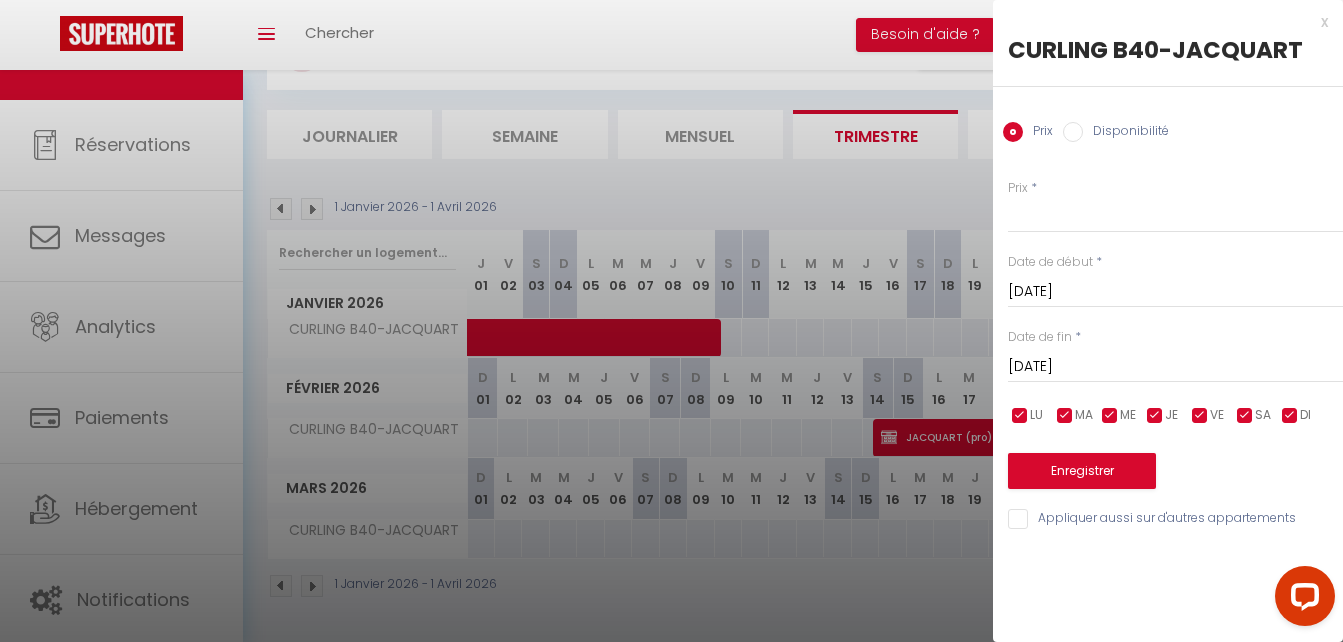 scroll, scrollTop: 0, scrollLeft: 0, axis: both 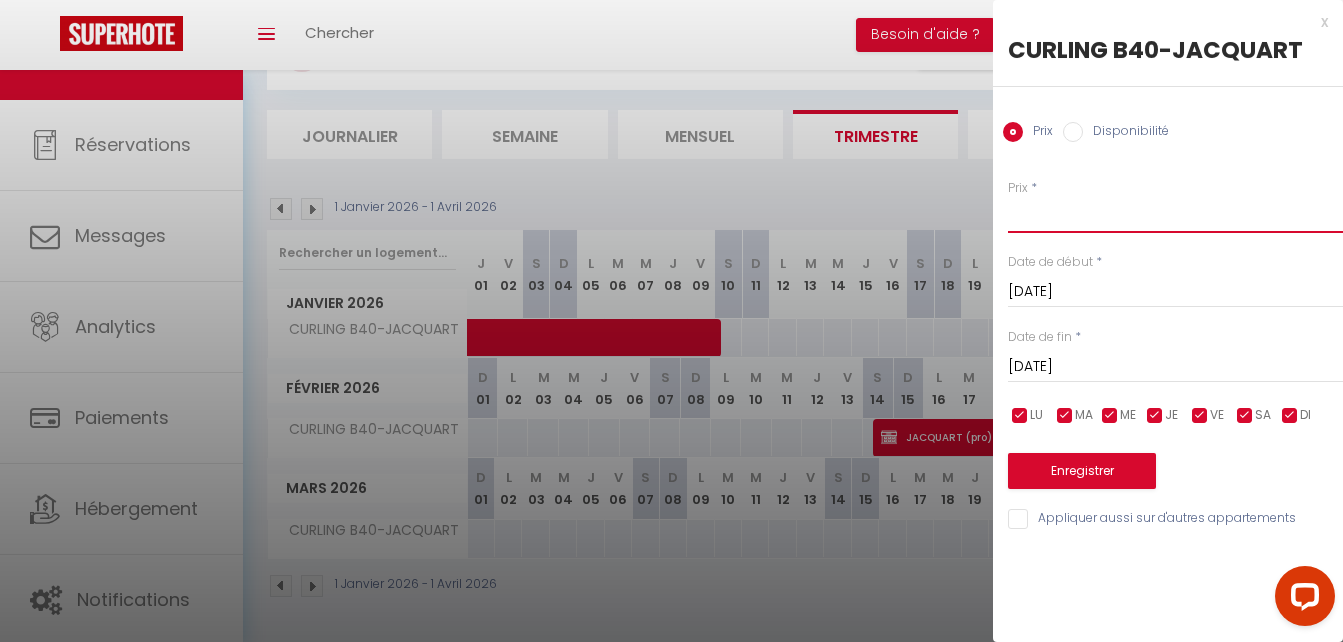 click on "Prix" at bounding box center [1175, 215] 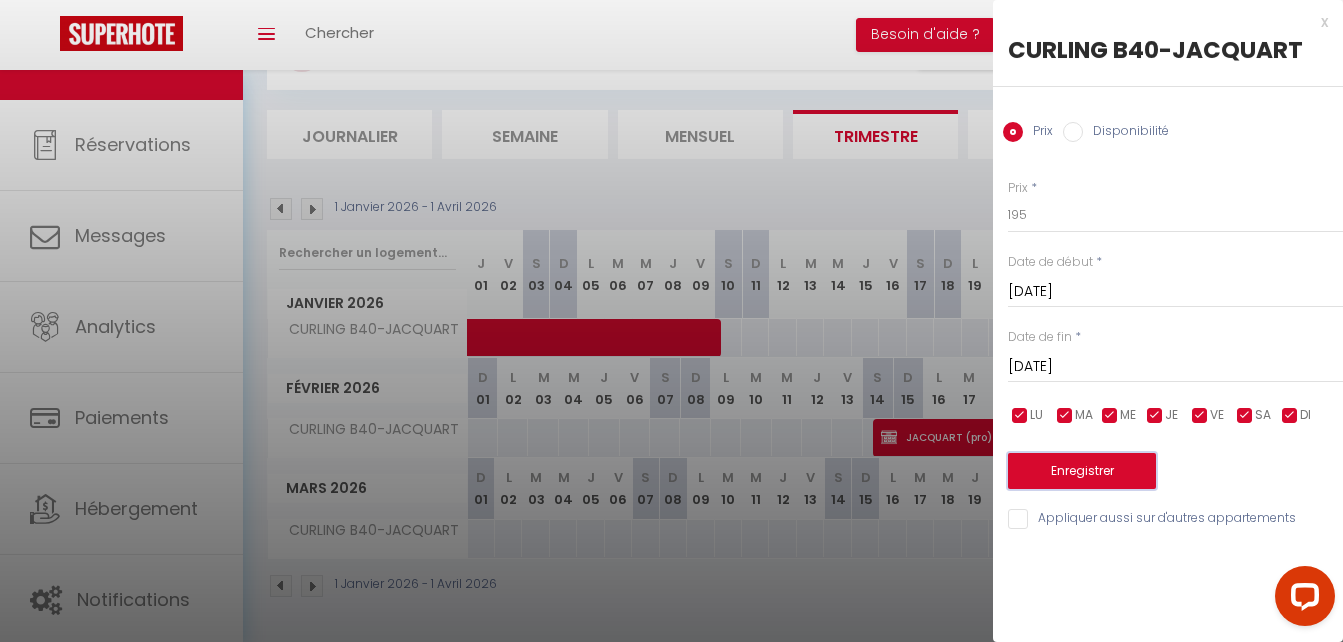 click on "Enregistrer" at bounding box center (1082, 471) 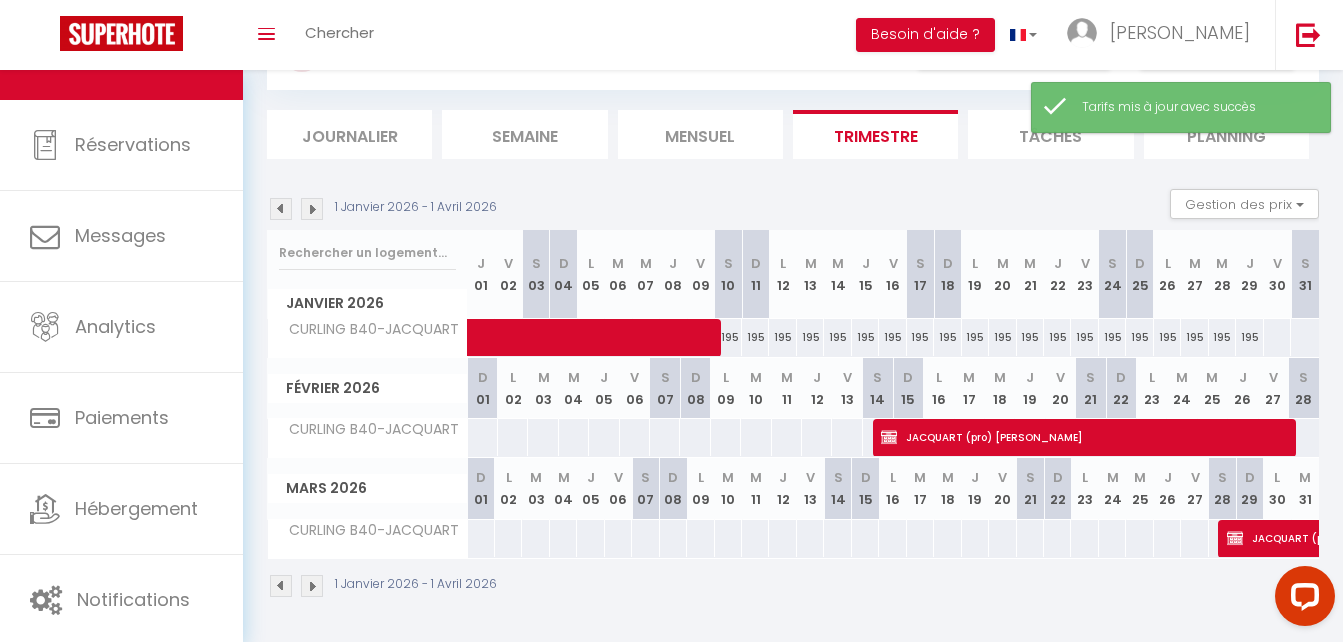 click at bounding box center (1277, 337) 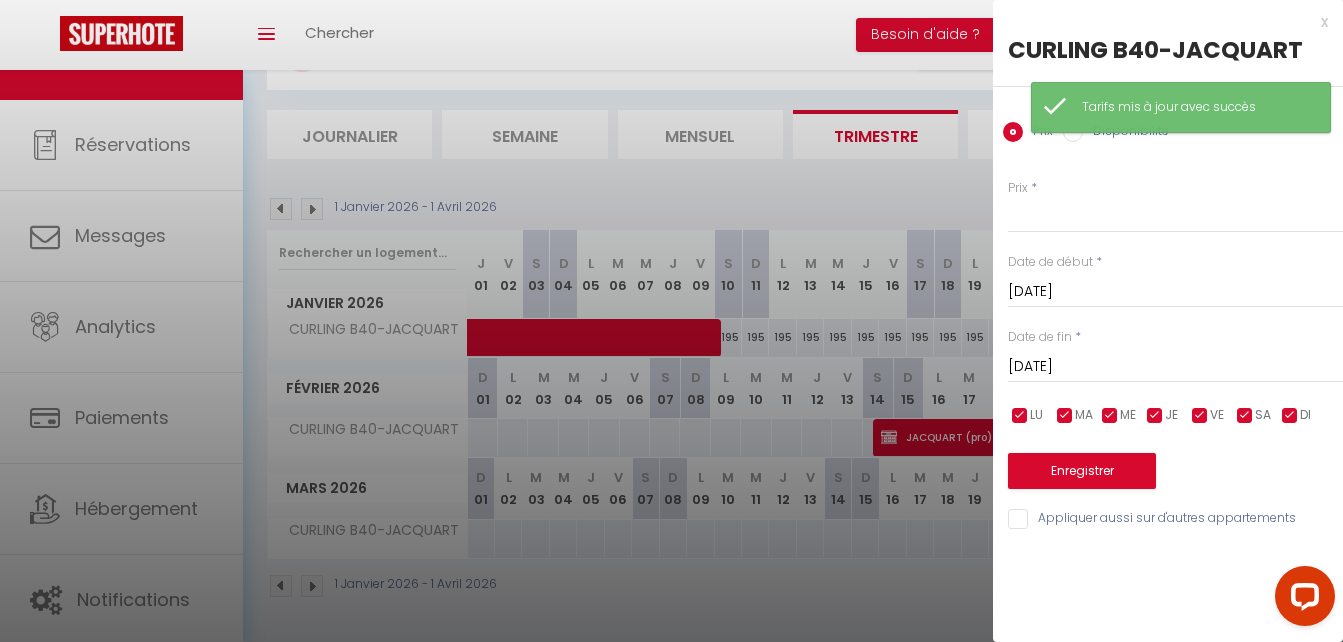 click on "[DATE]" at bounding box center (1175, 367) 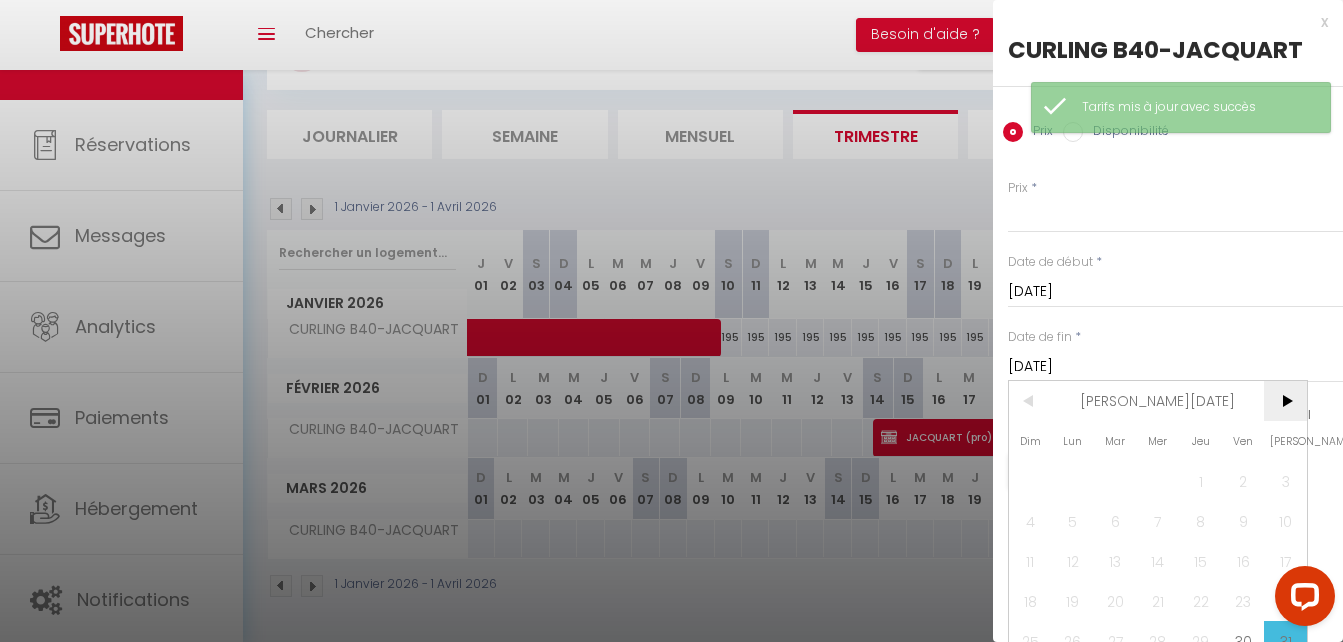 click on ">" at bounding box center [1285, 401] 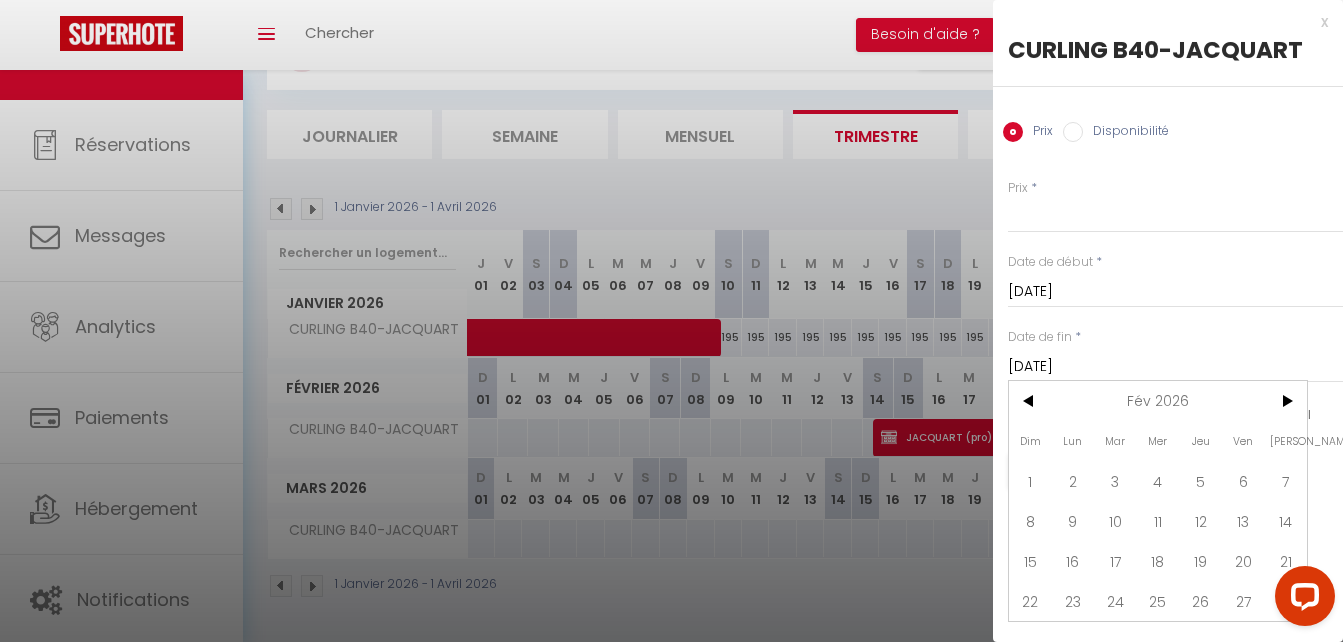 click on "[PERSON_NAME]" at bounding box center [1285, 441] 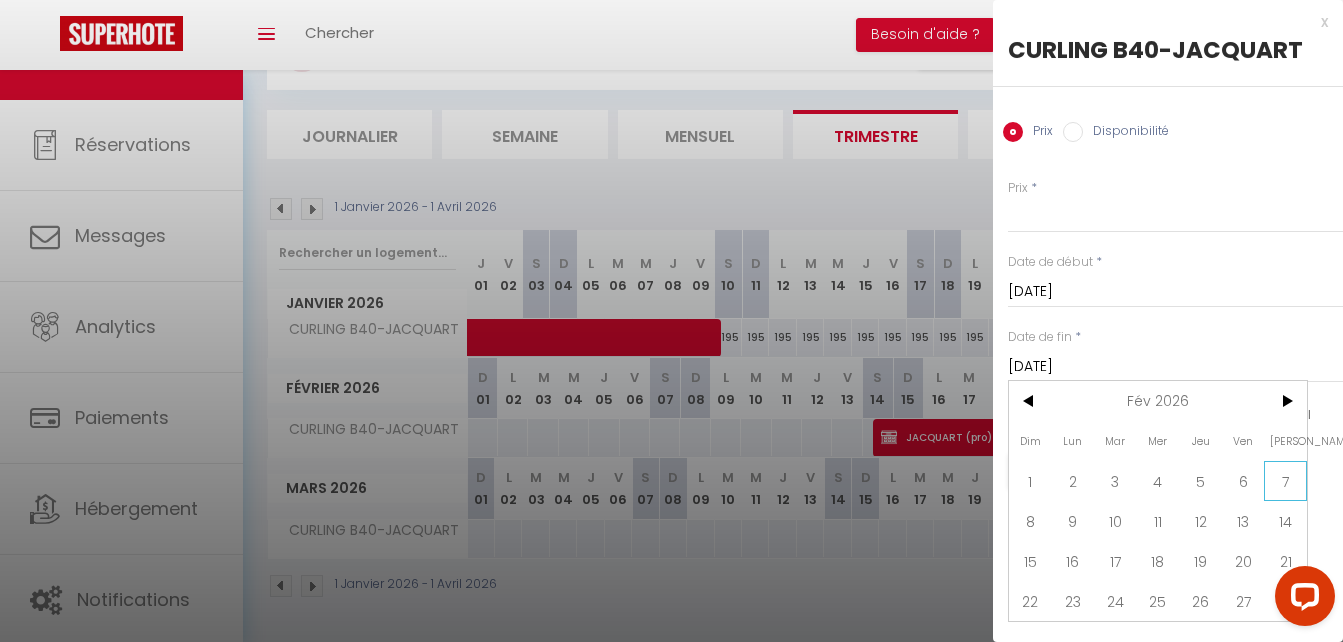 click on "7" at bounding box center (1285, 481) 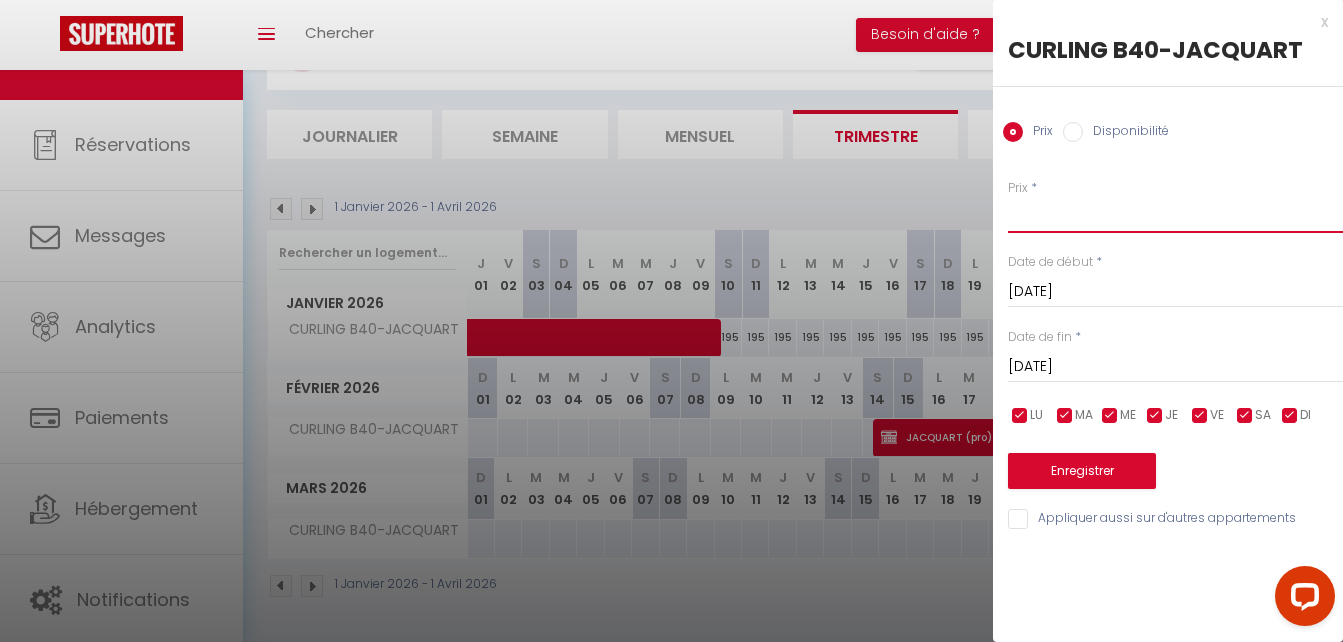 click on "Prix" at bounding box center (1175, 215) 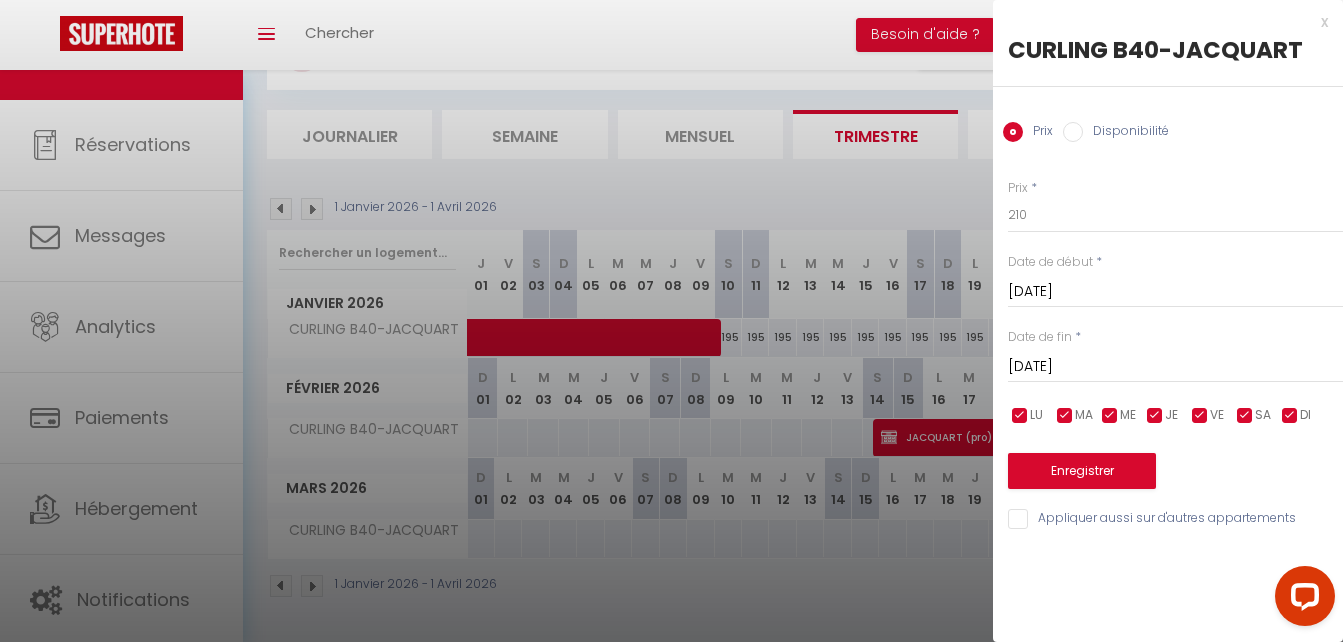 click on "Prix
*   210
Statut
*
Disponible
Indisponible
Date de début
*     [DATE]         <   [PERSON_NAME][DATE]   >   Dim Lun Mar Mer Jeu Ven Sam   1 2 3 4 5 6 7 8 9 10 11 12 13 14 15 16 17 18 19 20 21 22 23 24 25 26 27 28 29 30 31     <   2026   >   [PERSON_NAME] Mars Avril Mai Juin Juillet Août Septembre Octobre Novembre Décembre     <   [DATE] - [DATE]   >   2020 2021 2022 2023 2024 2025 2026 2027 2028 2029
Date de fin
*     [DATE]         <   [DATE]   >   Dim Lun Mar Mer Jeu Ven Sam   1 2 3 4 5 6 7 8 9 10 11 12 13 14 15 16 17 18 19 20 21 22 23 24 25 26 27 28     <   2026   >   [PERSON_NAME] Mars Avril Mai Juin Juillet Août Septembre Octobre Novembre Décembre     <   [DATE] - [DATE]   >   2020 2021 2022" at bounding box center (1168, 343) 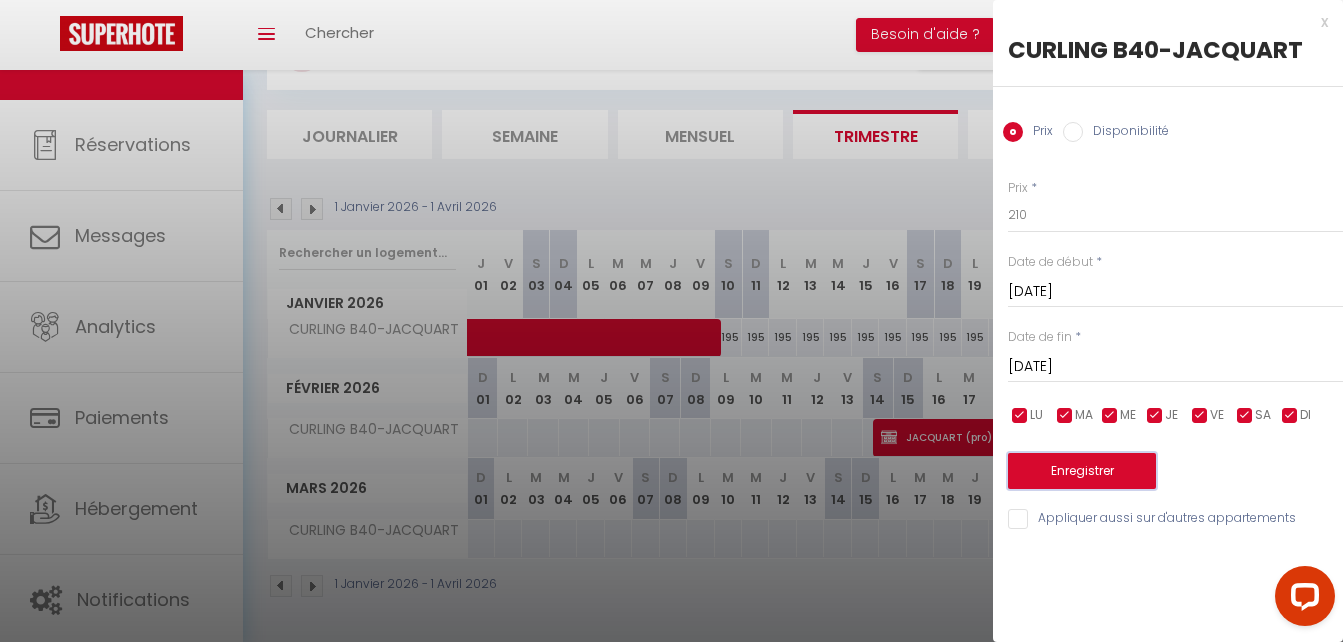 click on "Enregistrer" at bounding box center [1082, 471] 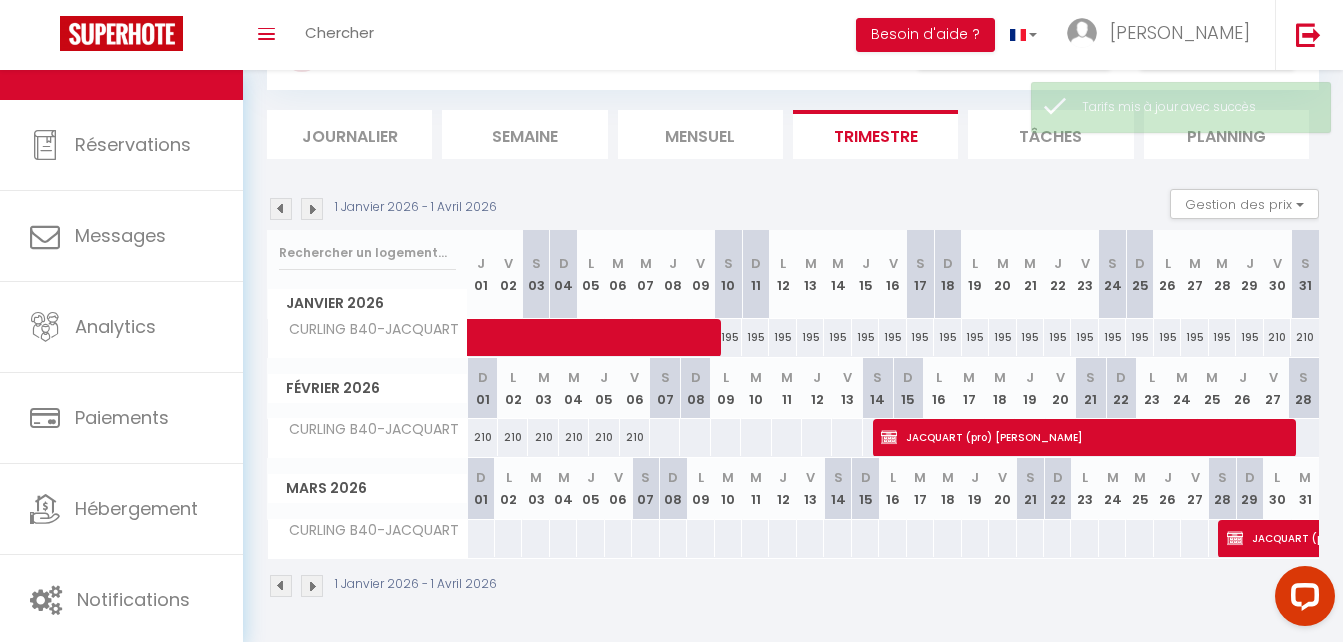 click at bounding box center (664, 437) 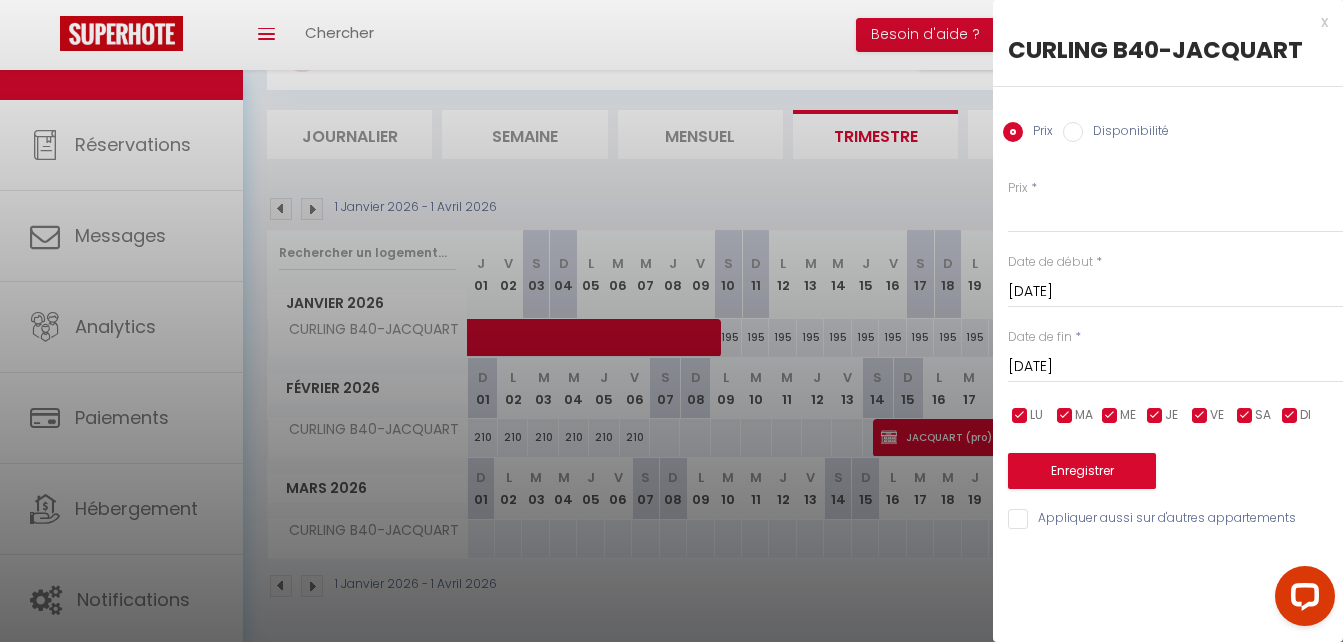 click on "[DATE]" at bounding box center [1175, 367] 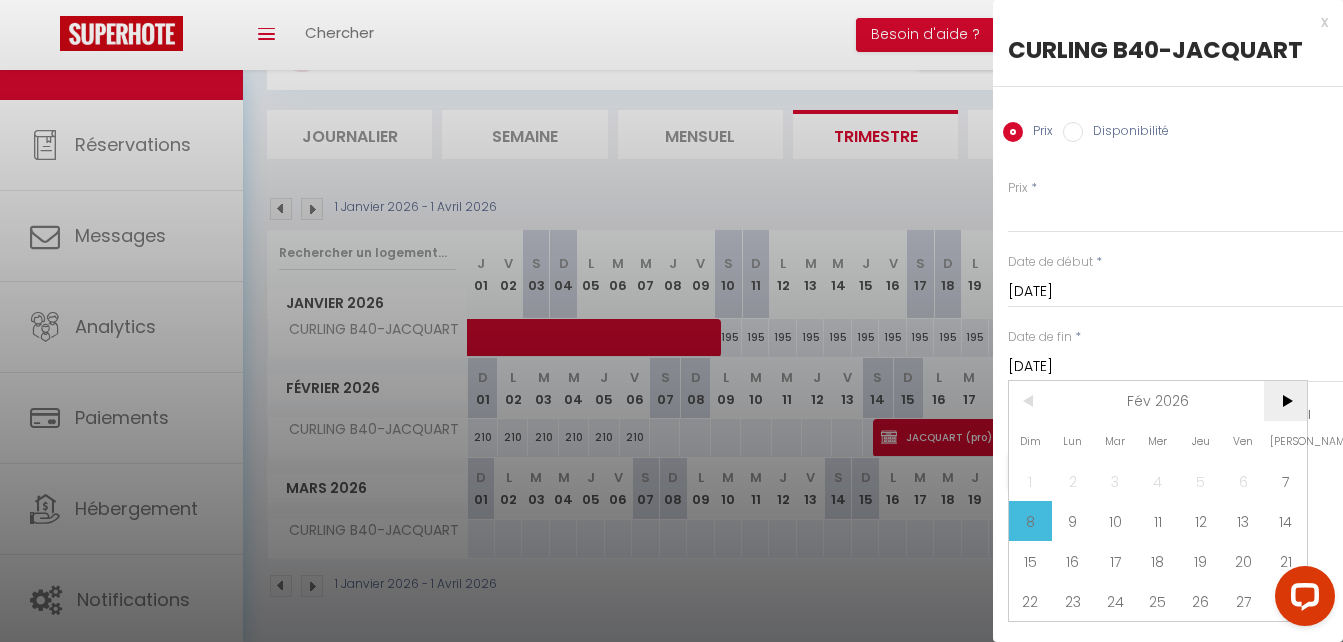 click on ">" at bounding box center (1285, 401) 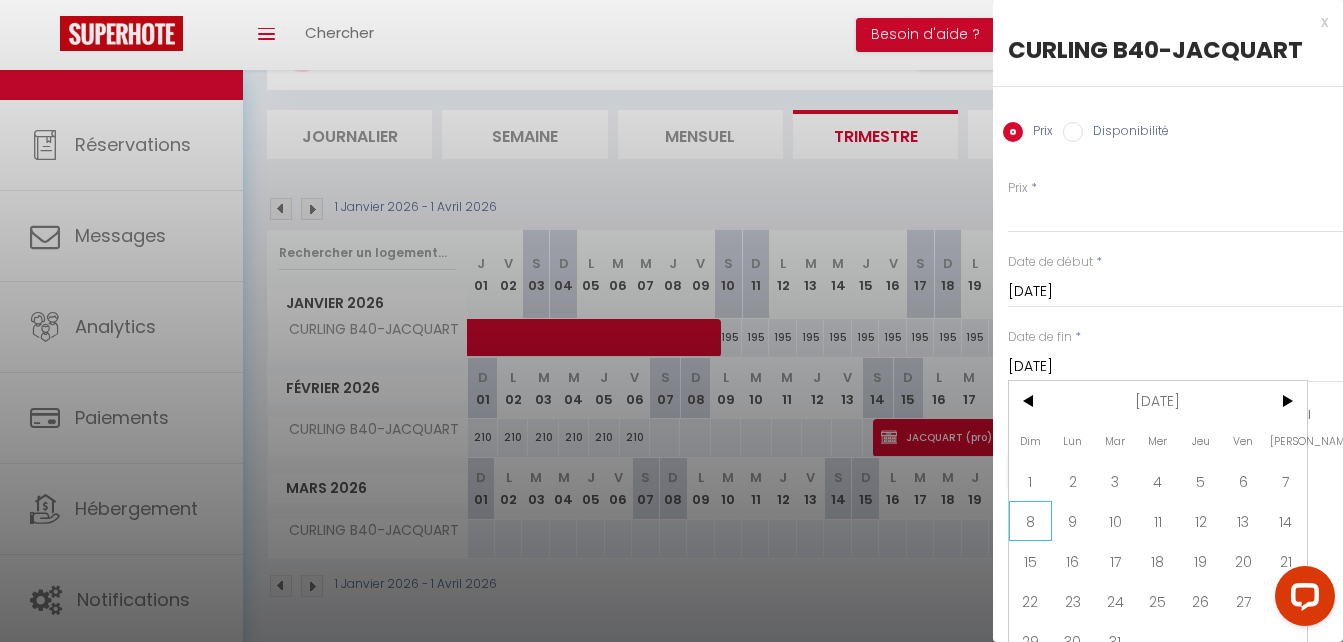click on "8" at bounding box center (1030, 521) 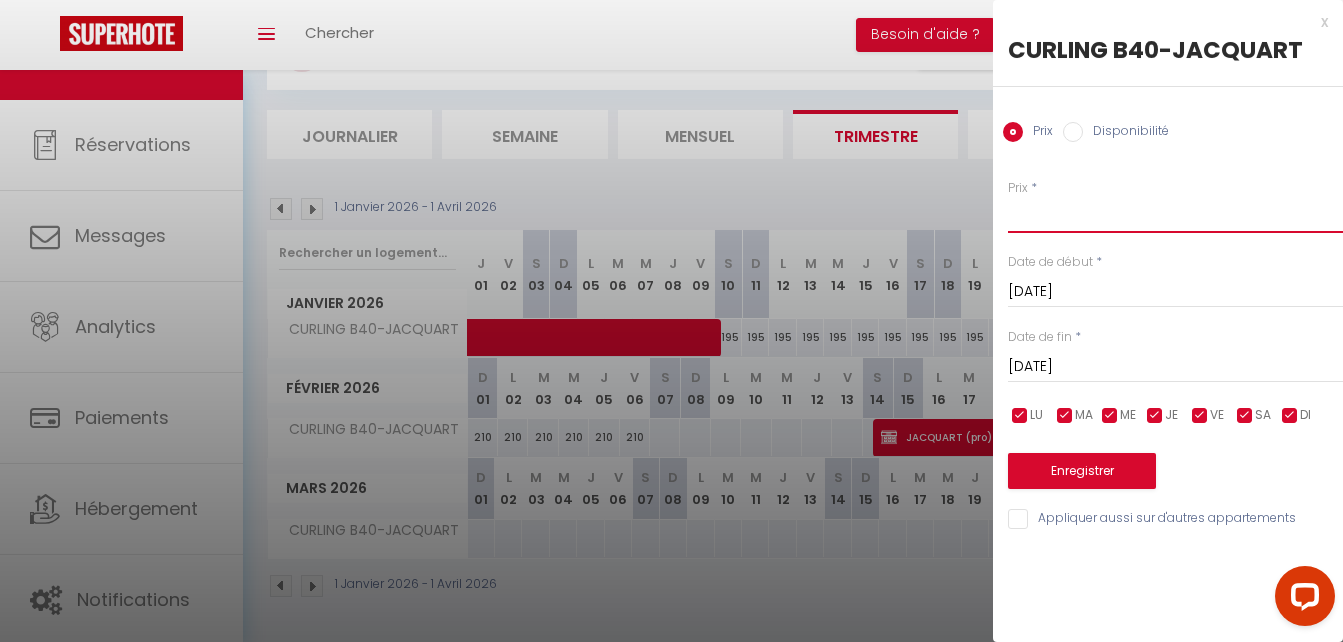 click on "Prix" at bounding box center [1175, 215] 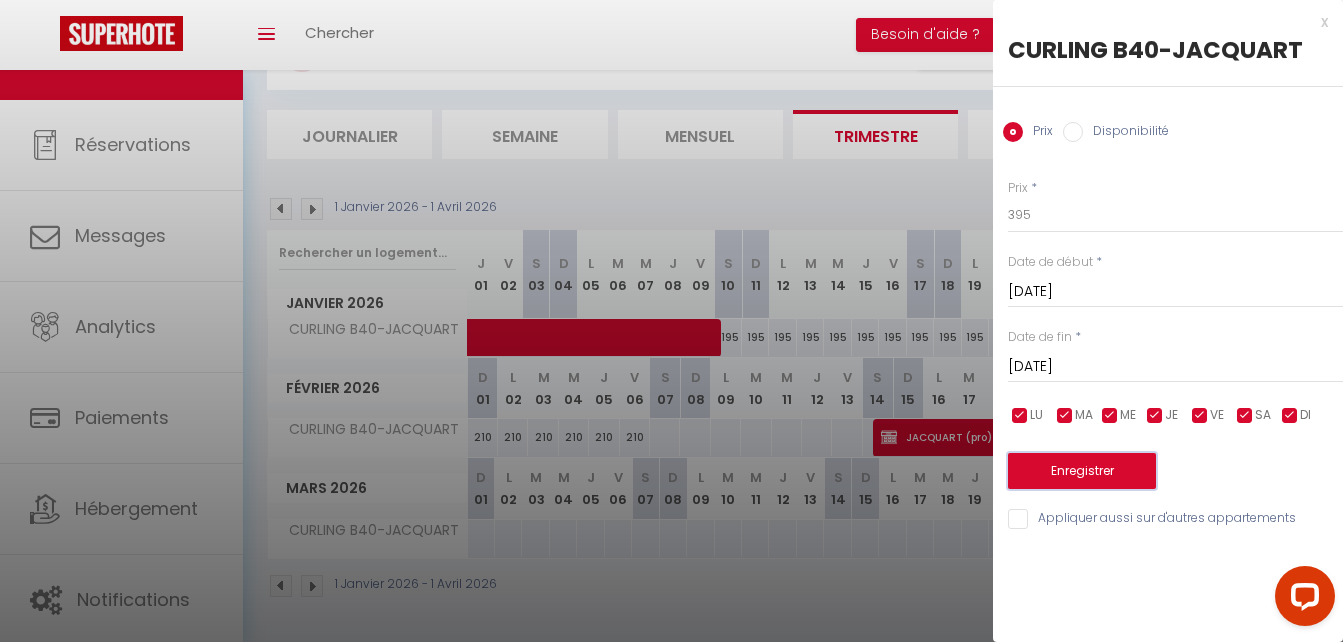 click on "Enregistrer" at bounding box center (1082, 471) 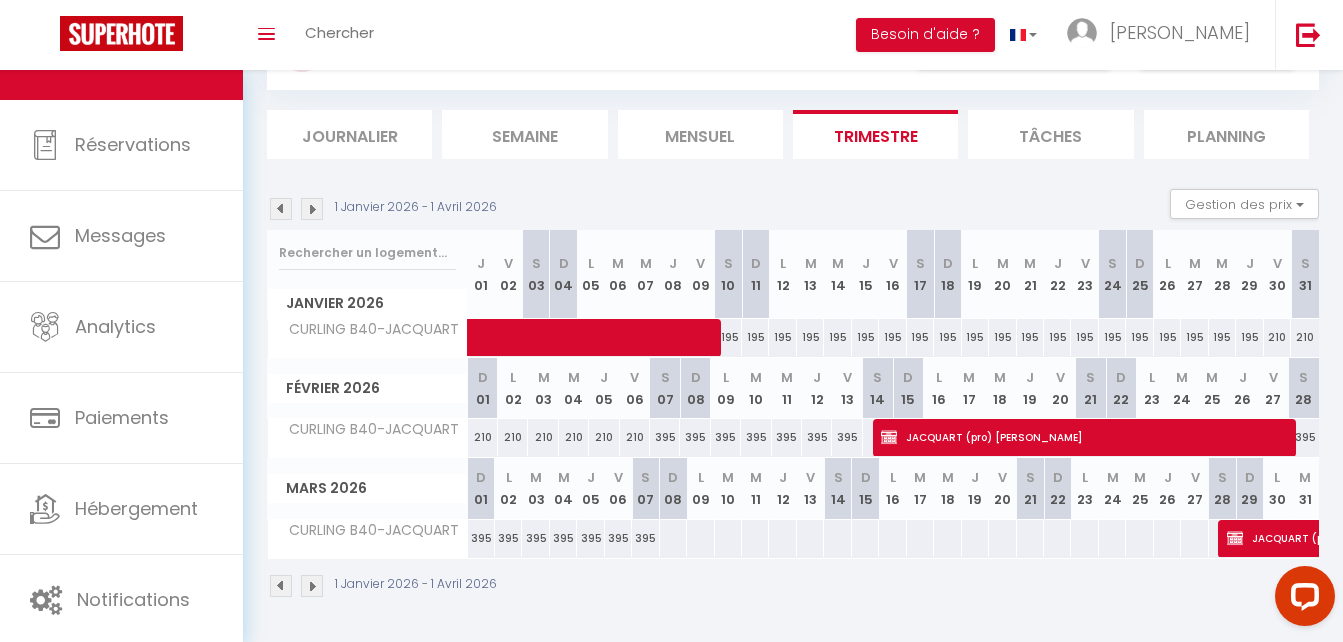 click at bounding box center (673, 538) 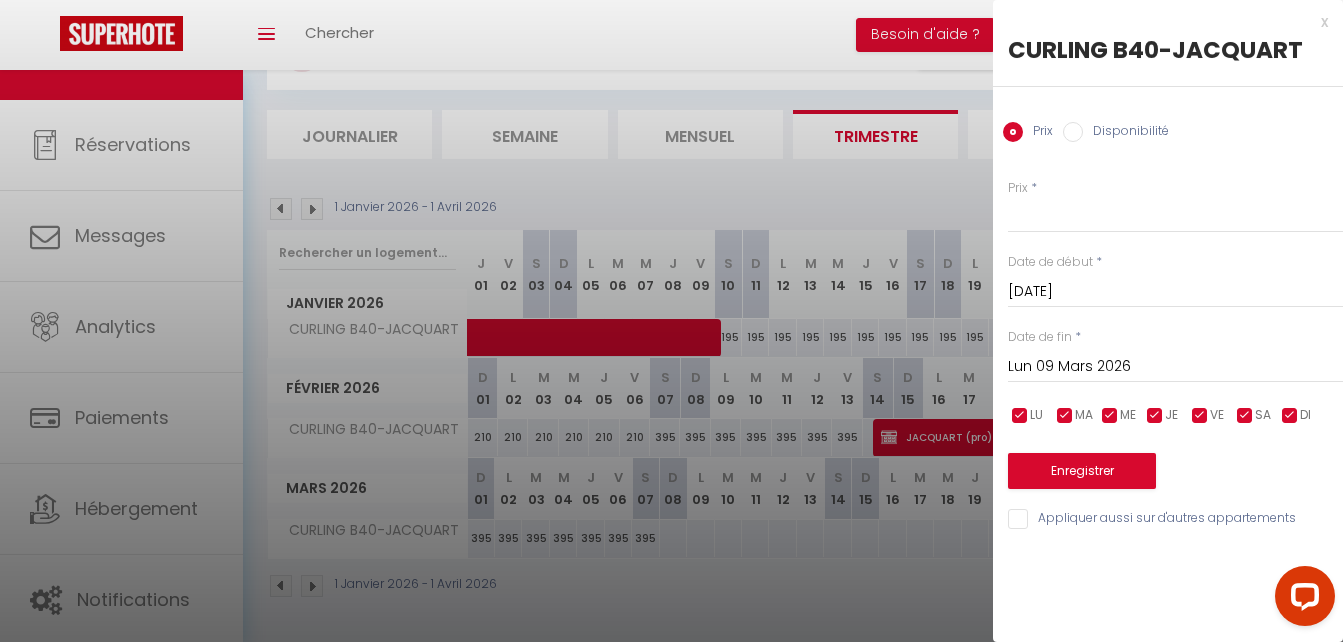 click on "Lun 09 Mars 2026" at bounding box center (1175, 367) 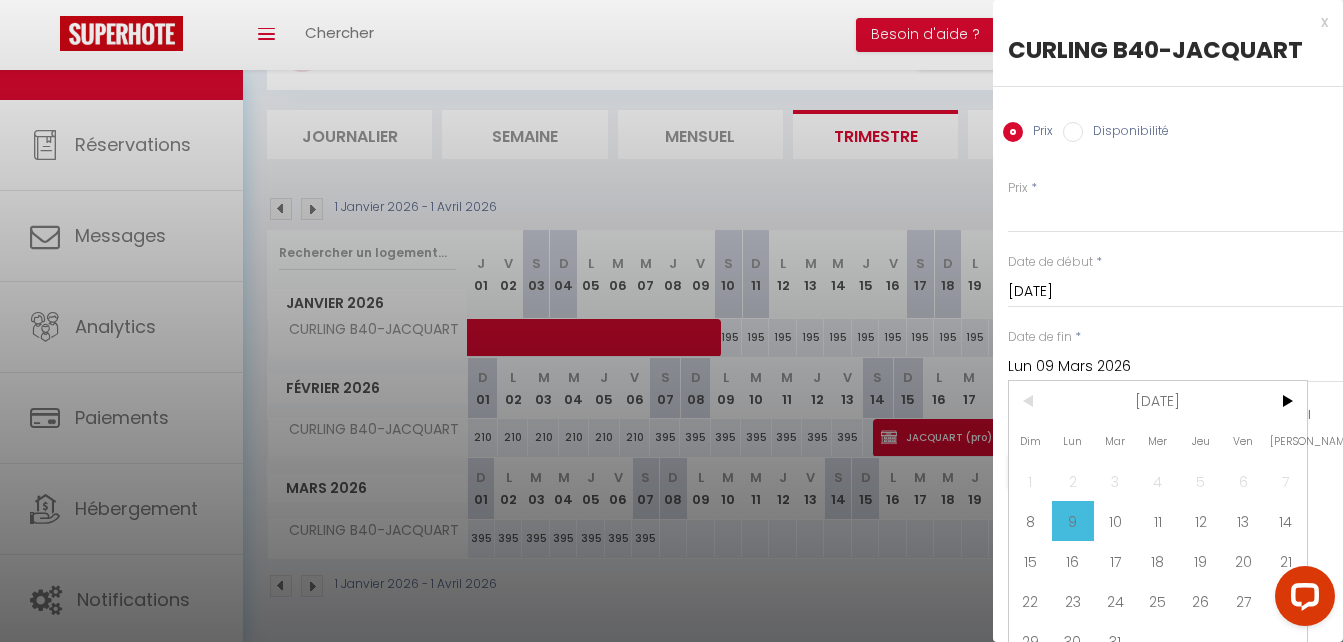 scroll, scrollTop: 35, scrollLeft: 0, axis: vertical 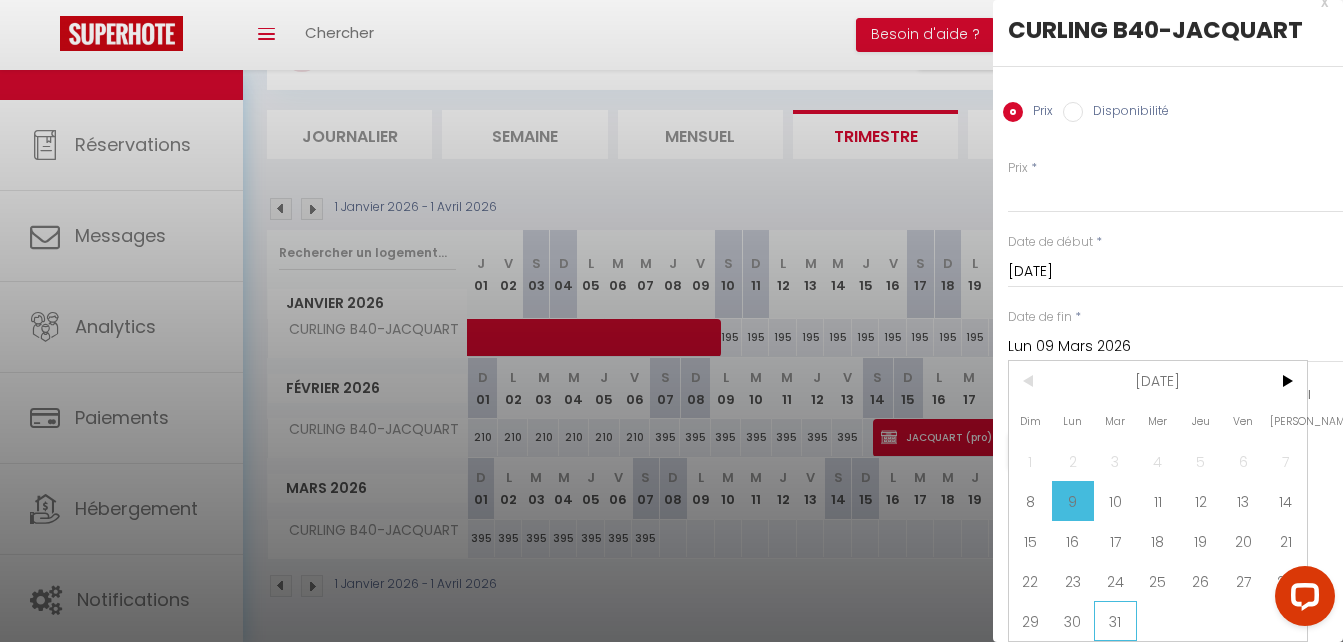 click on "31" at bounding box center [1115, 621] 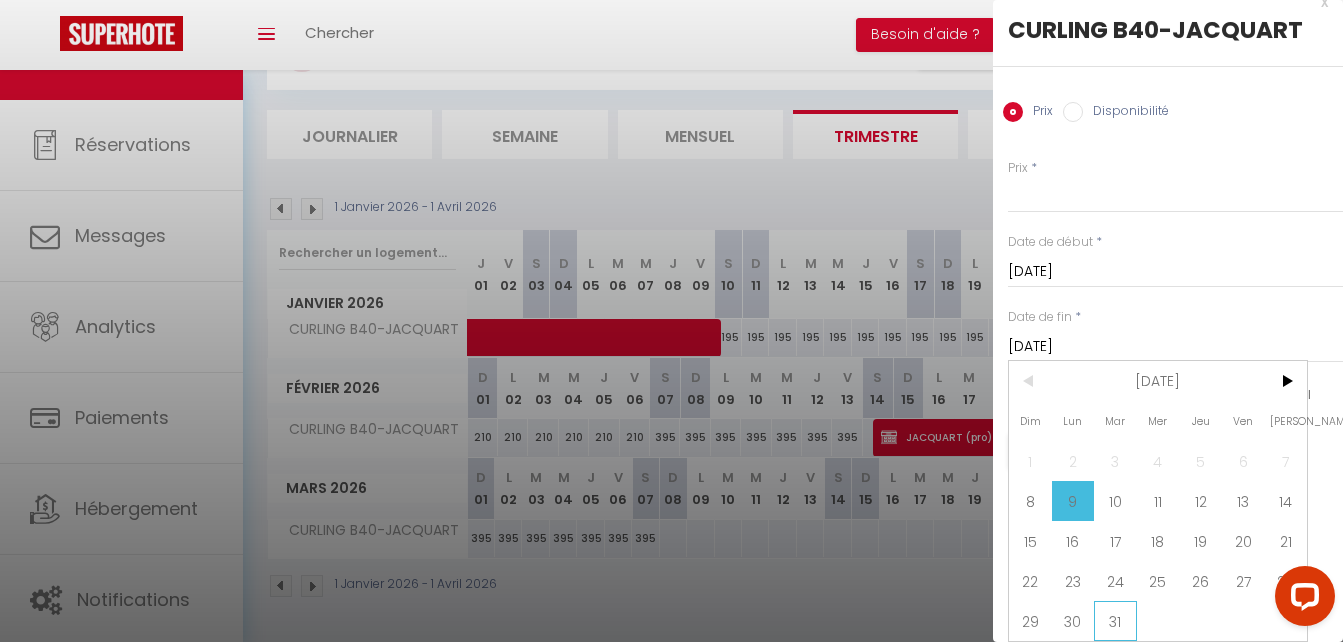 scroll, scrollTop: 0, scrollLeft: 0, axis: both 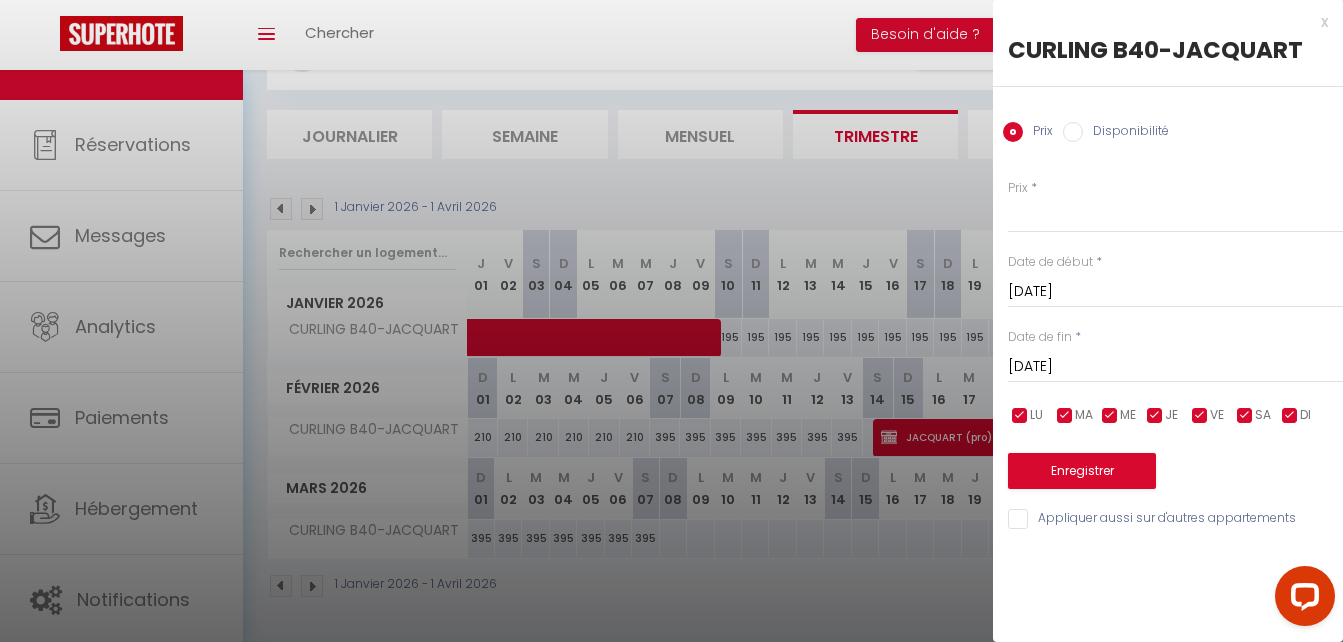 click on "Prix
*
Statut
*
Disponible
Indisponible
Date de début
*     [DATE]         <   [DATE]   >   Dim Lun Mar Mer Jeu Ven Sam   1 2 3 4 5 6 7 8 9 10 11 12 13 14 15 16 17 18 19 20 21 22 23 24 25 26 27 28 29 30 31     <   2026   >   [PERSON_NAME] Mars Avril Mai Juin Juillet Août Septembre Octobre Novembre Décembre     <   [DATE] - [DATE]   >   2020 2021 2022 2023 2024 2025 2026 2027 2028 2029
Date de fin
*     [DATE]         <   [DATE]   >   Dim Lun Mar Mer Jeu Ven Sam   1 2 3 4 5 6 7 8 9 10 11 12 13 14 15 16 17 18 19 20 21 22 23 24 25 26 27 28 29 30 31     <   2026   >   [PERSON_NAME] Mars Avril Mai Juin Juillet Août Septembre Octobre Novembre Décembre     <   [DATE] - [DATE]   >   2020 2021 2022 2023" at bounding box center (1168, 343) 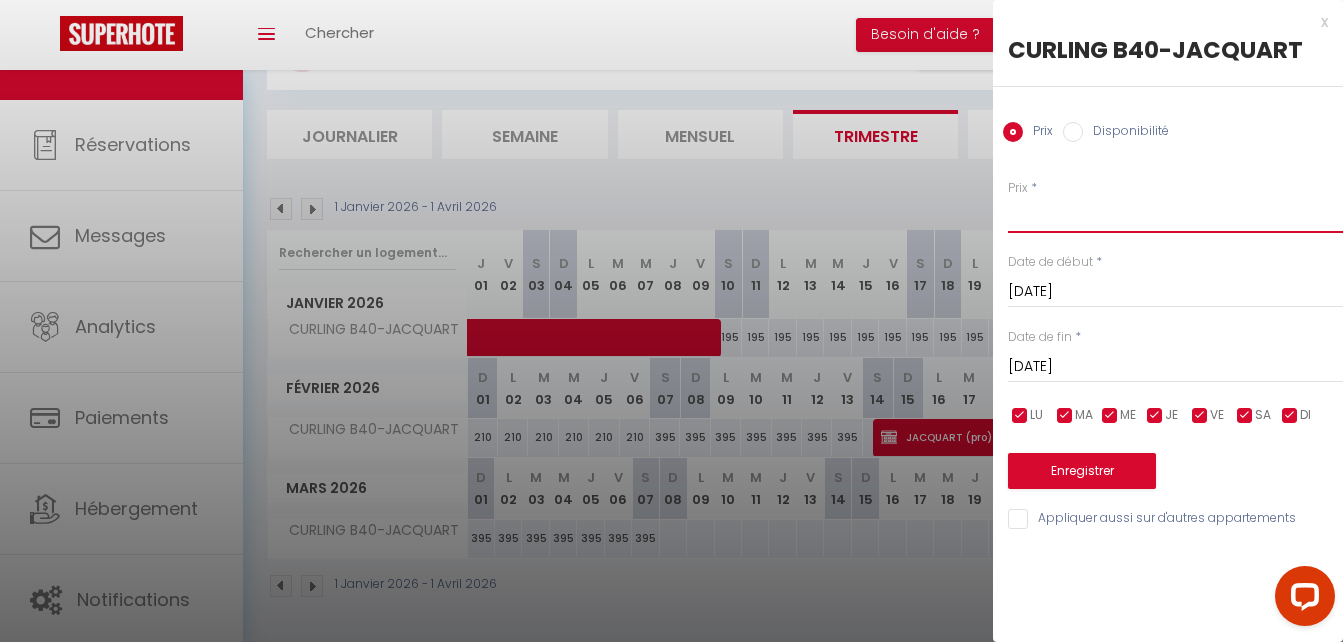 click on "Prix" at bounding box center (1175, 215) 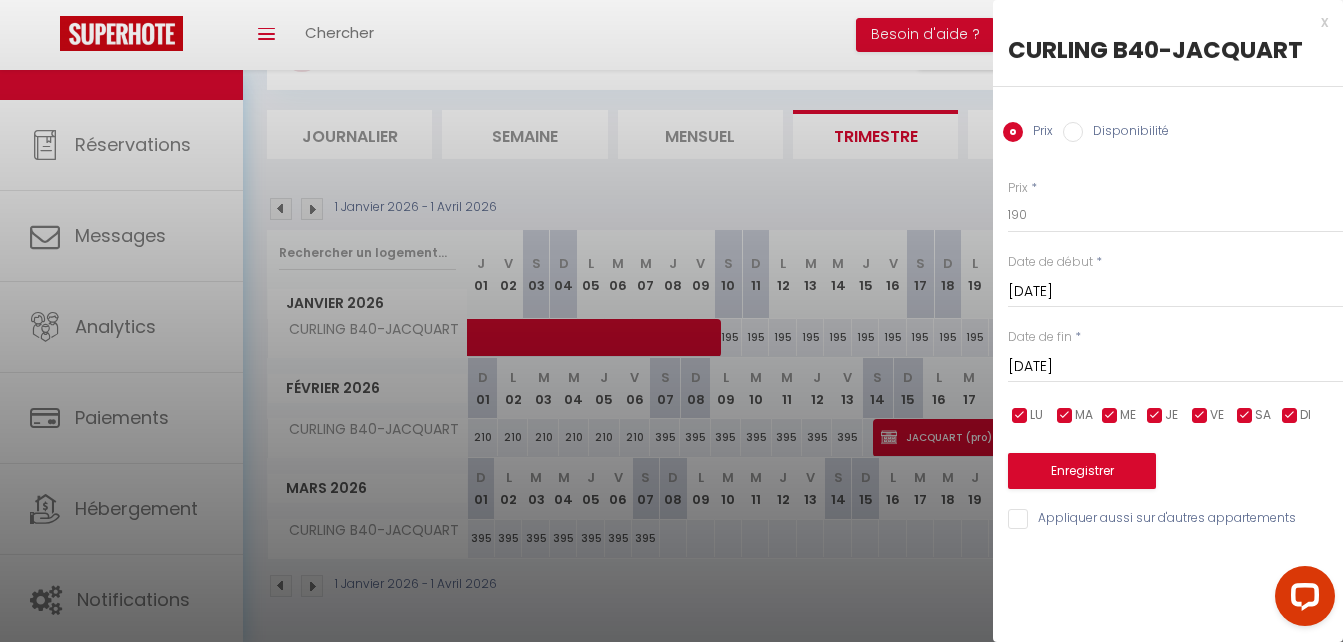 click on "Prix
*   190" at bounding box center [1175, 206] 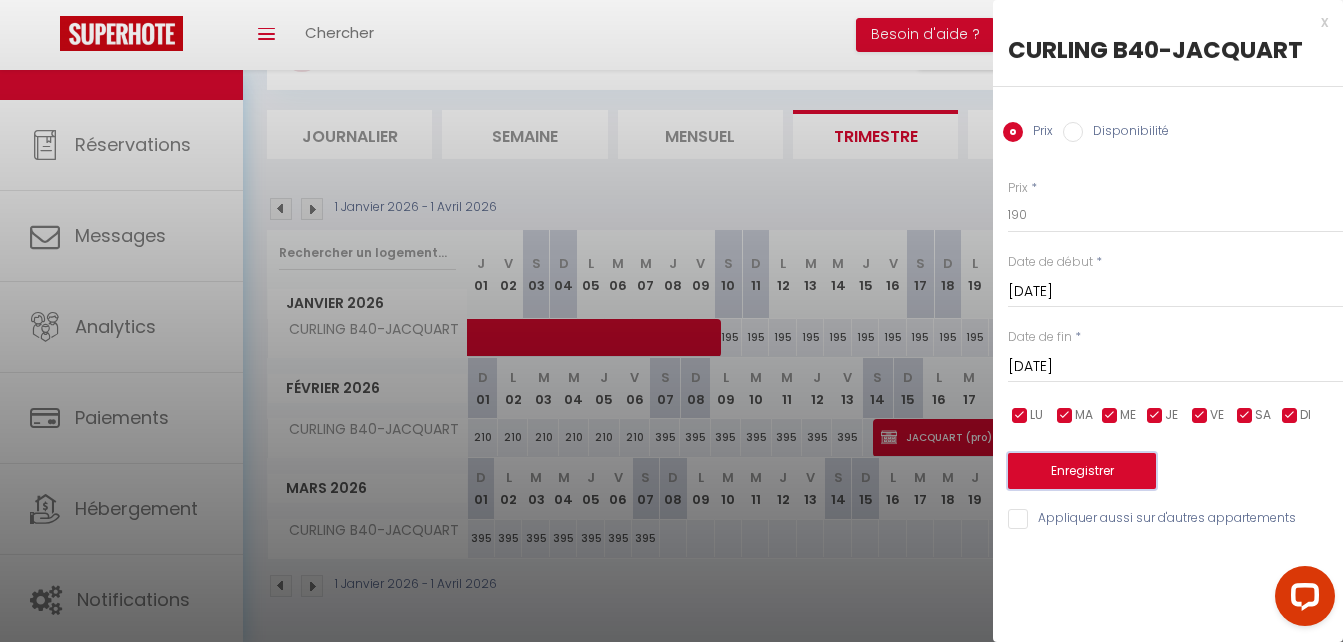 click on "Enregistrer" at bounding box center [1082, 471] 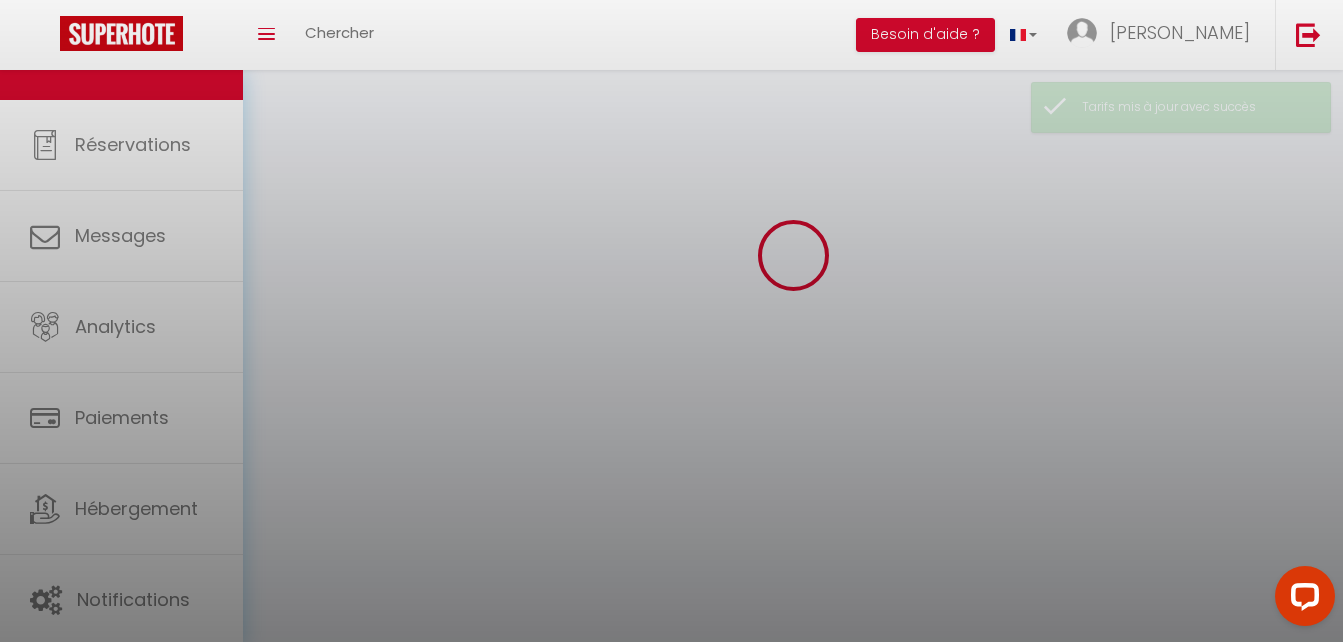 scroll, scrollTop: 98, scrollLeft: 0, axis: vertical 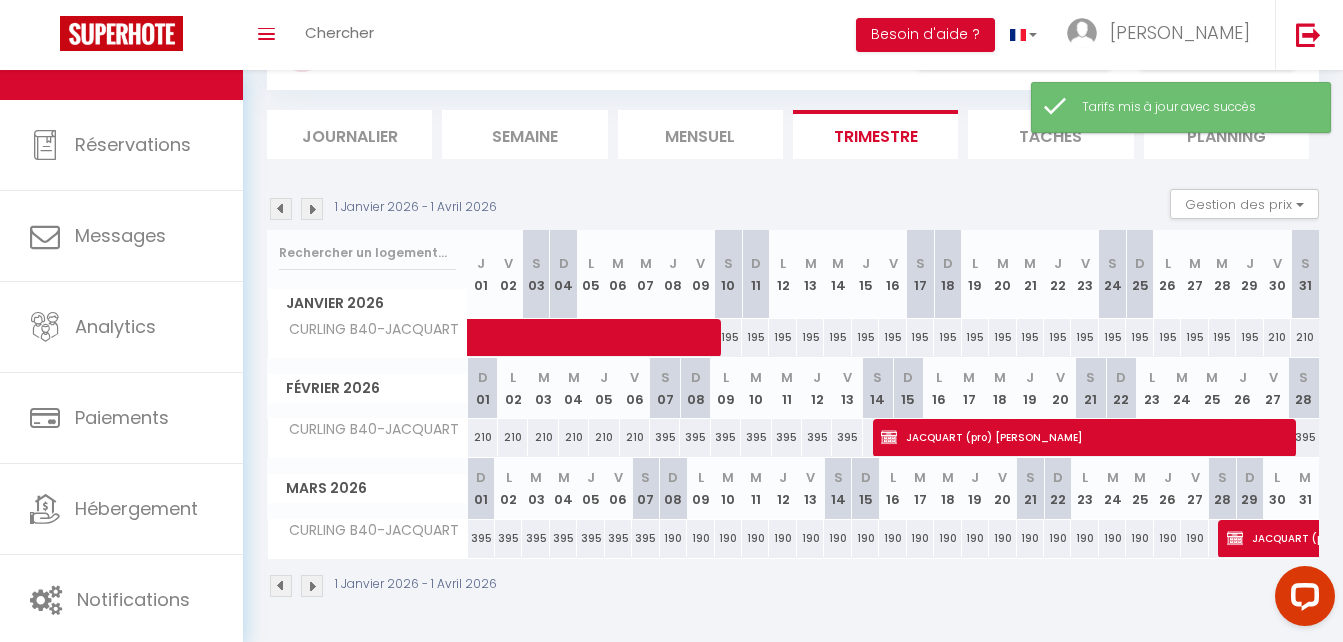 click at bounding box center [312, 586] 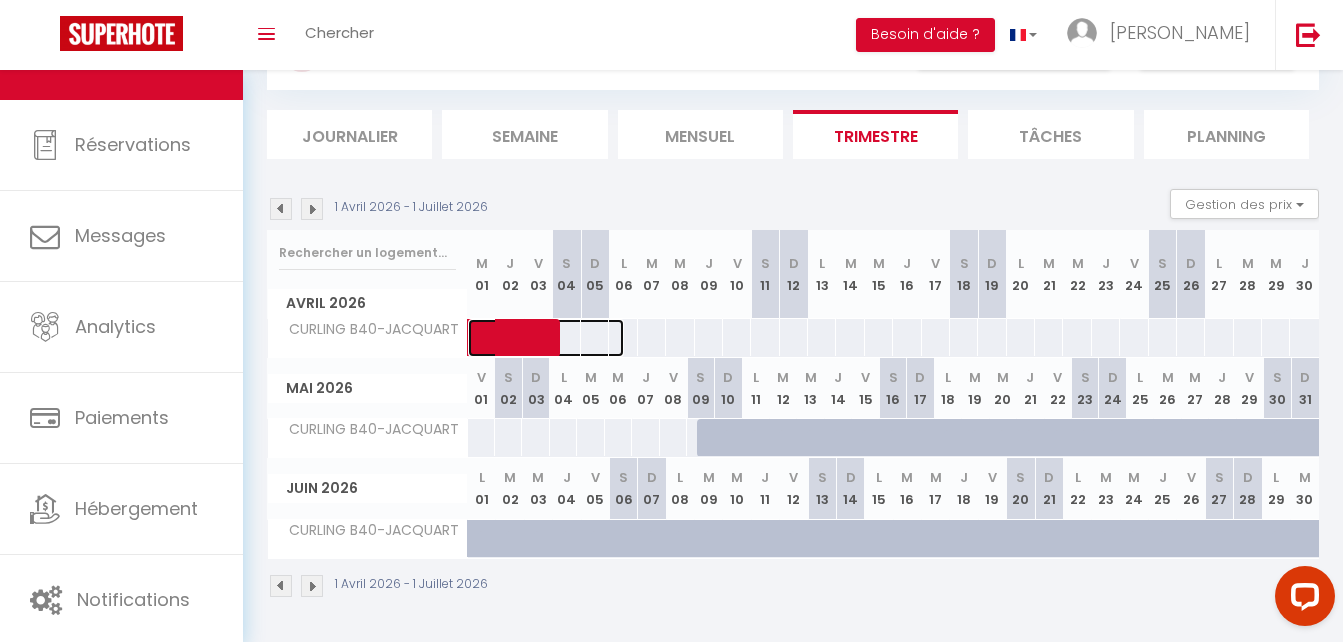 click at bounding box center (555, 338) 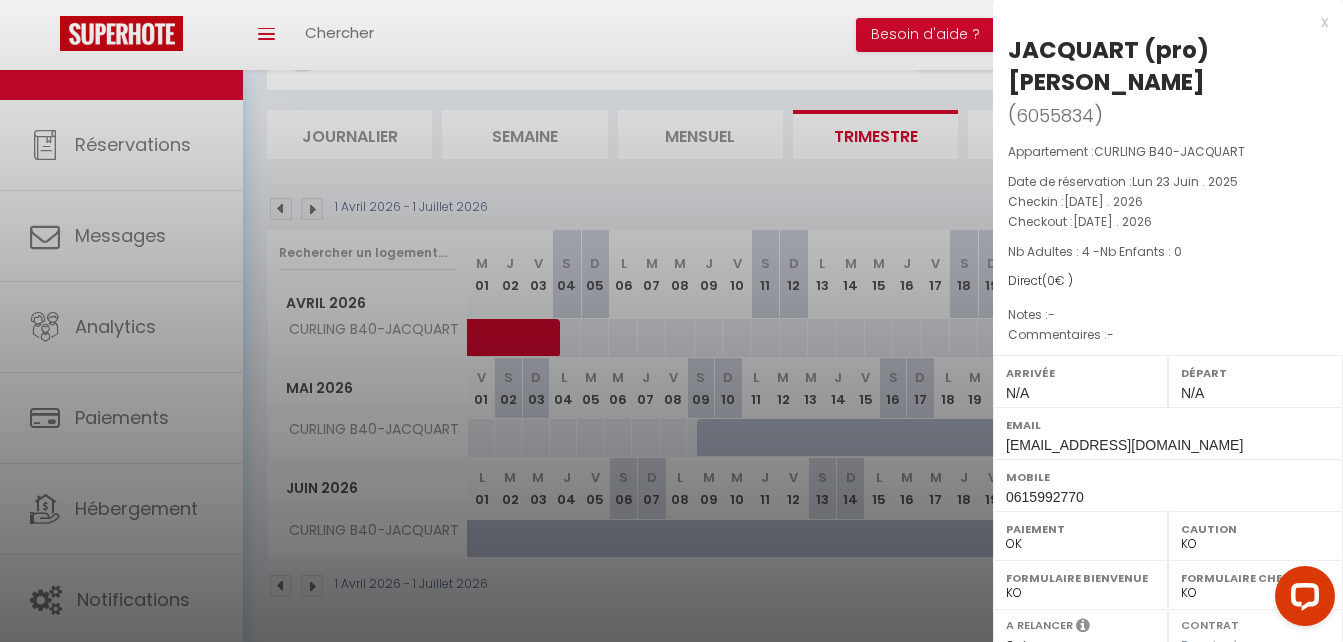click at bounding box center [671, 321] 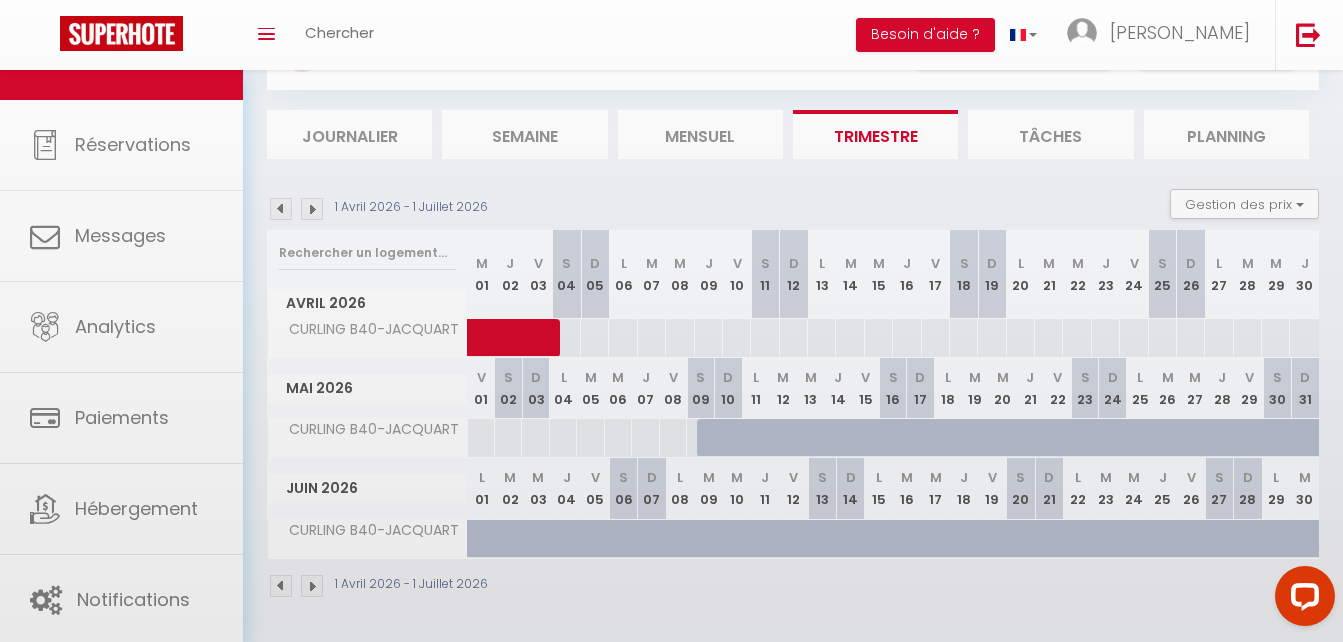 click on "Coaching SuperHote ce soir à 18h00, pour participer:  [URL][DOMAIN_NAME][SECURITY_DATA]   ×     Toggle navigation       Toggle Search     Toggle menubar     Chercher   BUTTON
Besoin d'aide ?
[PERSON_NAME]   Paramètres        Équipe     Résultat de la recherche   Aucun résultat     Calendriers     Réservations     Messages     Analytics      Paiements     Hébergement     Notifications                 Résultat de la recherche   Id   Appart   Voyageur    Checkin   Checkout   Nuits   Pers.   Plateforme   Statut     Résultat de la recherche   Aucun résultat           CALENDRIERS
Filtrer par hébergement
cur      TIGNES       CURLING A 52 - KOWALSKI     CURLING B28-JORIOZ     CURLING B40-JACQUART    Effacer   Sauvegarder
Actions
Nouvelle réservation   Exporter les réservations   Importer les réservations" at bounding box center [671, 307] 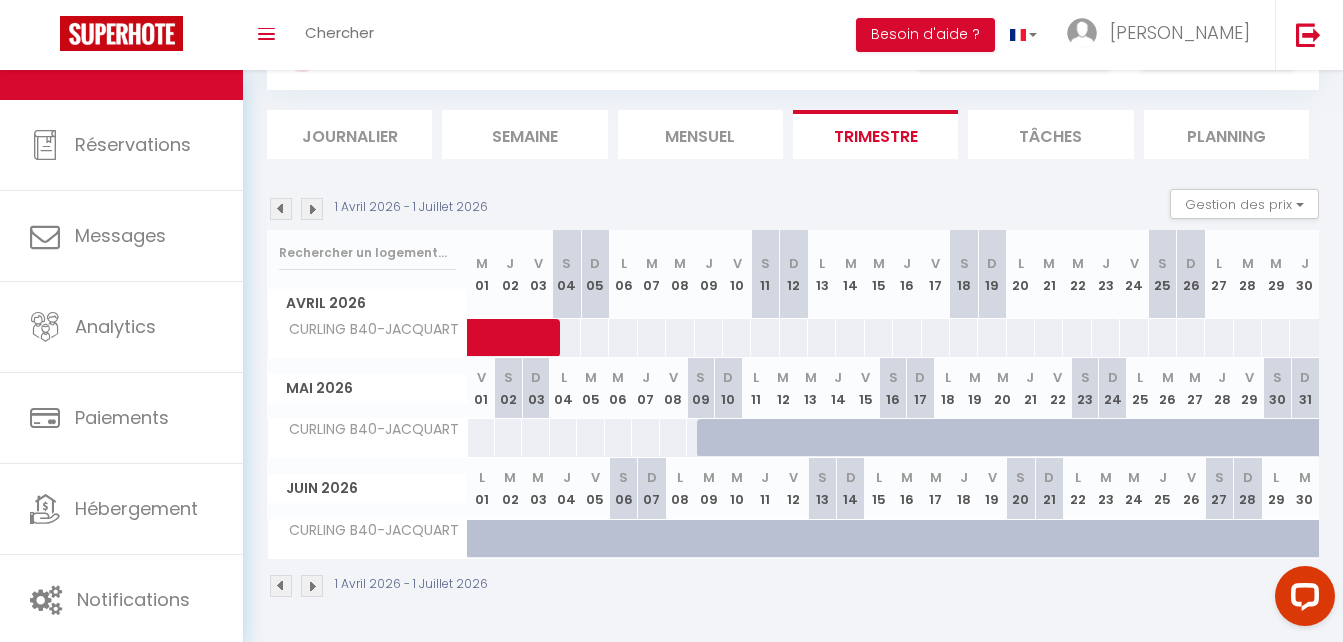 click at bounding box center [651, 337] 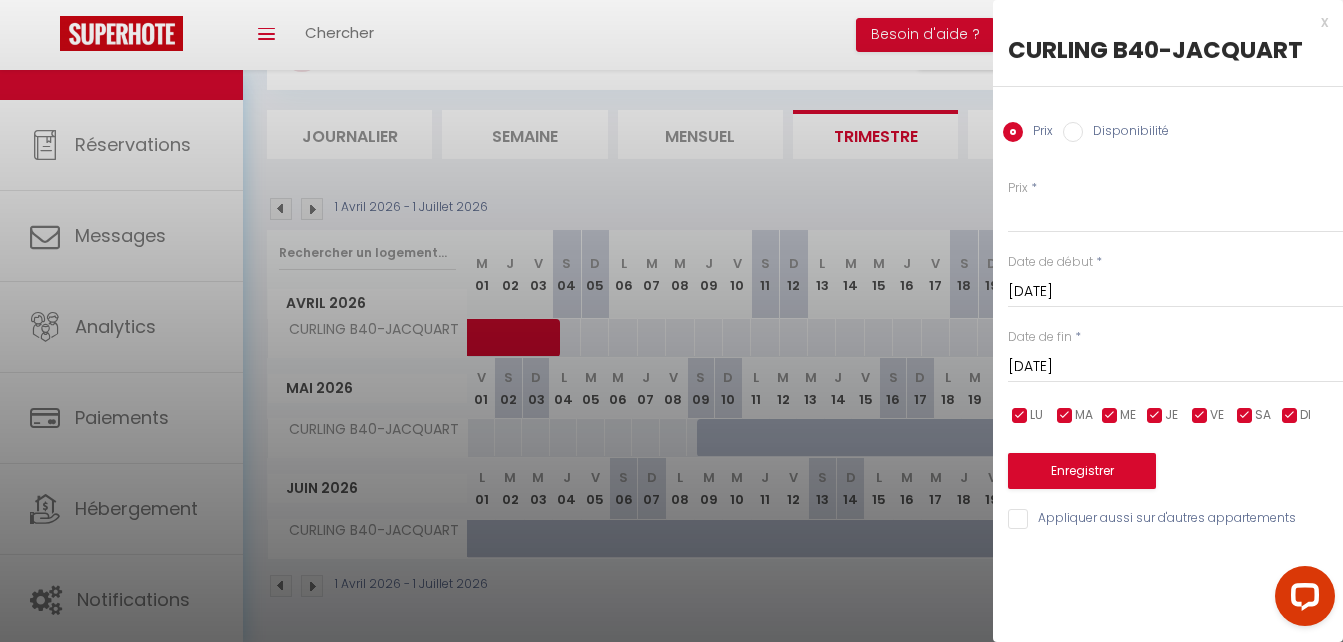 click on "[DATE]" at bounding box center [1175, 292] 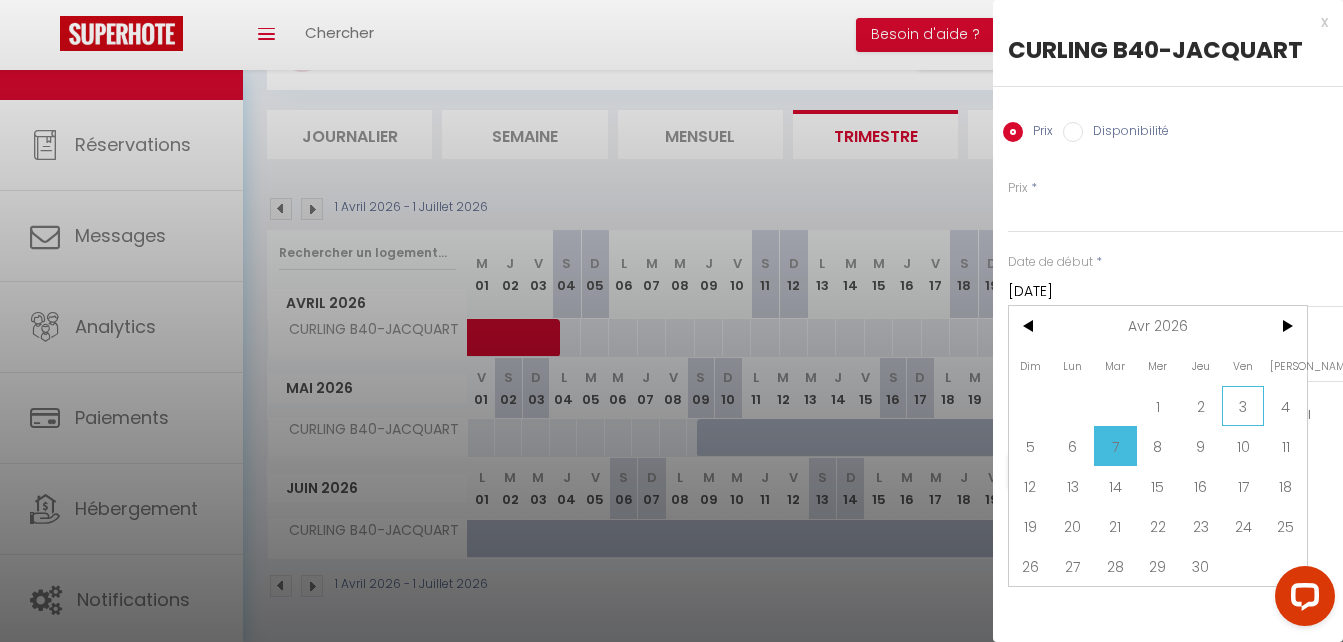 click on "3" at bounding box center [1243, 406] 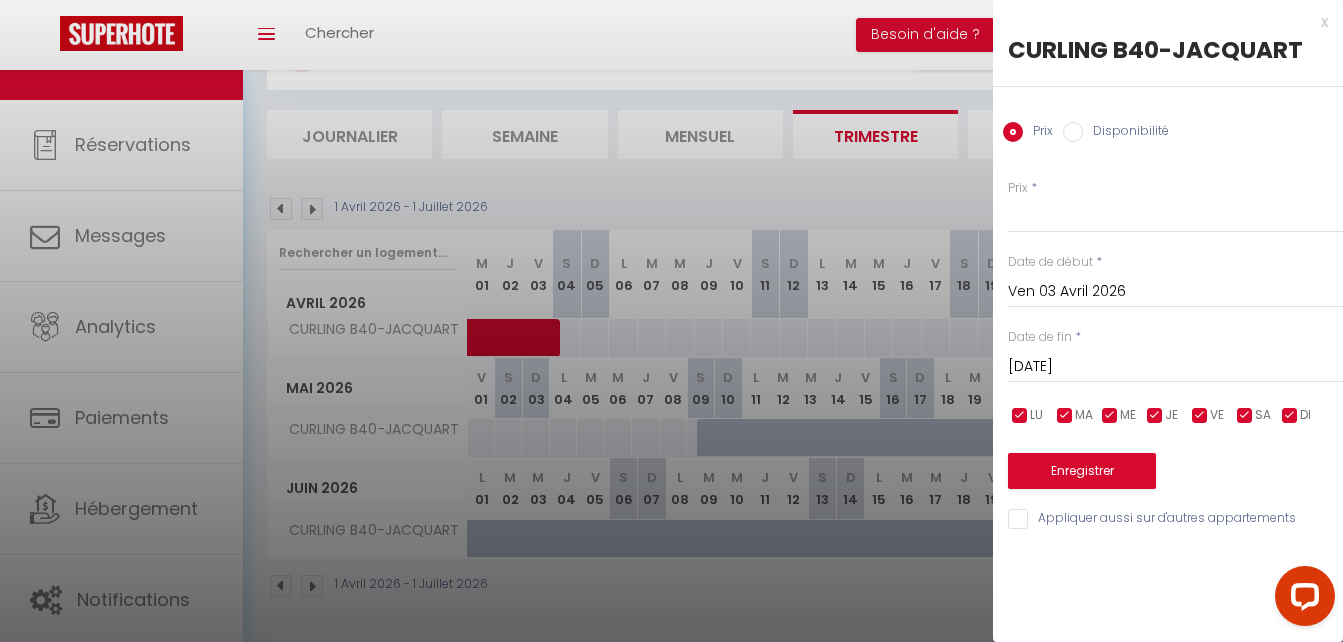 click on "[DATE]" at bounding box center [1175, 367] 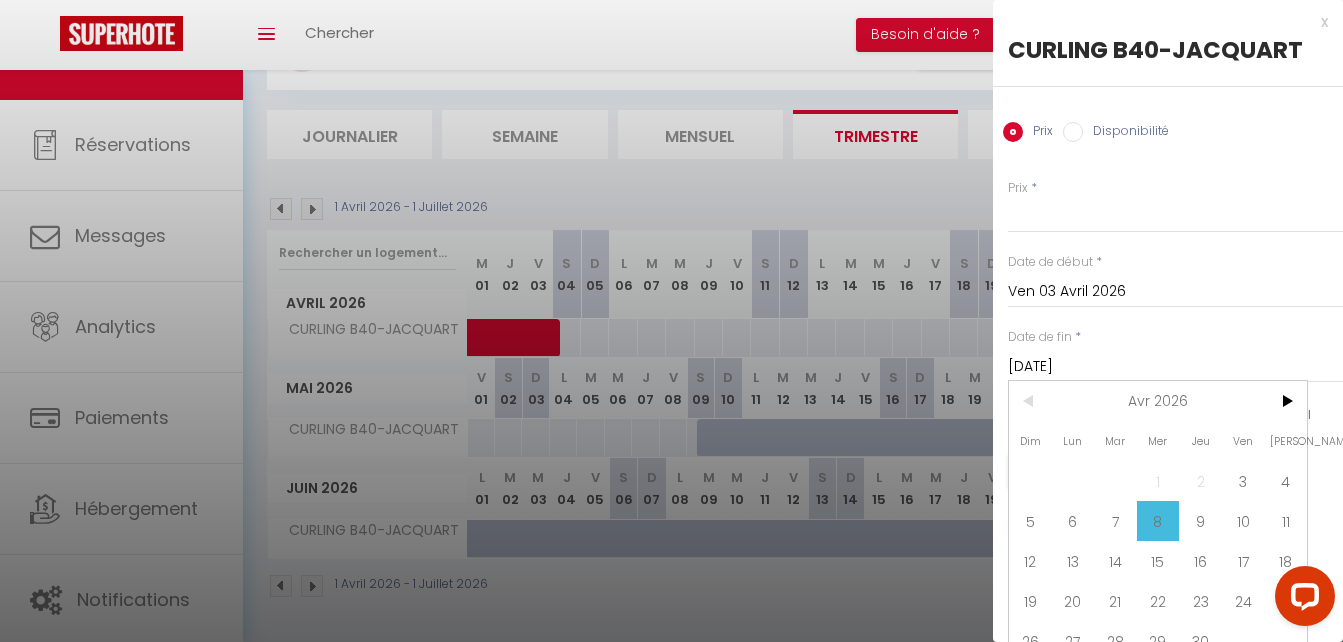 scroll, scrollTop: 35, scrollLeft: 0, axis: vertical 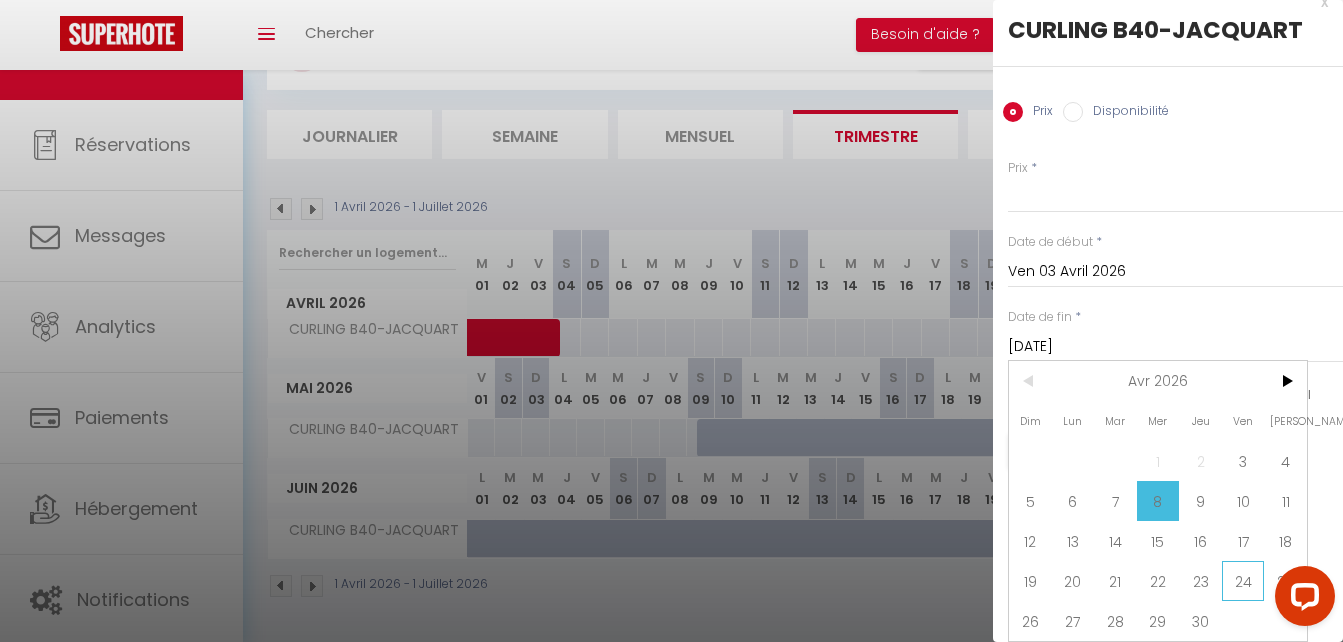 click on "24" at bounding box center [1243, 581] 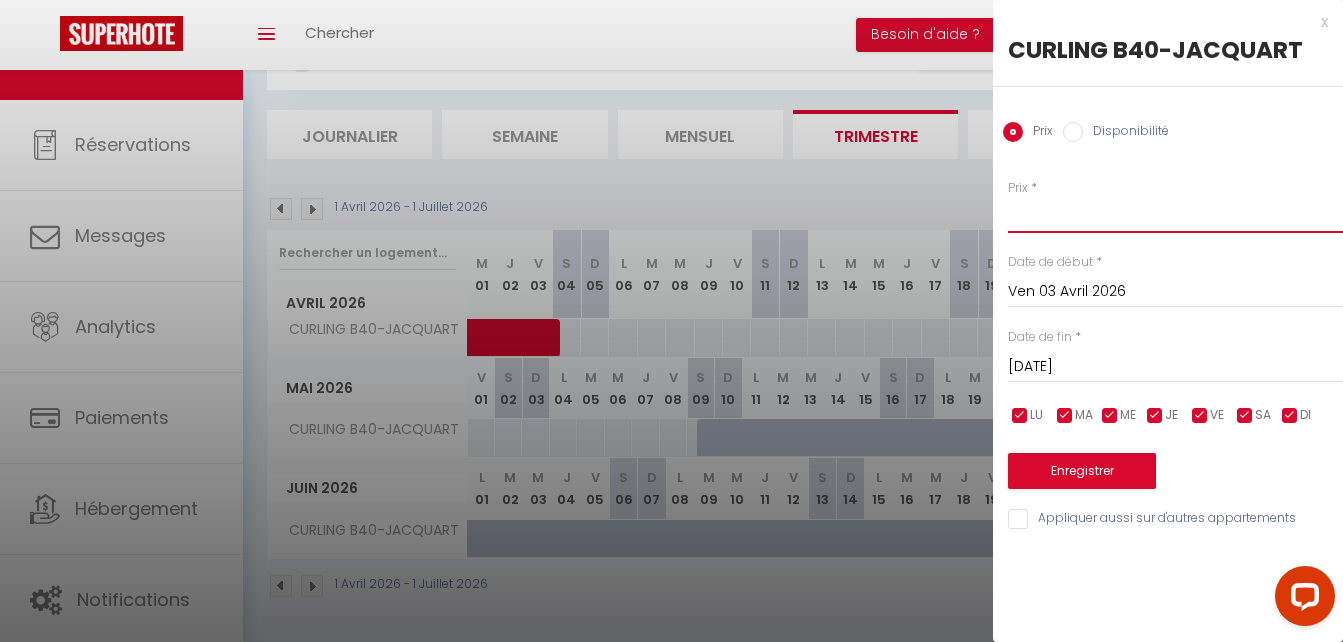 click on "Prix" at bounding box center [1175, 215] 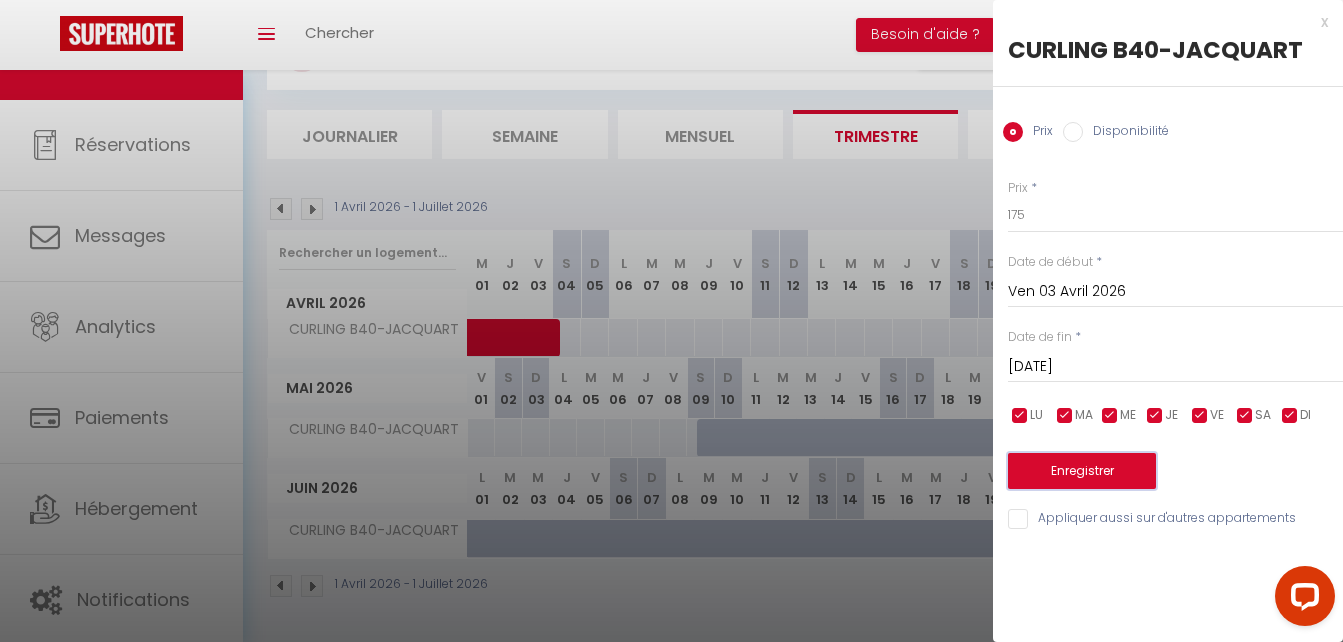 click on "Enregistrer" at bounding box center [1082, 471] 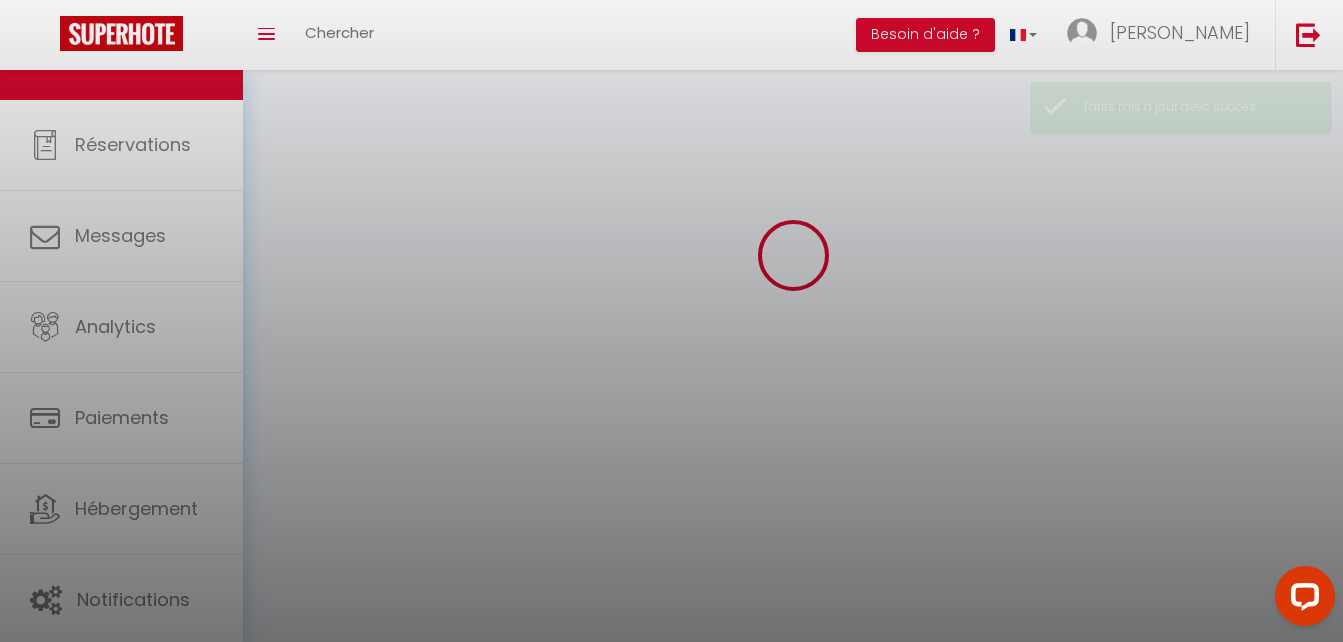 scroll, scrollTop: 98, scrollLeft: 0, axis: vertical 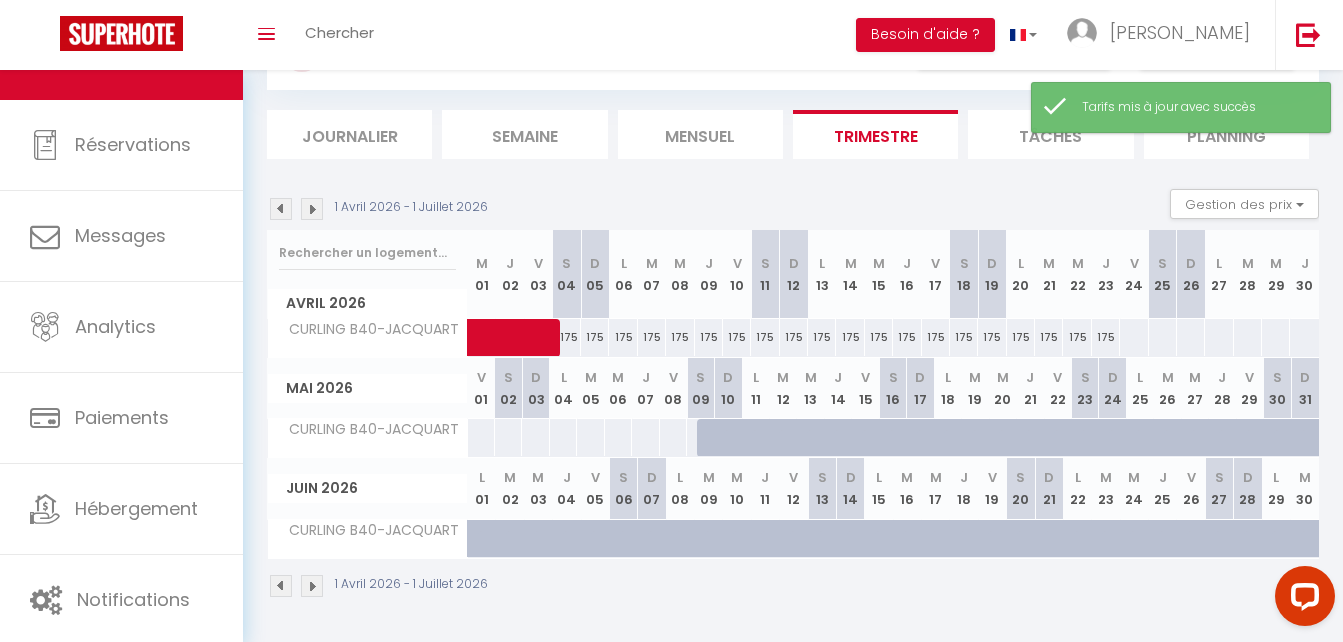 click at bounding box center (1133, 337) 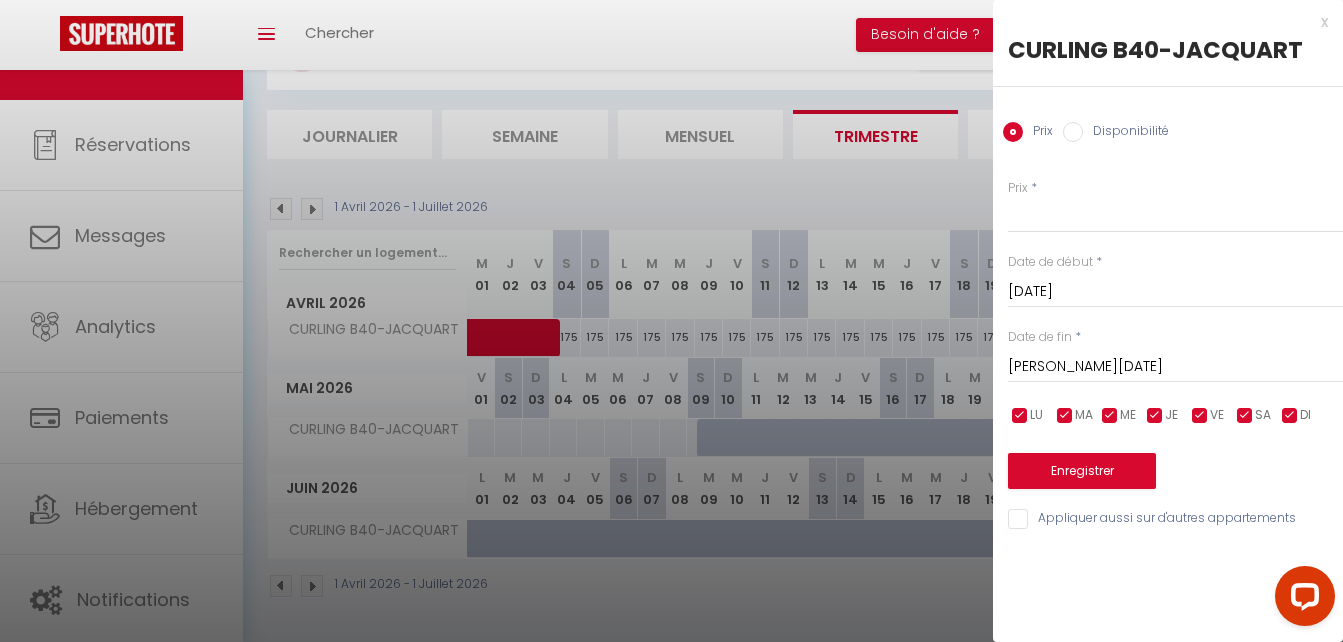 click on "[DATE]" at bounding box center (1175, 292) 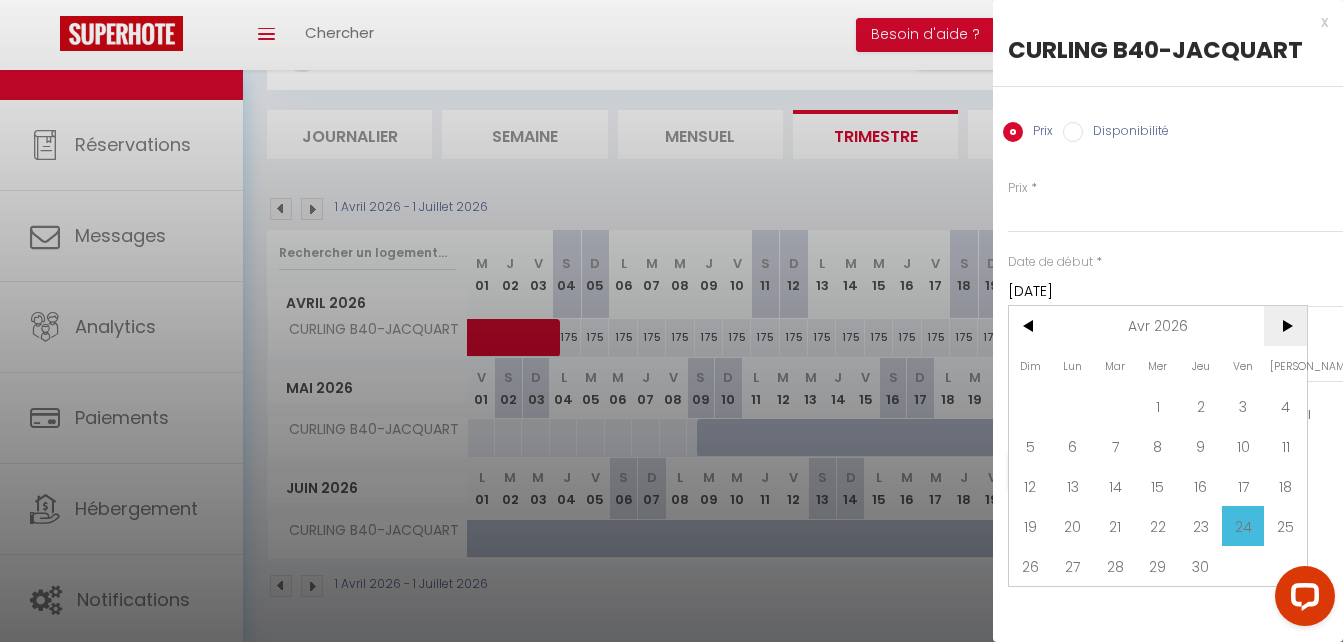 click on ">" at bounding box center (1285, 326) 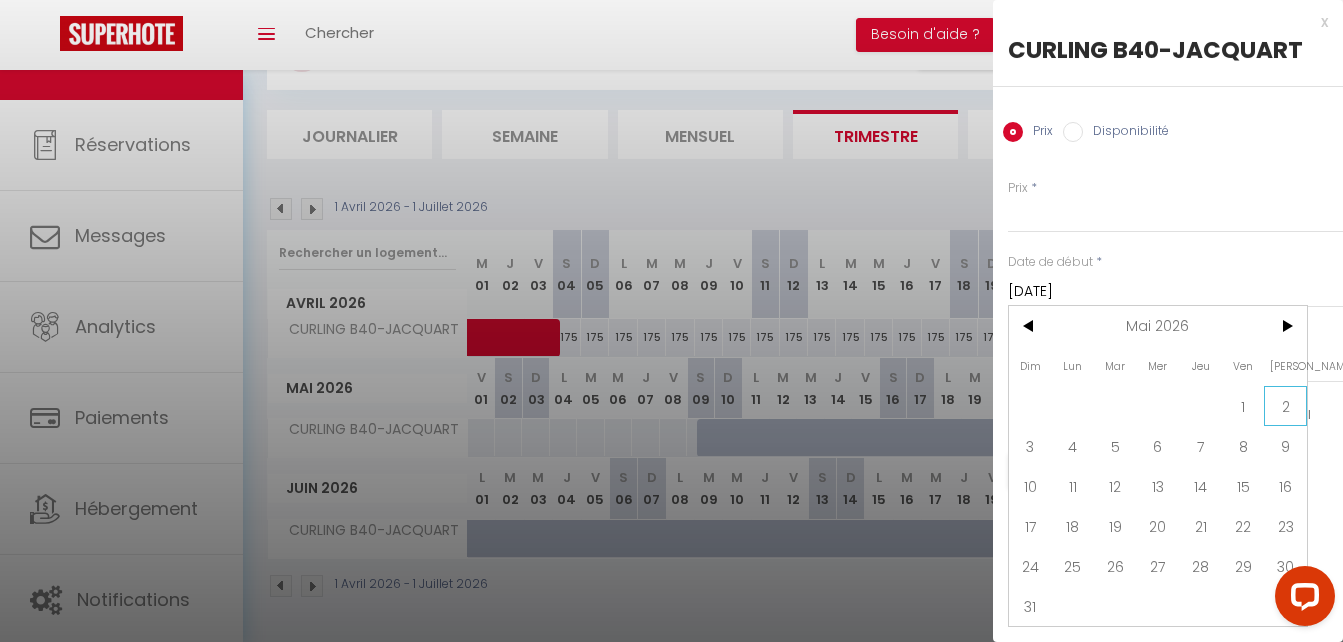 click on "2" at bounding box center (1285, 406) 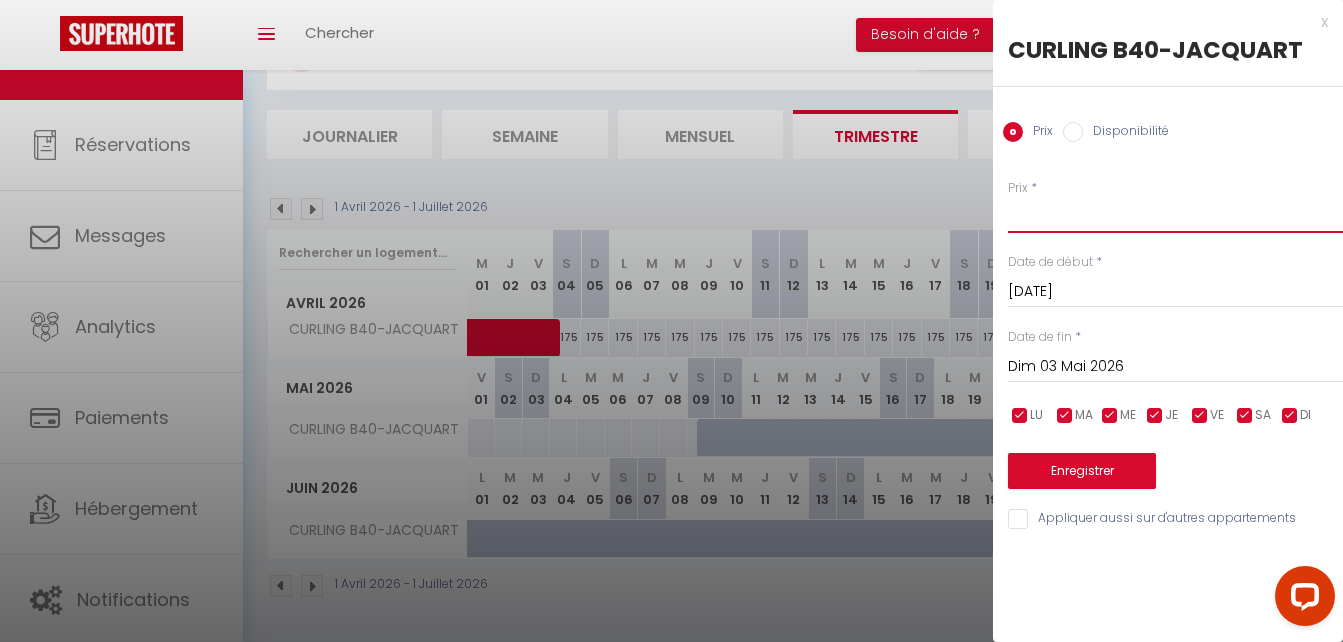 click on "Prix" at bounding box center (1175, 215) 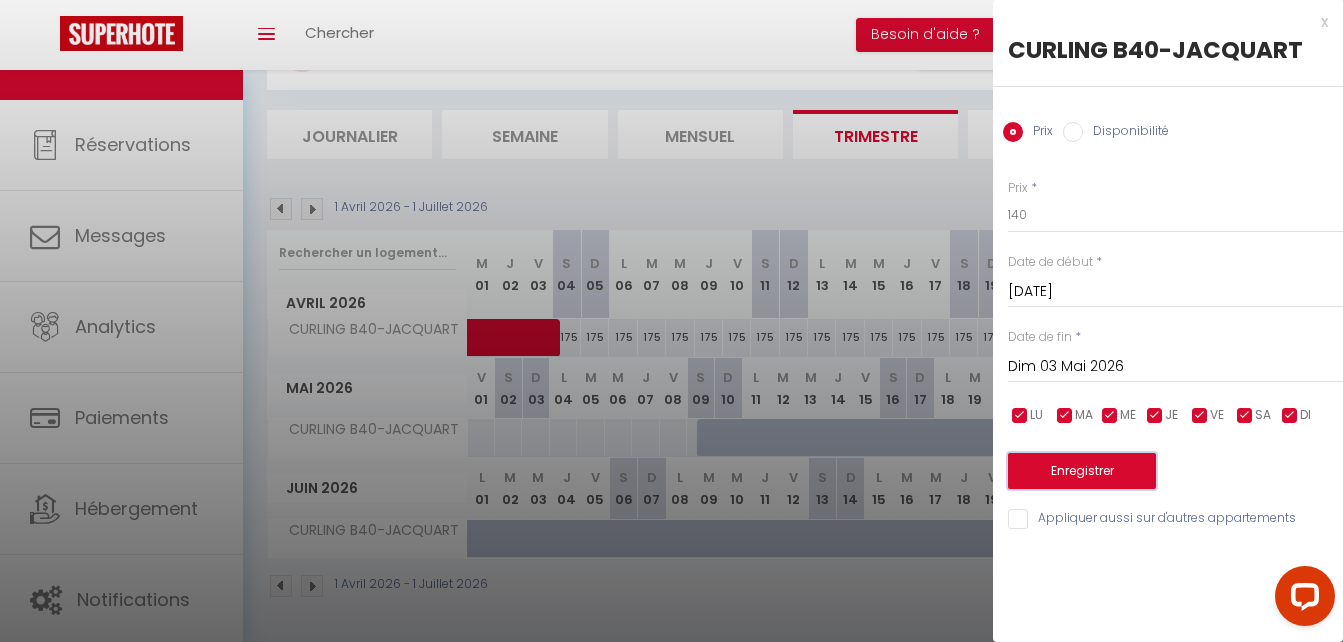 click on "Enregistrer" at bounding box center [1082, 471] 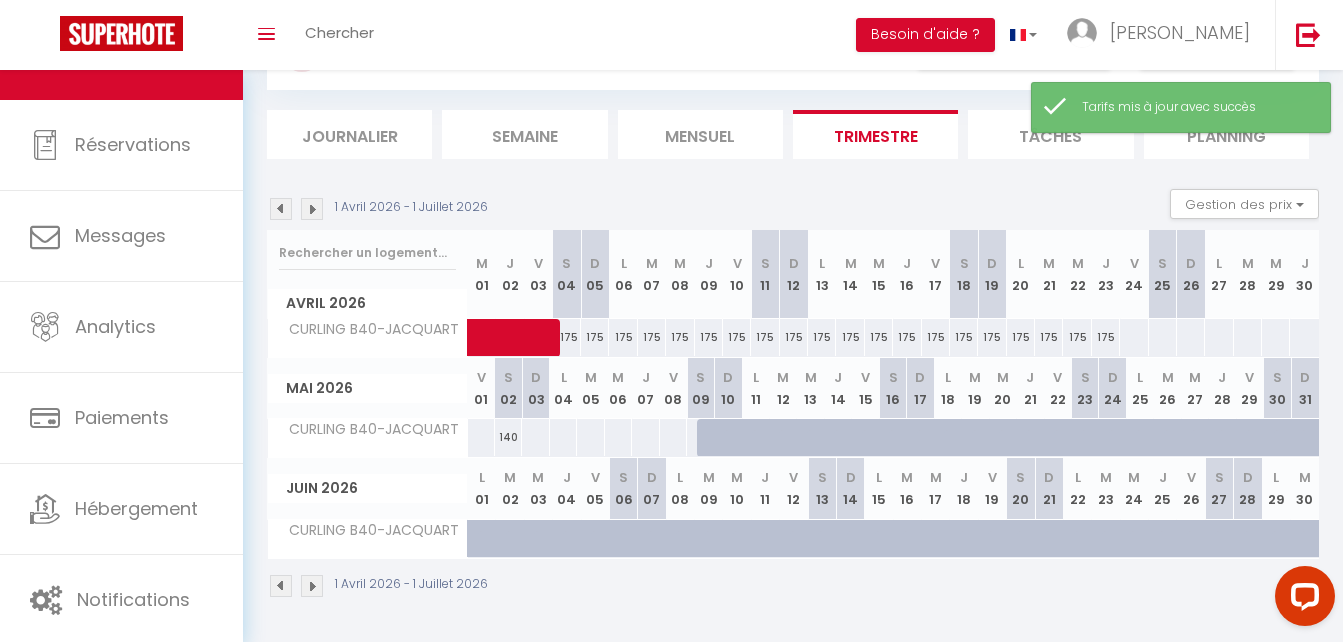 click at bounding box center (1133, 337) 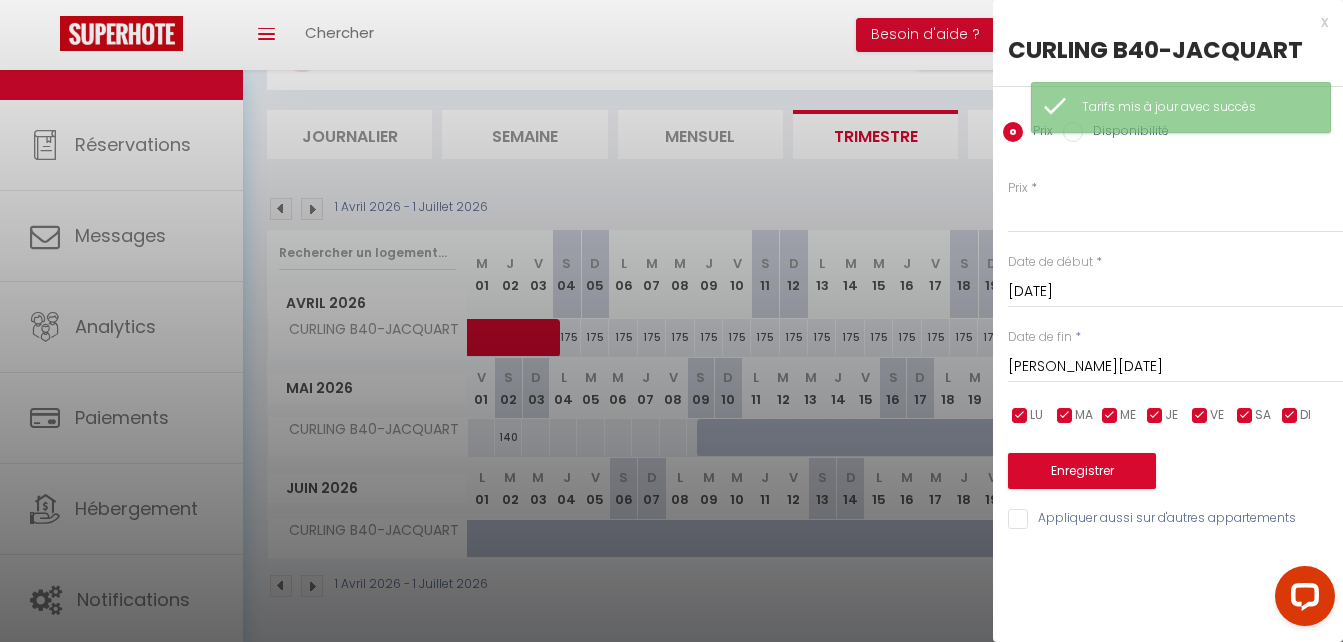 click on "[PERSON_NAME][DATE]" at bounding box center (1175, 367) 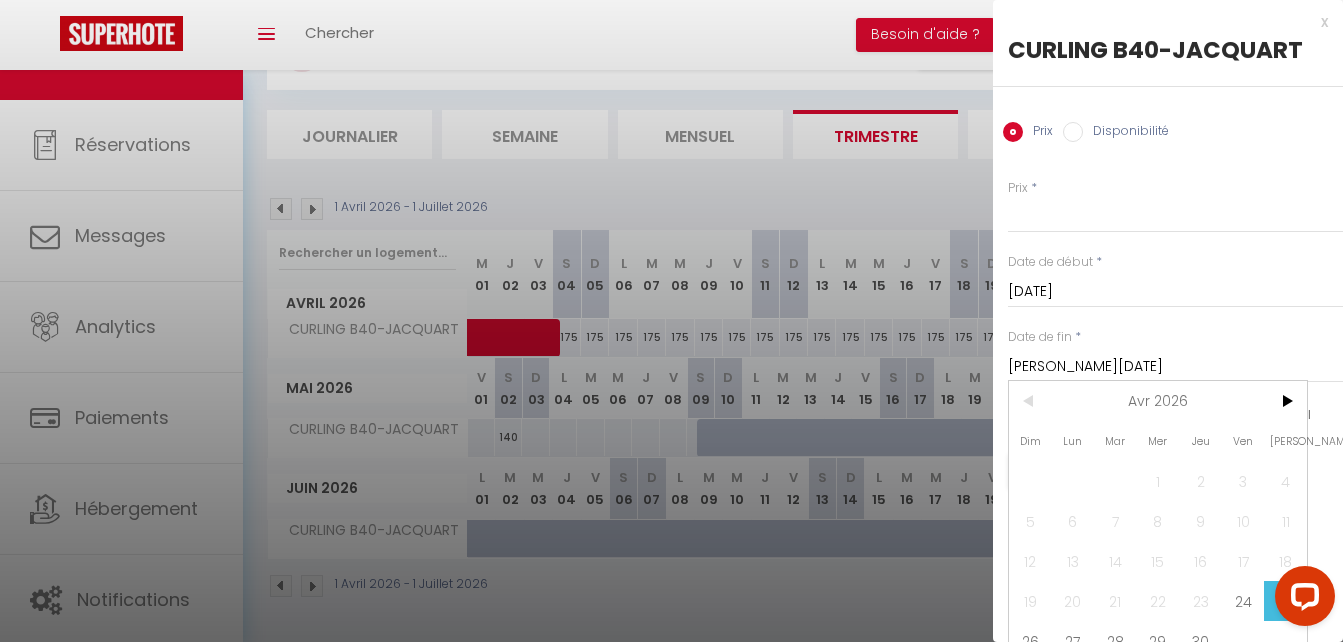click on "[DATE]" at bounding box center [1175, 292] 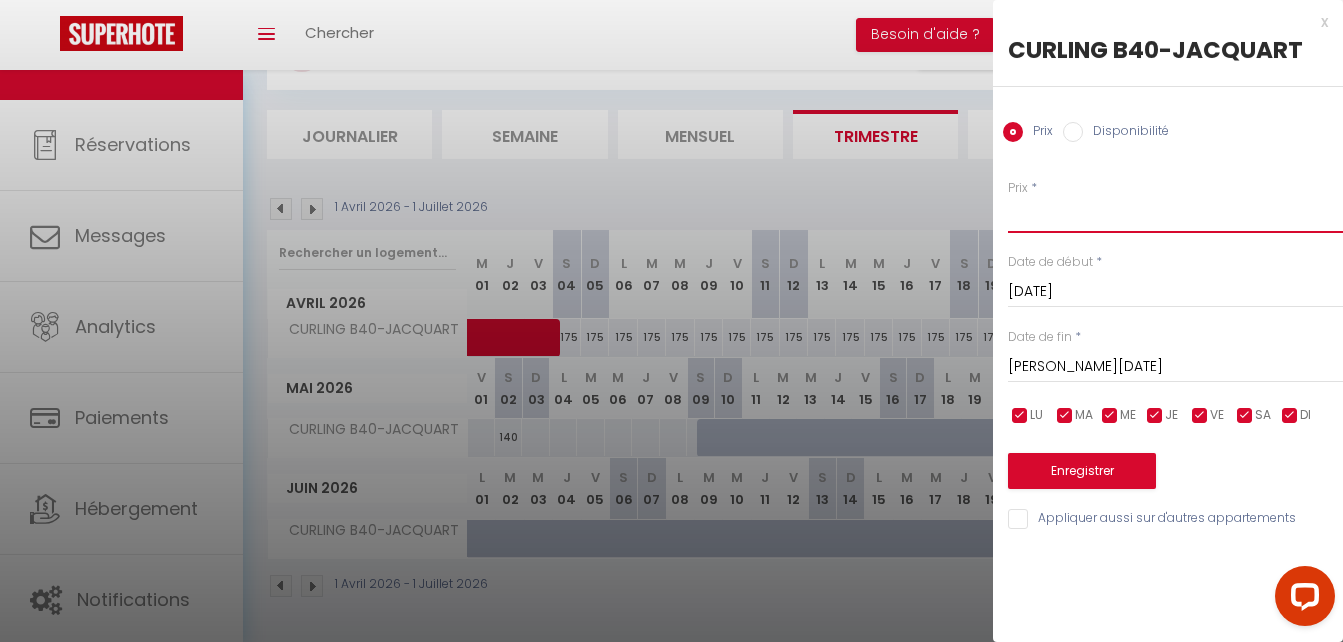 click on "Prix" at bounding box center (1175, 215) 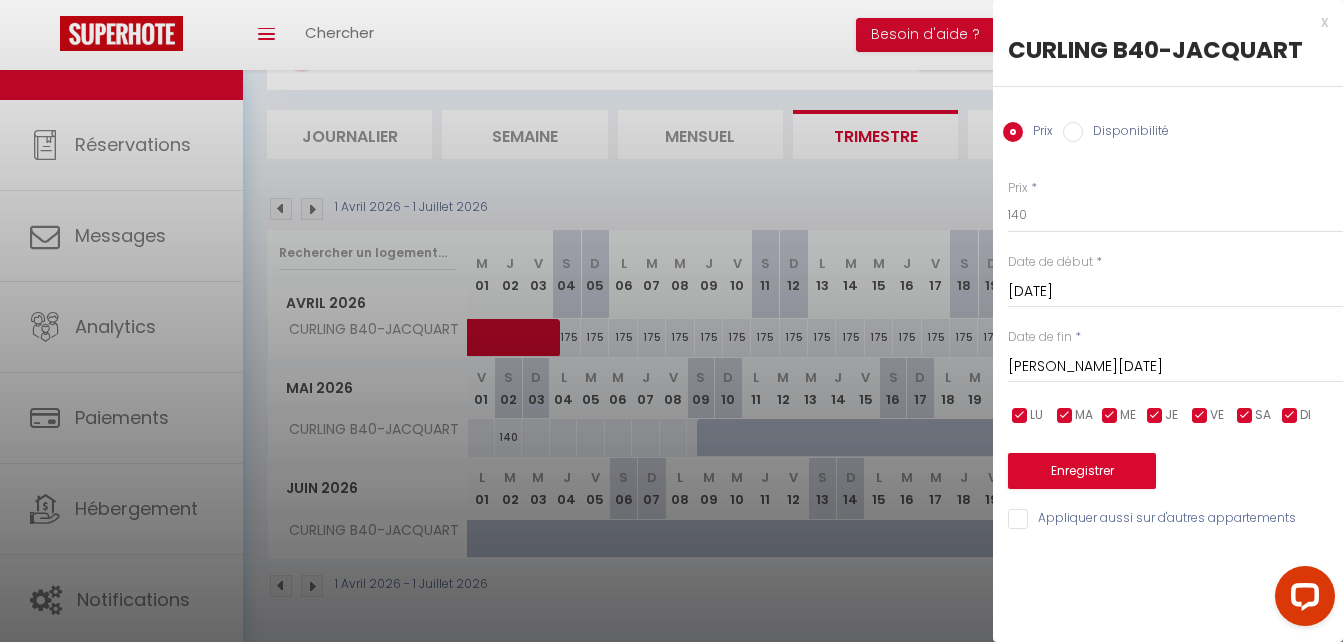 click on "[PERSON_NAME][DATE]" at bounding box center [1175, 367] 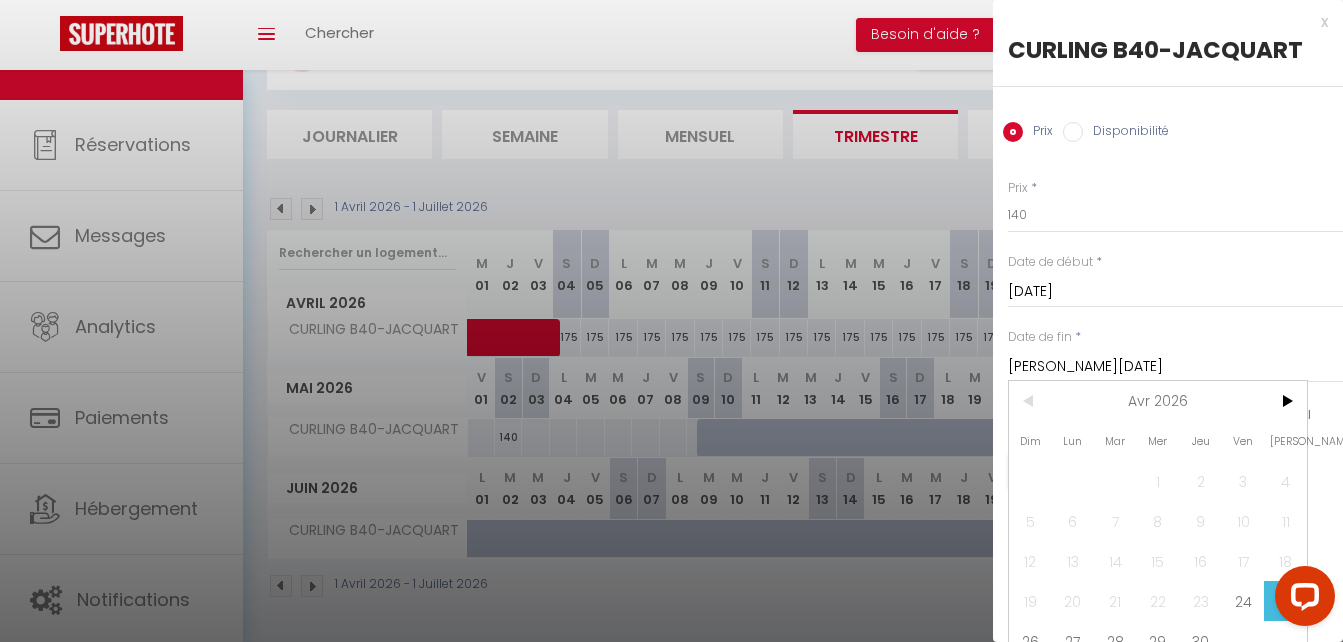 scroll, scrollTop: 35, scrollLeft: 0, axis: vertical 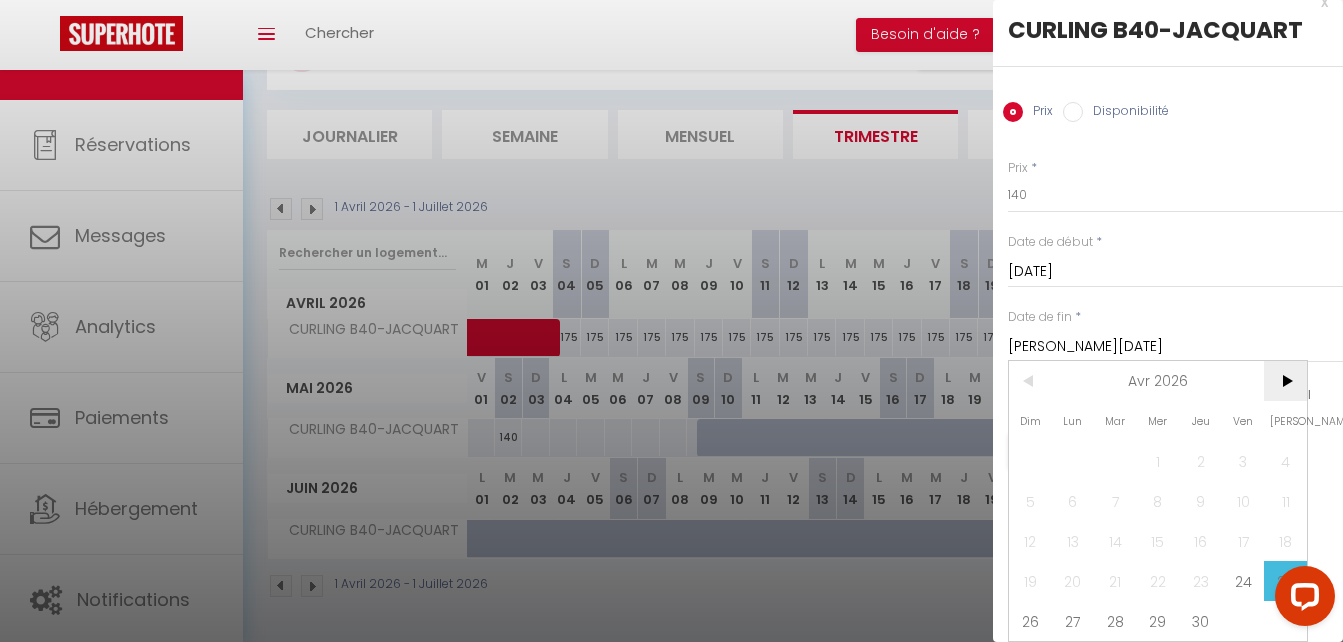 click on ">" at bounding box center (1285, 381) 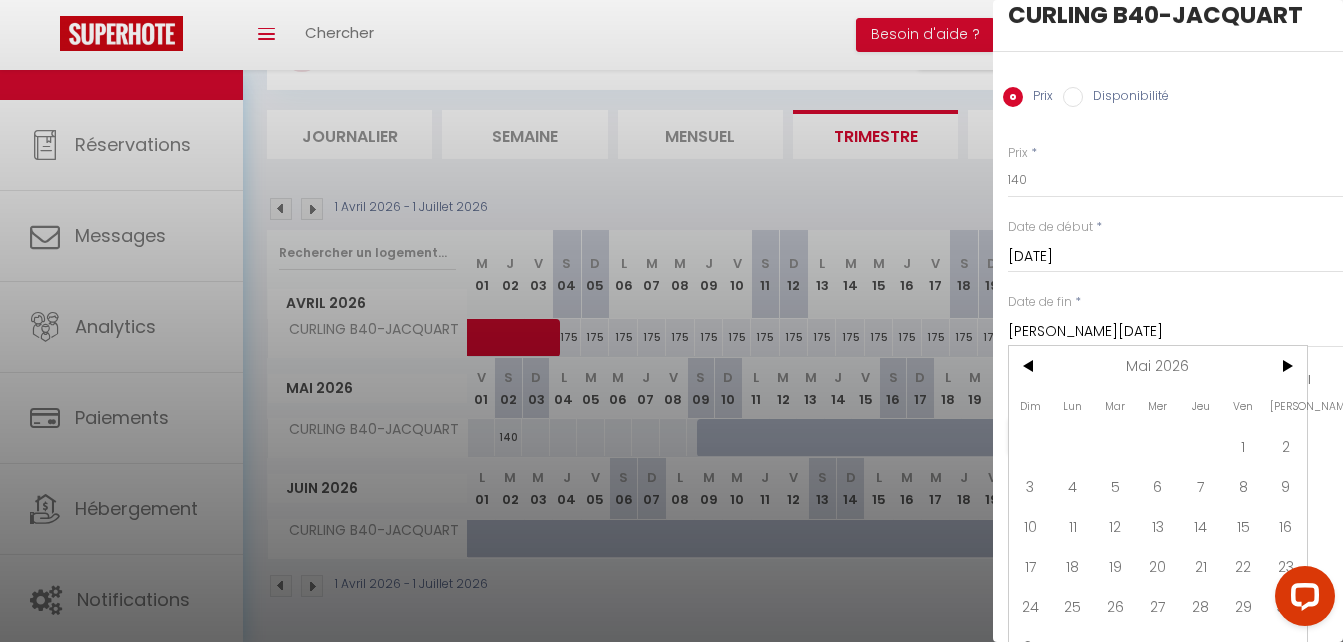 click on "[PERSON_NAME]" at bounding box center (1285, 406) 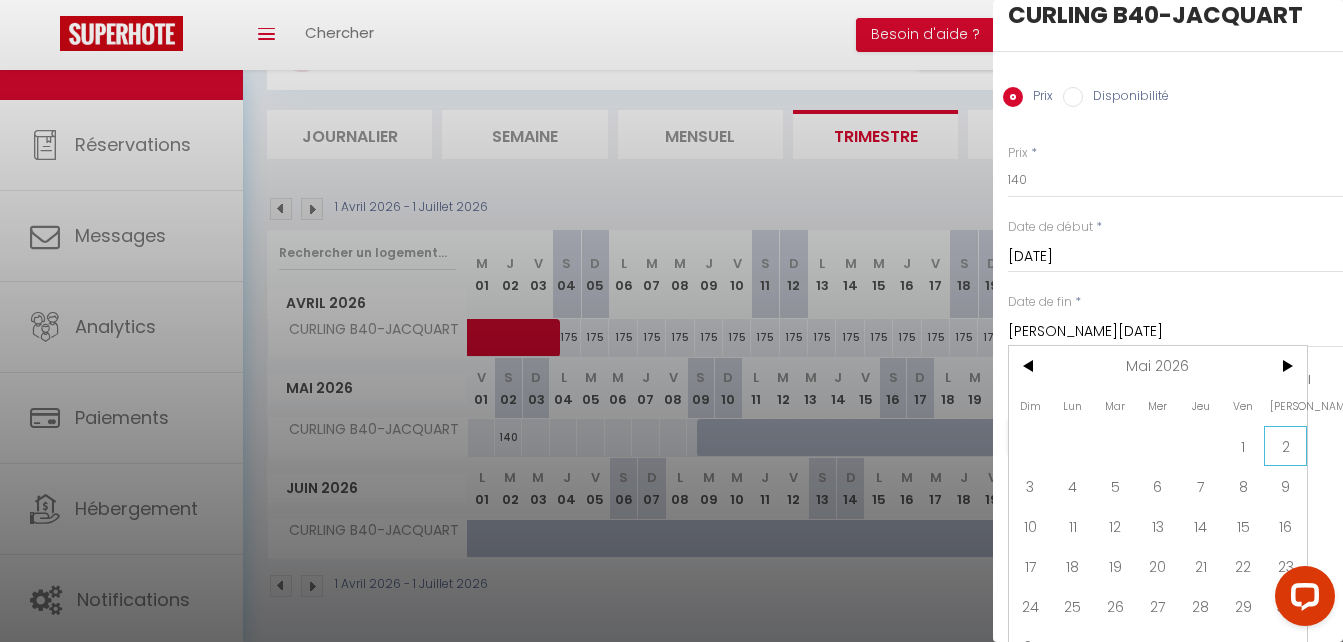 click on "2" at bounding box center [1285, 446] 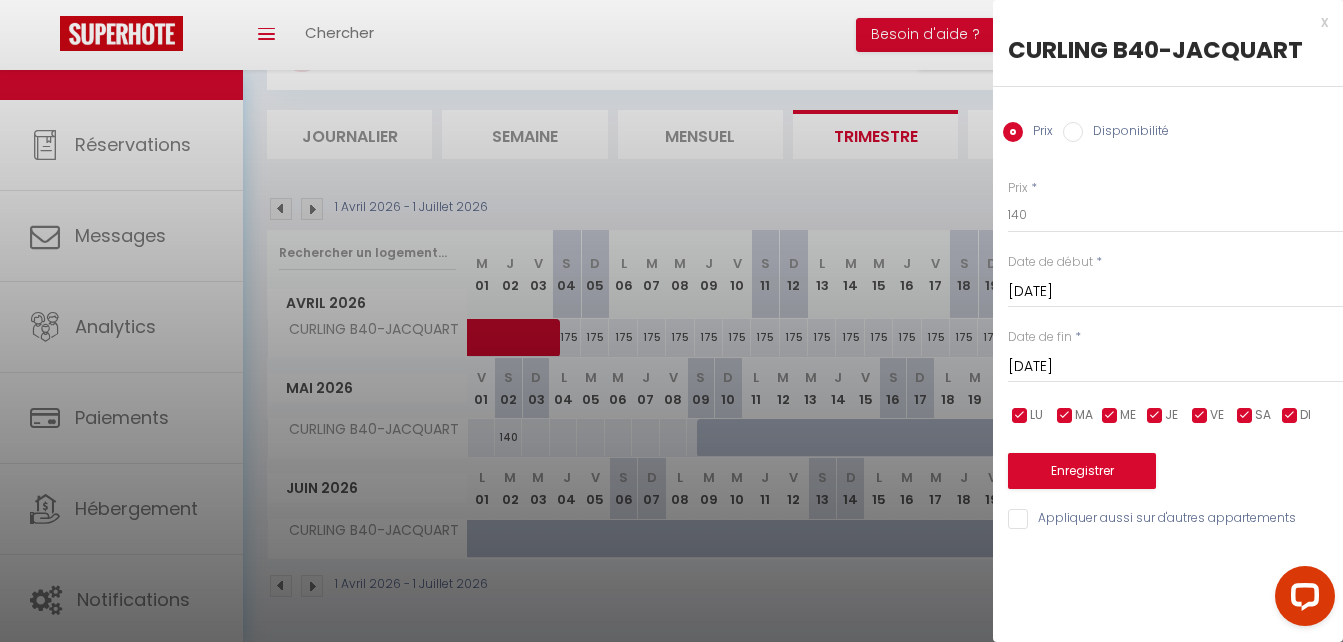 scroll, scrollTop: 0, scrollLeft: 0, axis: both 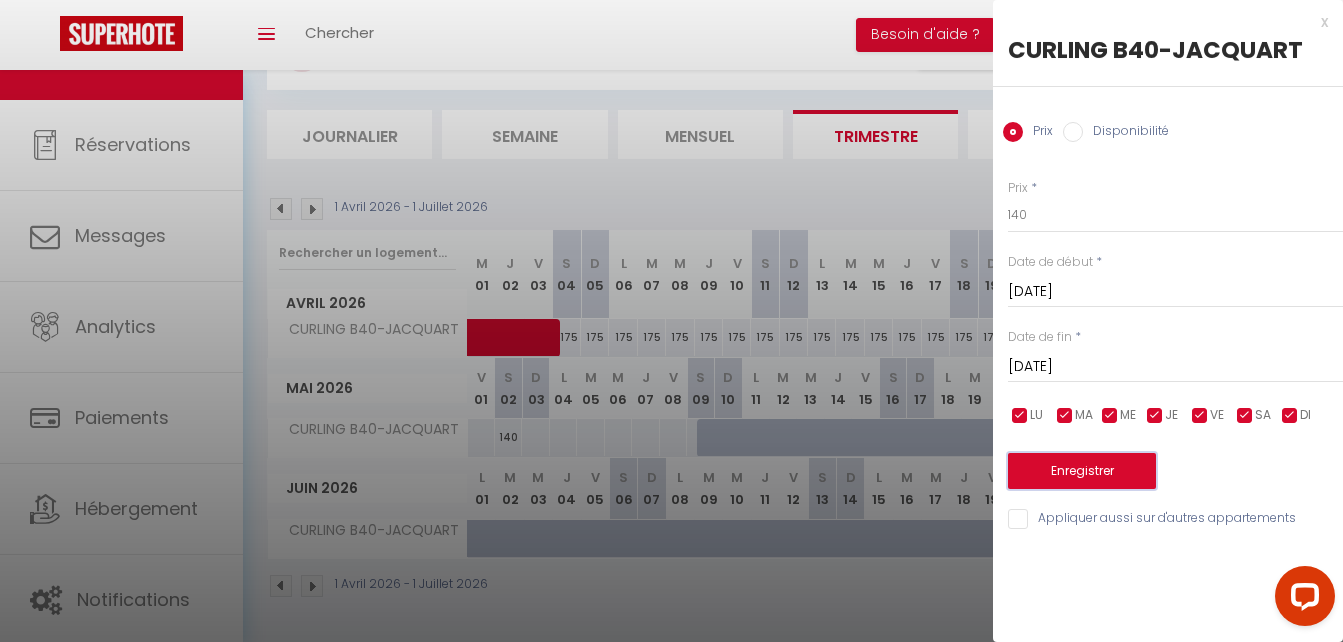 click on "Enregistrer" at bounding box center [1082, 471] 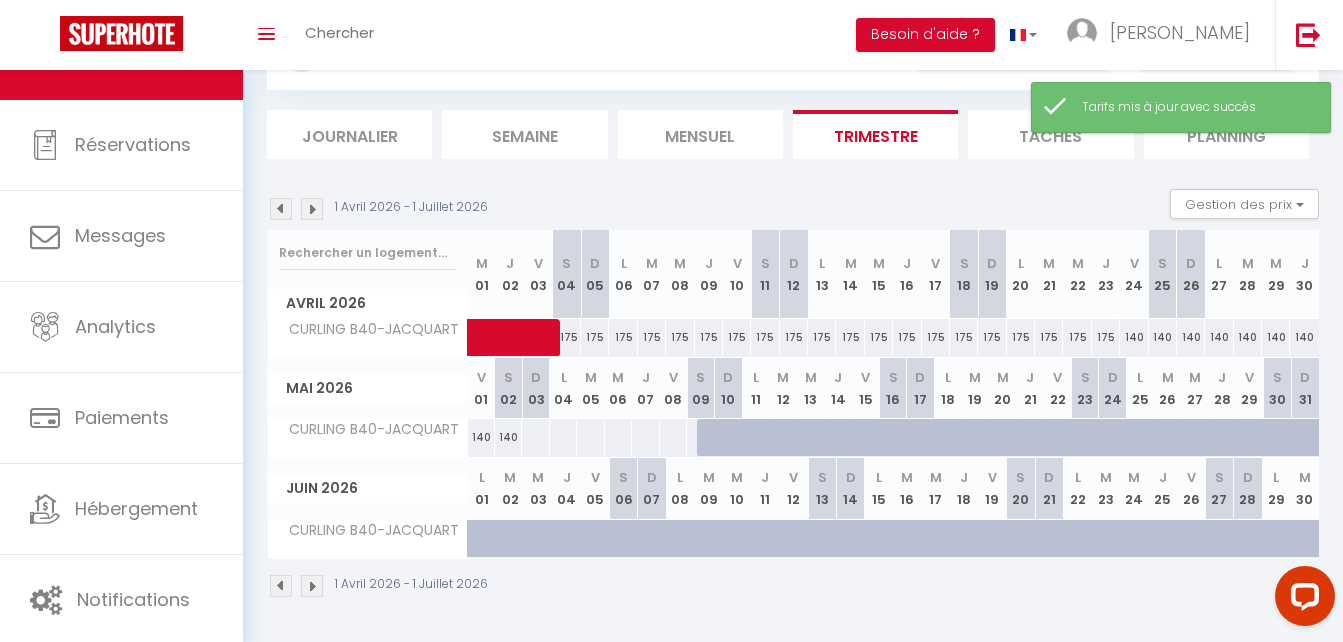 click at bounding box center (535, 437) 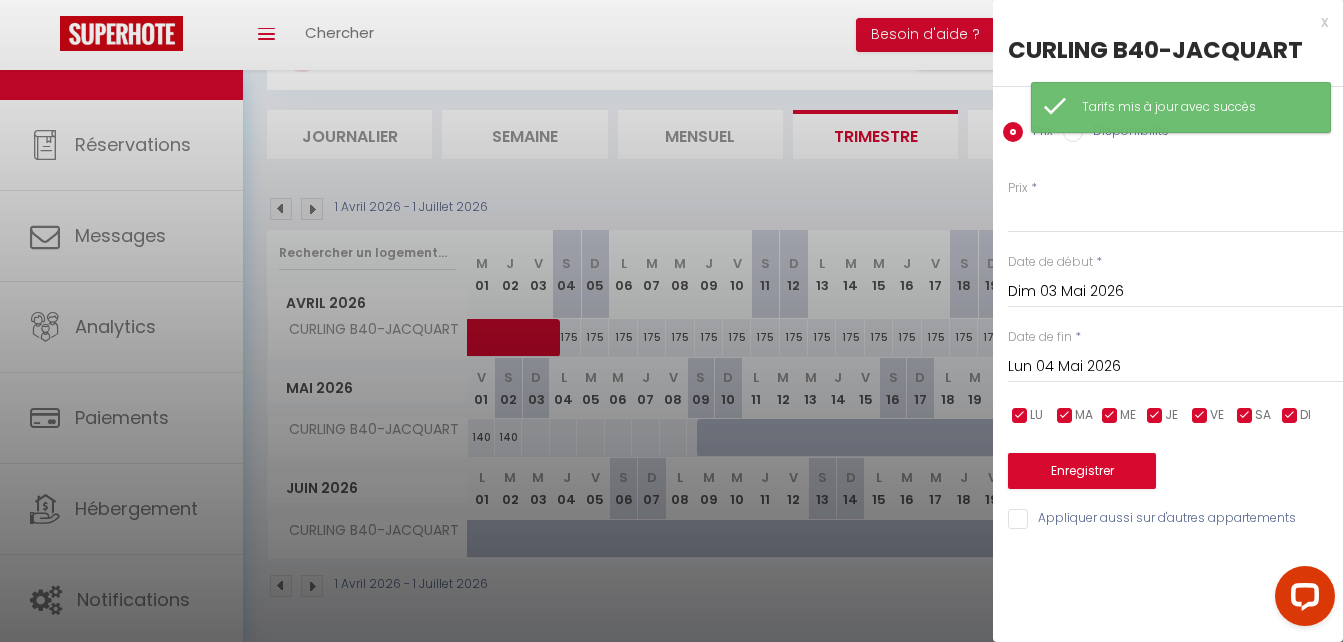 click on "Lun 04 Mai 2026" at bounding box center [1175, 367] 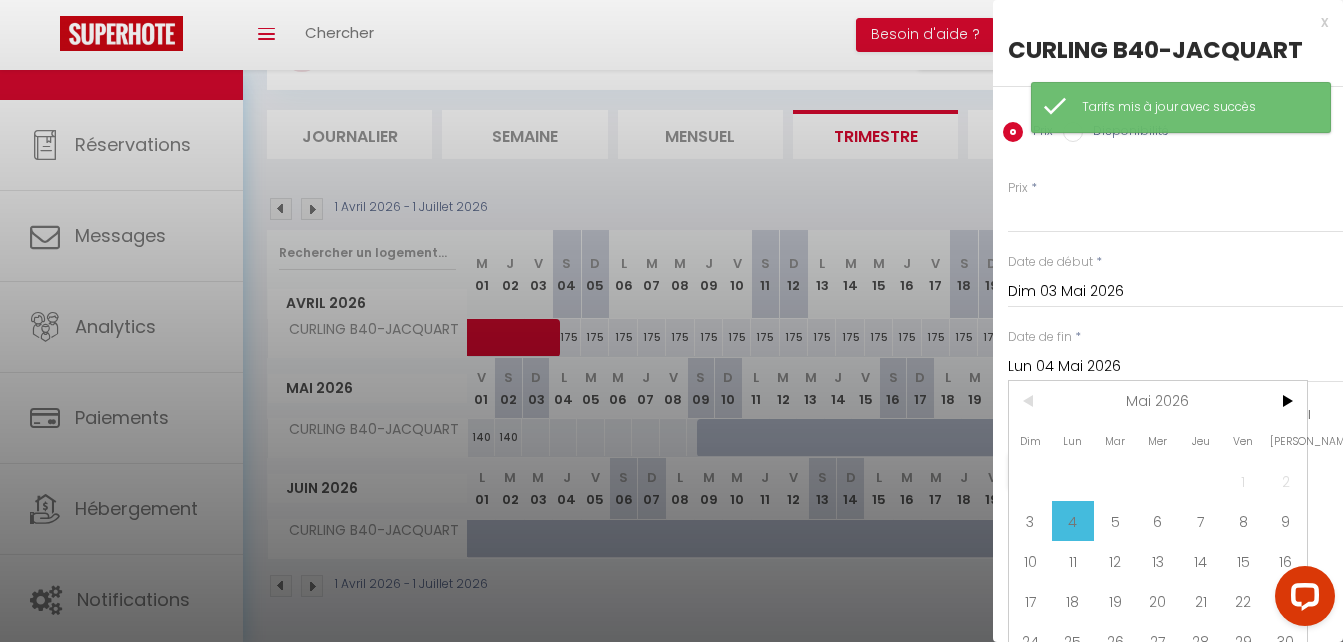 scroll, scrollTop: 75, scrollLeft: 0, axis: vertical 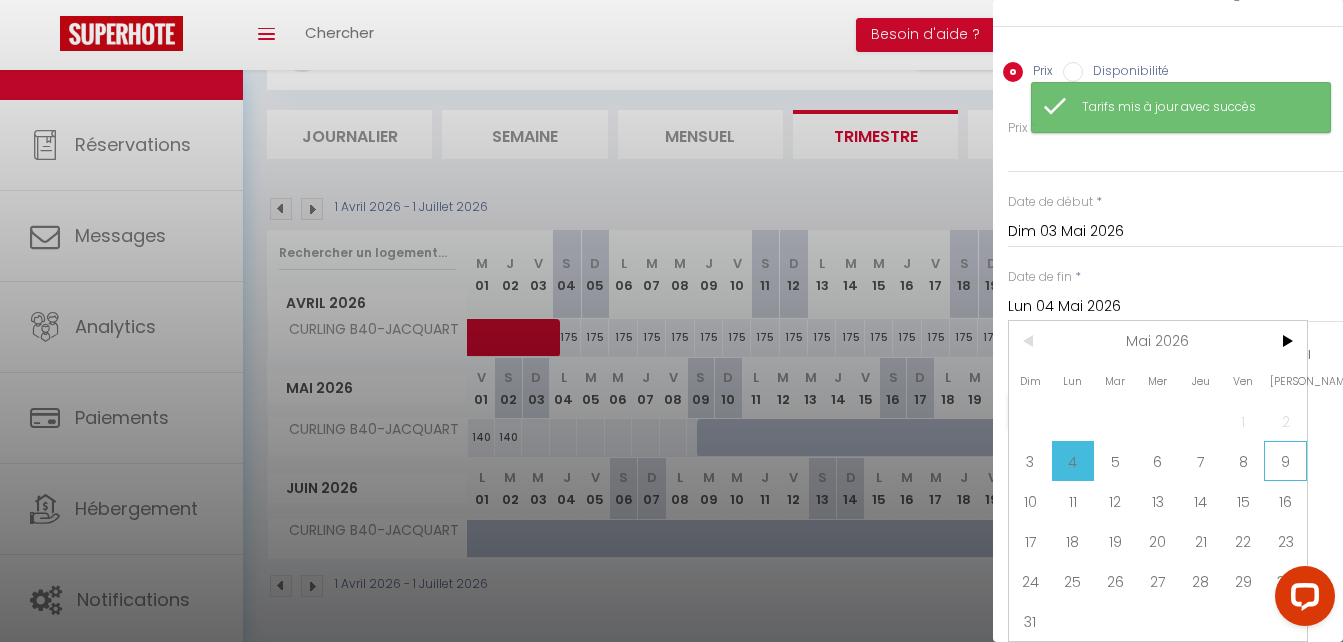 click on "9" at bounding box center (1285, 461) 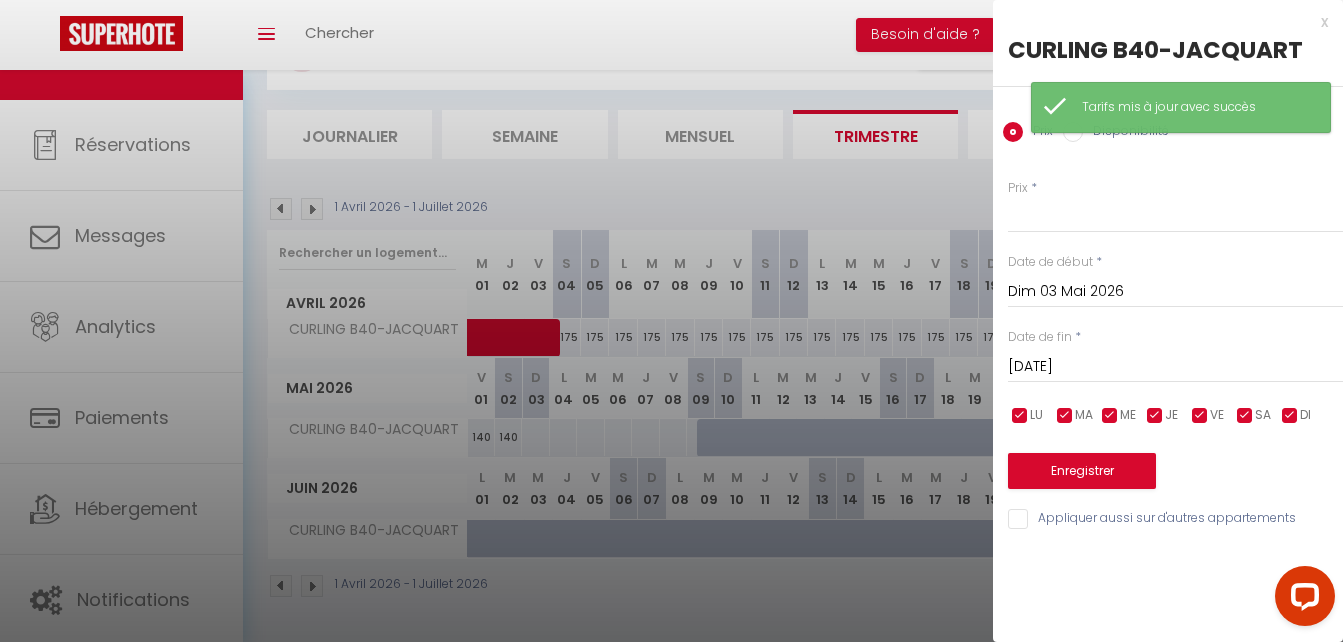 scroll, scrollTop: 0, scrollLeft: 0, axis: both 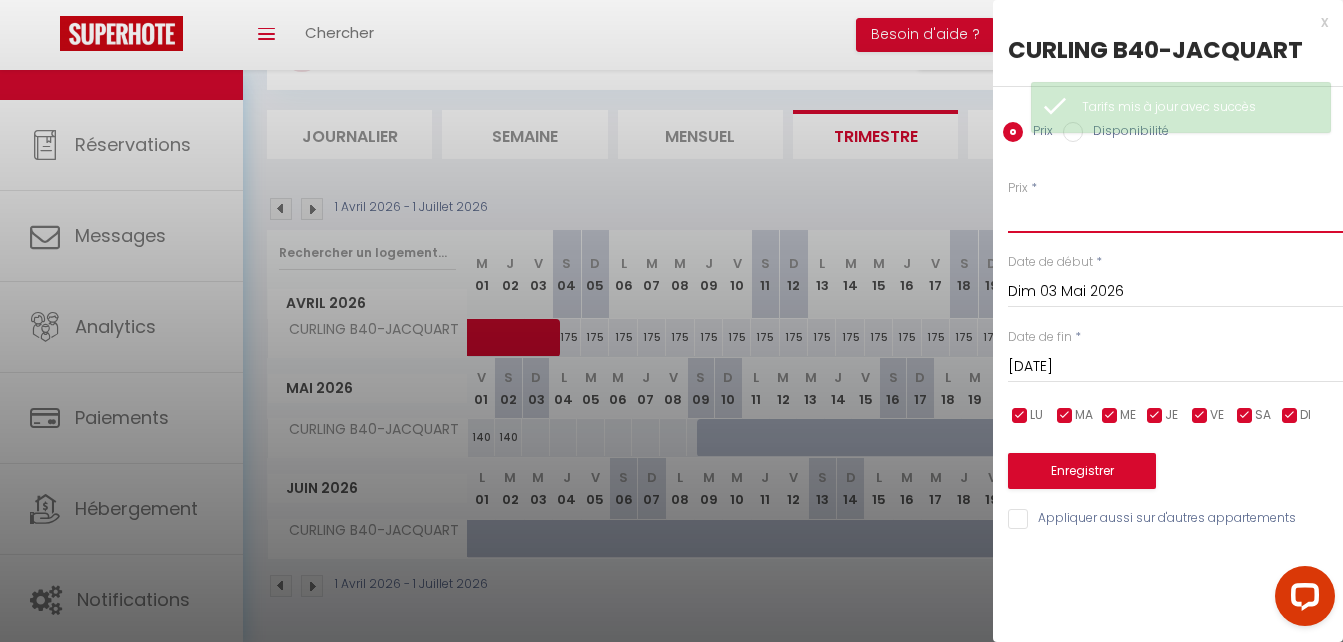click on "Prix" at bounding box center (1175, 215) 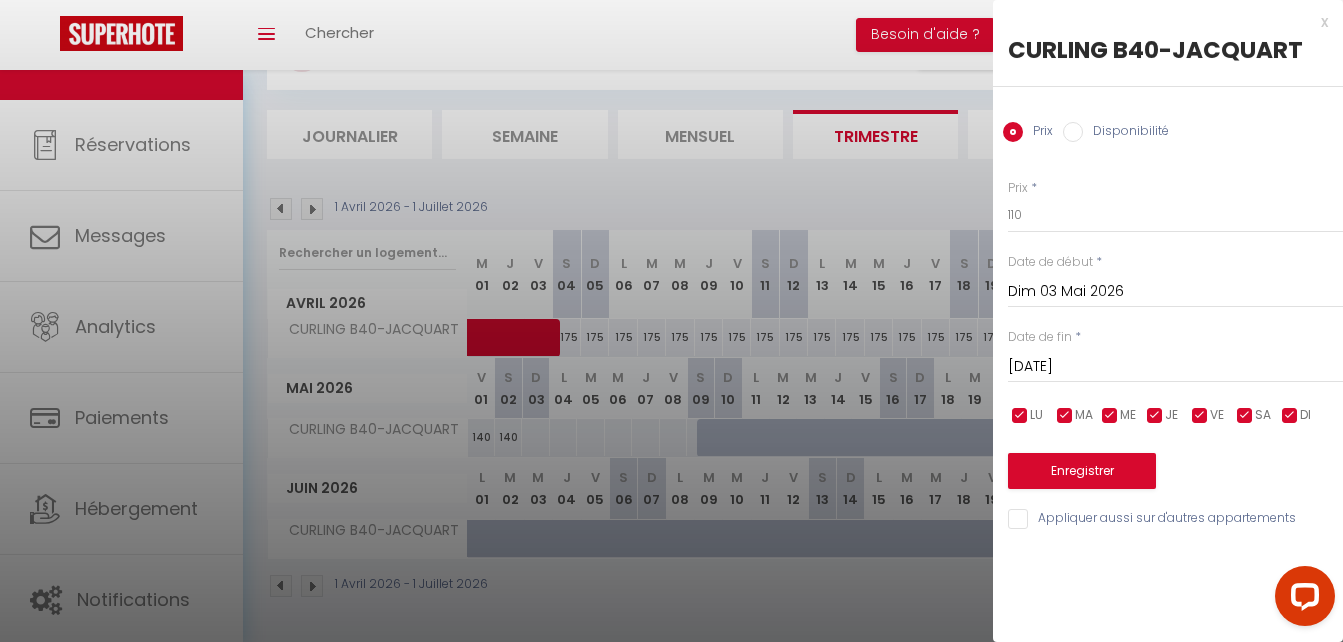 click on "Prix
*   110" at bounding box center (1175, 206) 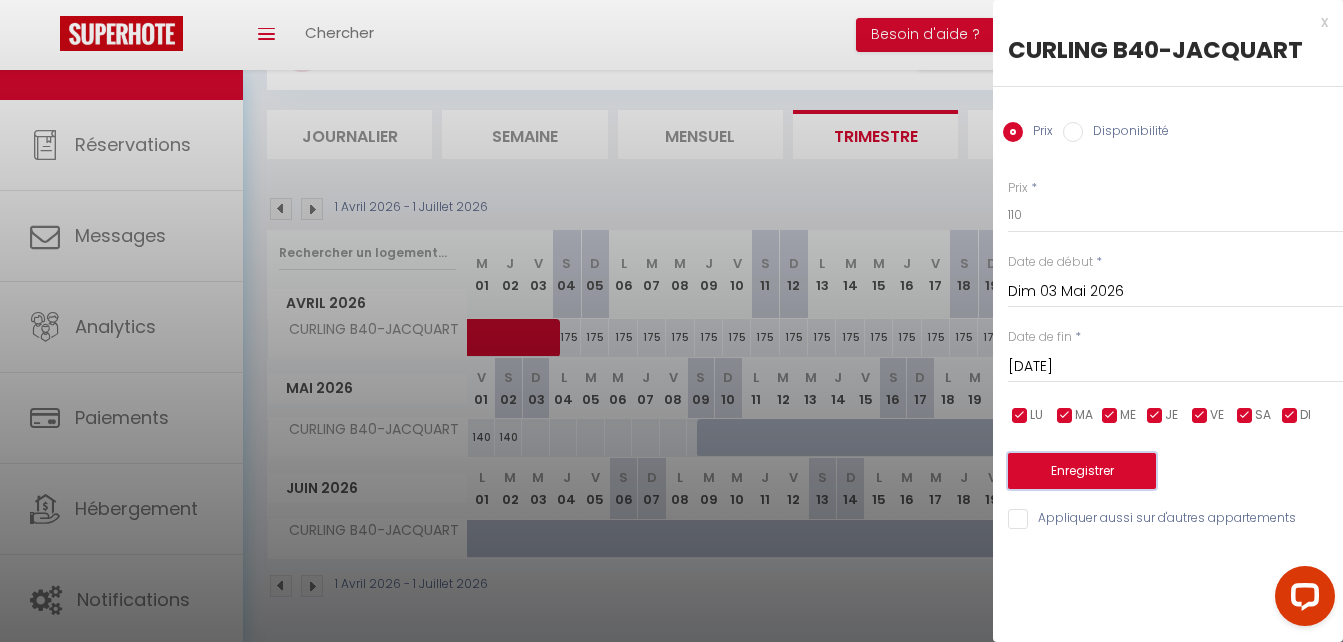 click on "Enregistrer" at bounding box center [1082, 471] 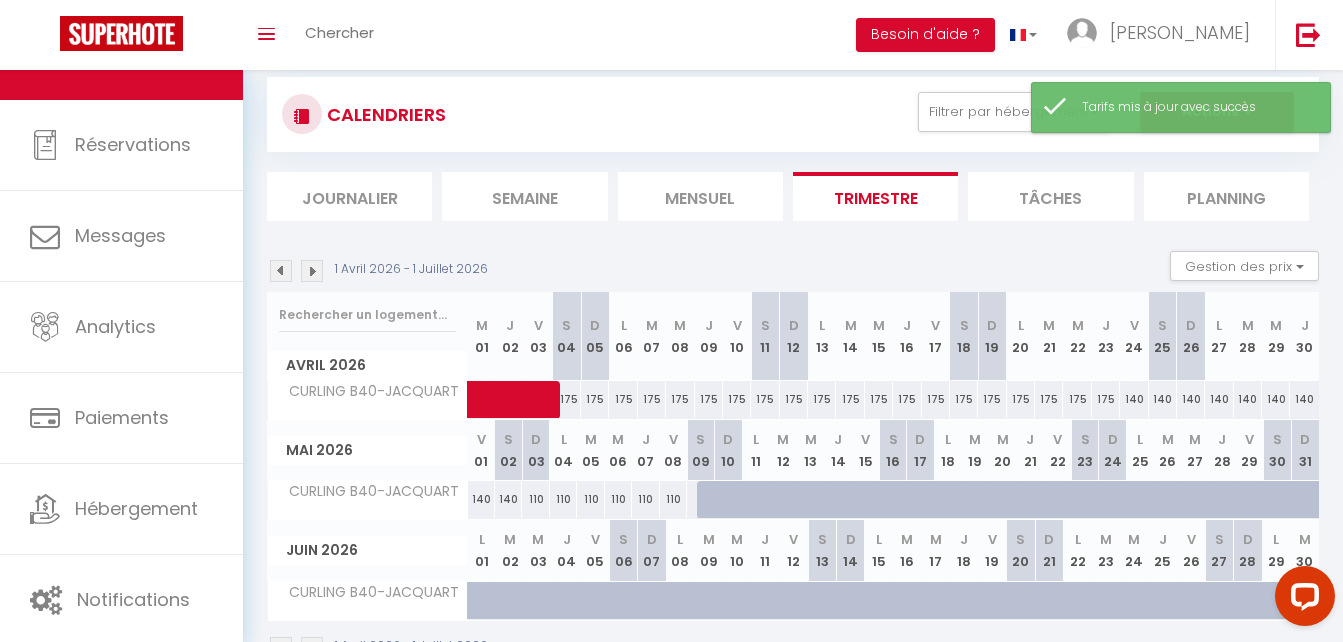 scroll, scrollTop: 32, scrollLeft: 0, axis: vertical 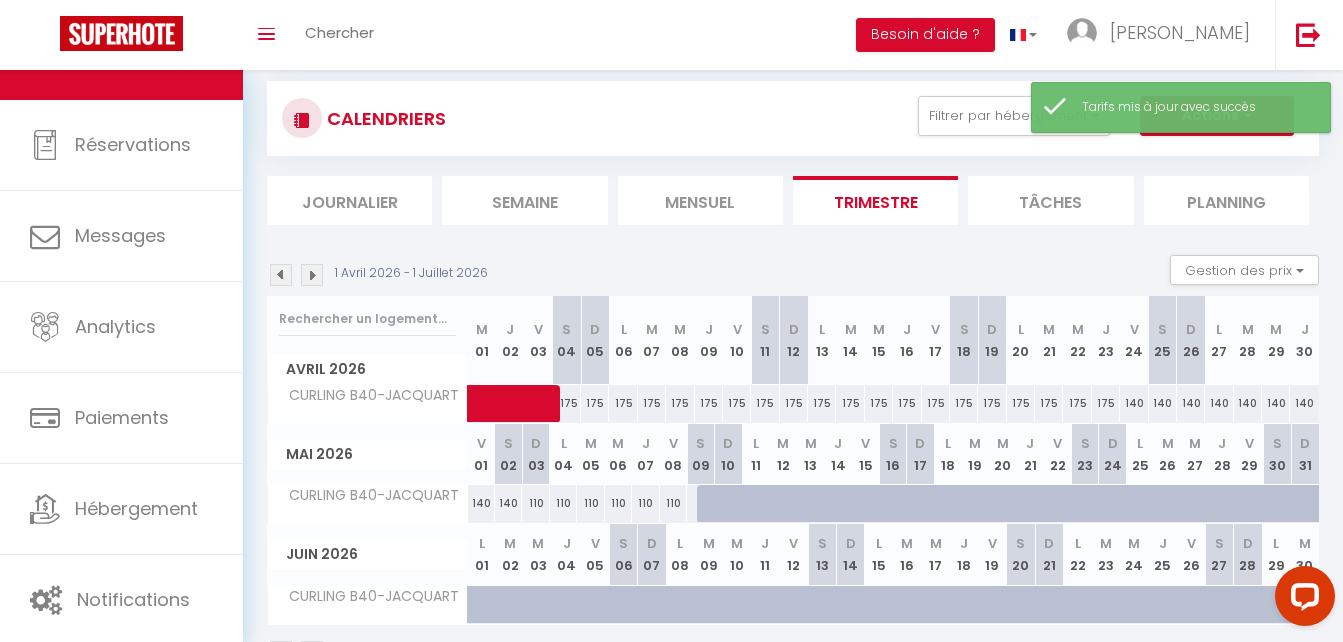 click at bounding box center [281, 275] 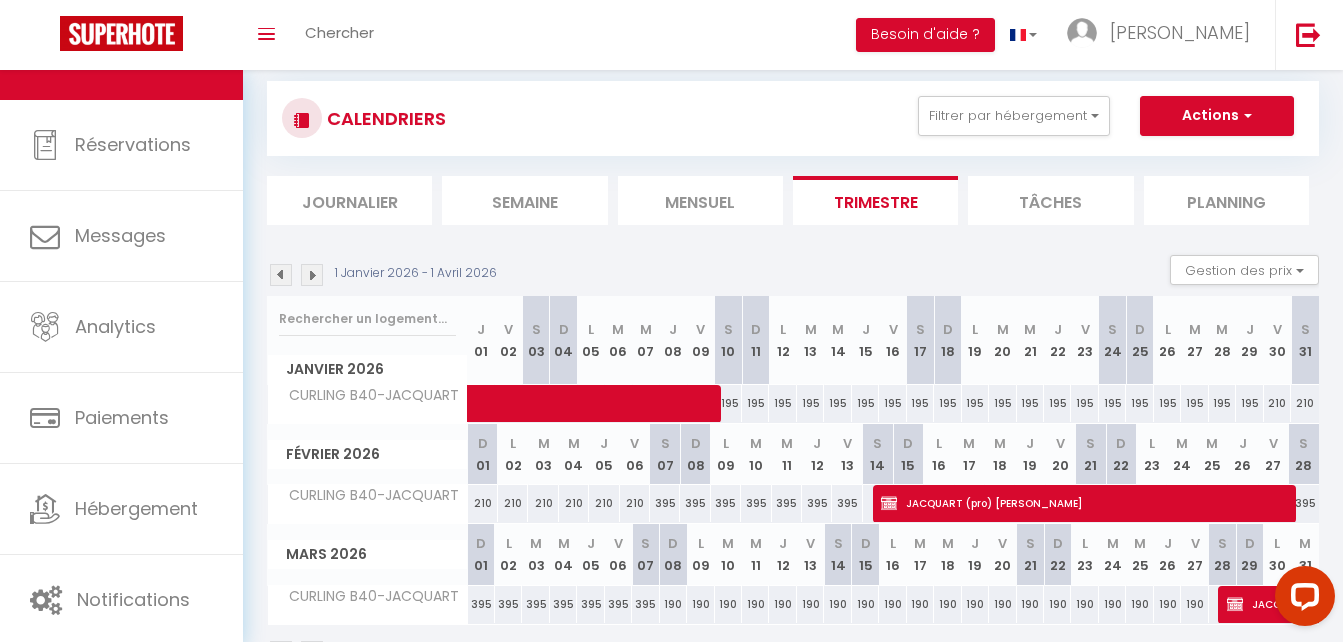 scroll, scrollTop: 98, scrollLeft: 0, axis: vertical 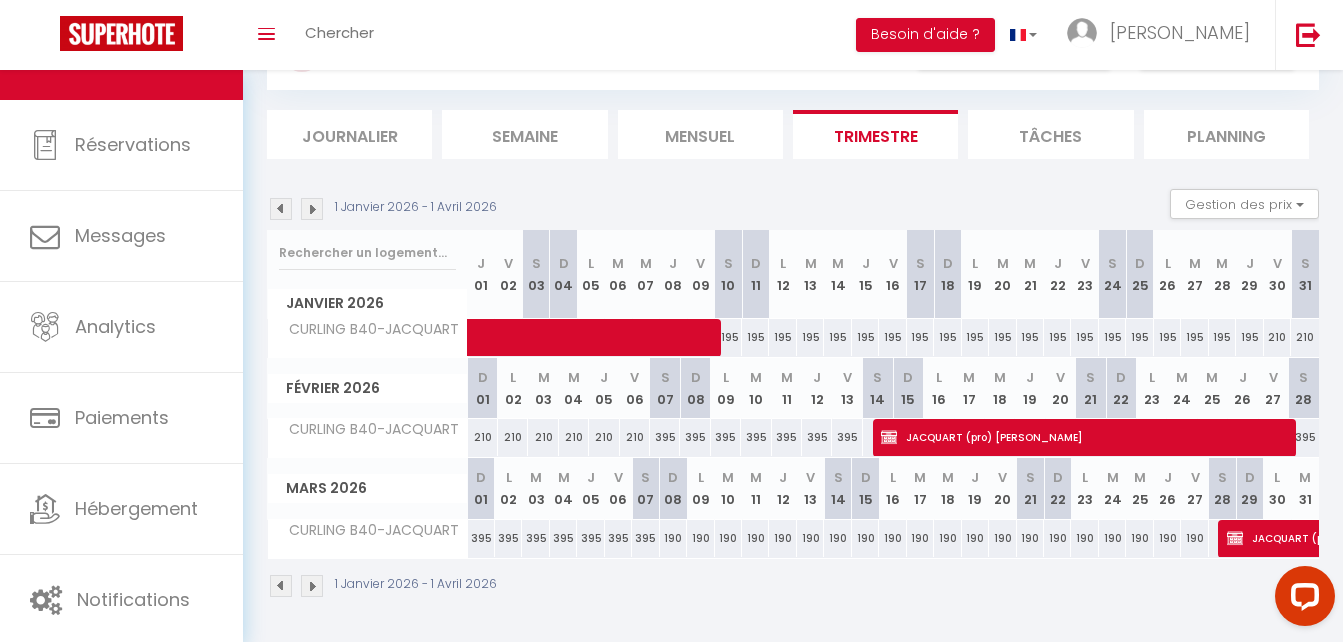 click at bounding box center [312, 586] 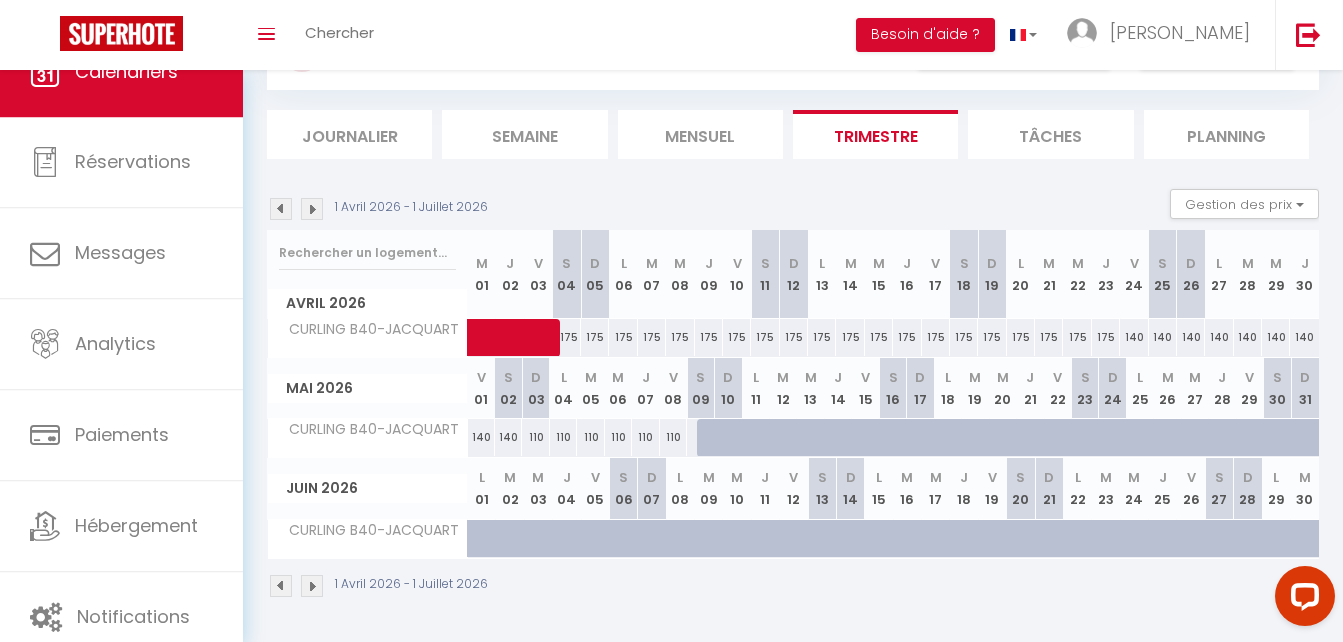 click on "1 Avril 2026 - 1 Juillet 2026
Gestion des prix
Nb Nuits minimum   Règles   Disponibilité" at bounding box center [793, 209] 